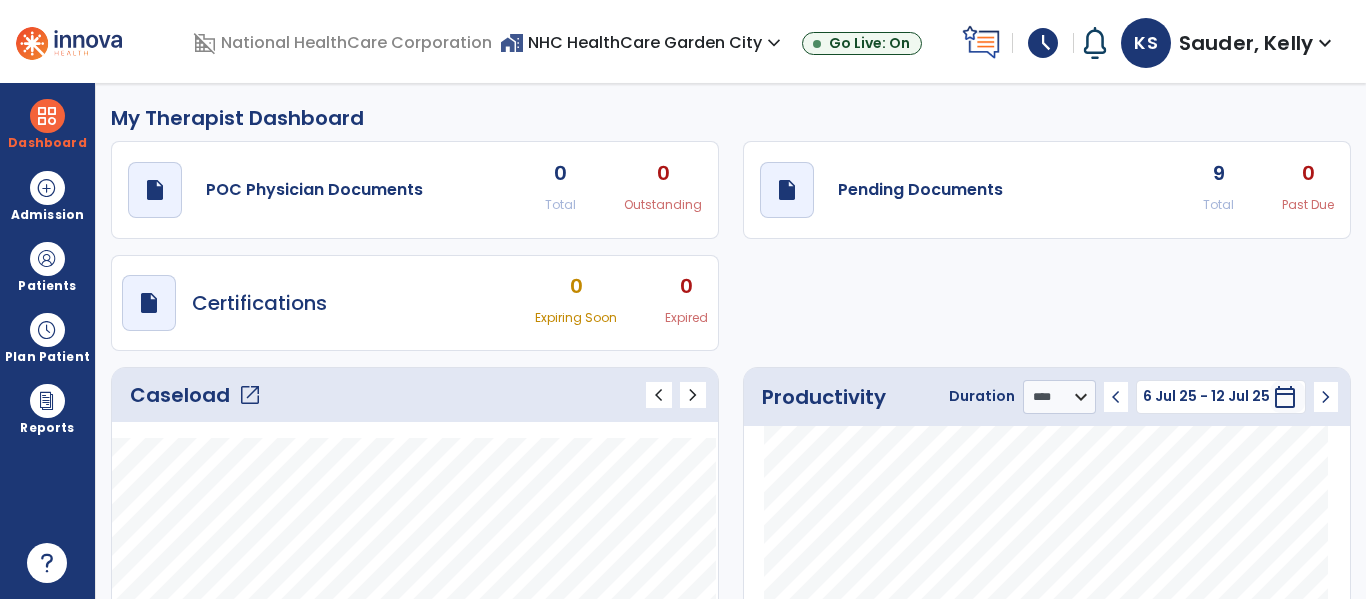 select on "****" 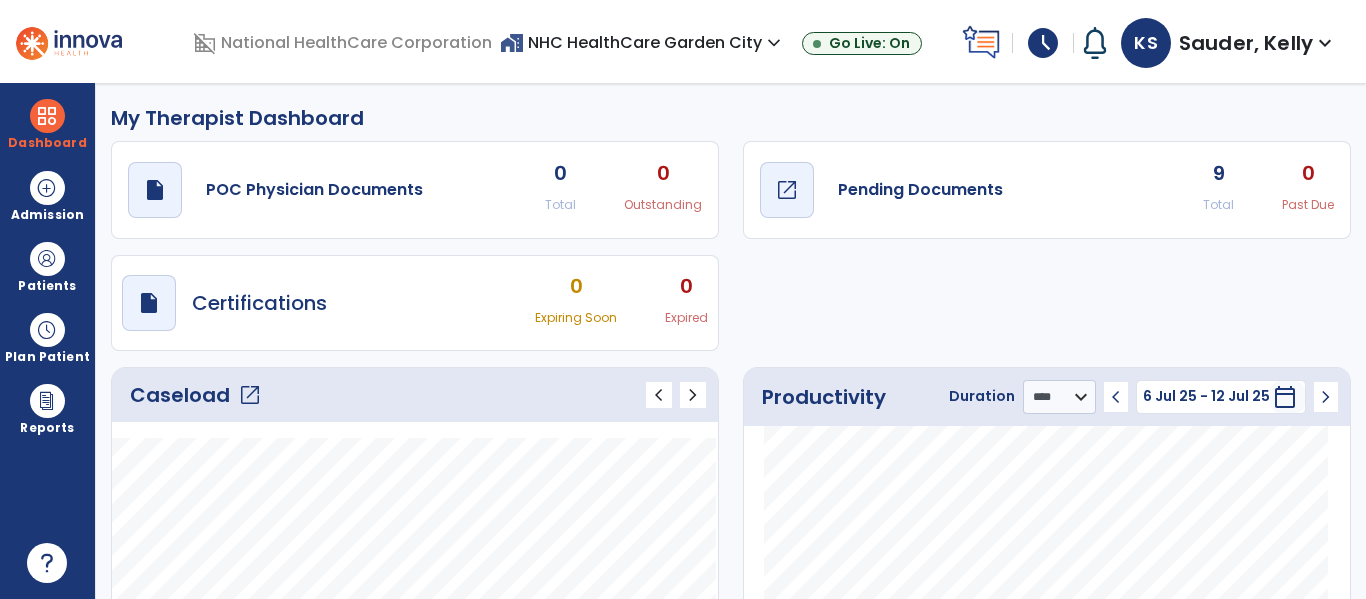 scroll, scrollTop: 0, scrollLeft: 0, axis: both 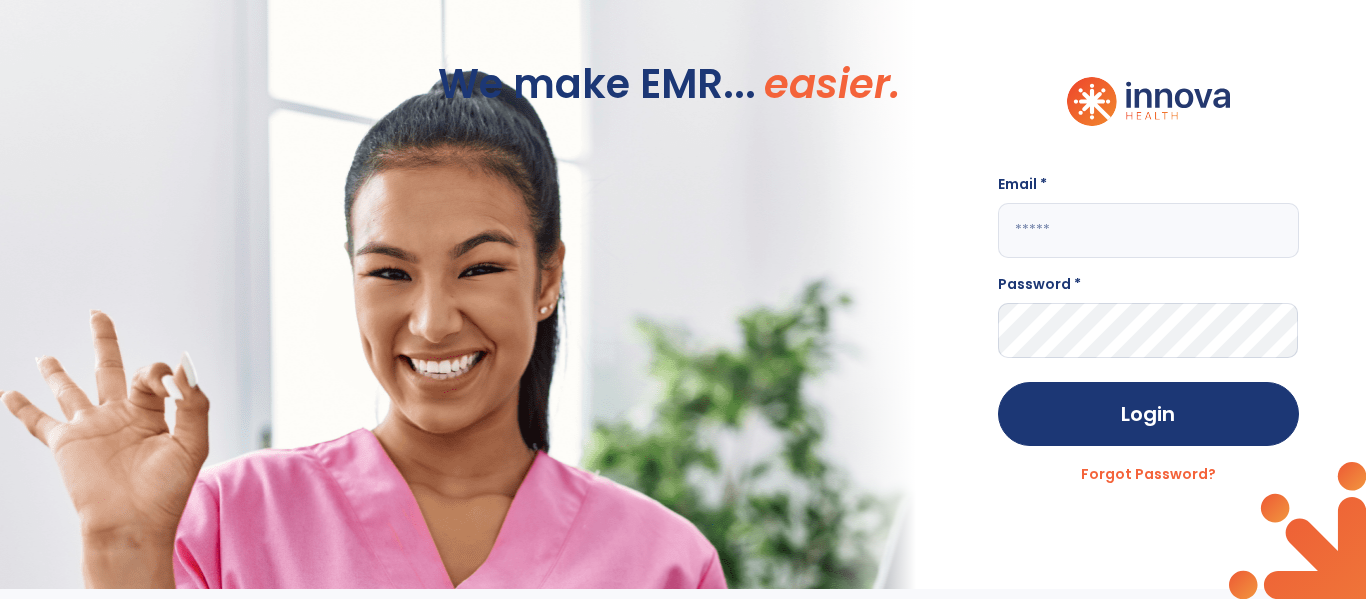 click 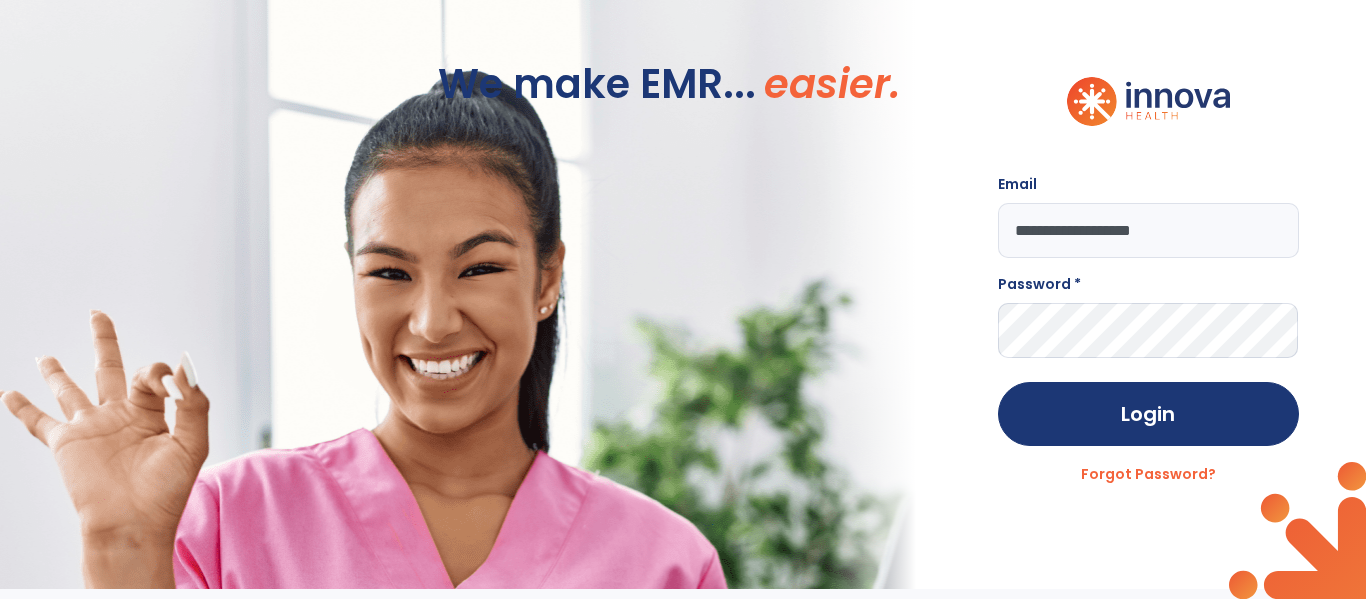 type on "**********" 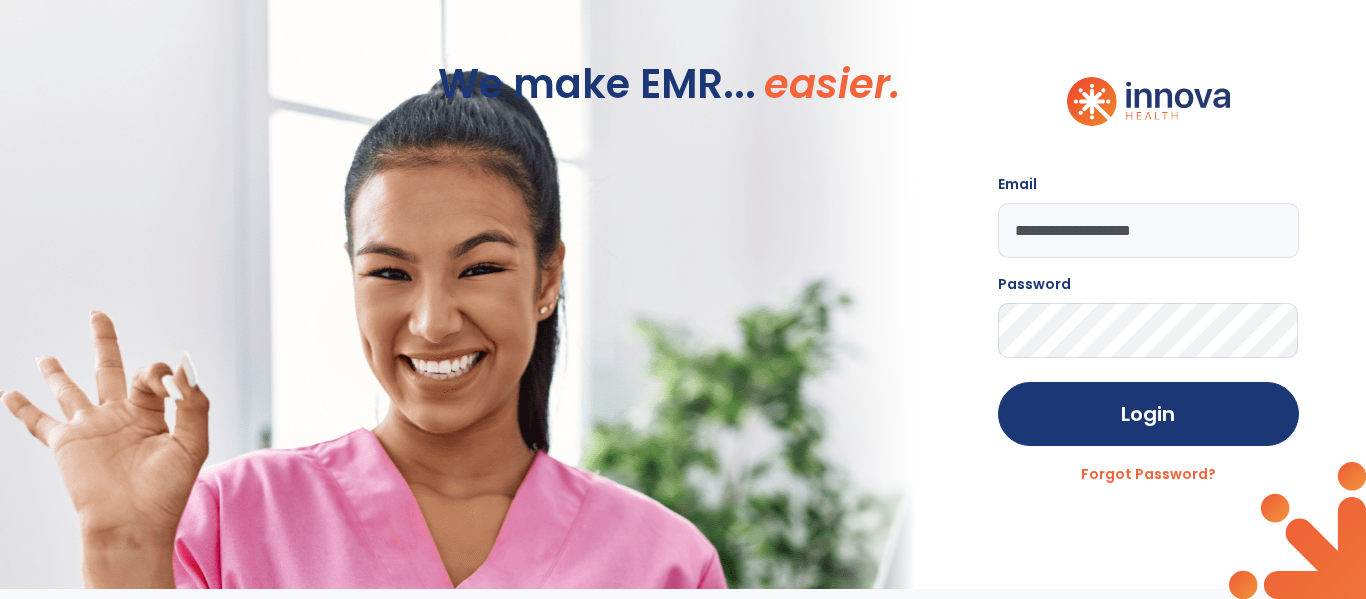 click on "Login" 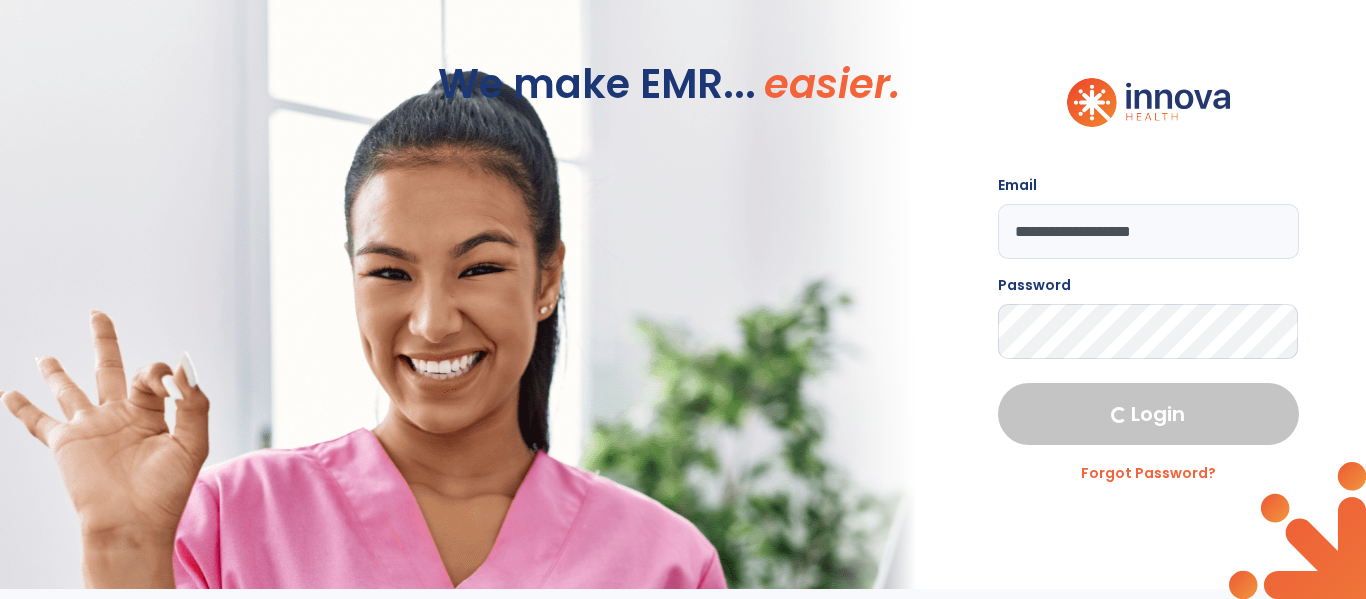 select on "****" 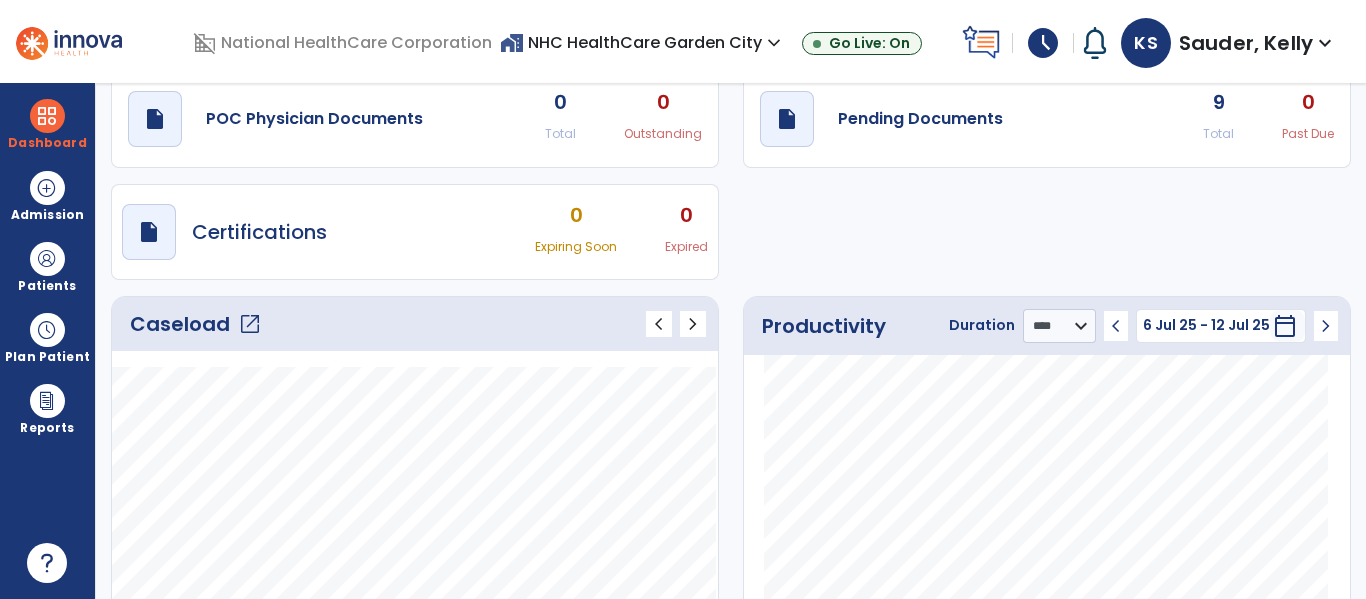 scroll, scrollTop: 0, scrollLeft: 0, axis: both 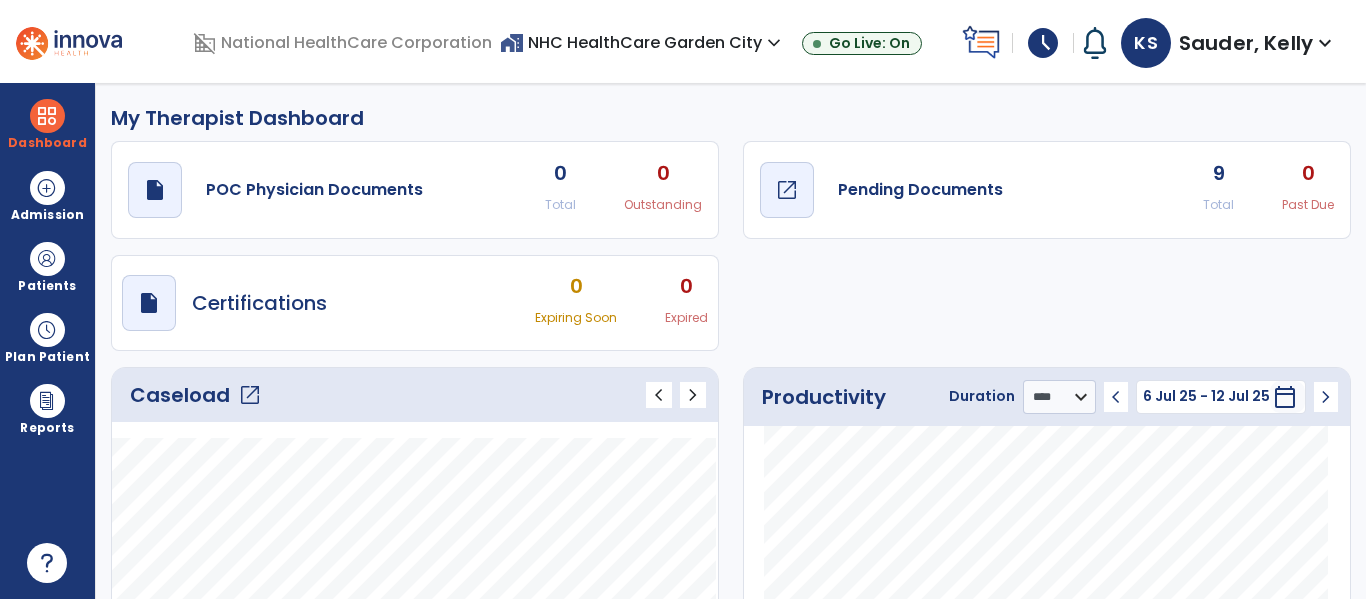 click on "draft   open_in_new" 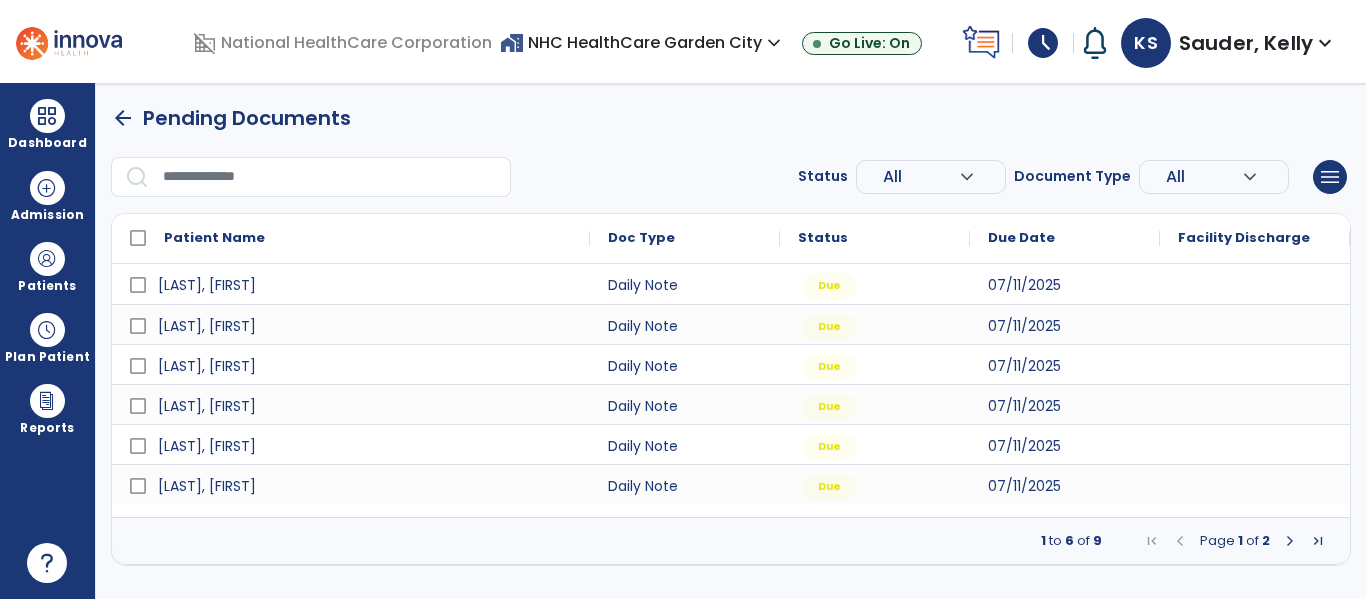 click at bounding box center (1290, 541) 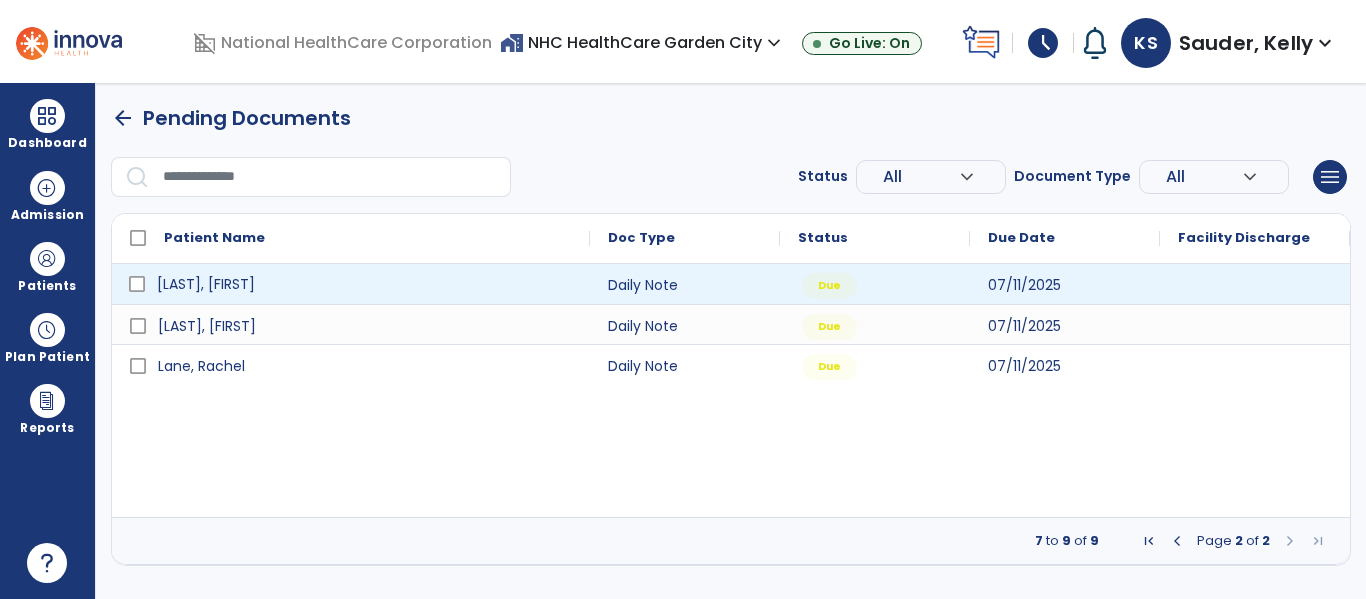 click on "[LAST], [FIRST]" at bounding box center [206, 284] 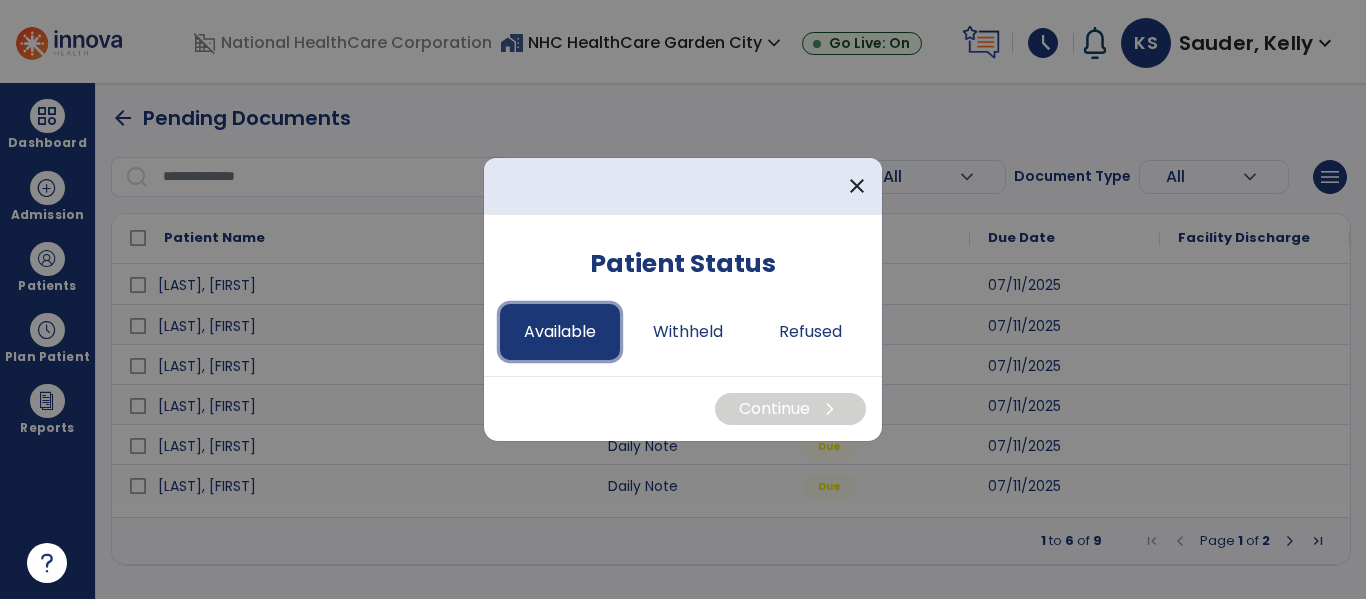 click on "Available" at bounding box center (560, 332) 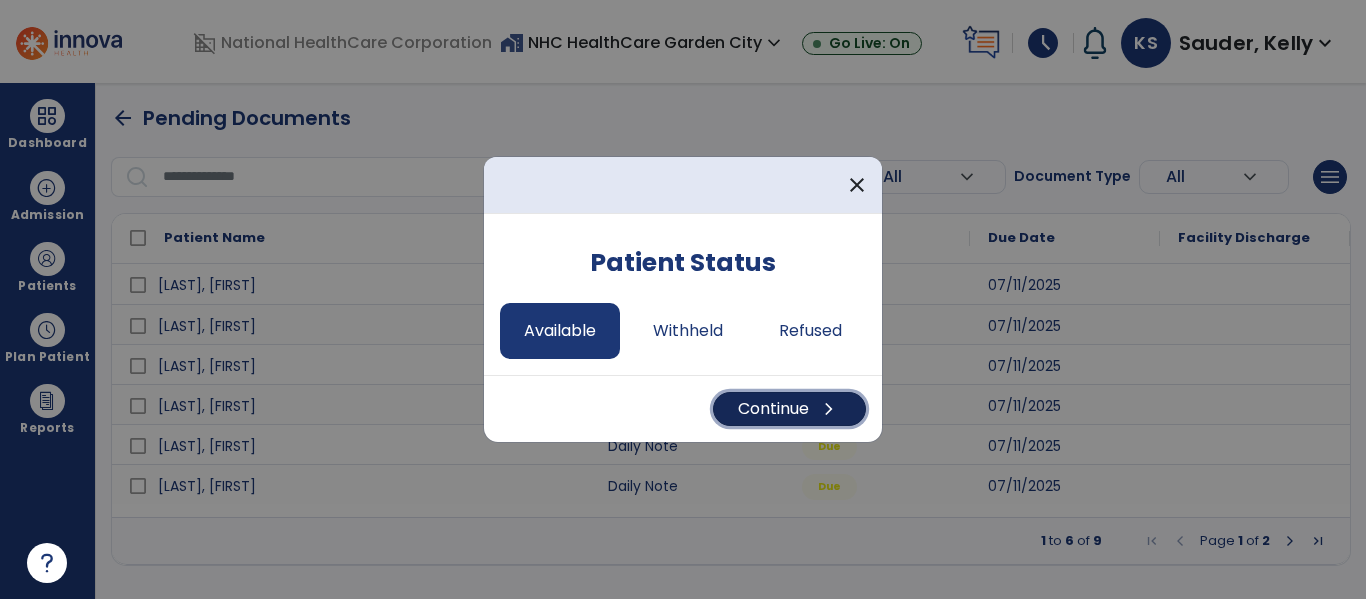 click on "Continue   chevron_right" at bounding box center (789, 409) 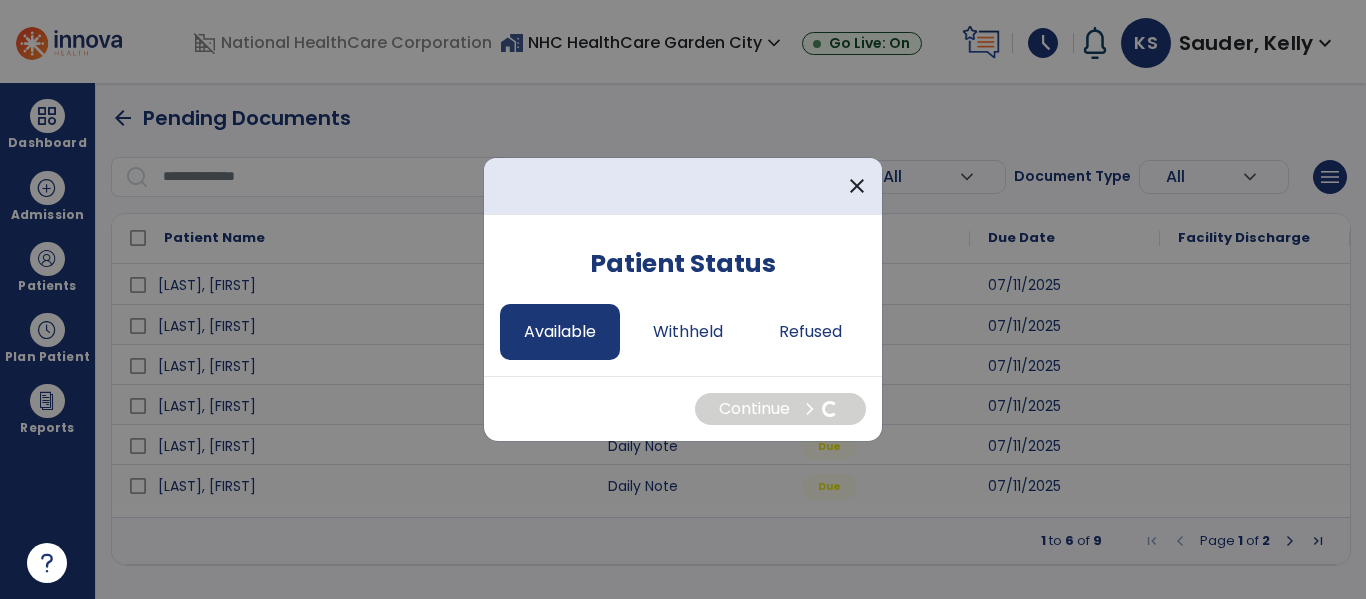 select on "*" 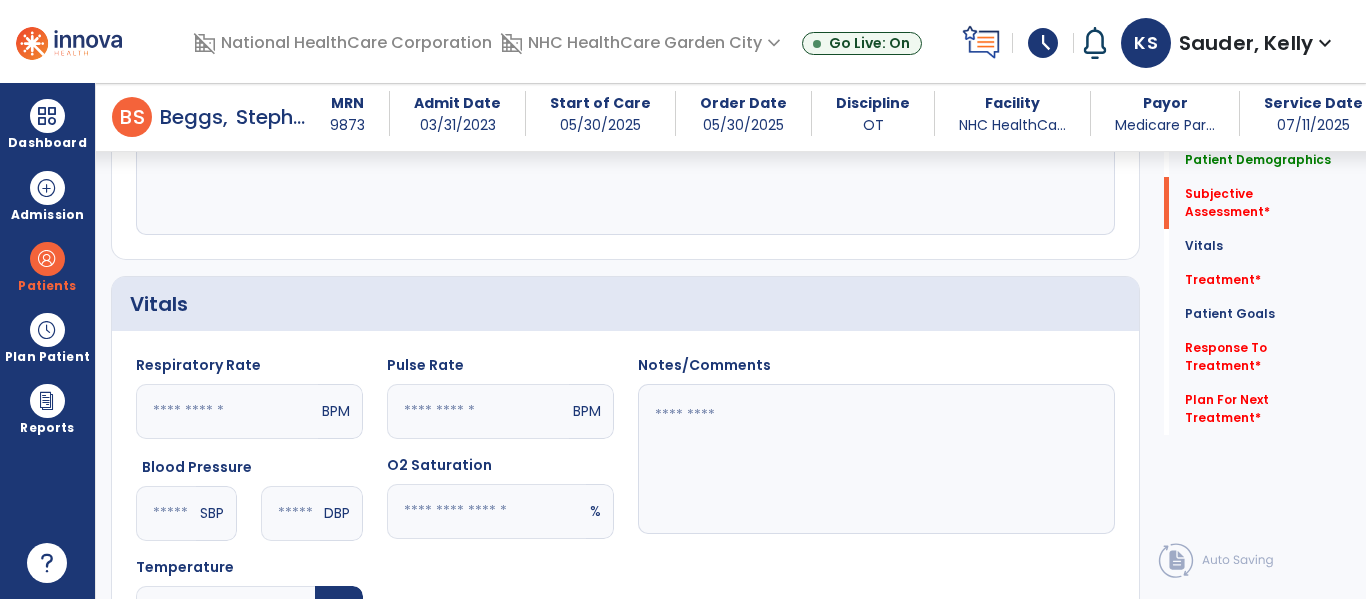 scroll, scrollTop: 1100, scrollLeft: 0, axis: vertical 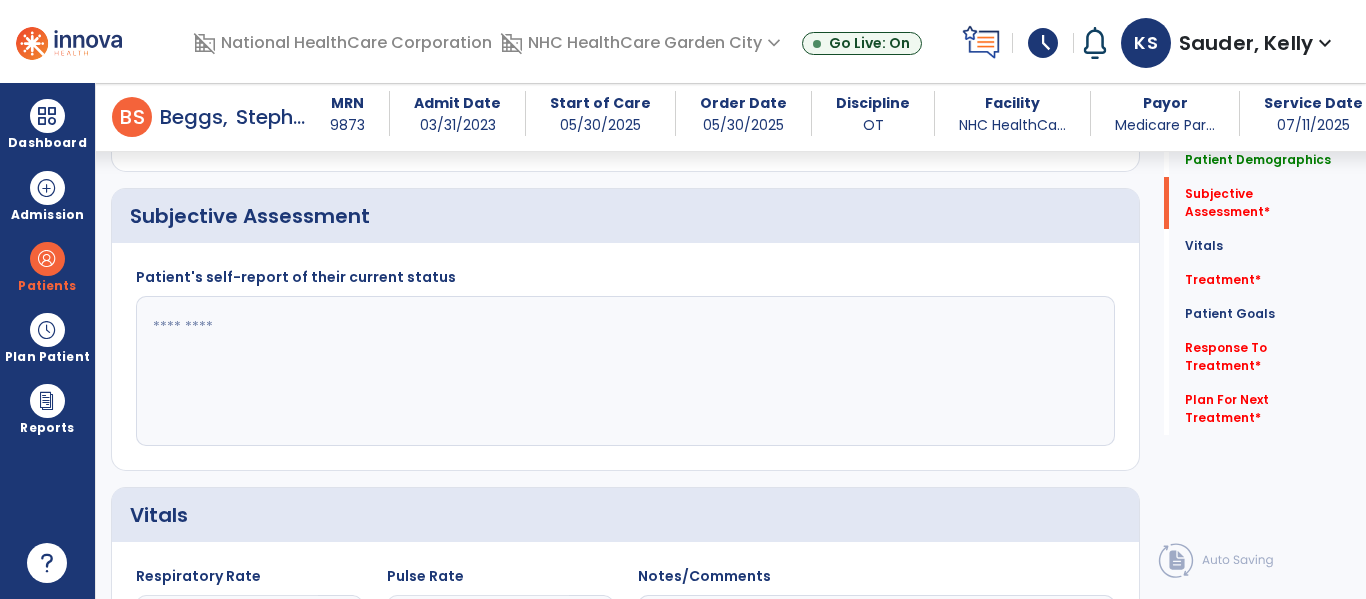 click 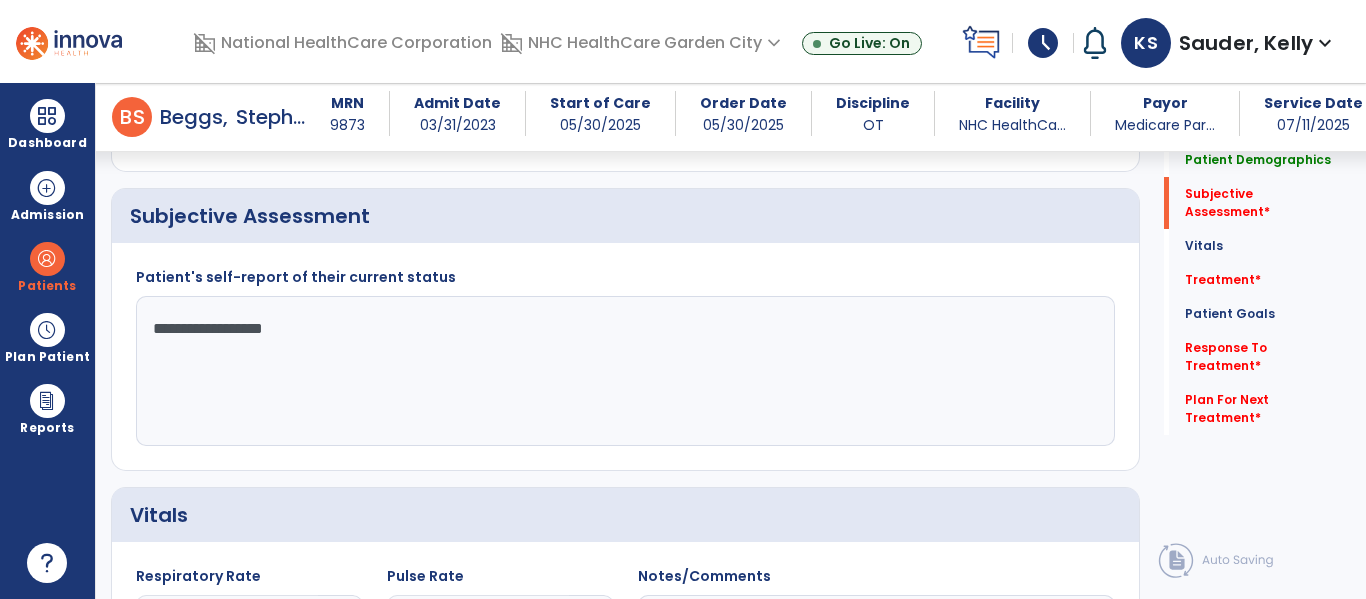 click on "**********" 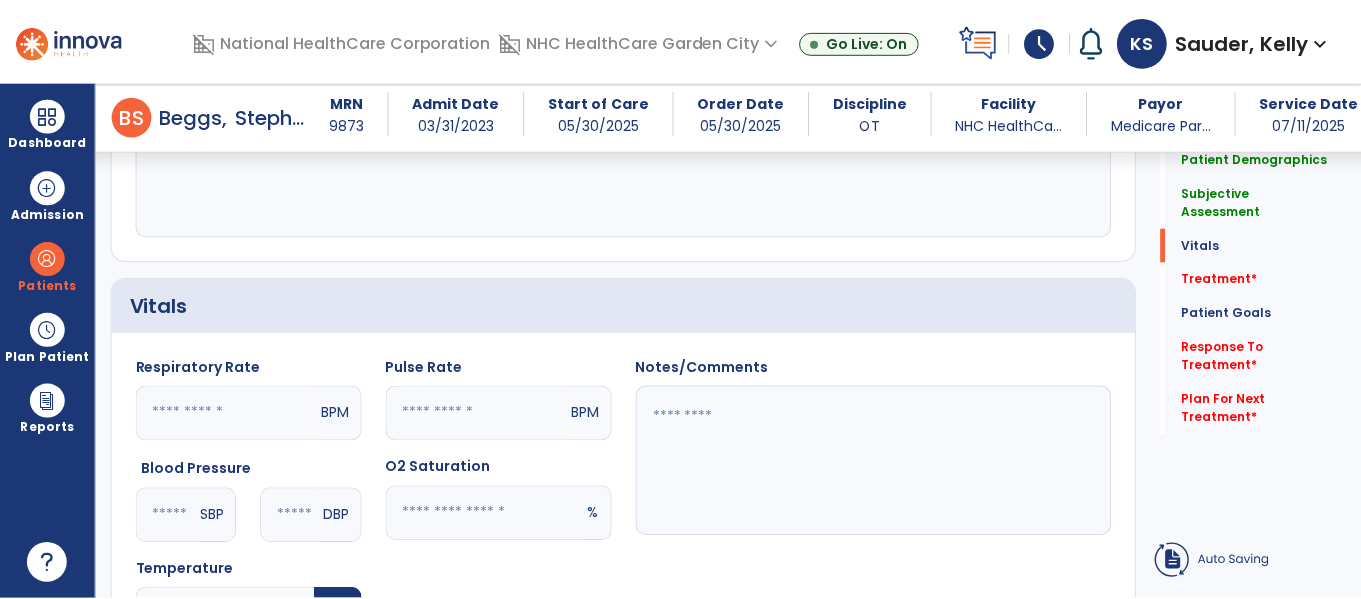 scroll, scrollTop: 1600, scrollLeft: 0, axis: vertical 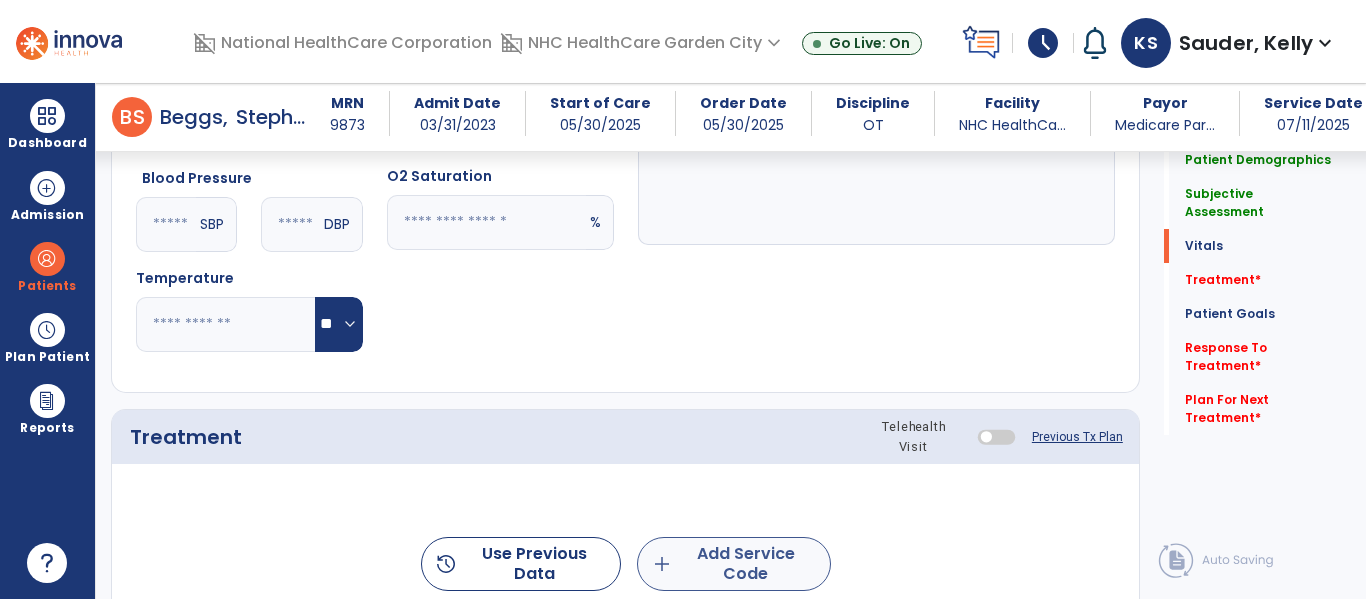 type on "**********" 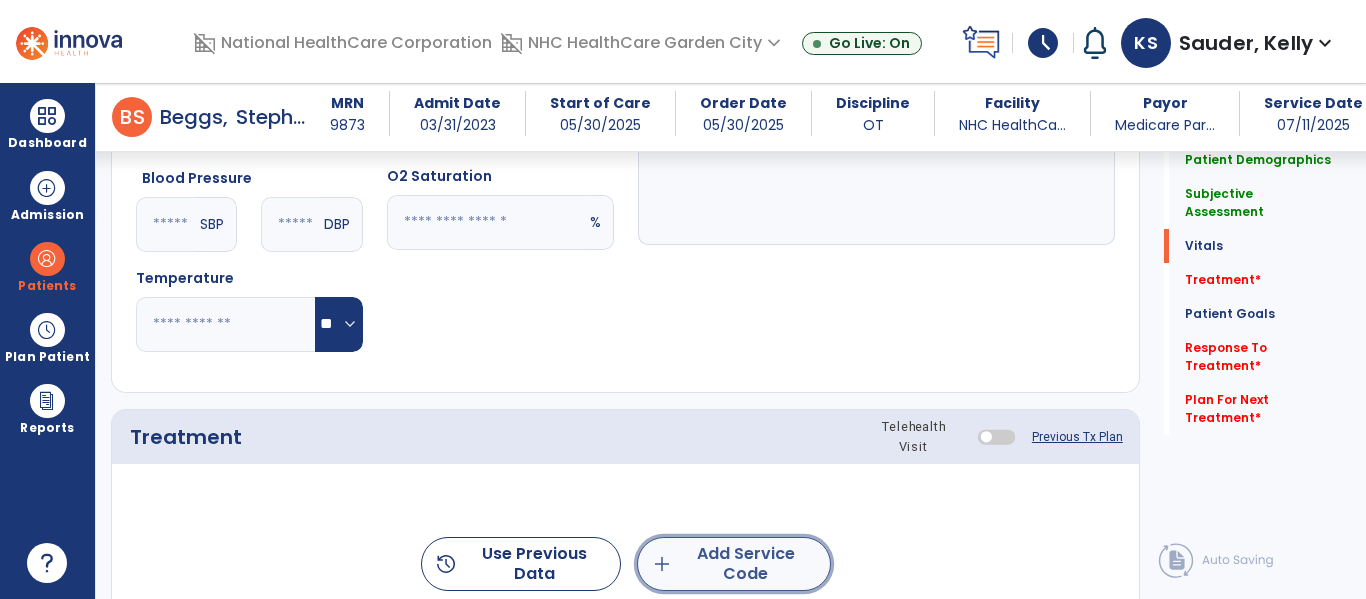 click on "add  Add Service Code" 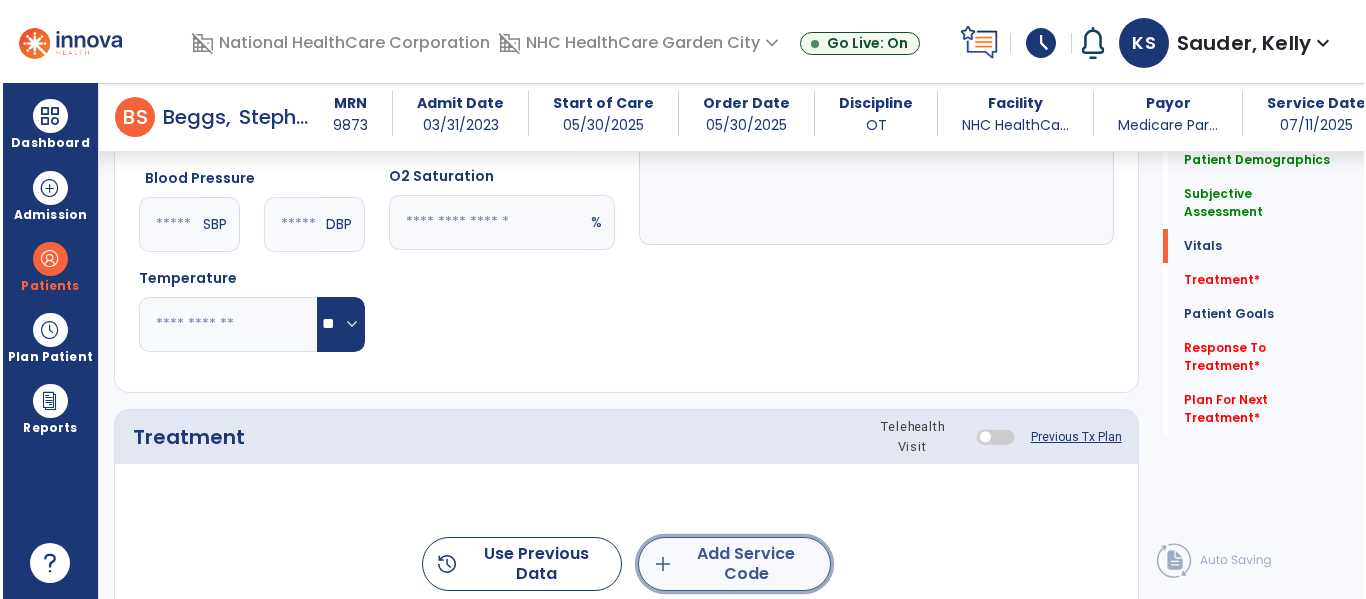 scroll, scrollTop: 1600, scrollLeft: 0, axis: vertical 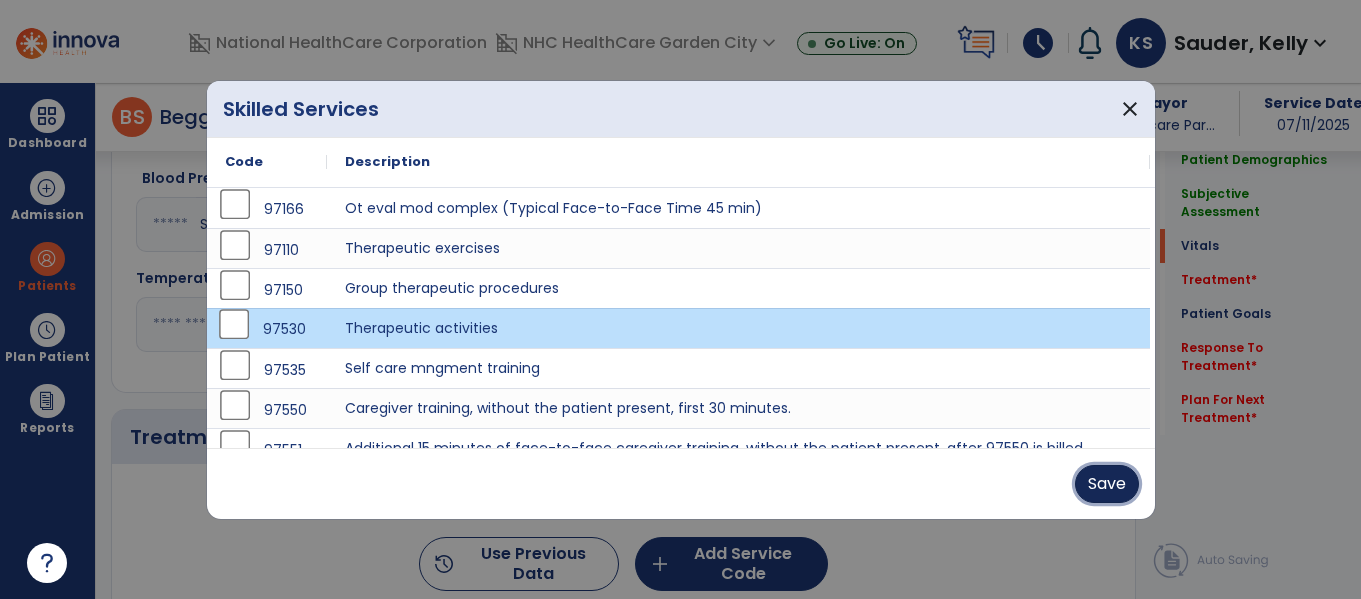 click on "Save" at bounding box center (1107, 484) 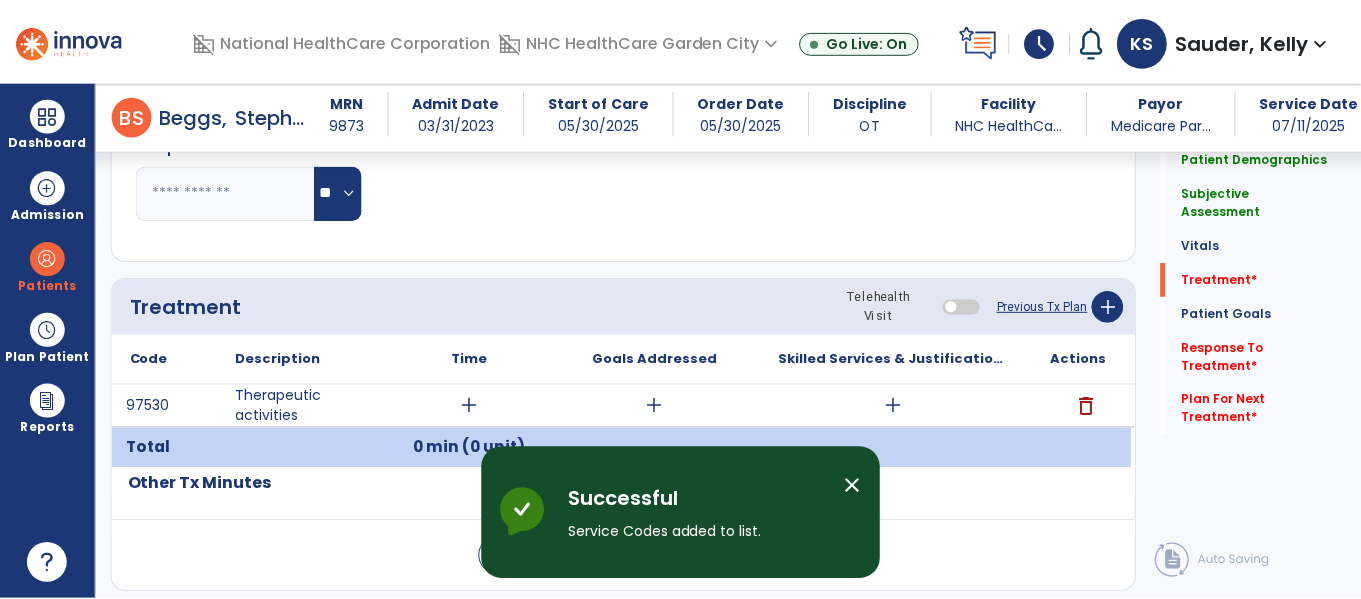scroll, scrollTop: 1900, scrollLeft: 0, axis: vertical 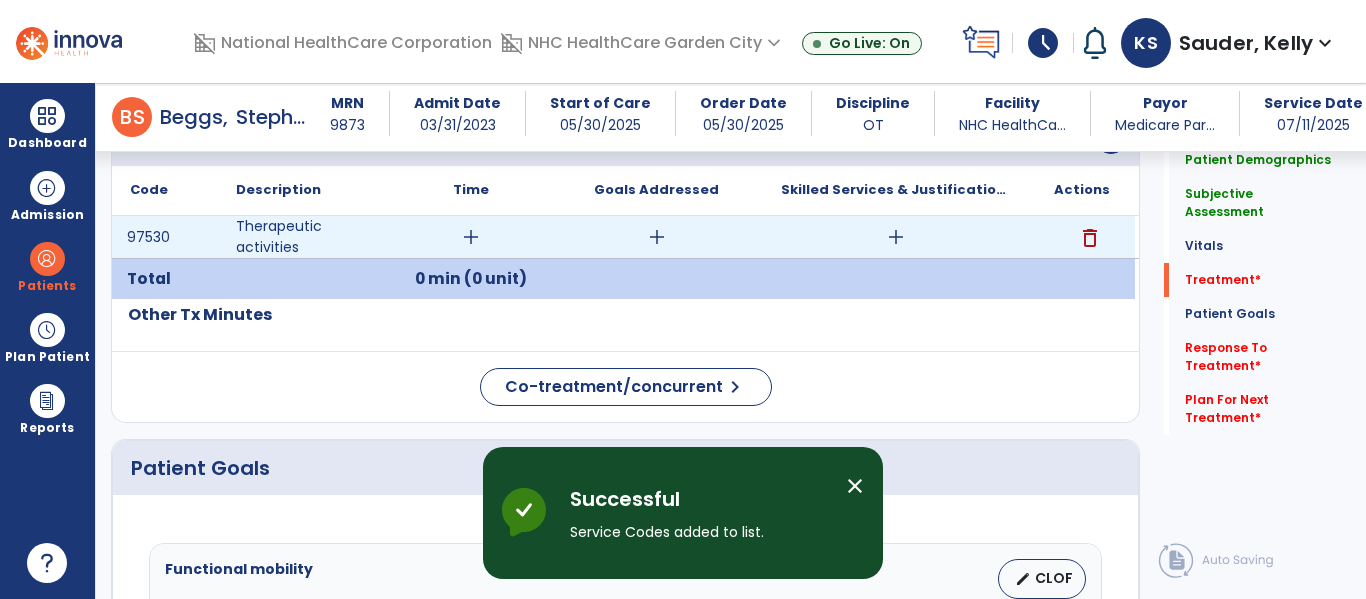 click on "add" at bounding box center [471, 237] 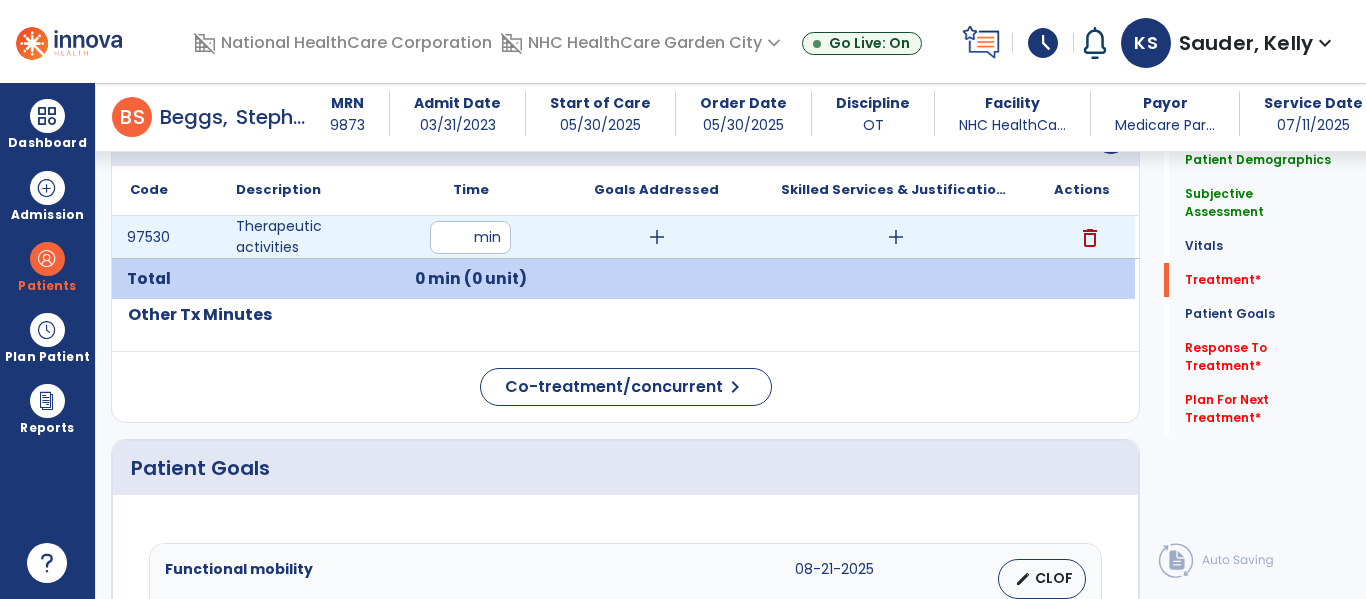 type on "**" 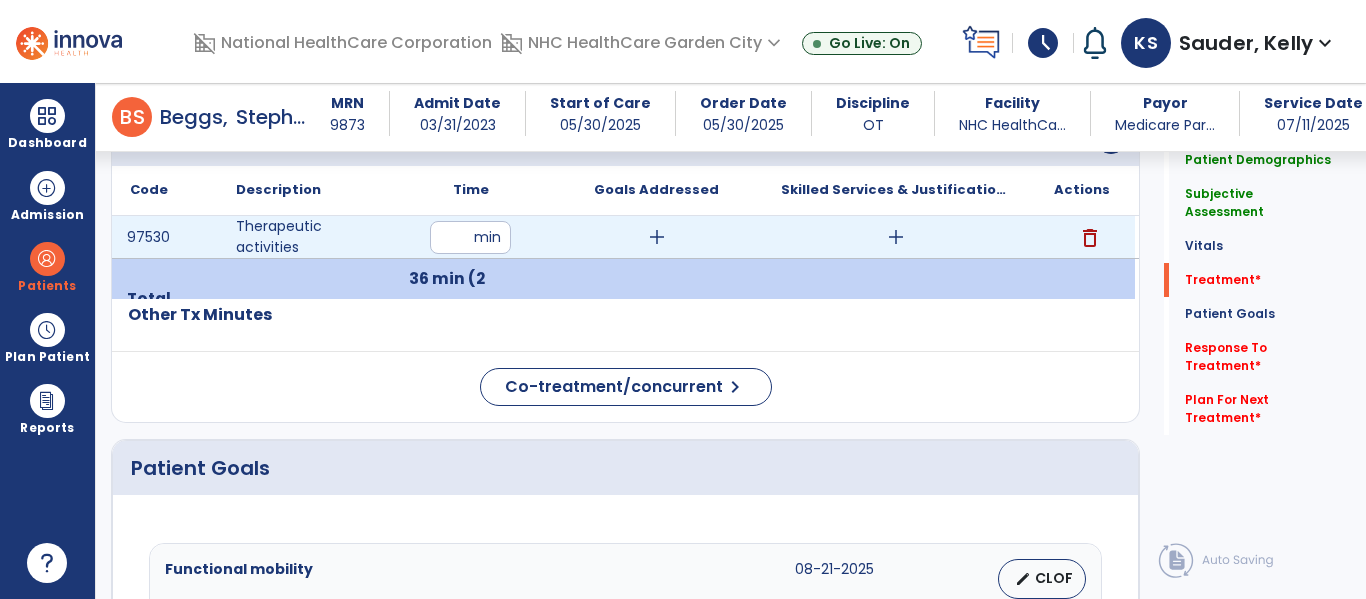 click on "add" at bounding box center (657, 237) 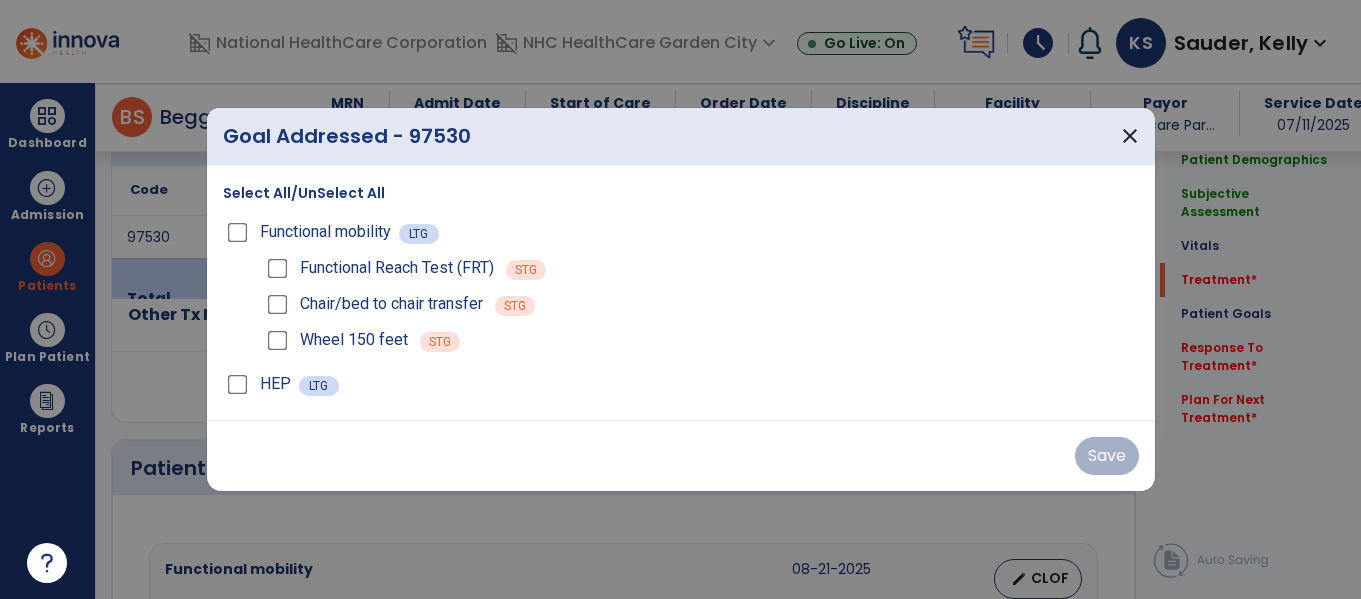 scroll, scrollTop: 1900, scrollLeft: 0, axis: vertical 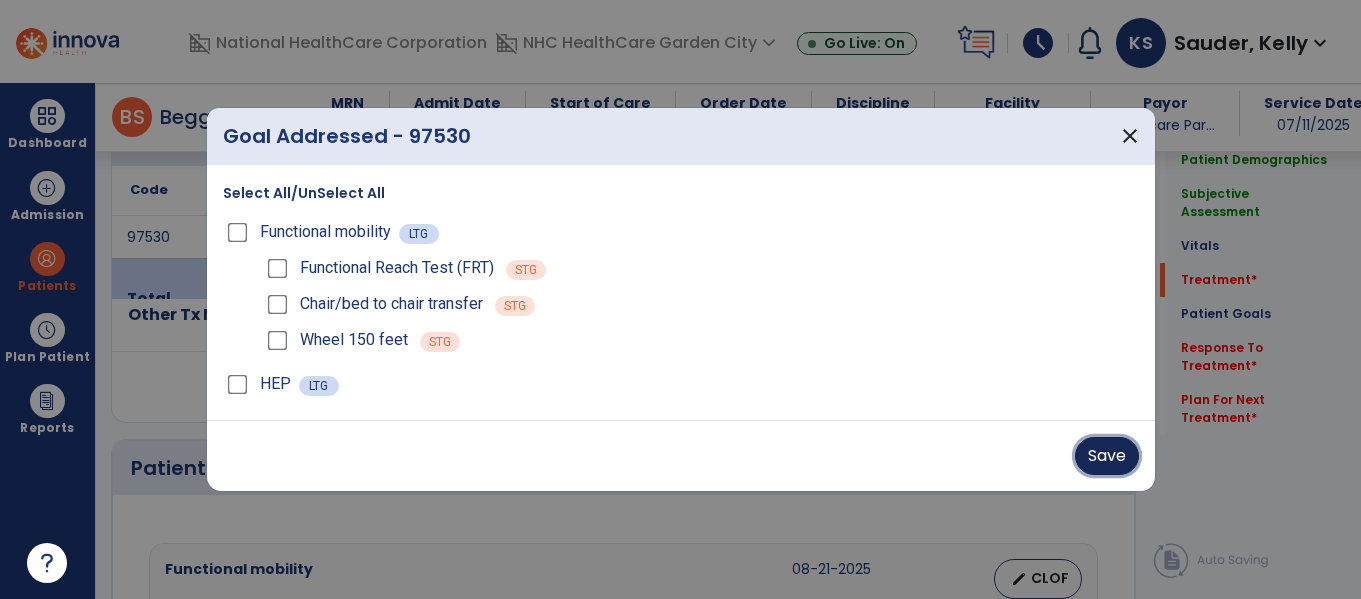 click on "Save" at bounding box center (1107, 456) 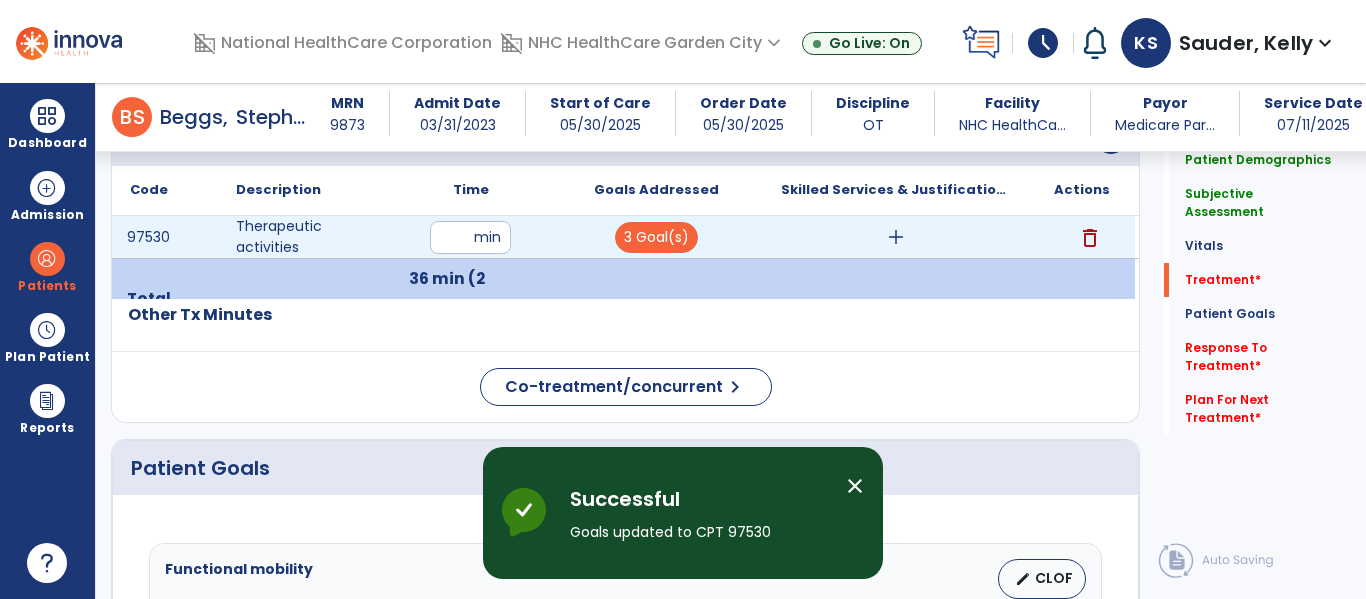 click on "add" at bounding box center (896, 237) 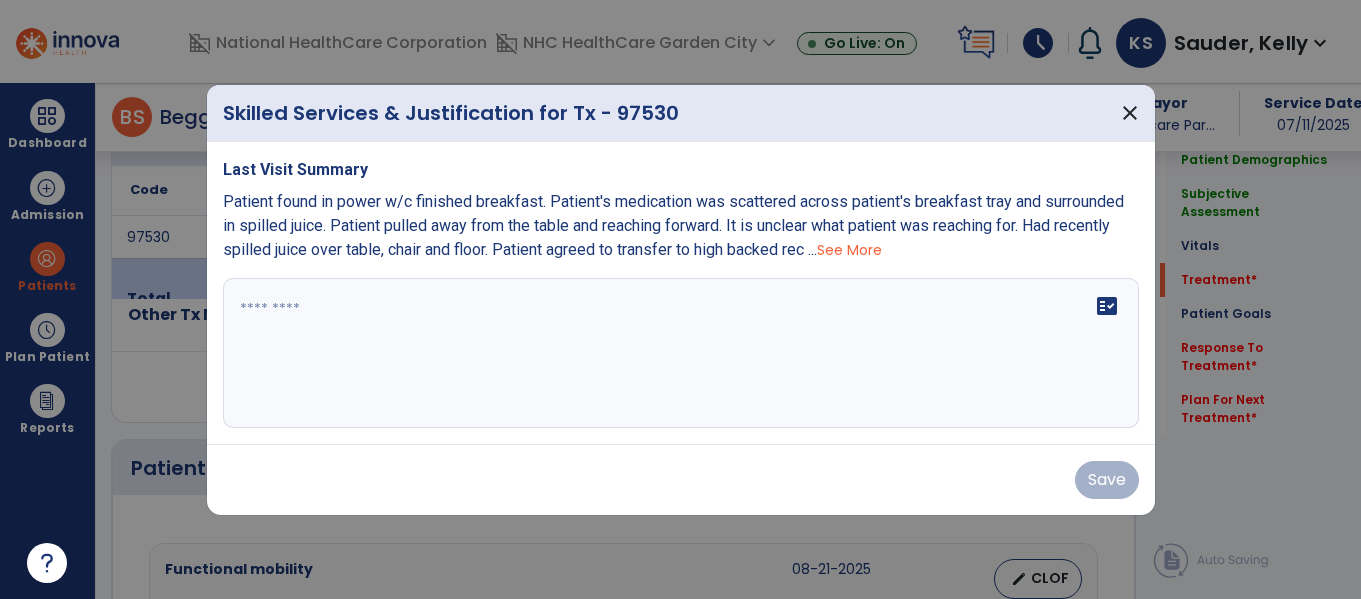 scroll, scrollTop: 1900, scrollLeft: 0, axis: vertical 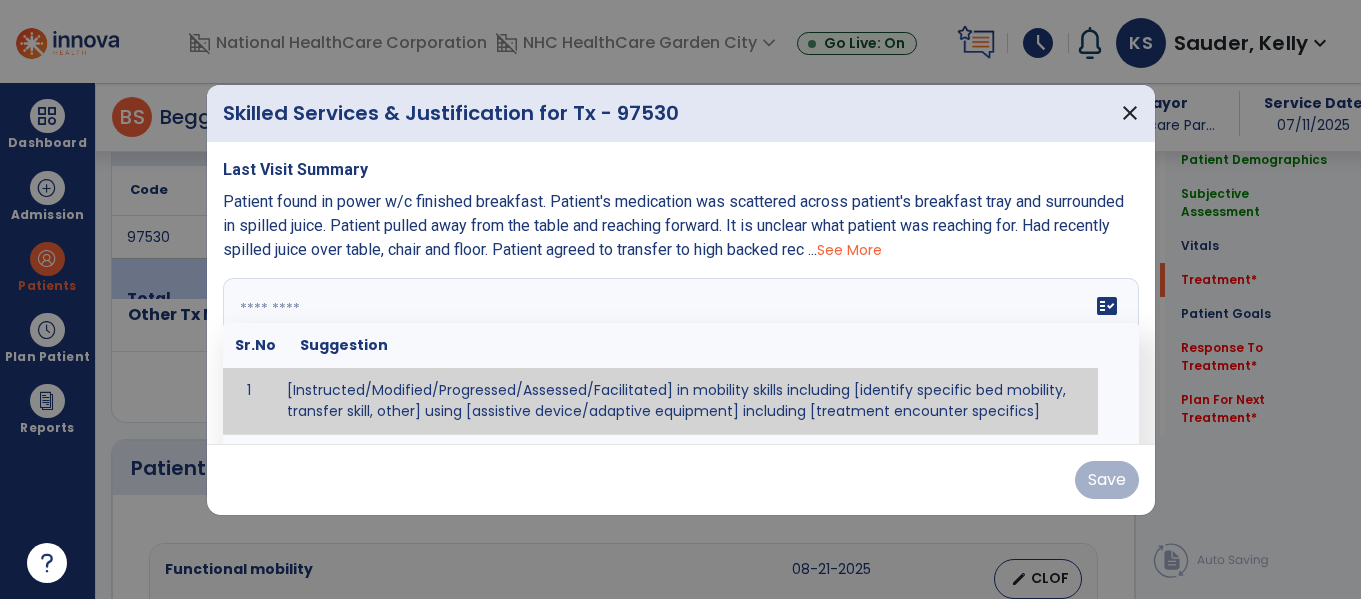 click on "fact_check  Sr.No Suggestion 1 [Instructed/Modified/Progressed/Assessed/Facilitated] in mobility skills including [identify specific bed mobility, transfer skill, other] using [assistive device/adaptive equipment] including [treatment encounter specifics]" at bounding box center (681, 353) 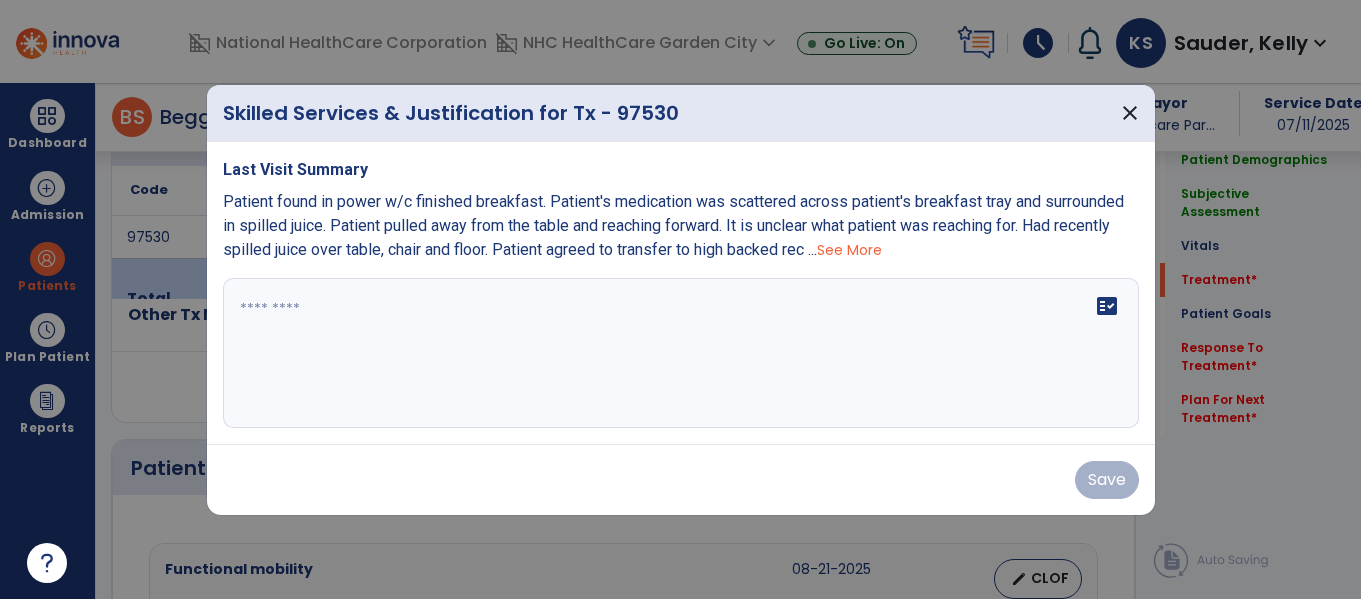 click on "See More" at bounding box center (849, 250) 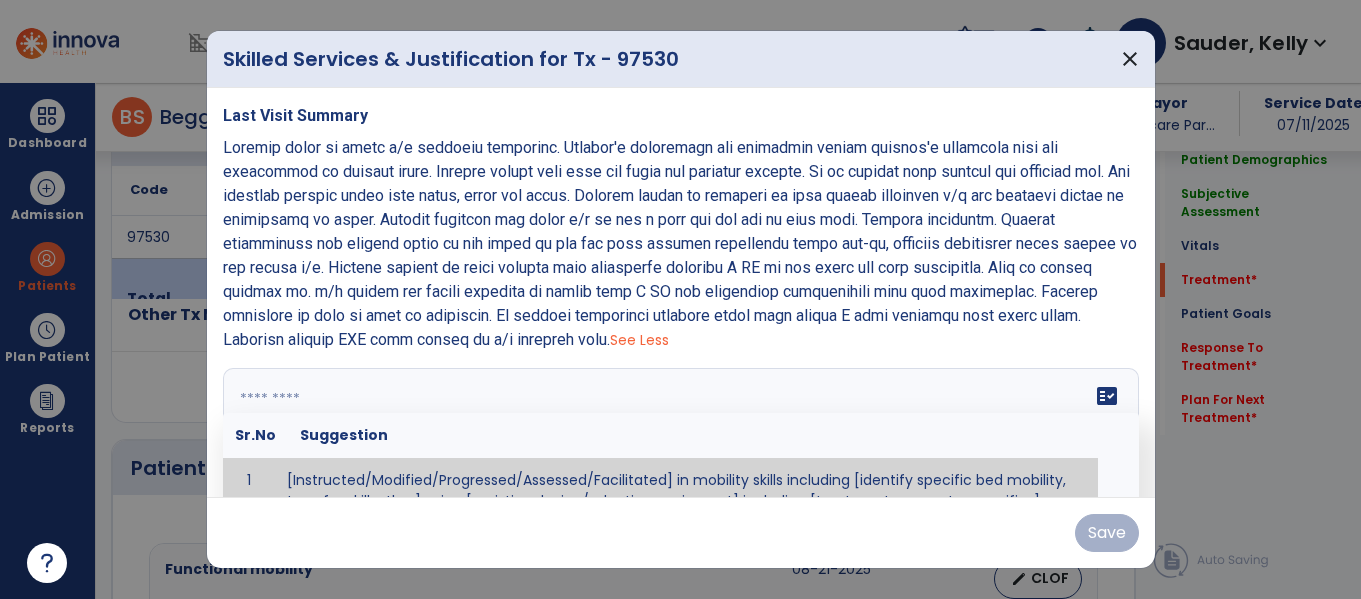click at bounding box center [678, 443] 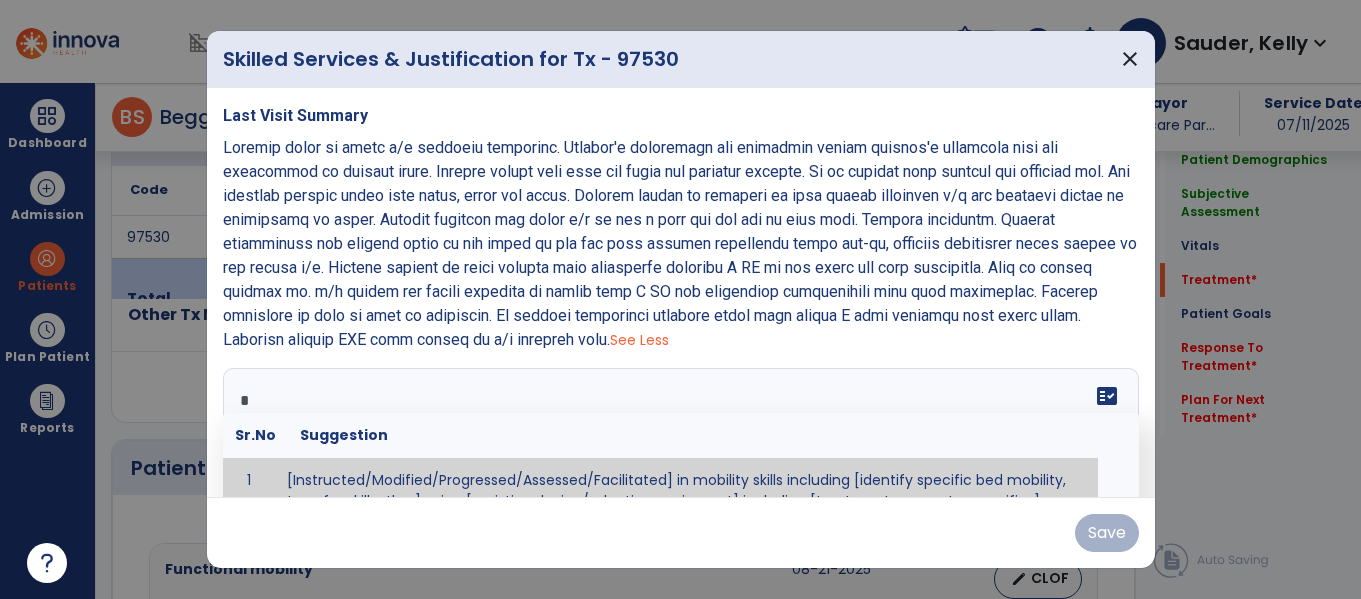 scroll, scrollTop: 27, scrollLeft: 0, axis: vertical 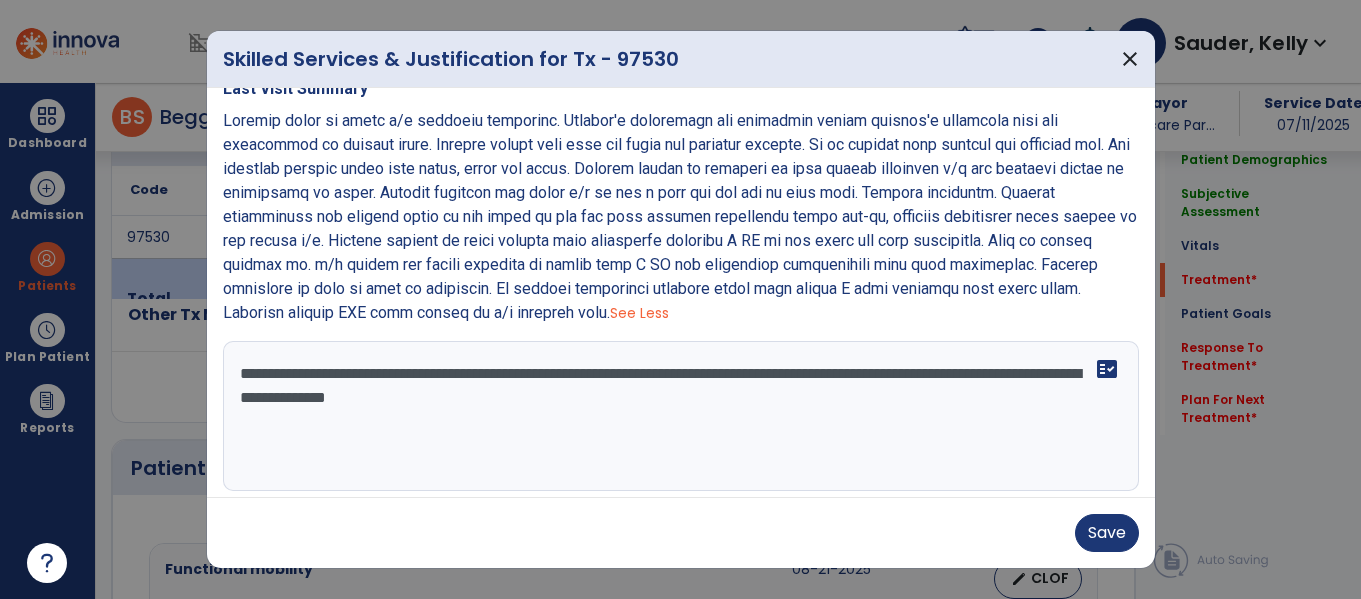 click on "**********" at bounding box center (678, 416) 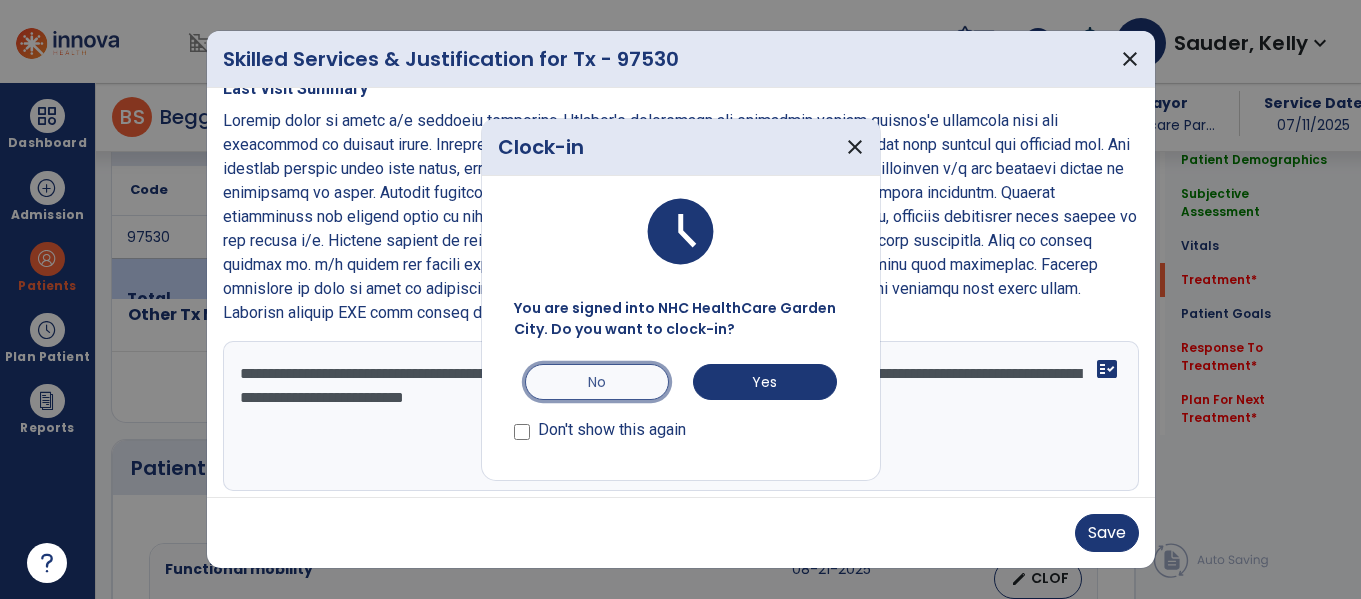 click on "No" at bounding box center [597, 382] 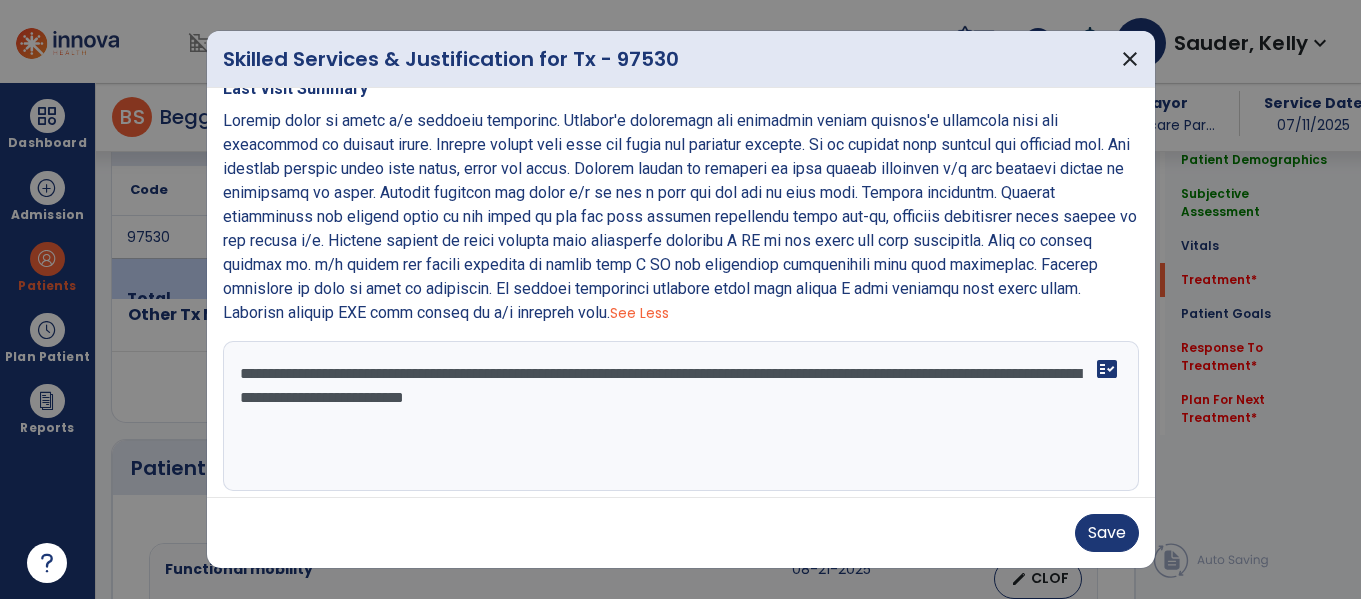 click on "**********" at bounding box center [678, 416] 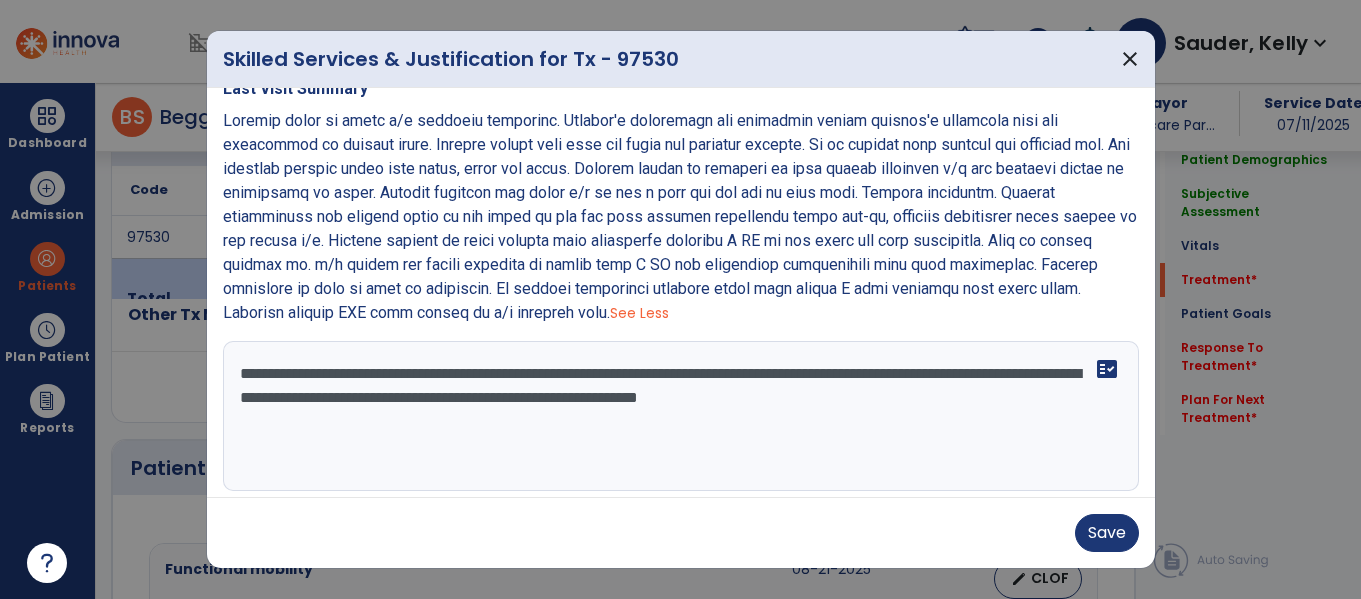 click on "**********" at bounding box center [678, 416] 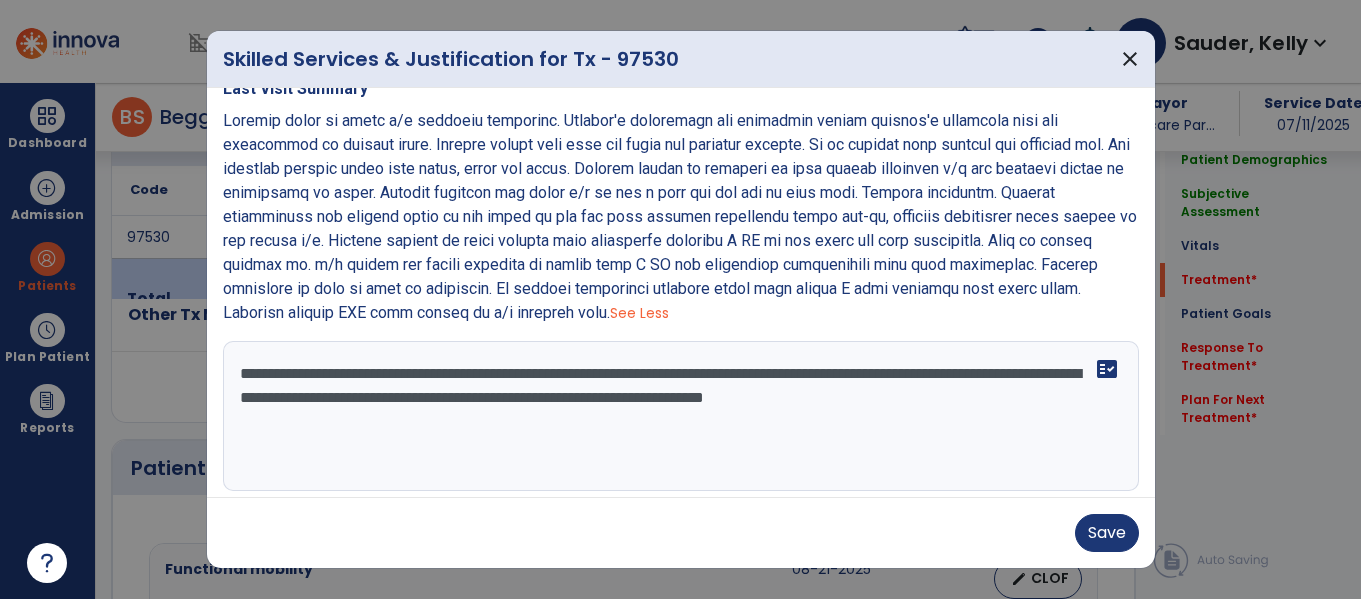 drag, startPoint x: 382, startPoint y: 426, endPoint x: 290, endPoint y: 424, distance: 92.021736 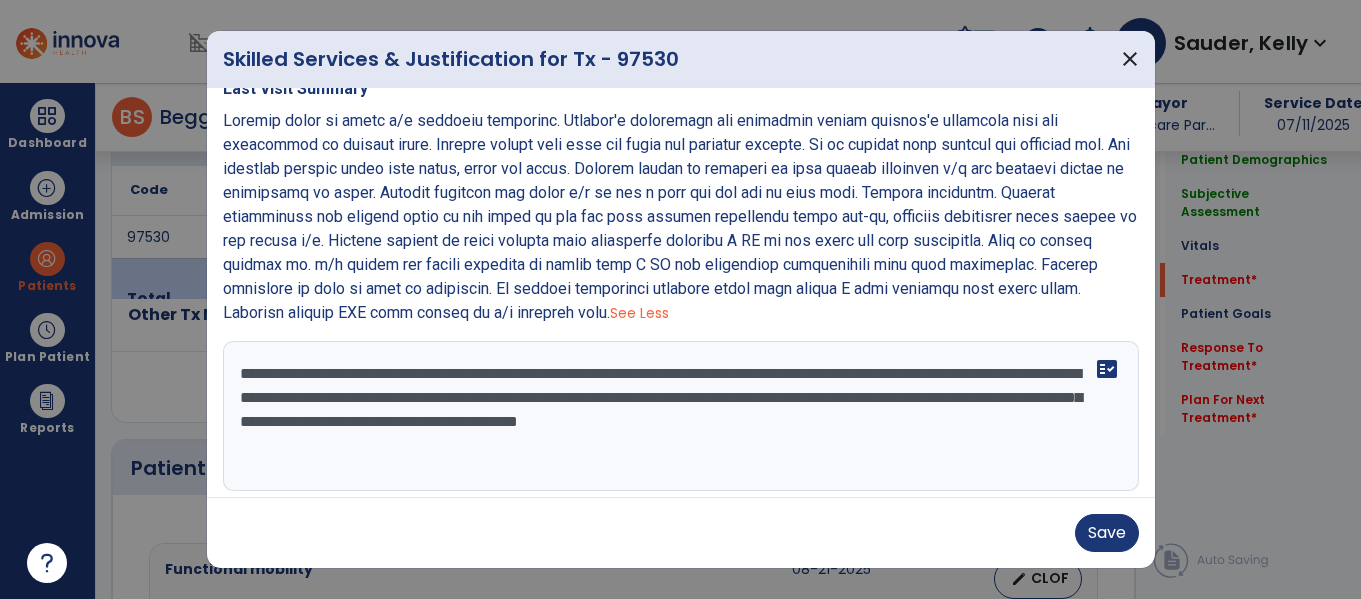 click on "**********" at bounding box center (678, 416) 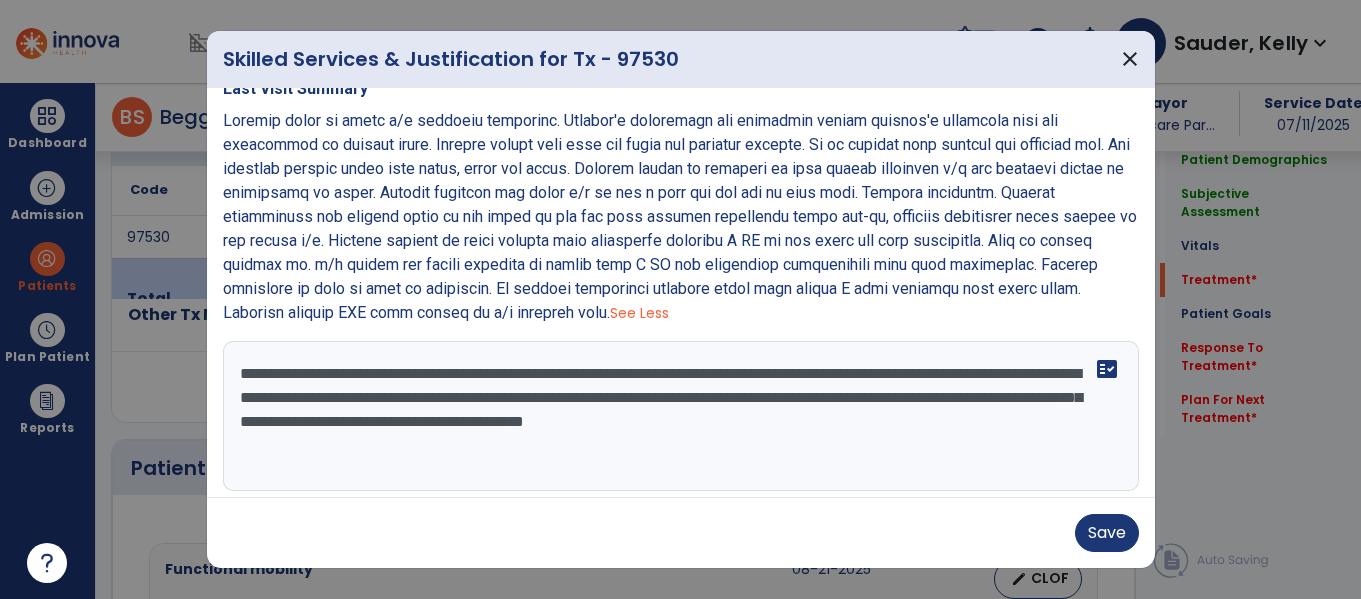 click on "**********" at bounding box center [678, 416] 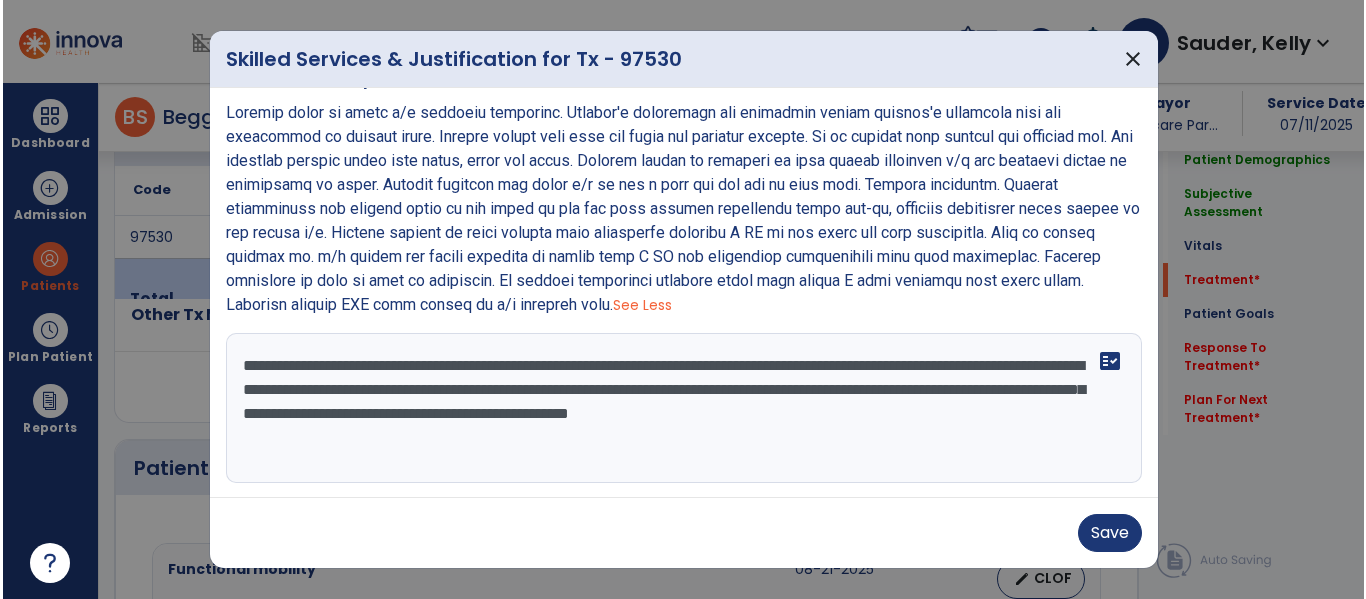 scroll, scrollTop: 37, scrollLeft: 0, axis: vertical 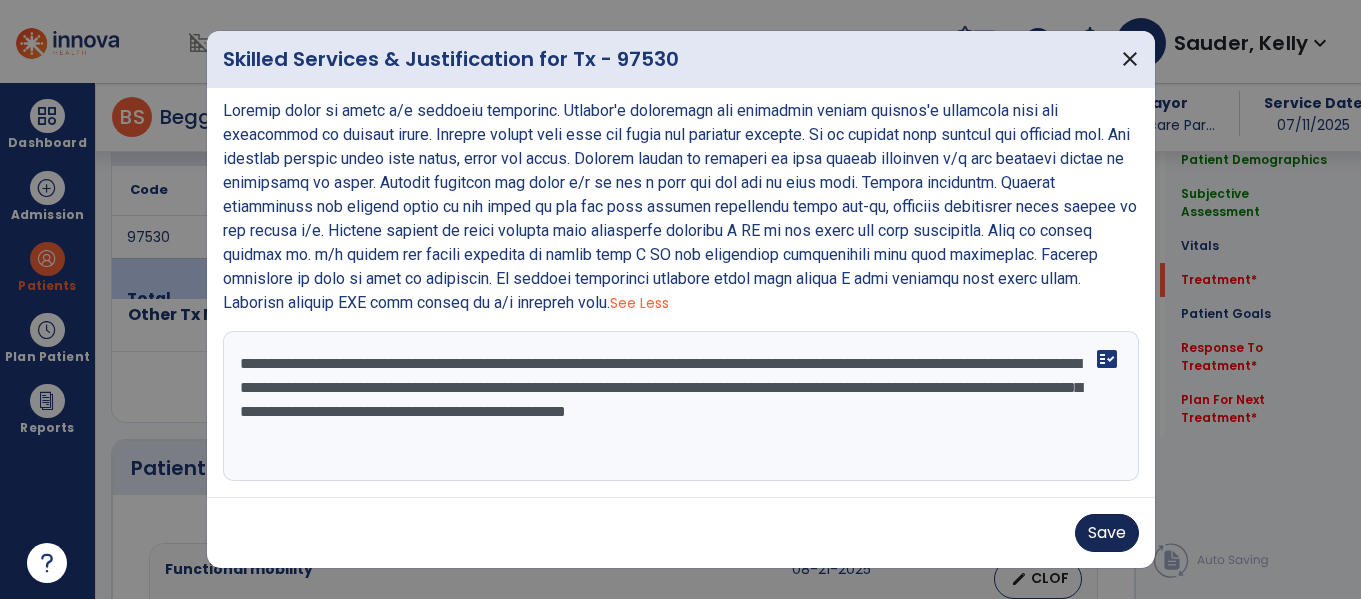 type on "**********" 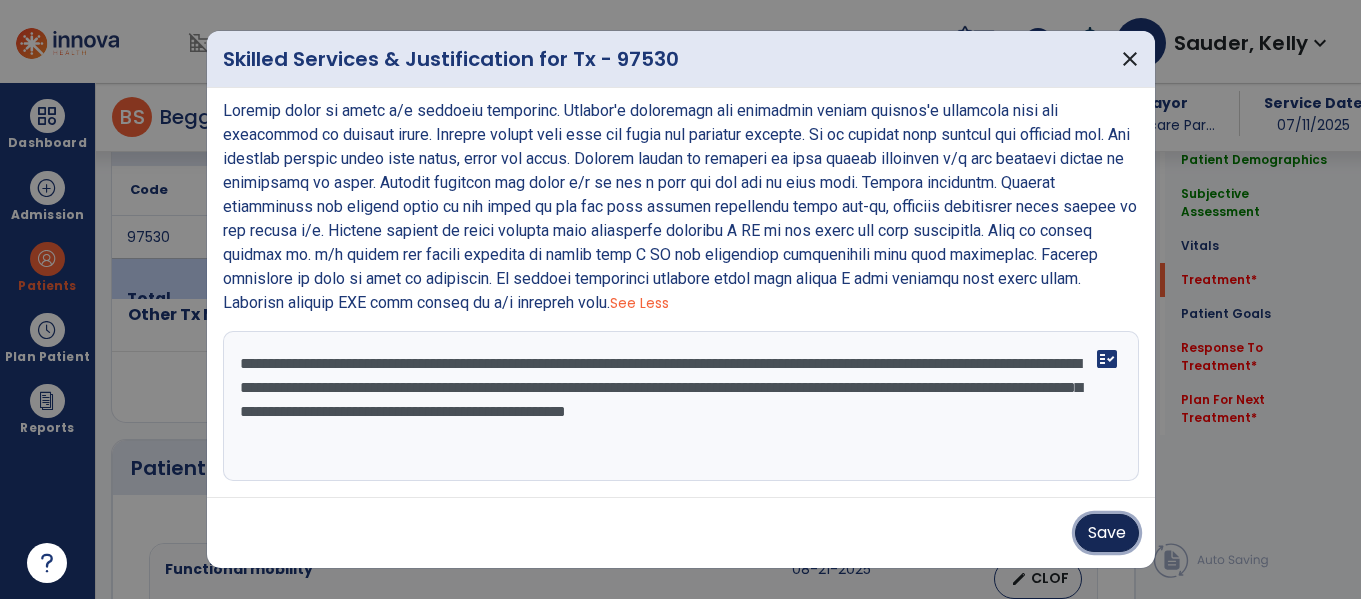 click on "Save" at bounding box center (1107, 533) 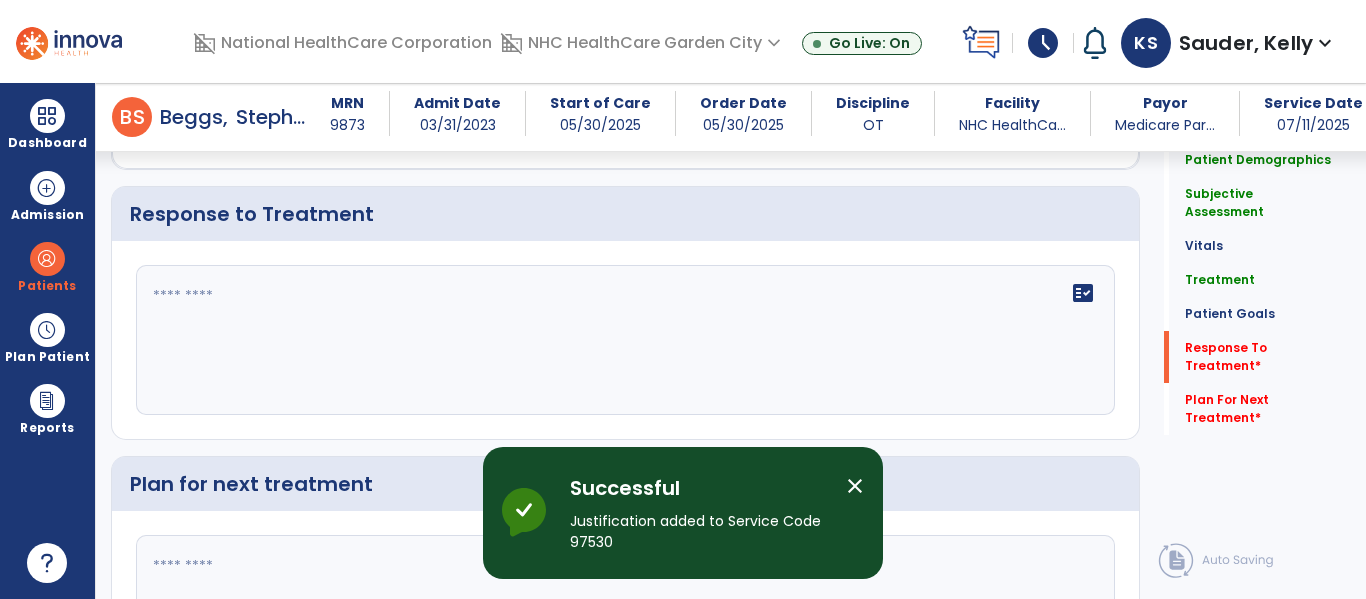 scroll, scrollTop: 3200, scrollLeft: 0, axis: vertical 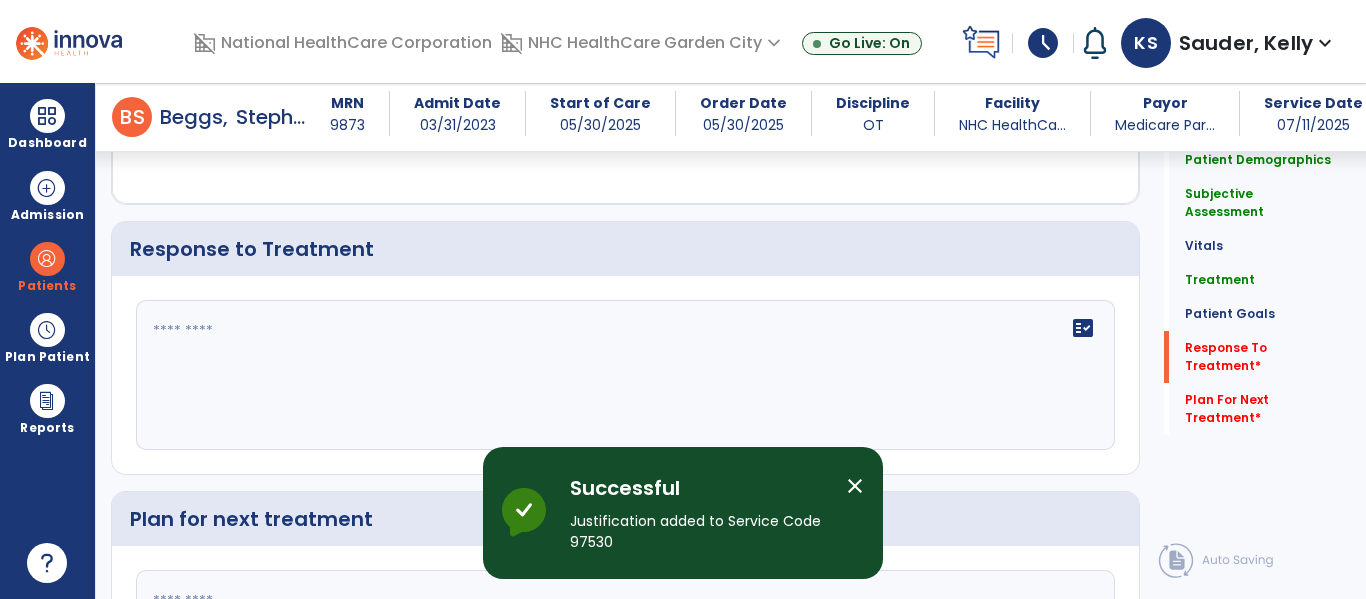 click on "fact_check" 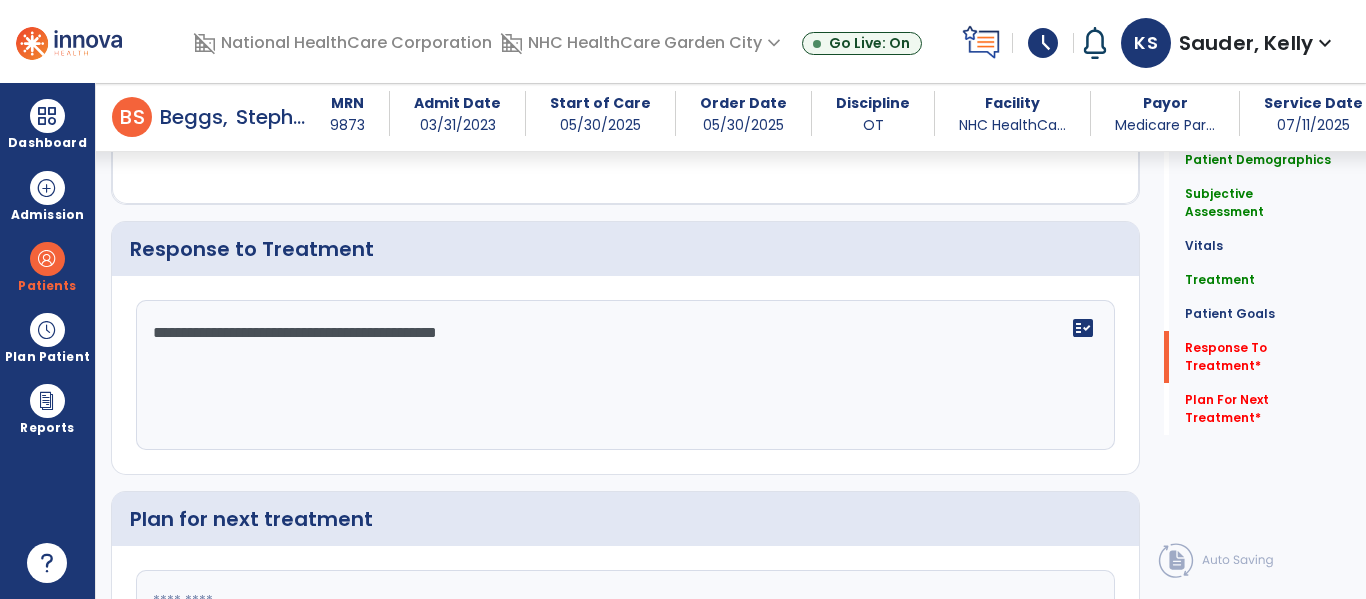 scroll, scrollTop: 3400, scrollLeft: 0, axis: vertical 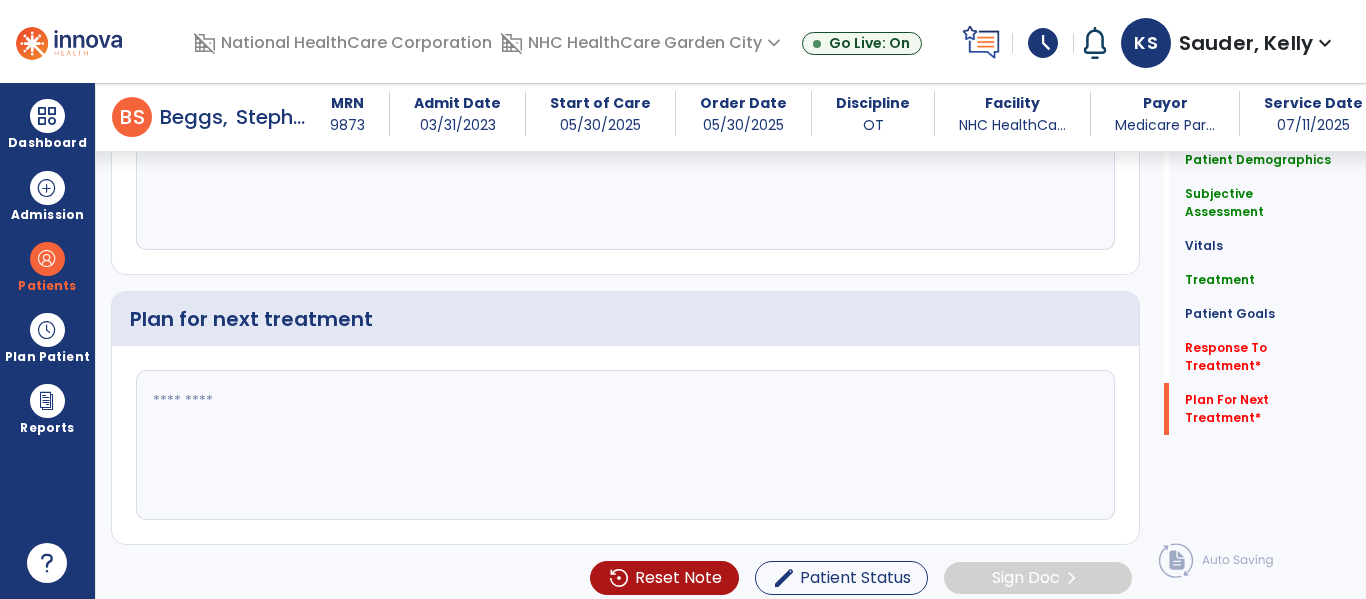 type on "**********" 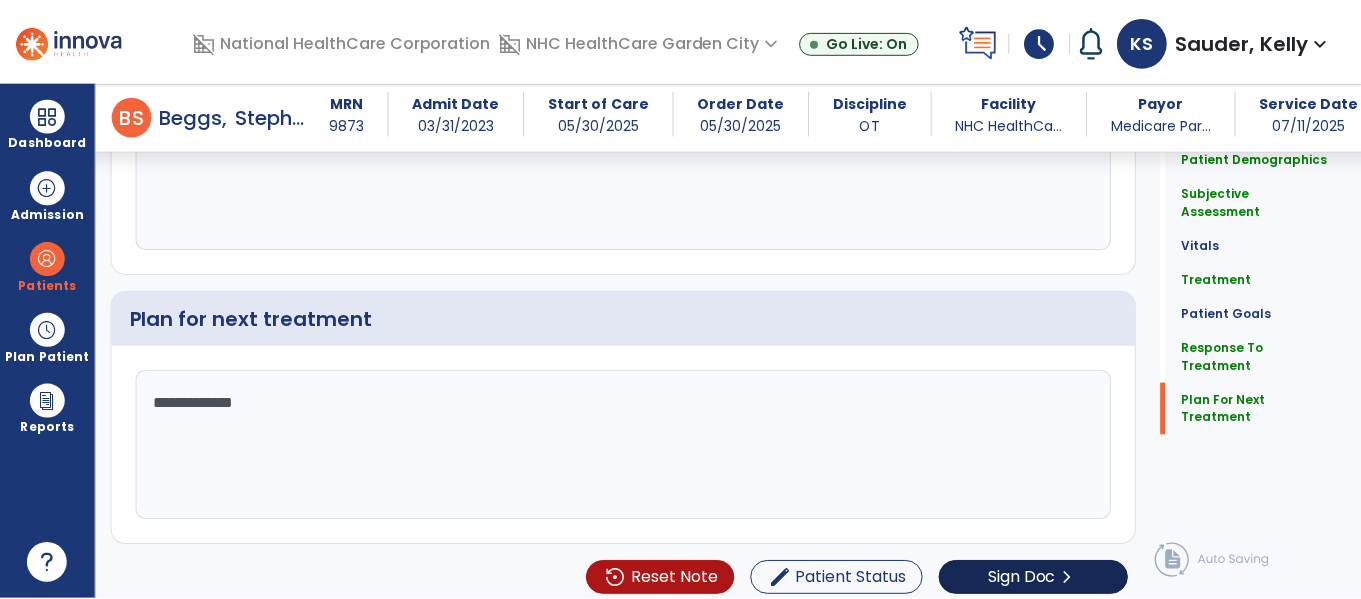 scroll, scrollTop: 3400, scrollLeft: 0, axis: vertical 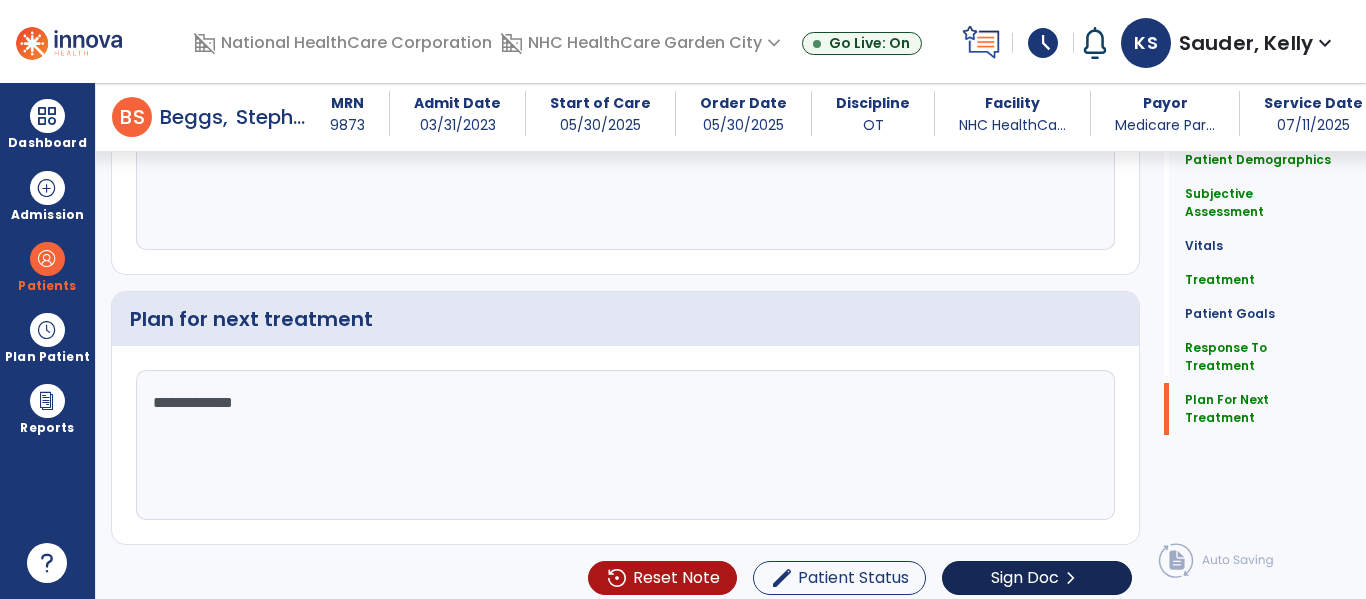 type on "**********" 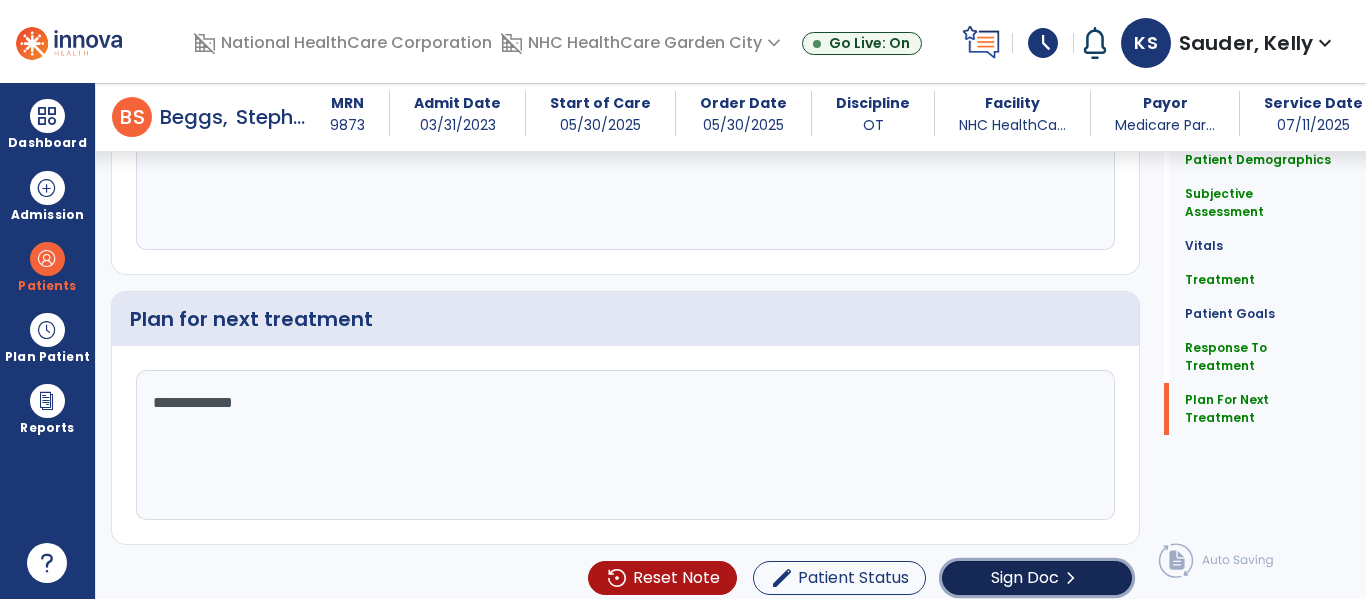 click on "Sign Doc" 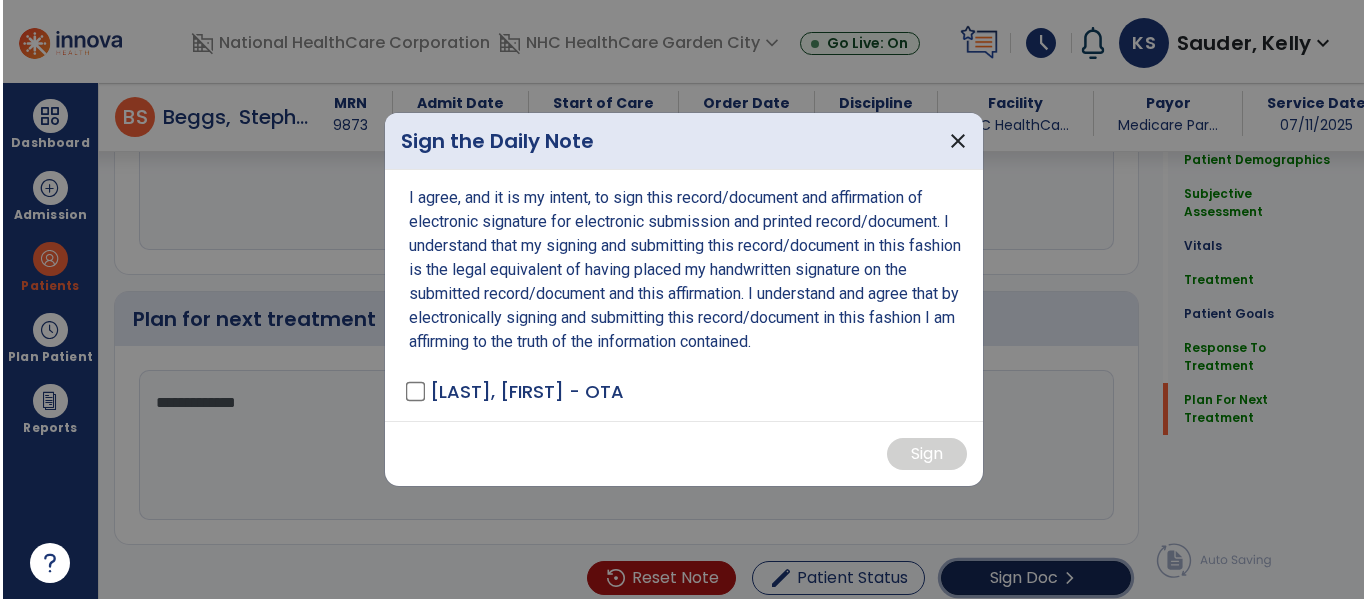 scroll, scrollTop: 3400, scrollLeft: 0, axis: vertical 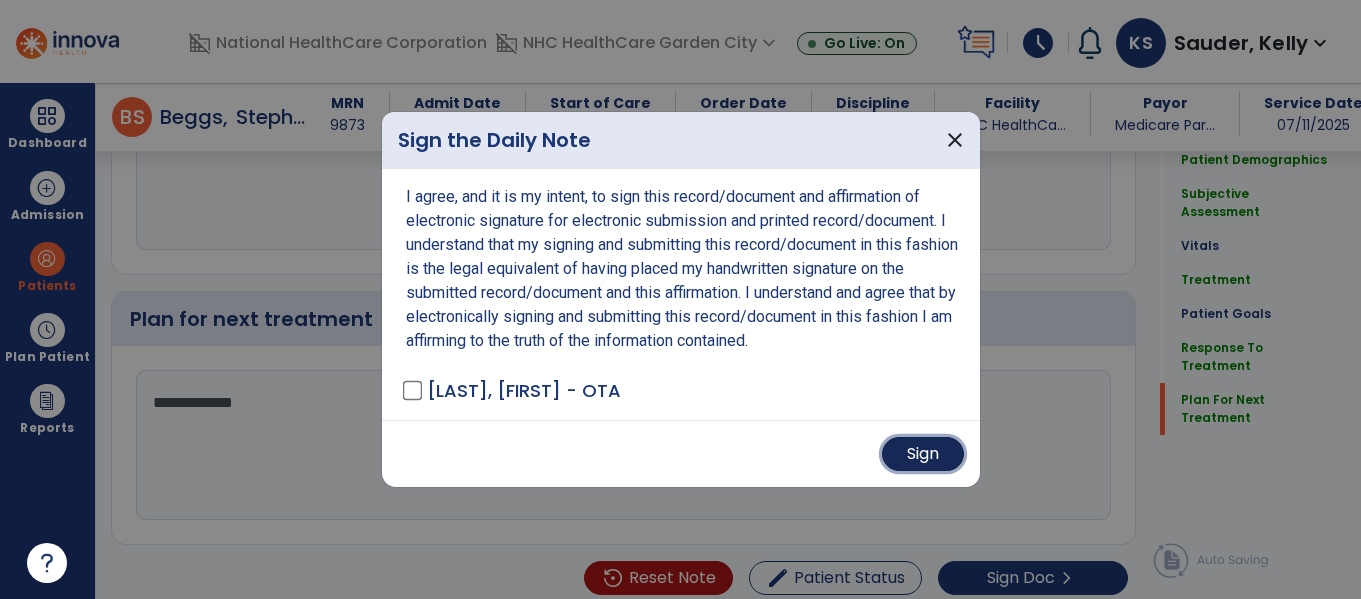 click on "Sign" at bounding box center (923, 454) 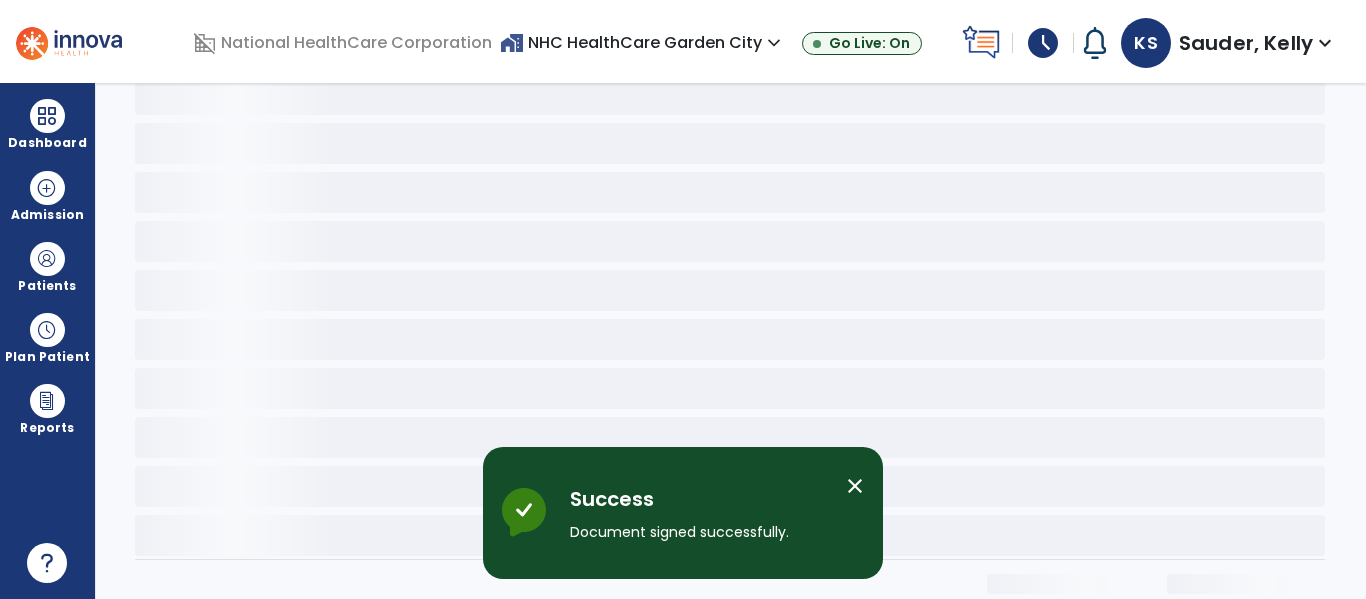 scroll, scrollTop: 0, scrollLeft: 0, axis: both 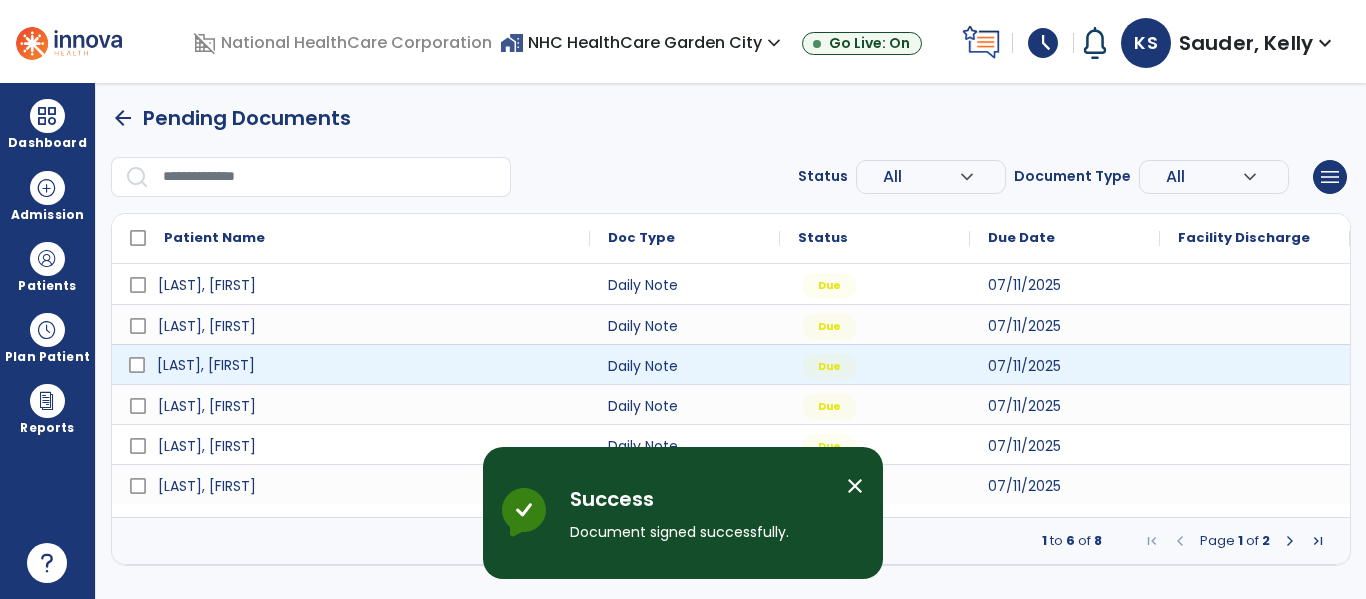 click on "[LAST], [FIRST]" at bounding box center [206, 365] 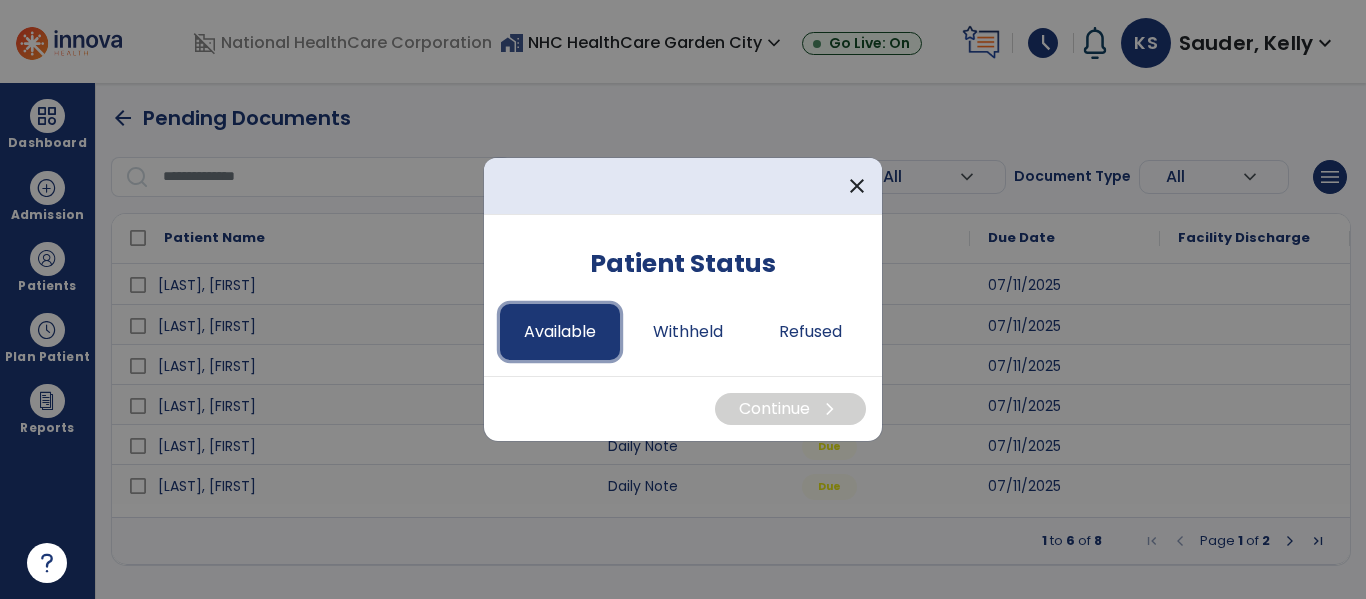 click on "Available" at bounding box center (560, 332) 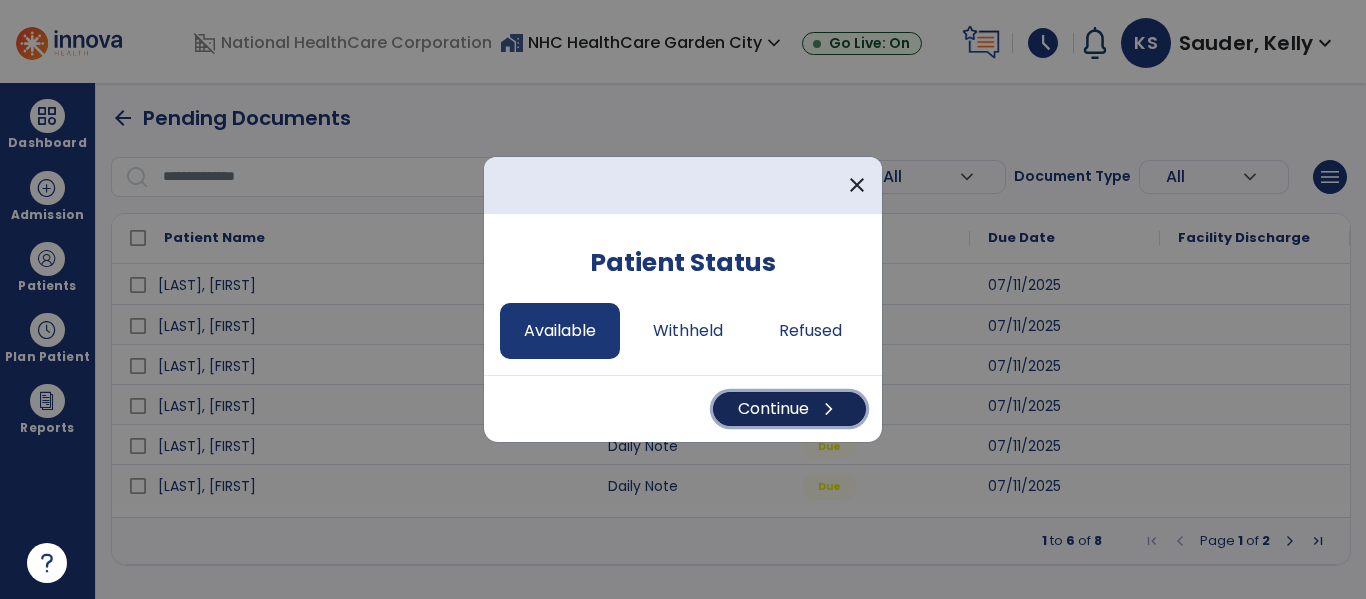 click on "Continue   chevron_right" at bounding box center [789, 409] 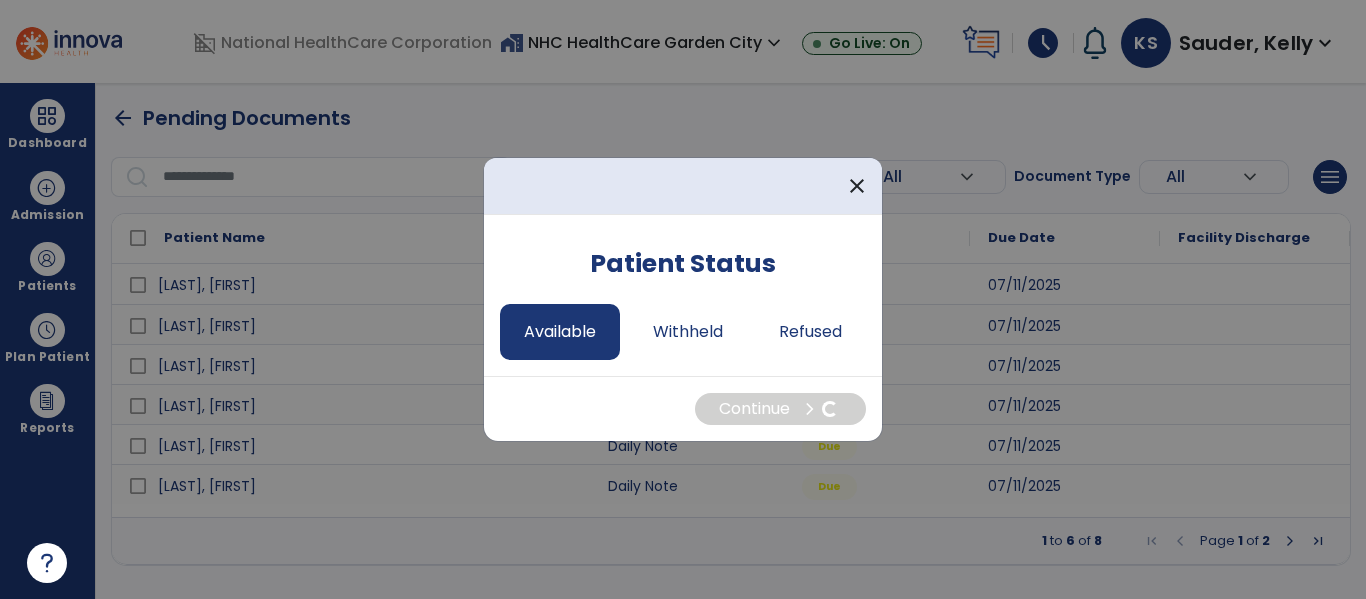 select on "*" 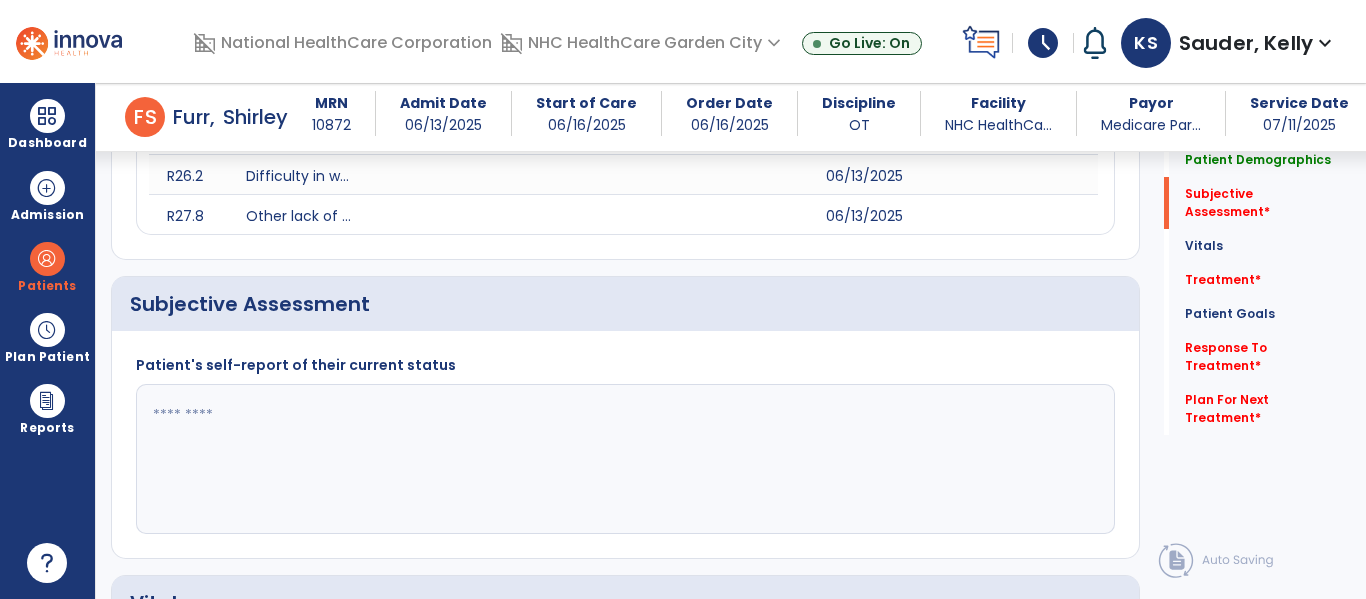scroll, scrollTop: 500, scrollLeft: 0, axis: vertical 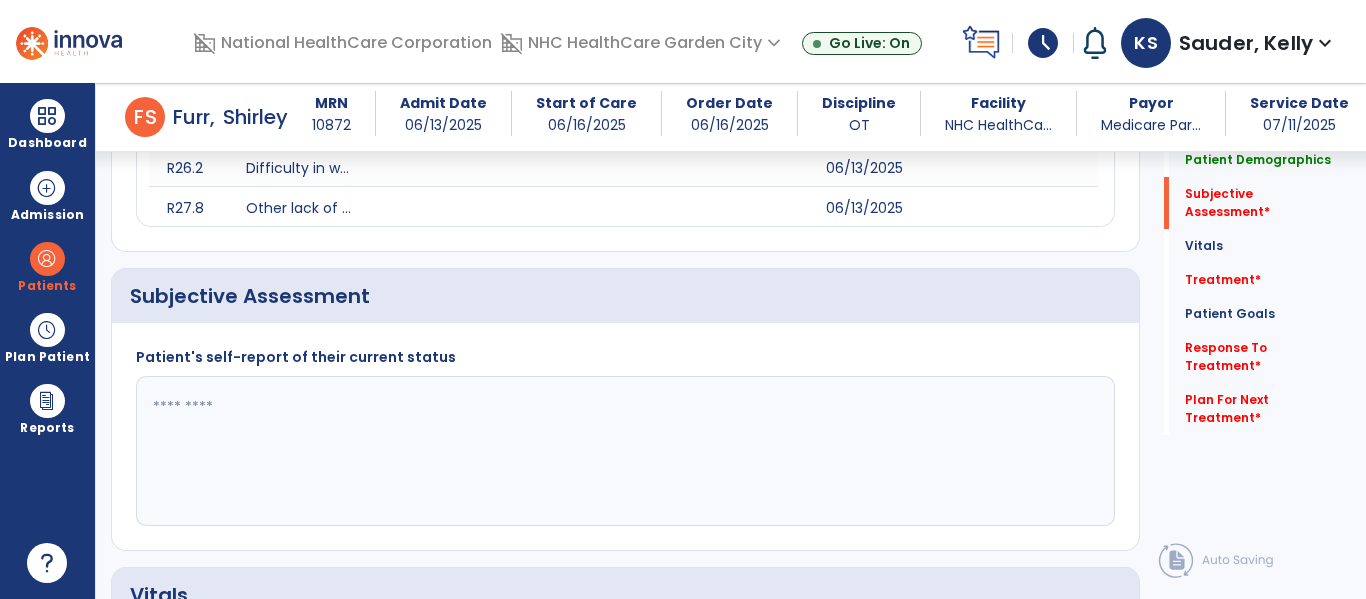 click 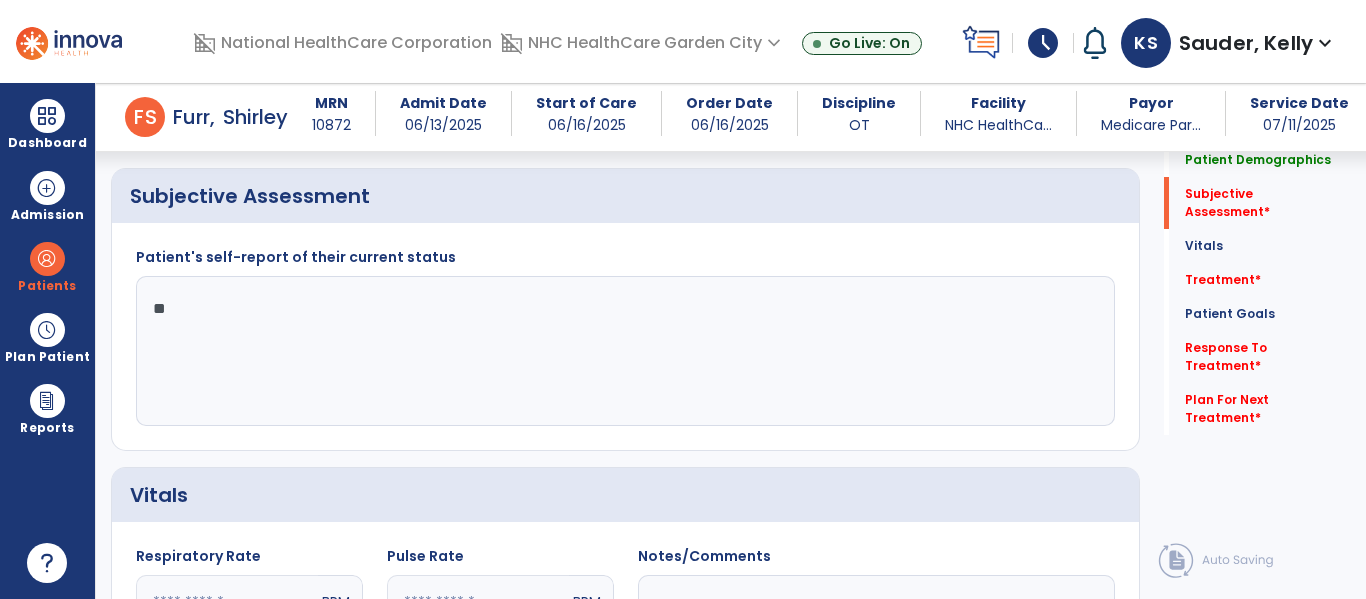 type on "*" 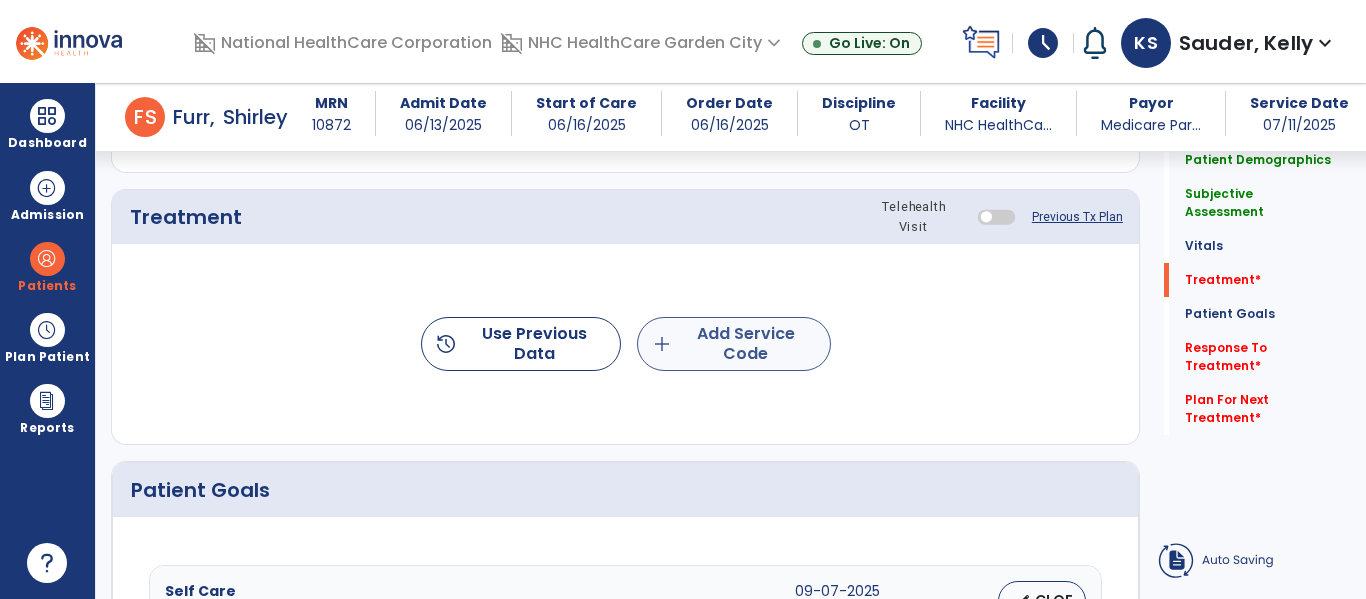 type on "**********" 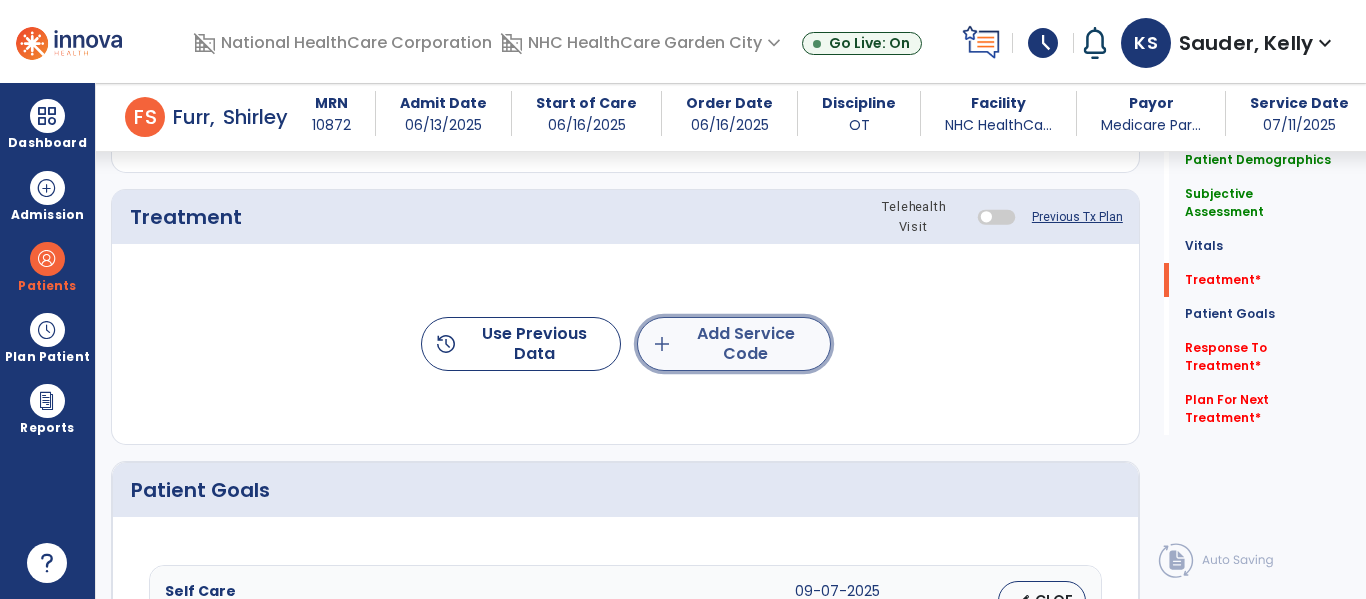click on "add  Add Service Code" 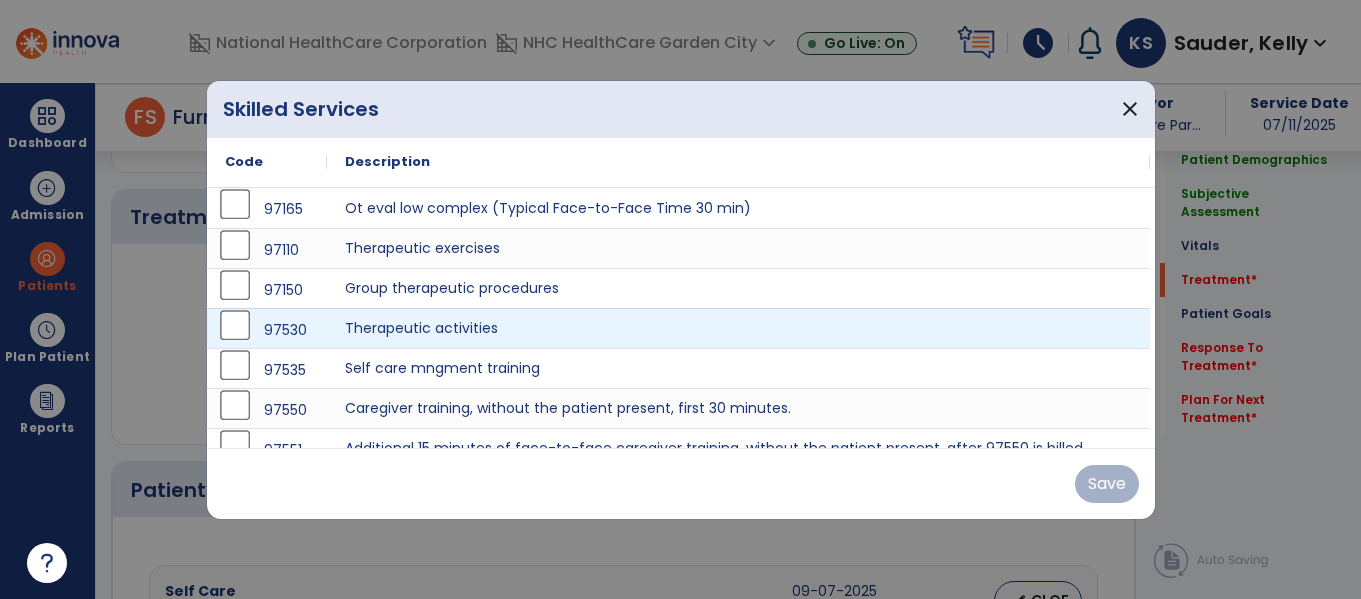 scroll, scrollTop: 1300, scrollLeft: 0, axis: vertical 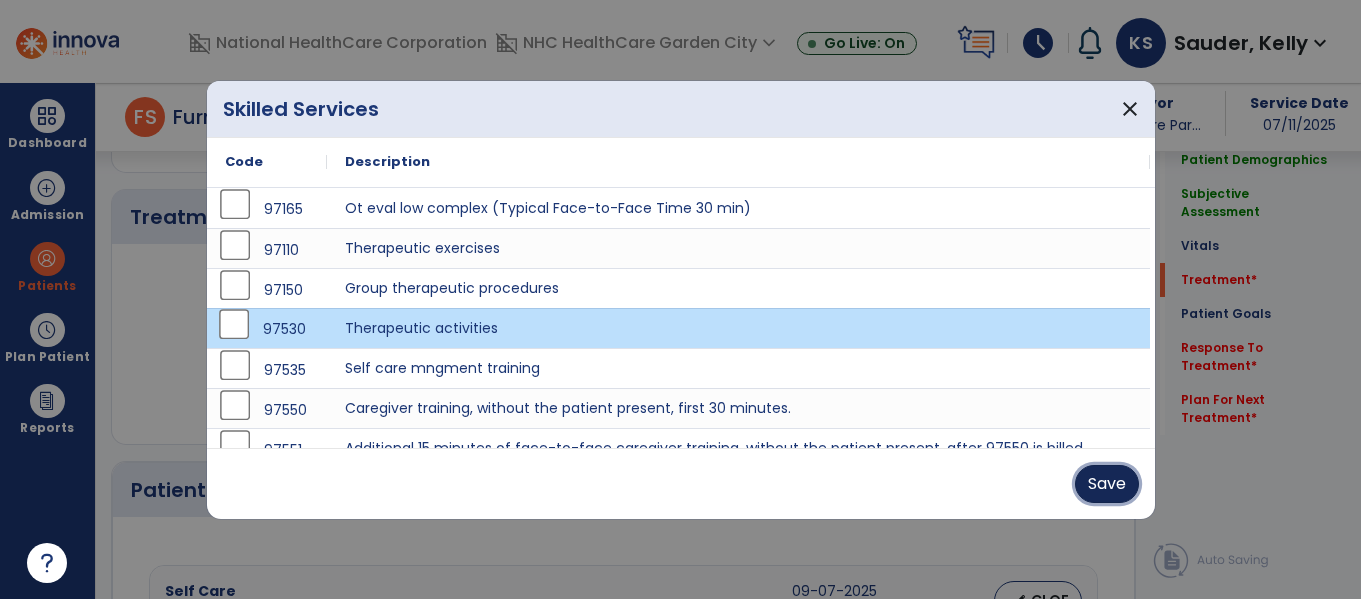 click on "Save" at bounding box center [1107, 484] 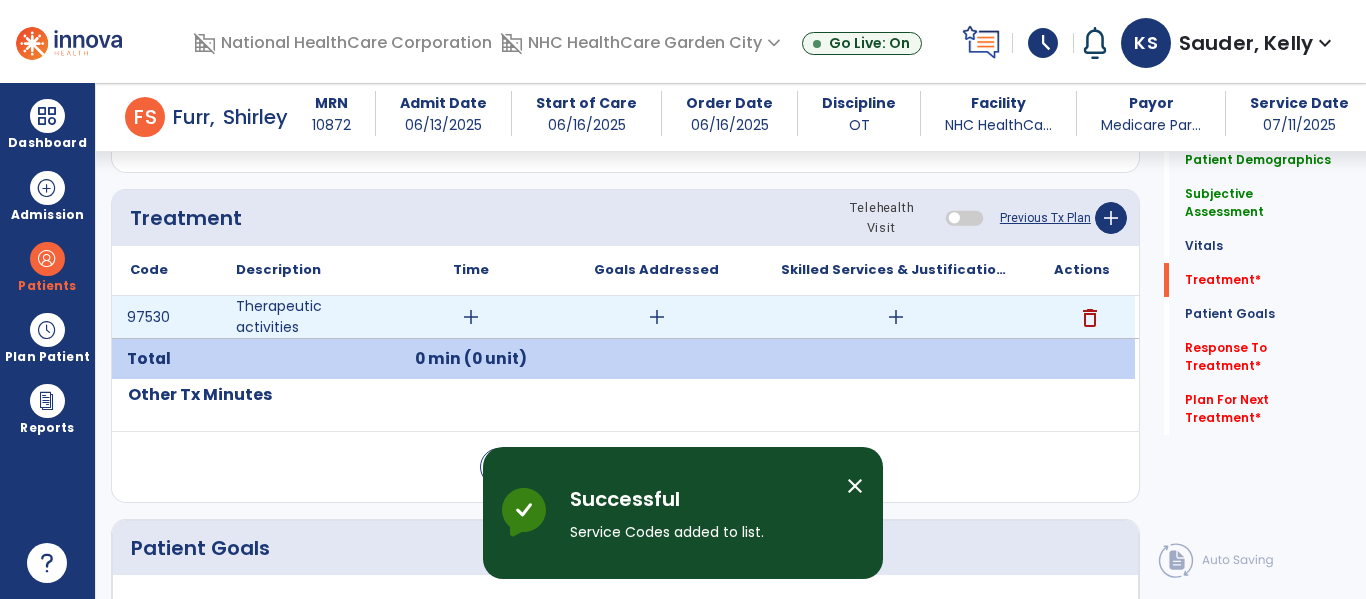 click on "add" at bounding box center (471, 317) 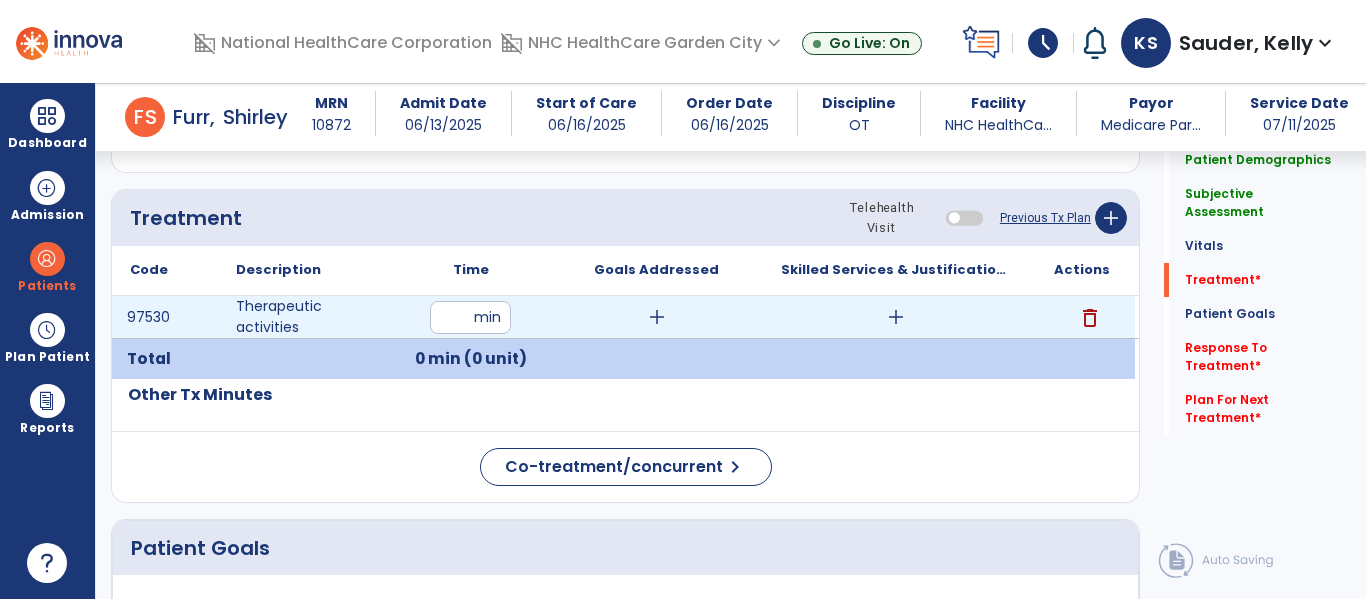 type on "**" 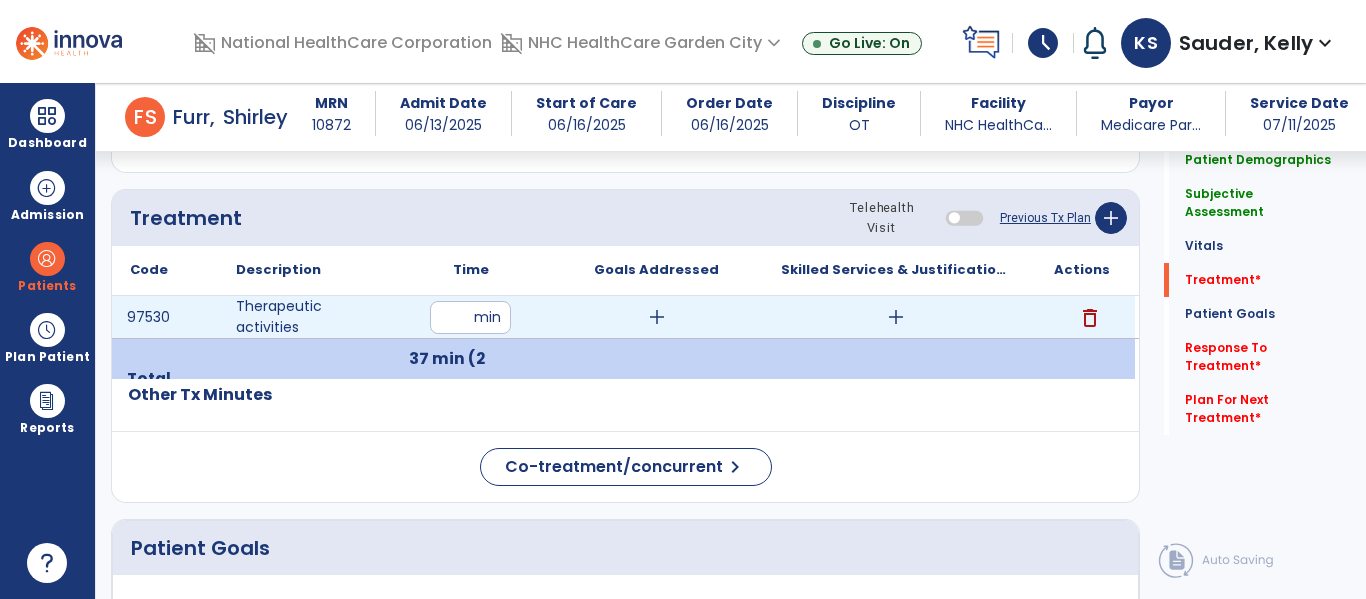 click on "add" at bounding box center [657, 317] 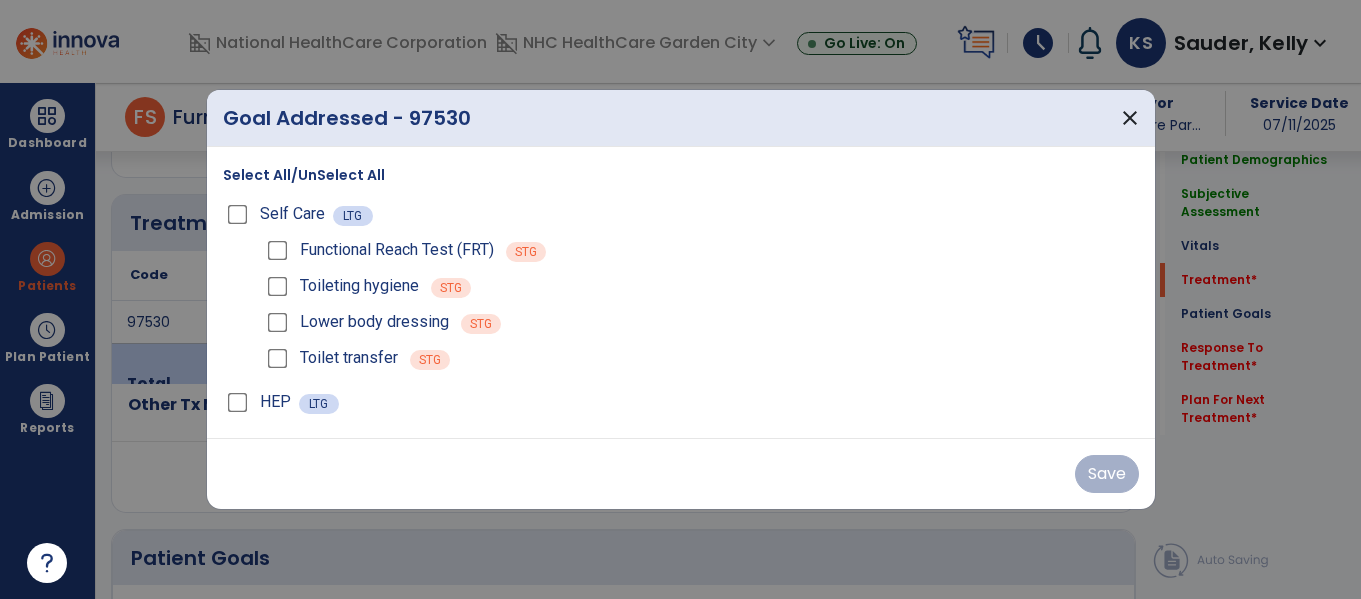 scroll, scrollTop: 1300, scrollLeft: 0, axis: vertical 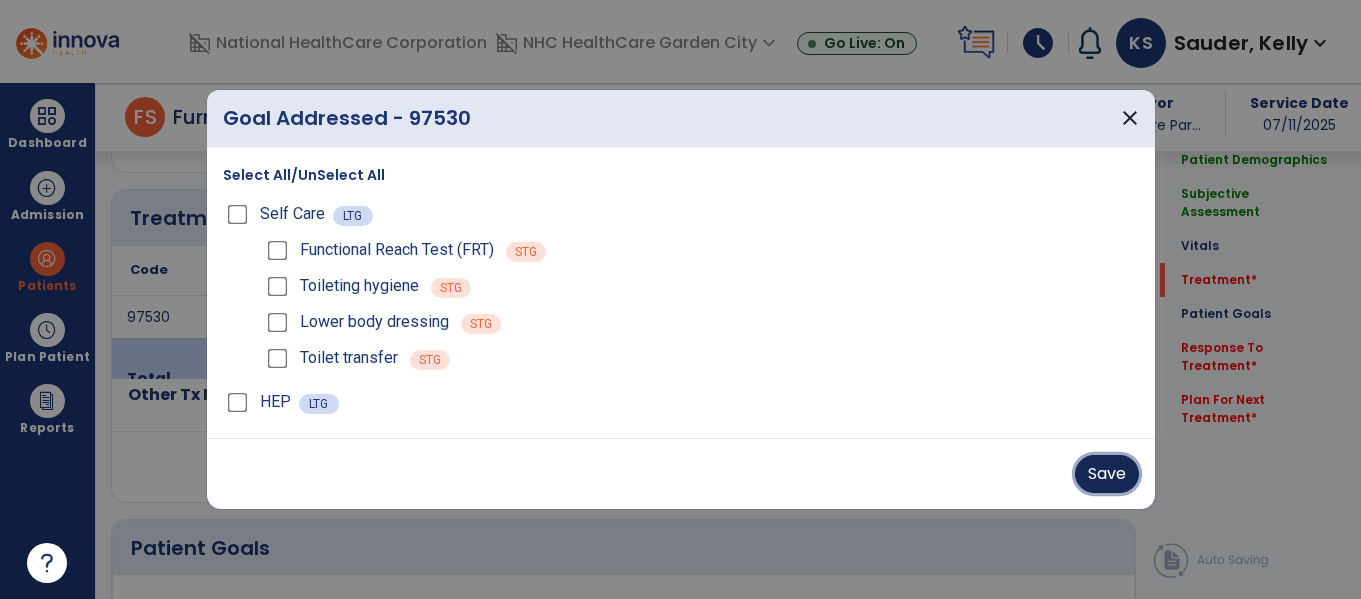 click on "Save" at bounding box center (1107, 474) 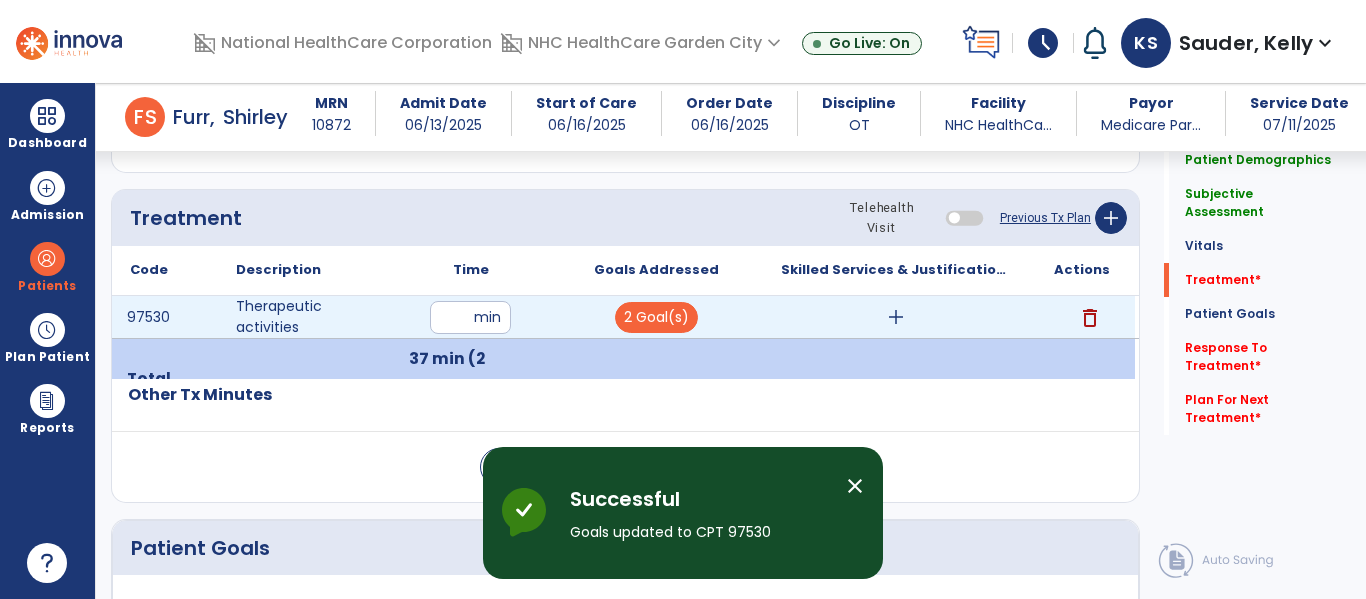 click on "add" at bounding box center [896, 317] 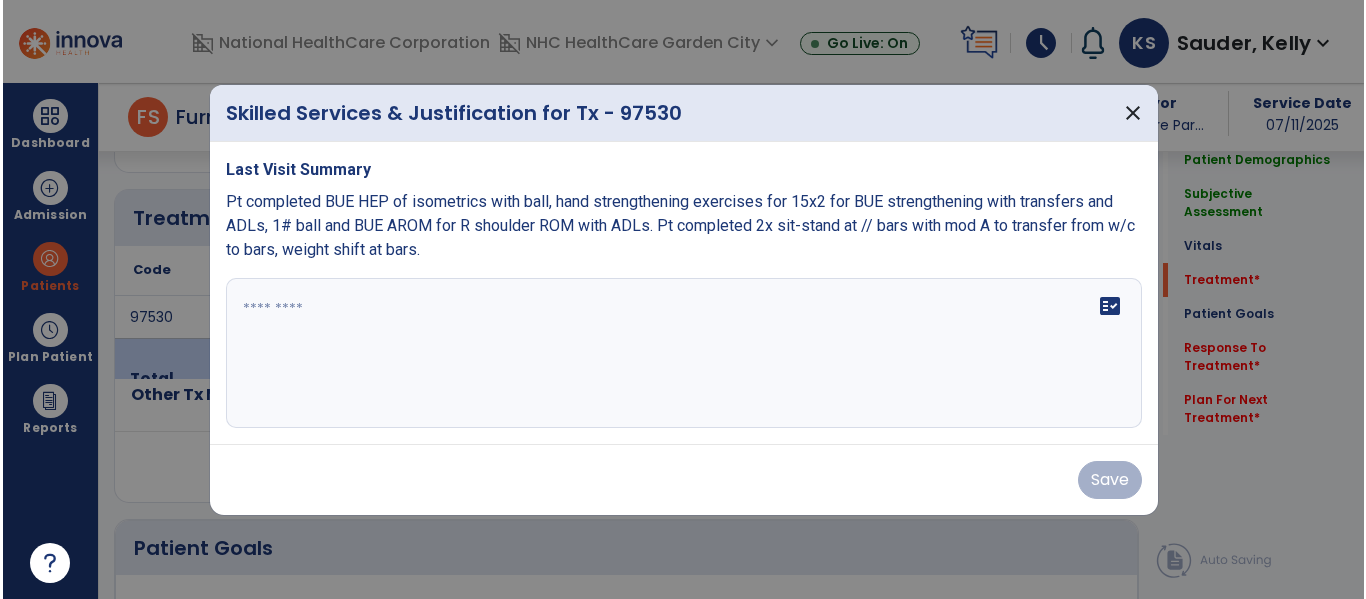scroll, scrollTop: 1300, scrollLeft: 0, axis: vertical 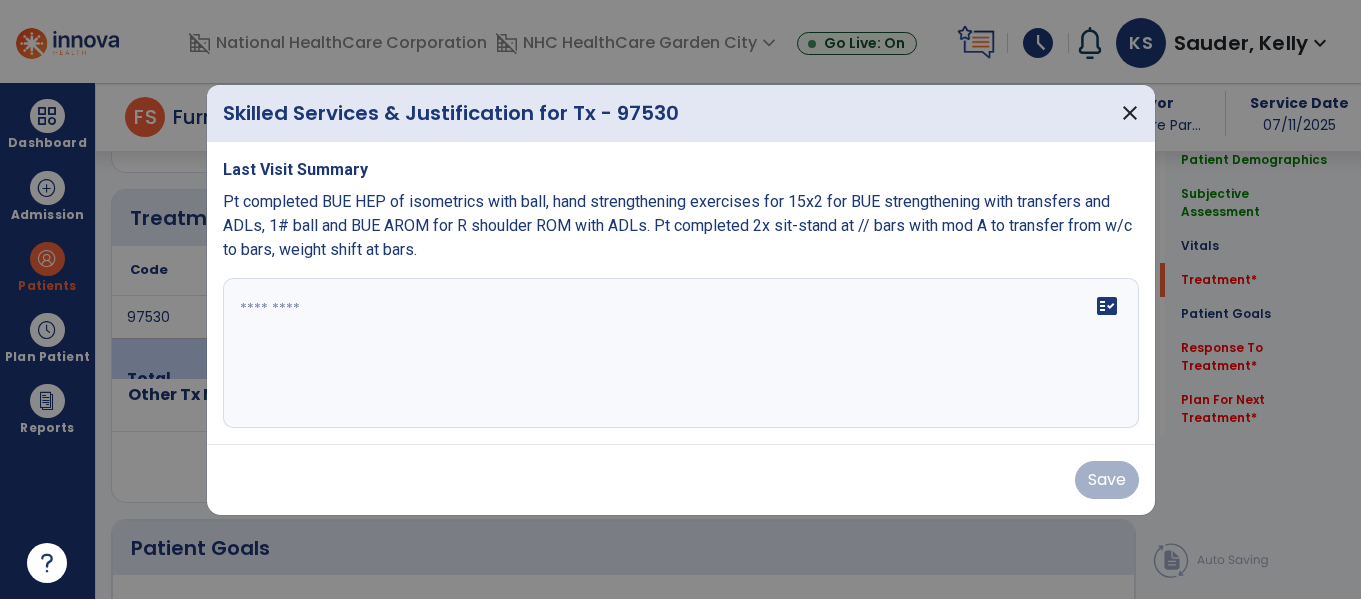 click on "fact_check" at bounding box center (681, 353) 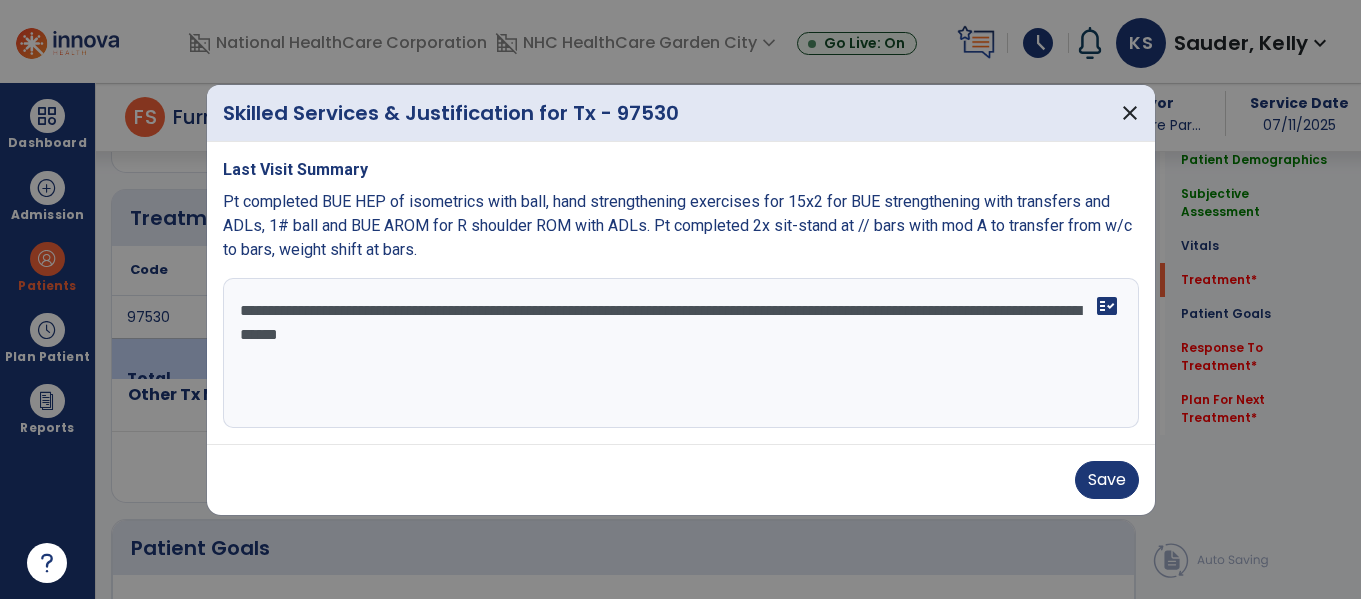 click on "**********" at bounding box center (681, 353) 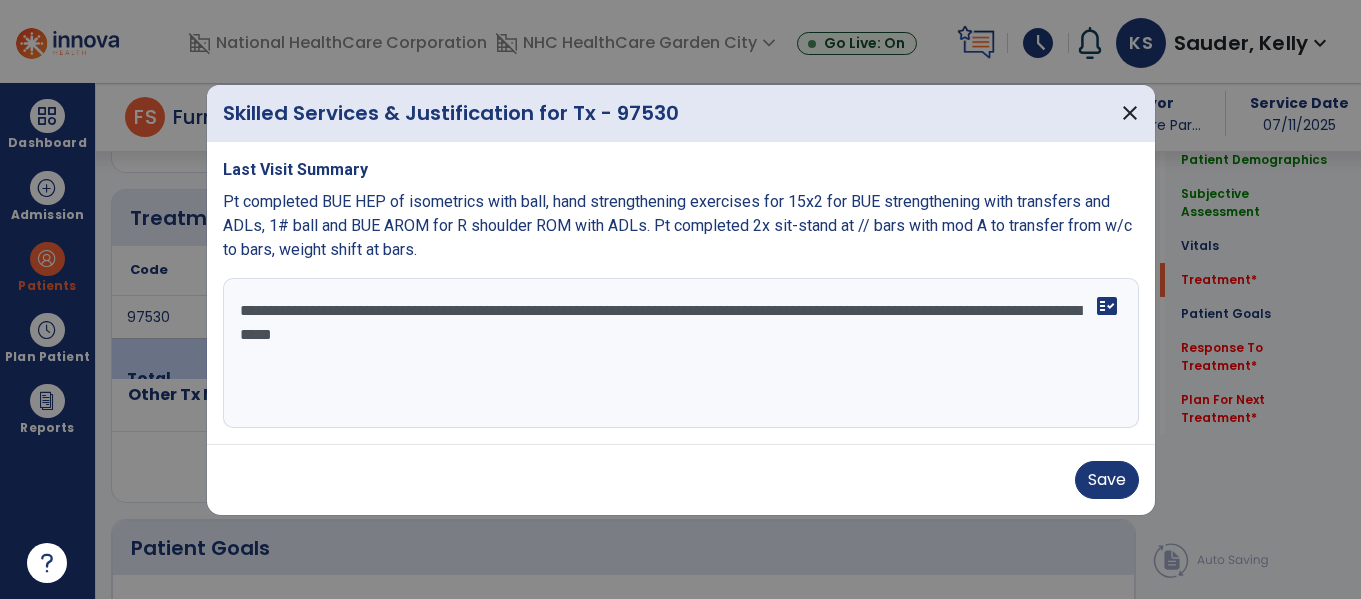 click on "**********" at bounding box center (681, 353) 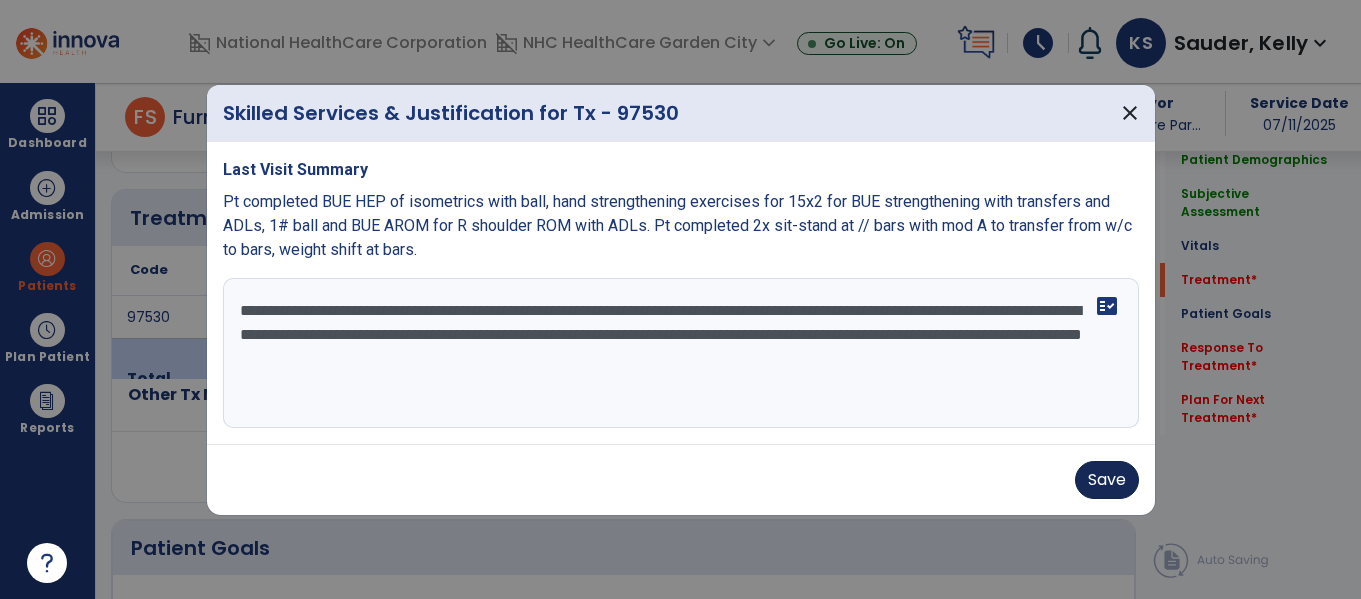 type on "**********" 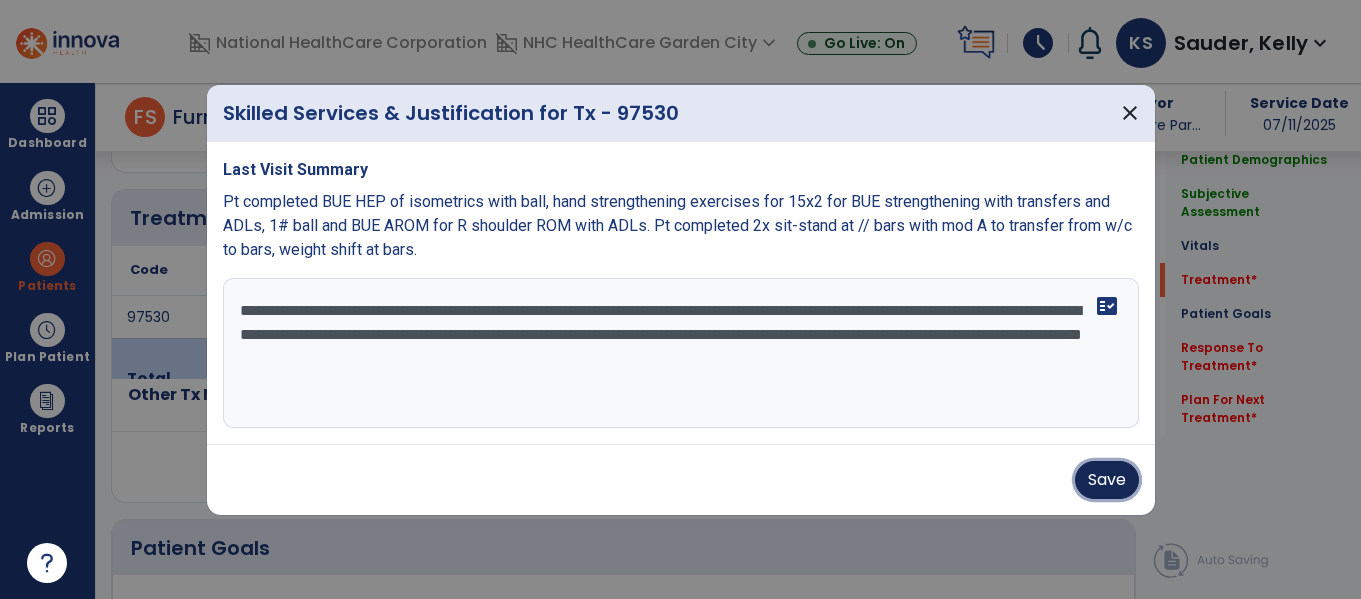 click on "Save" at bounding box center [1107, 480] 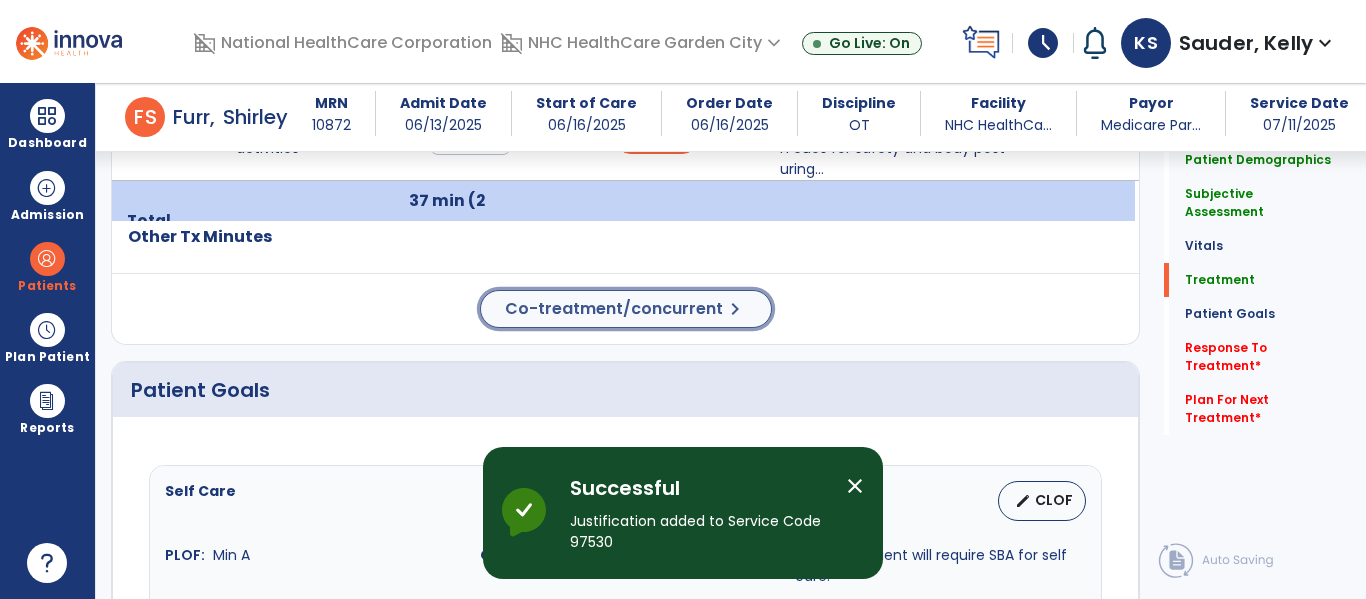 click on "Co-treatment/concurrent" 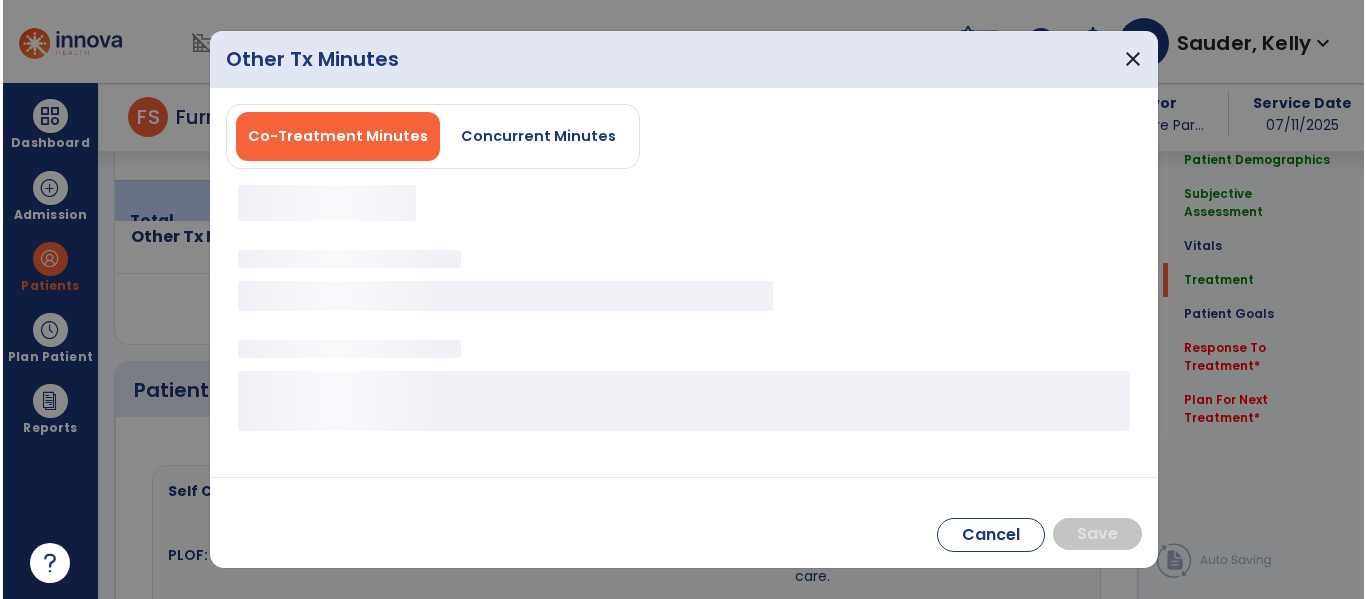 scroll, scrollTop: 1500, scrollLeft: 0, axis: vertical 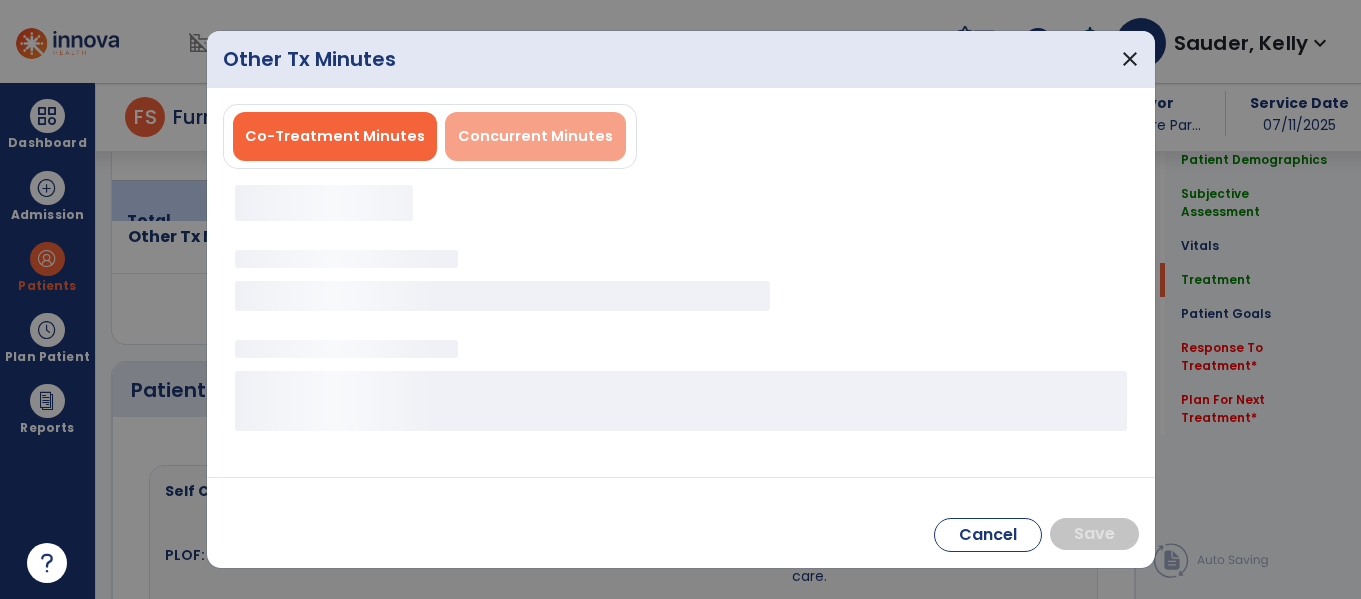 click on "Concurrent Minutes" at bounding box center [535, 136] 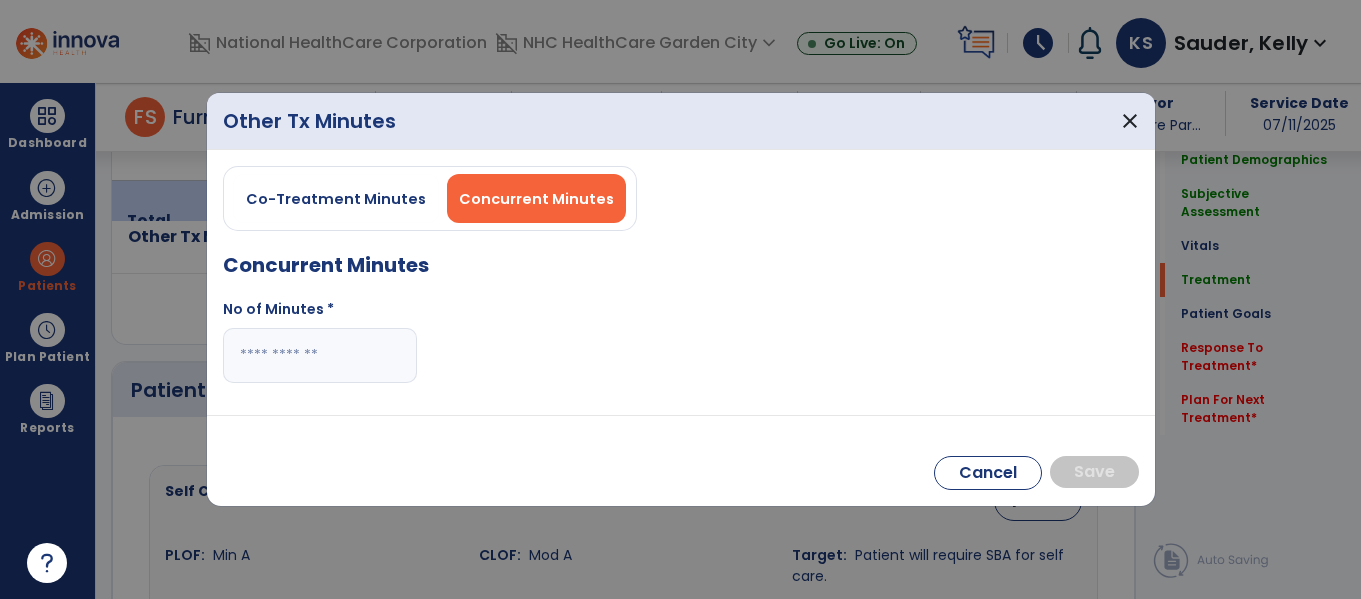 click at bounding box center (320, 355) 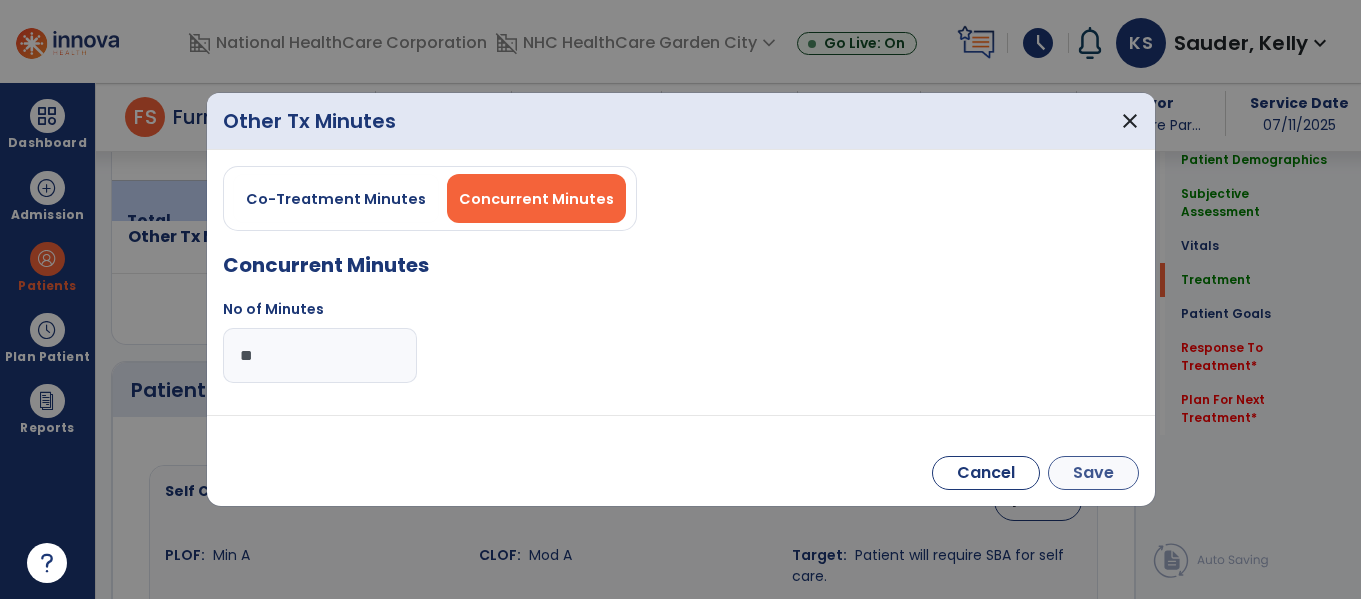 type on "**" 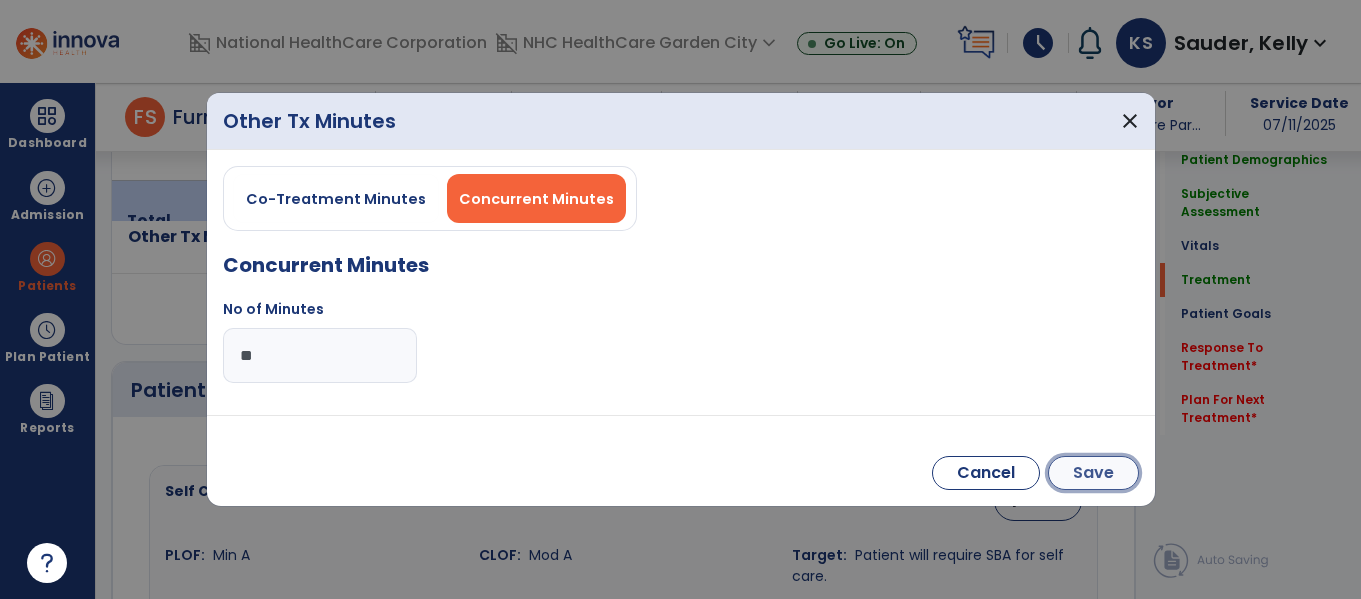 click on "Save" at bounding box center (1093, 473) 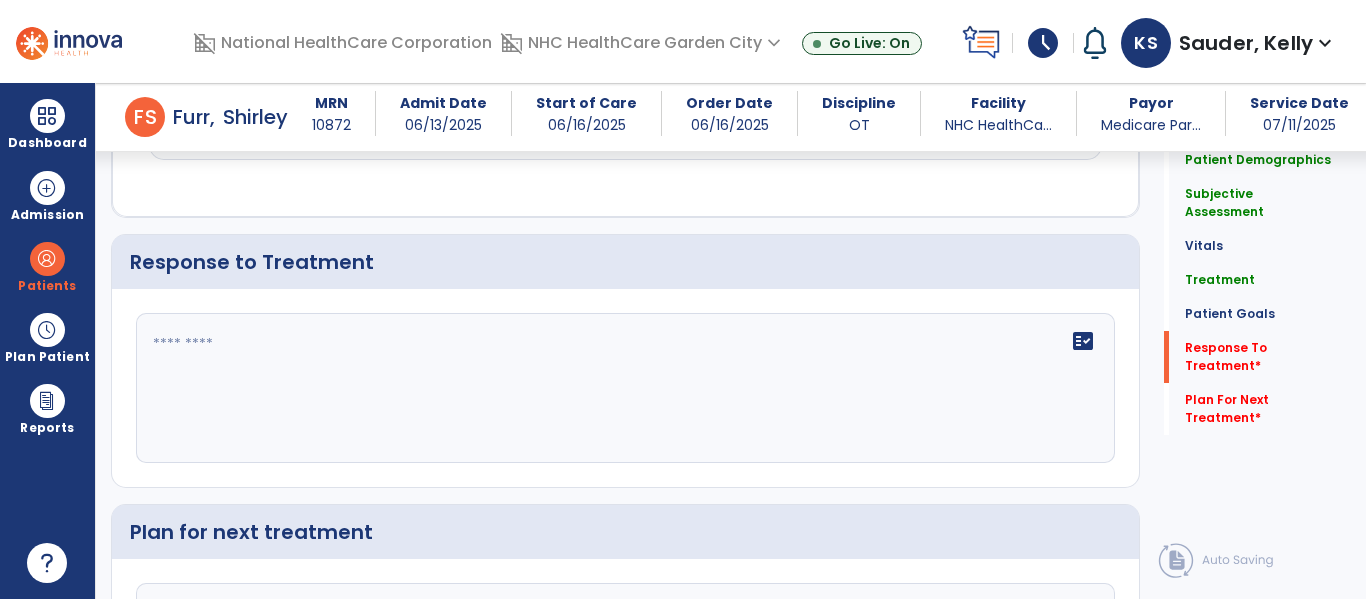 scroll, scrollTop: 2900, scrollLeft: 0, axis: vertical 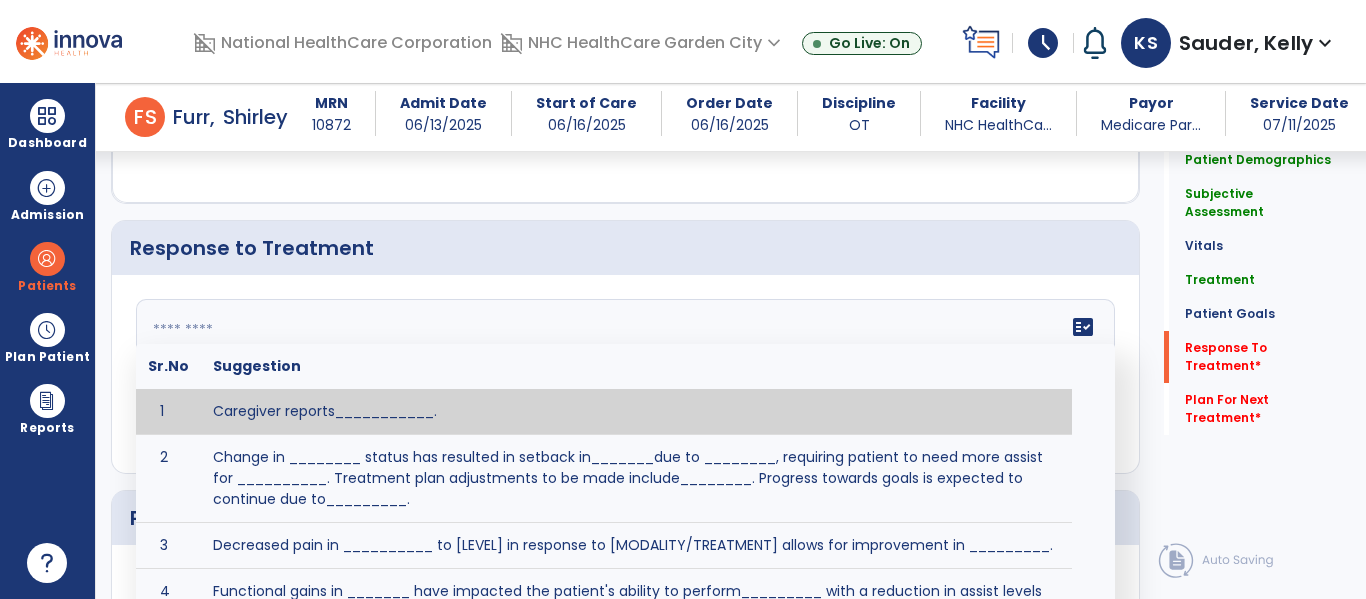 click on "fact_check  Sr.No Suggestion 1 Caregiver reports___________. 2 Change in ________ status has resulted in setback in_______due to ________, requiring patient to need more assist for __________.   Treatment plan adjustments to be made include________.  Progress towards goals is expected to continue due to_________. 3 Decreased pain in __________ to [LEVEL] in response to [MODALITY/TREATMENT] allows for improvement in _________. 4 Functional gains in _______ have impacted the patient's ability to perform_________ with a reduction in assist levels to_________. 5 Functional progress this week has been significant due to__________. 6 Gains in ________ have improved the patient's ability to perform ______with decreased levels of assist to___________. 7 Improvement in ________allows patient to tolerate higher levels of challenges in_________. 8 Pain in [AREA] has decreased to [LEVEL] in response to [TREATMENT/MODALITY], allowing fore ease in completing__________. 9 10 11 12 13 14 15 16 17 18 19 20 21" 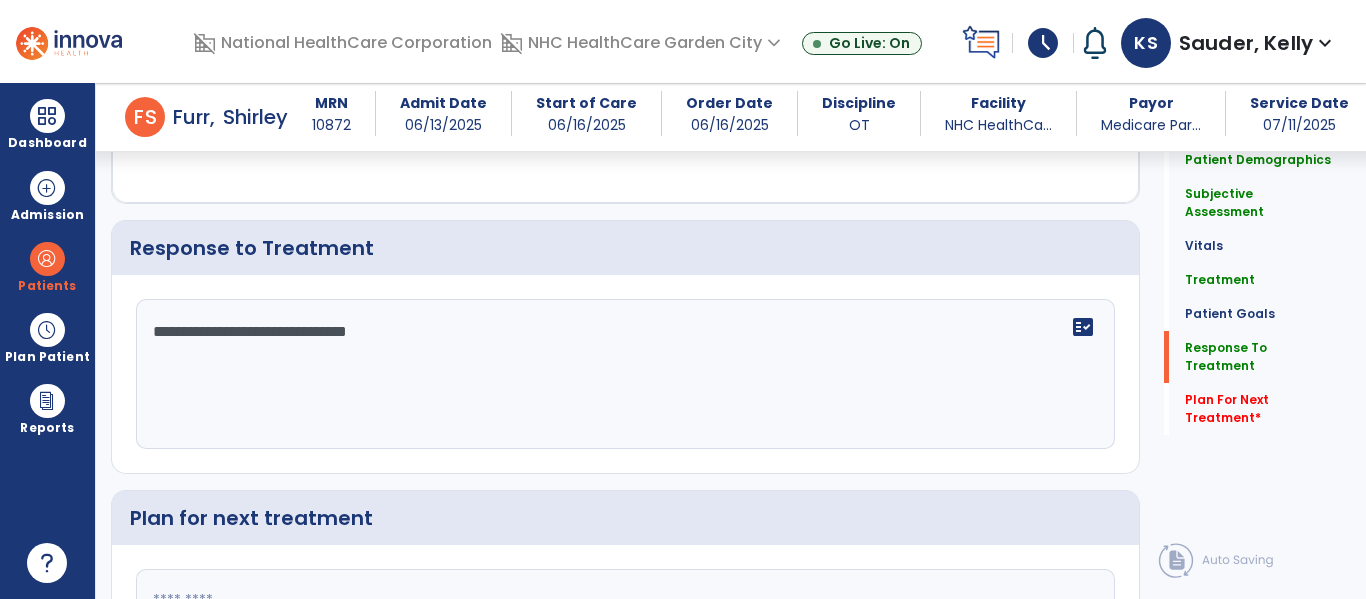 scroll, scrollTop: 2900, scrollLeft: 0, axis: vertical 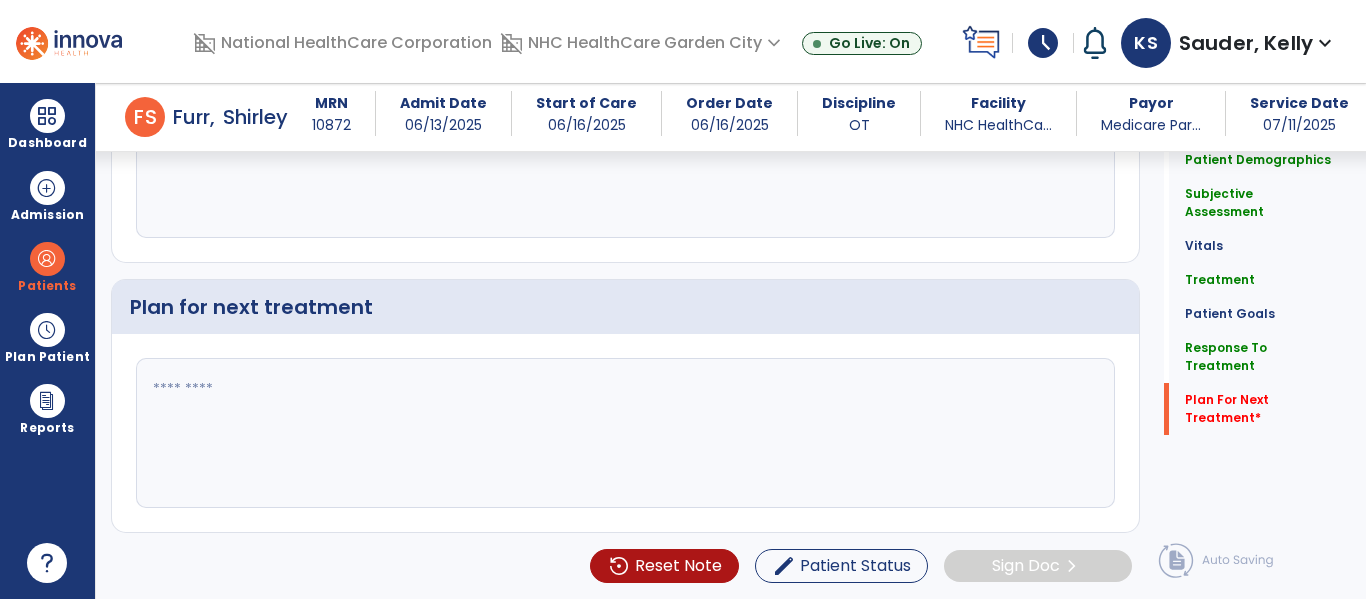 type on "**********" 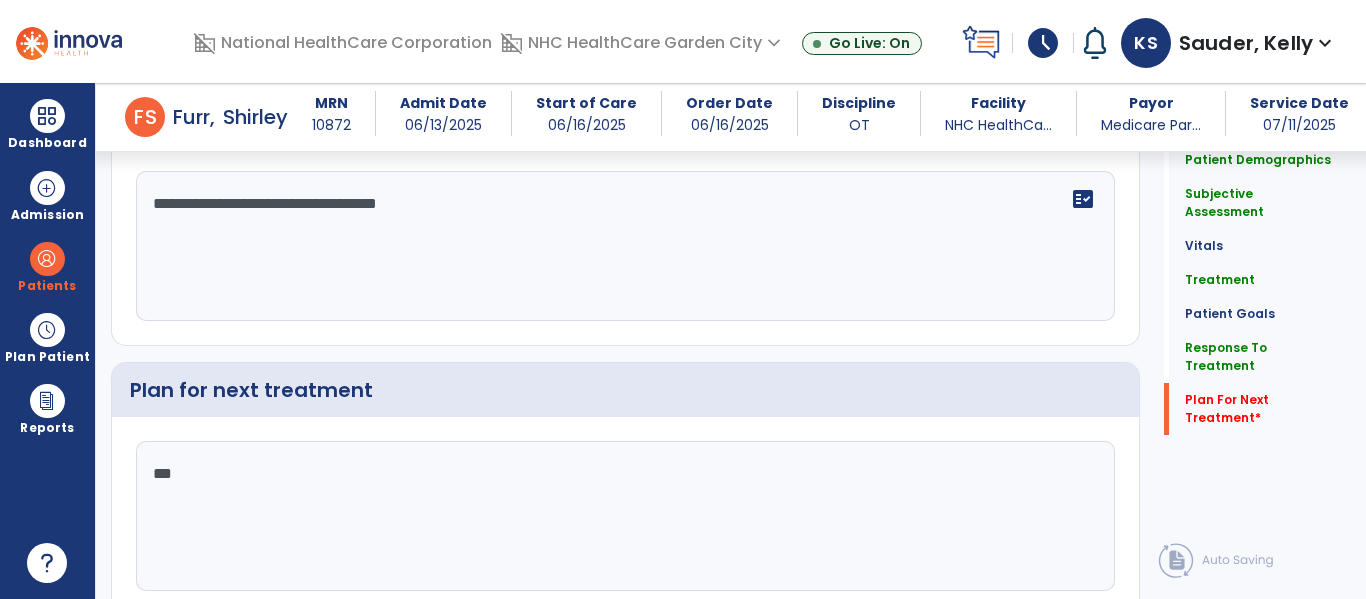 scroll, scrollTop: 3112, scrollLeft: 0, axis: vertical 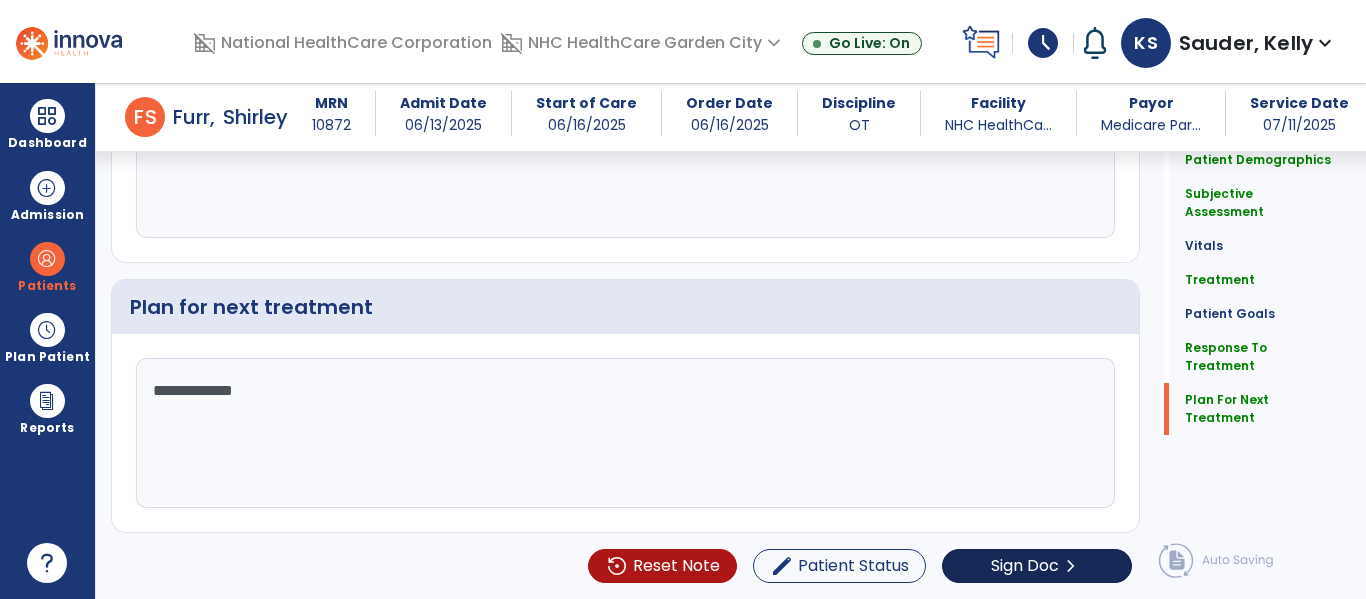 type on "**********" 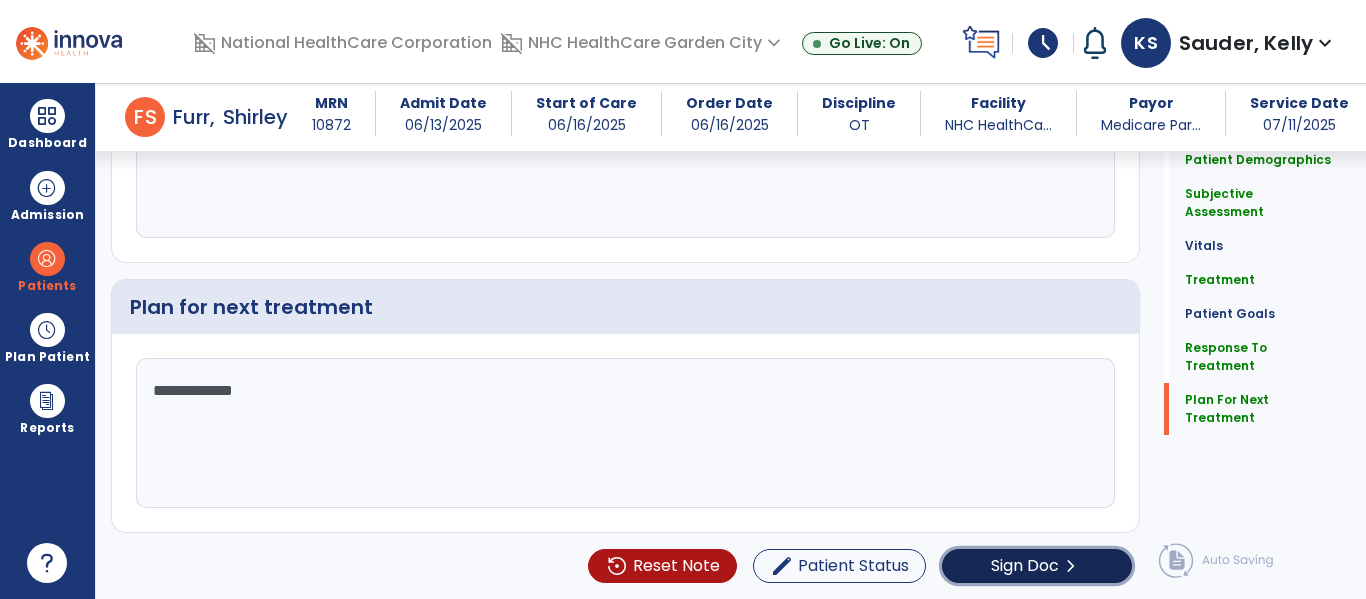 click on "Sign Doc" 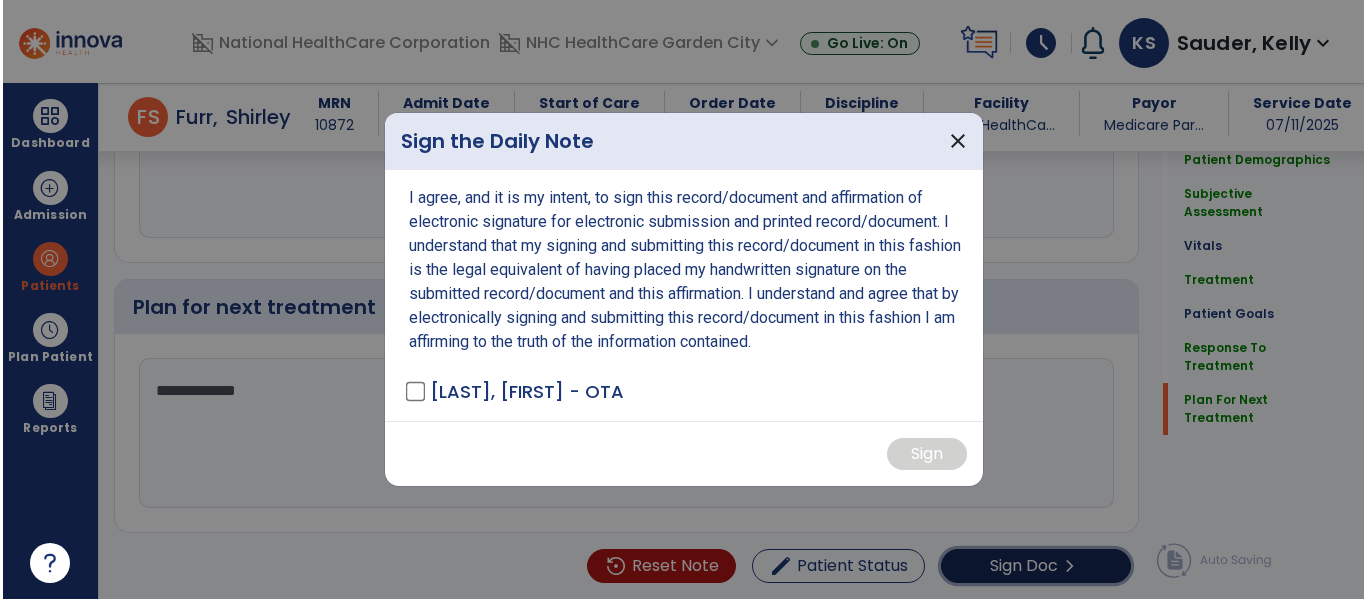 scroll, scrollTop: 3152, scrollLeft: 0, axis: vertical 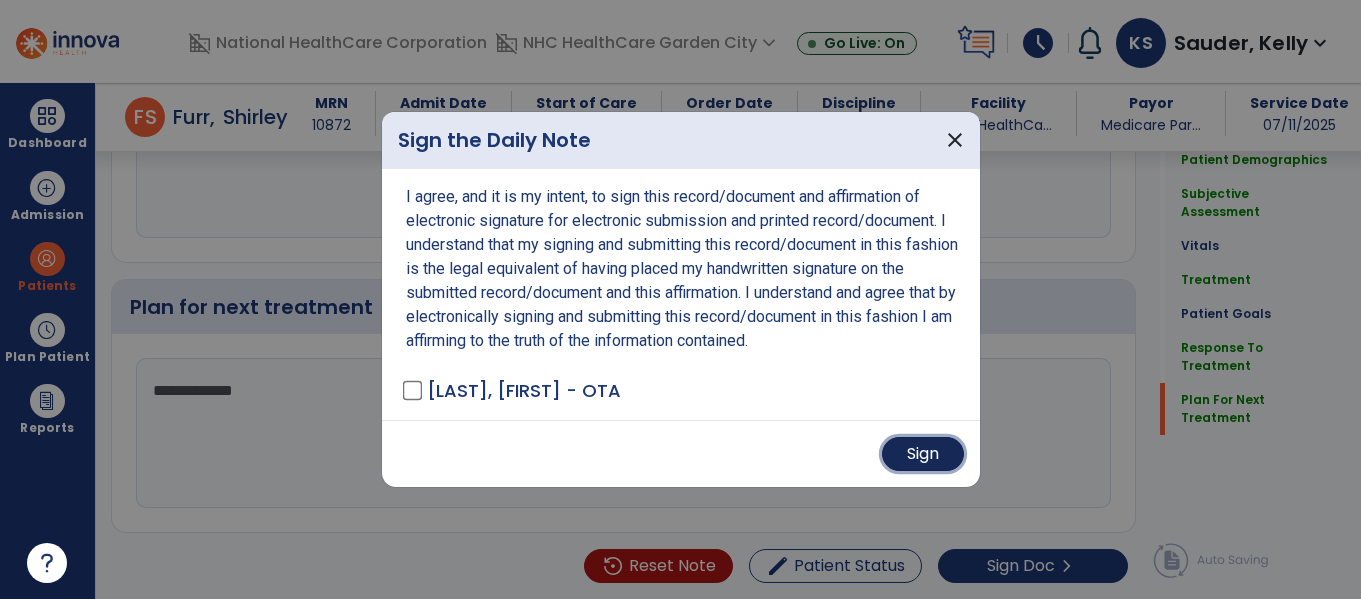 click on "Sign" at bounding box center [923, 454] 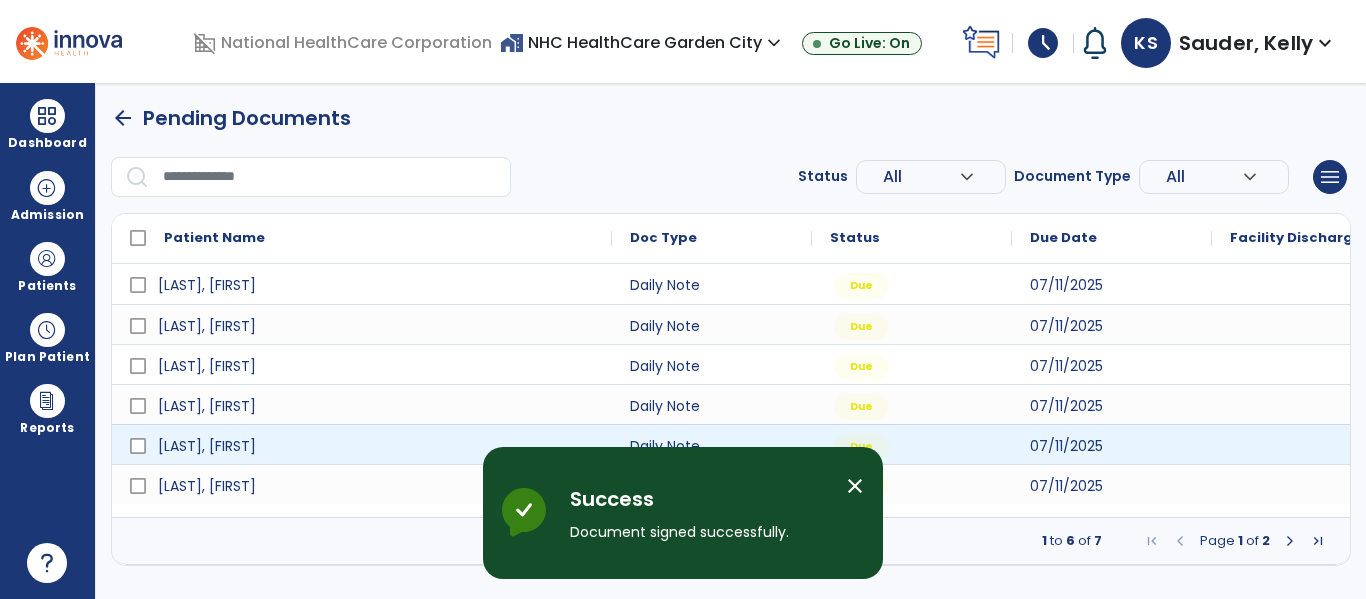 scroll, scrollTop: 0, scrollLeft: 0, axis: both 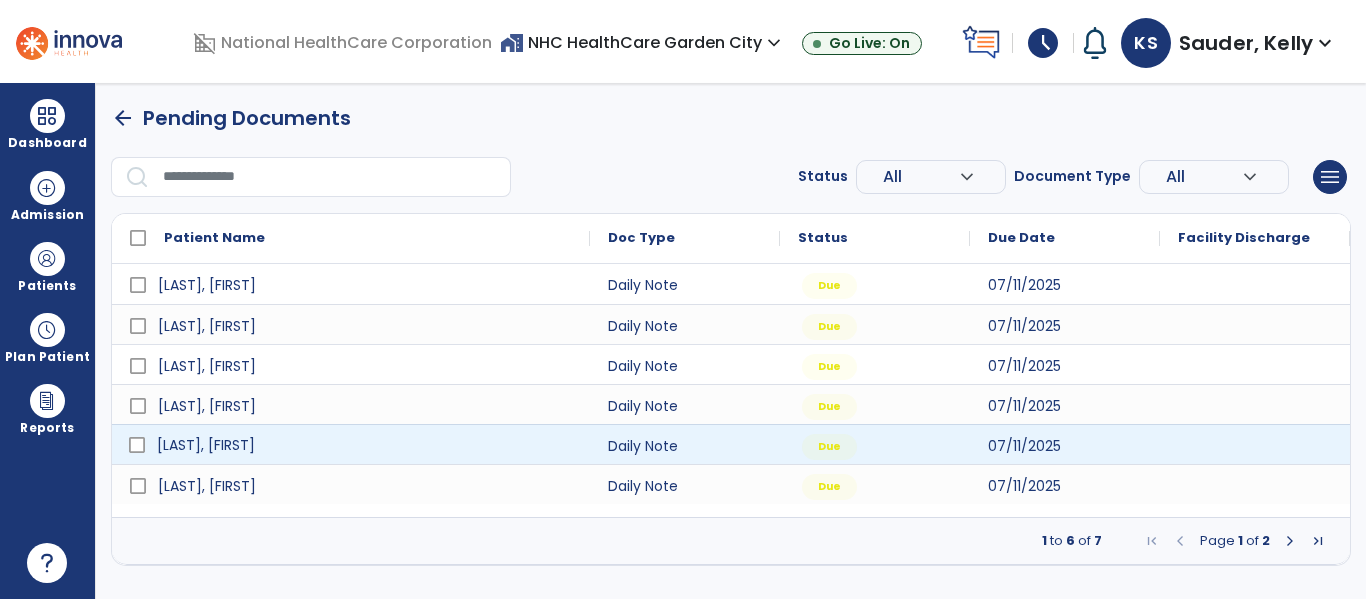 click on "[LAST], [FIRST]" at bounding box center (206, 445) 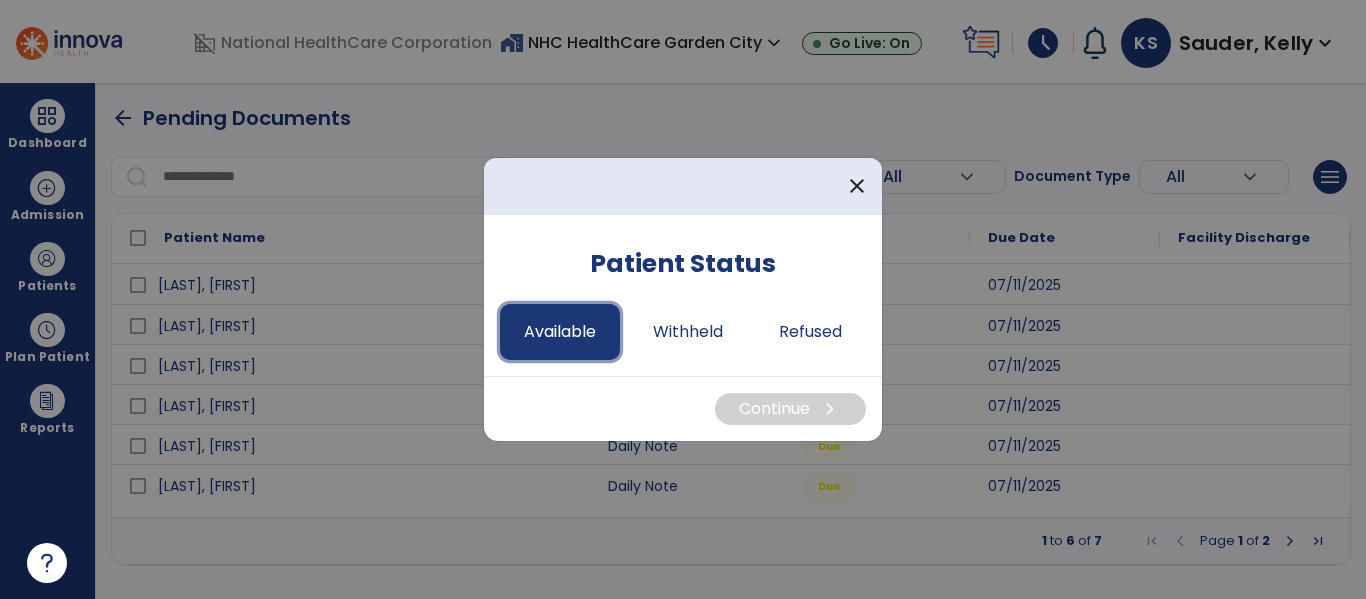 click on "Available" at bounding box center (560, 332) 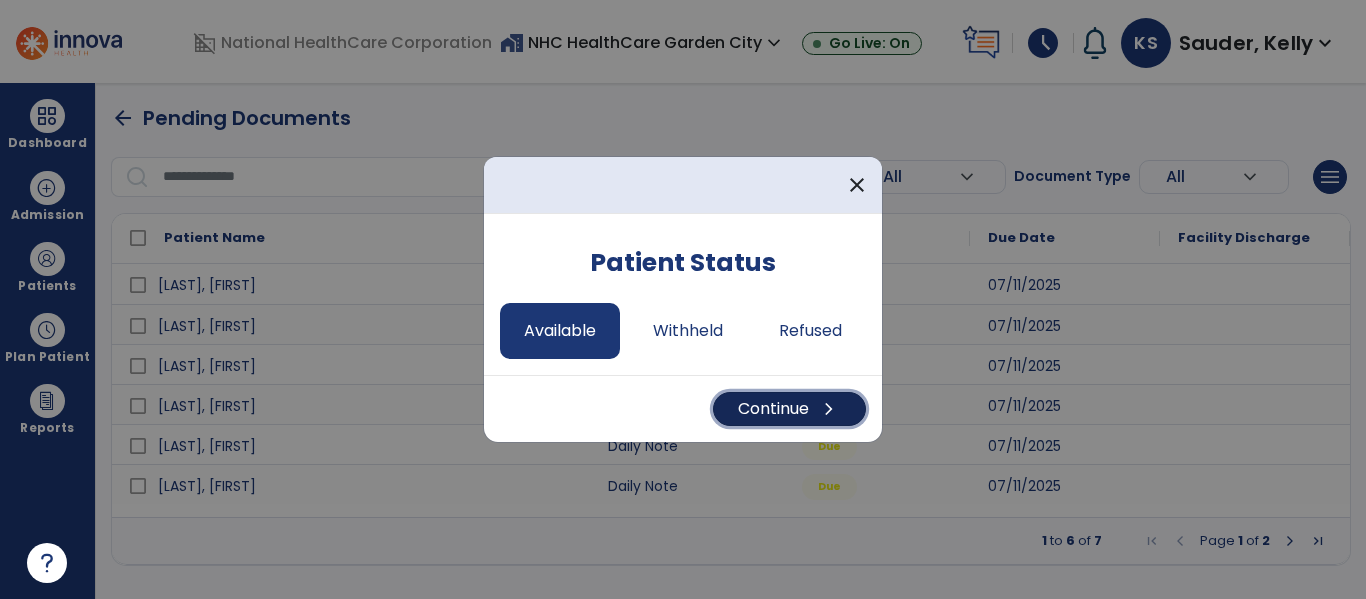 click on "Continue   chevron_right" at bounding box center (789, 409) 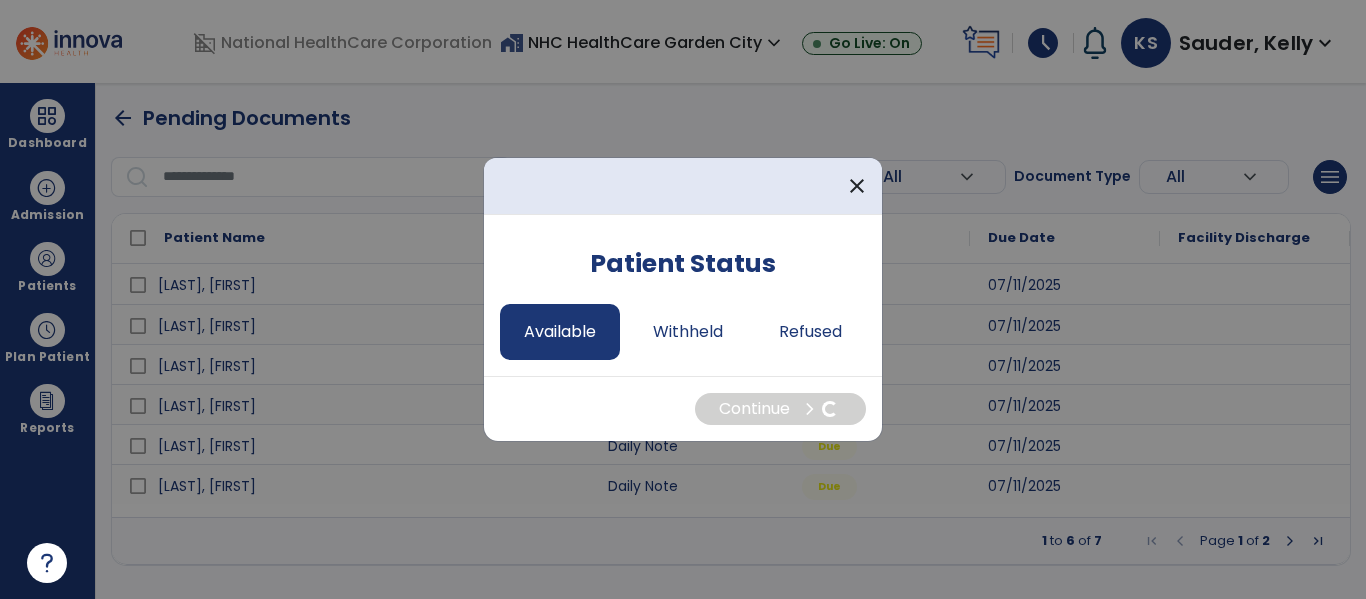 select on "*" 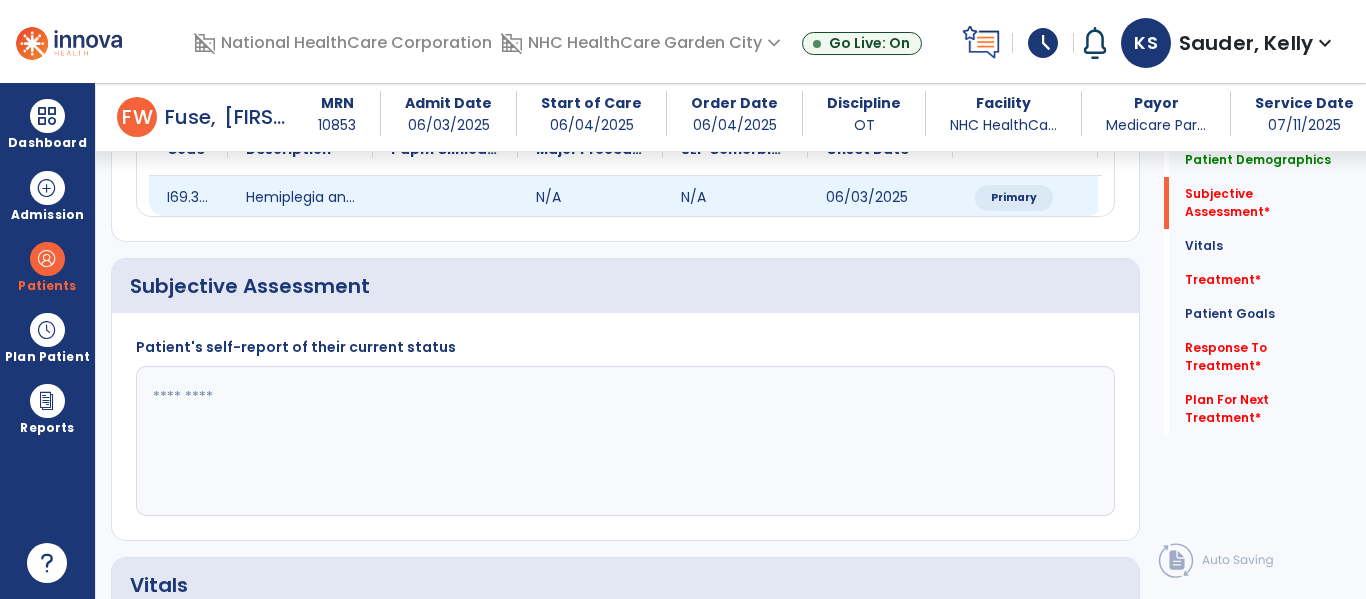 scroll, scrollTop: 300, scrollLeft: 0, axis: vertical 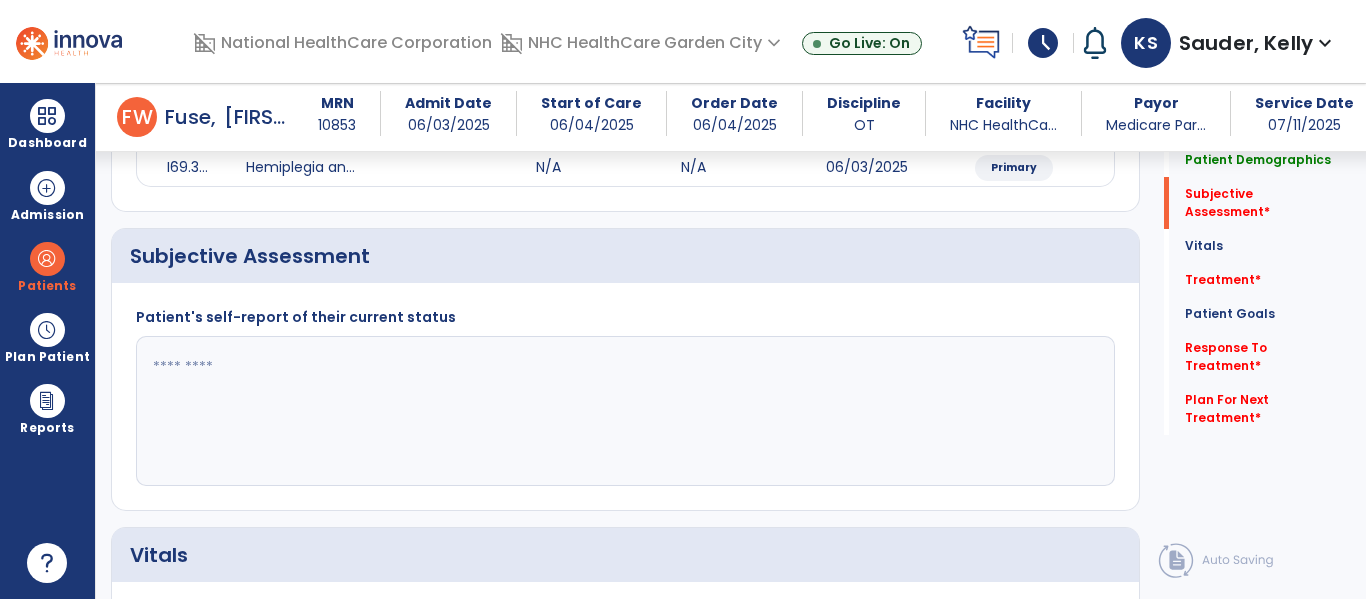 click 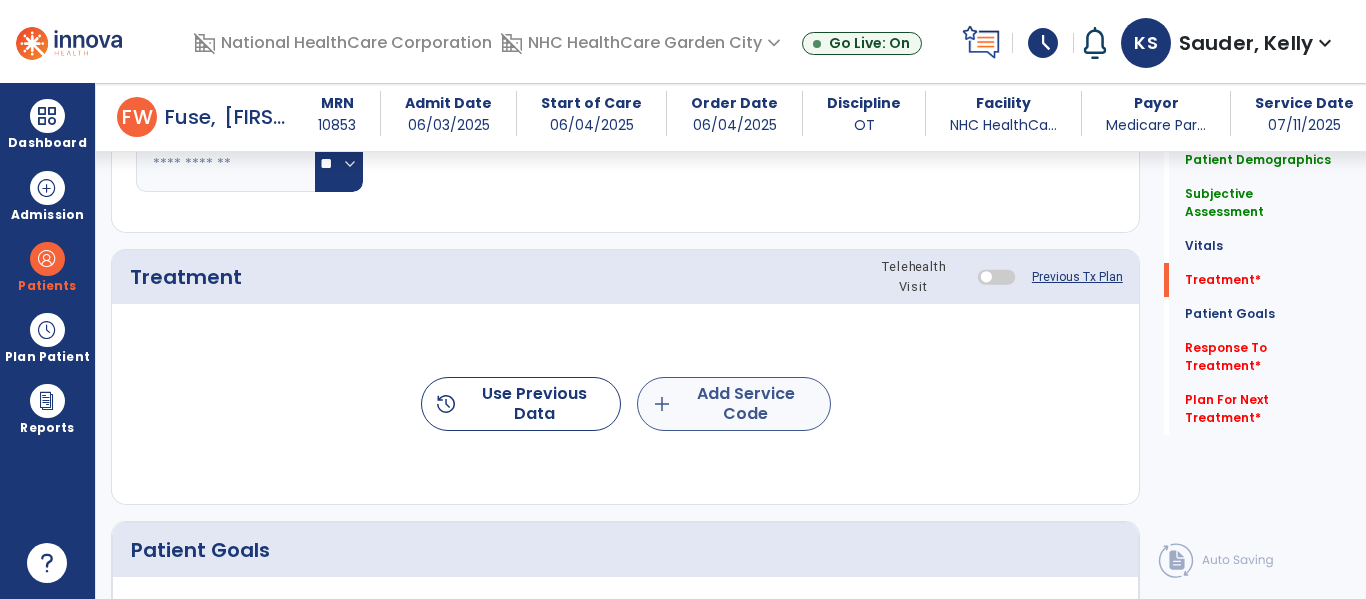 type on "**********" 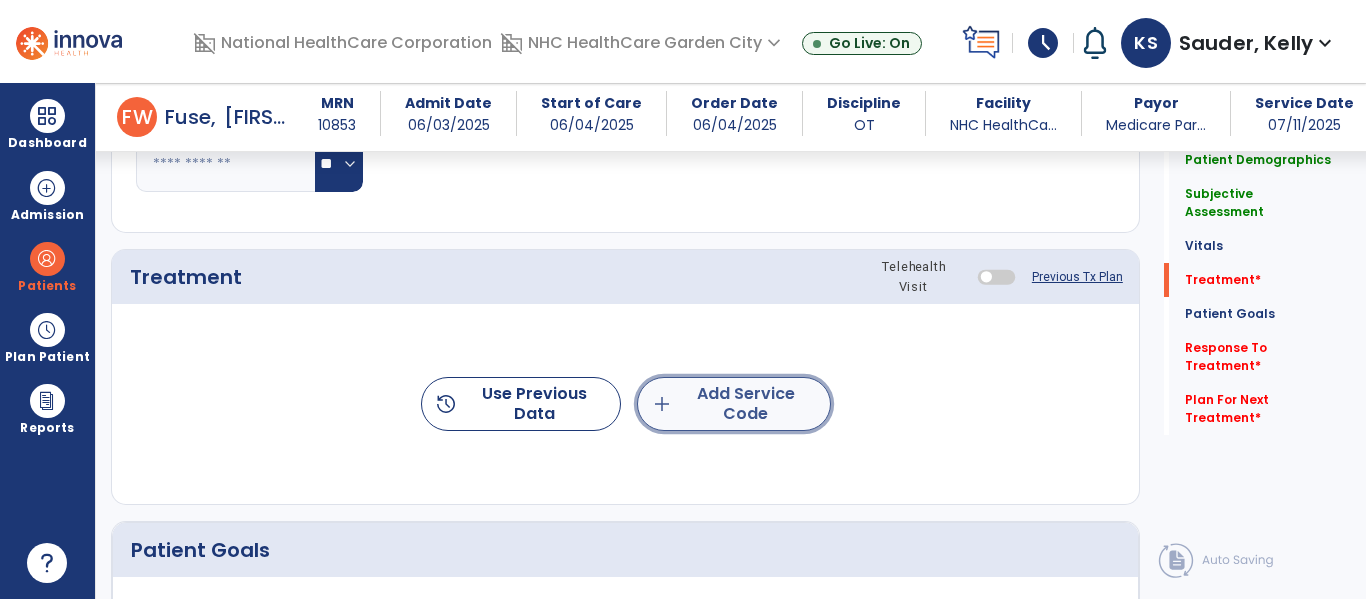 click on "add  Add Service Code" 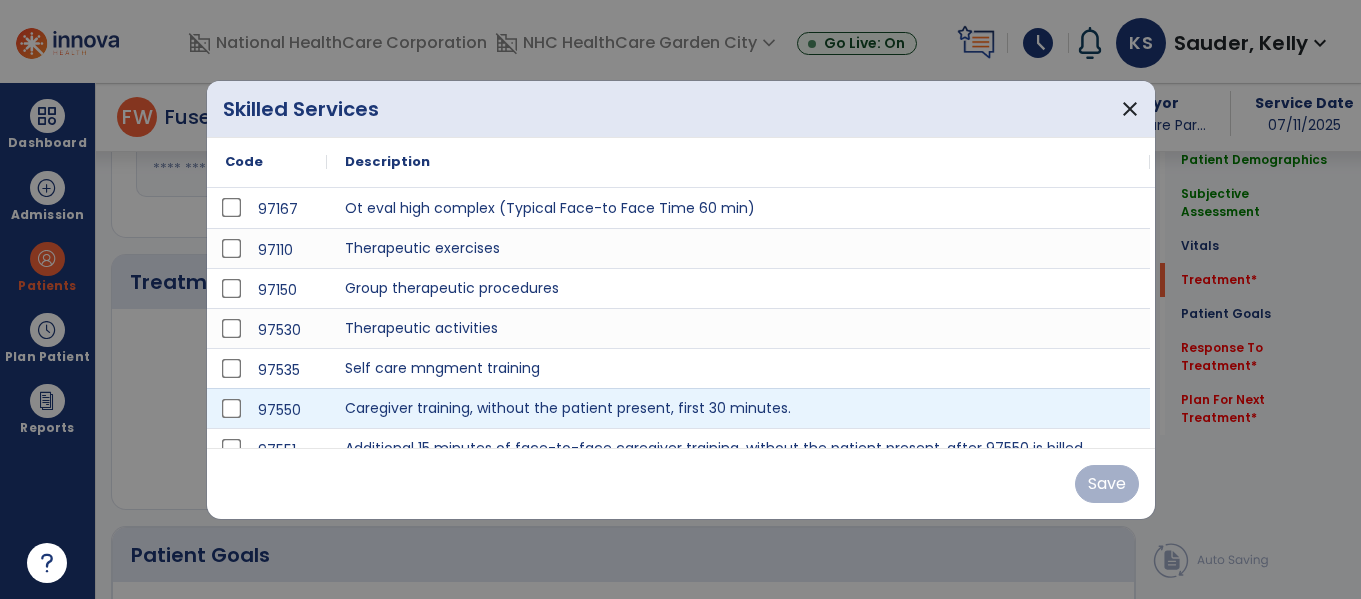 scroll, scrollTop: 1000, scrollLeft: 0, axis: vertical 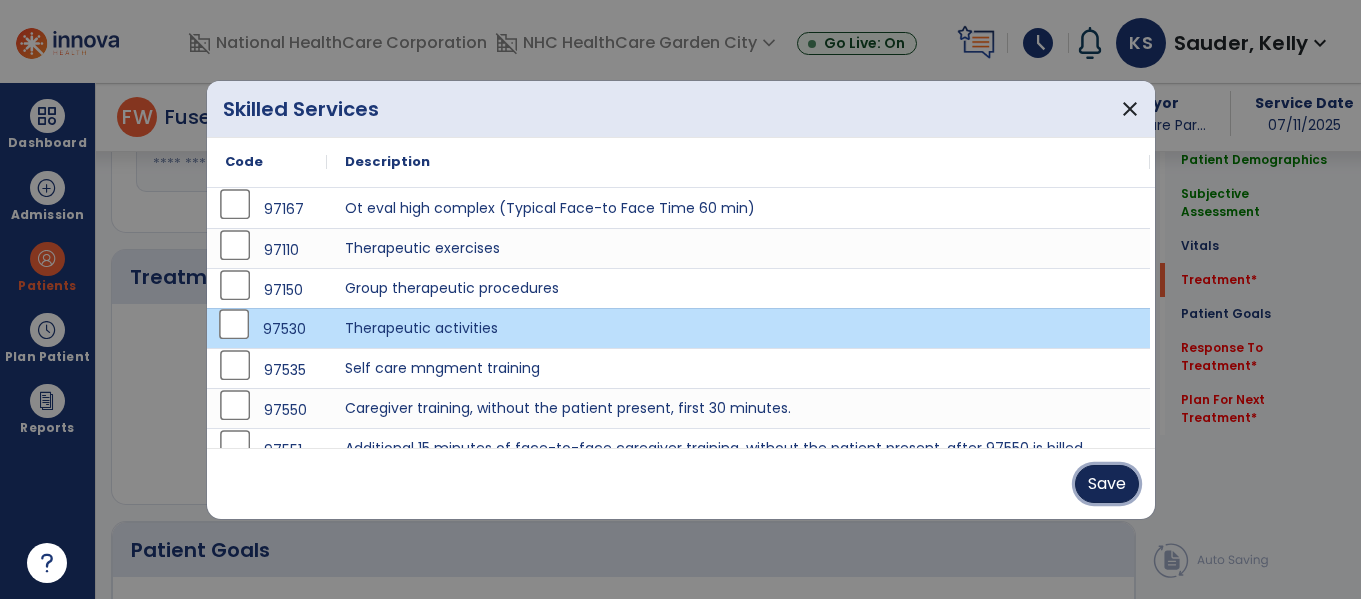 click on "Save" at bounding box center (1107, 484) 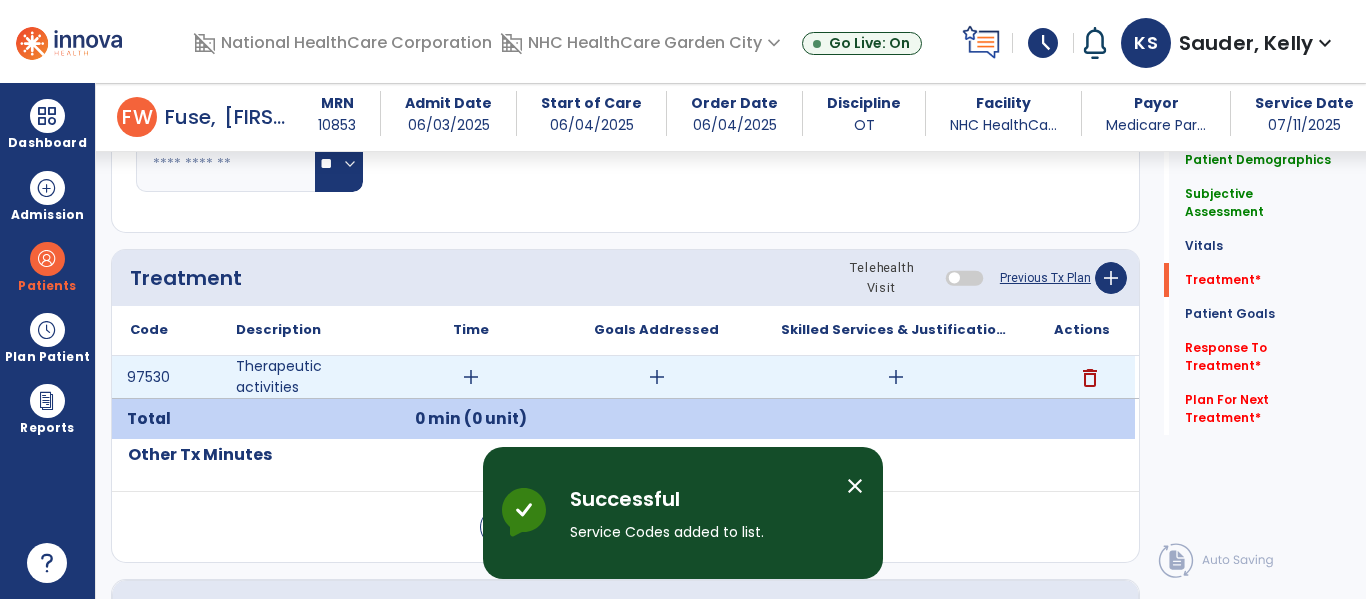 click on "add" at bounding box center (471, 377) 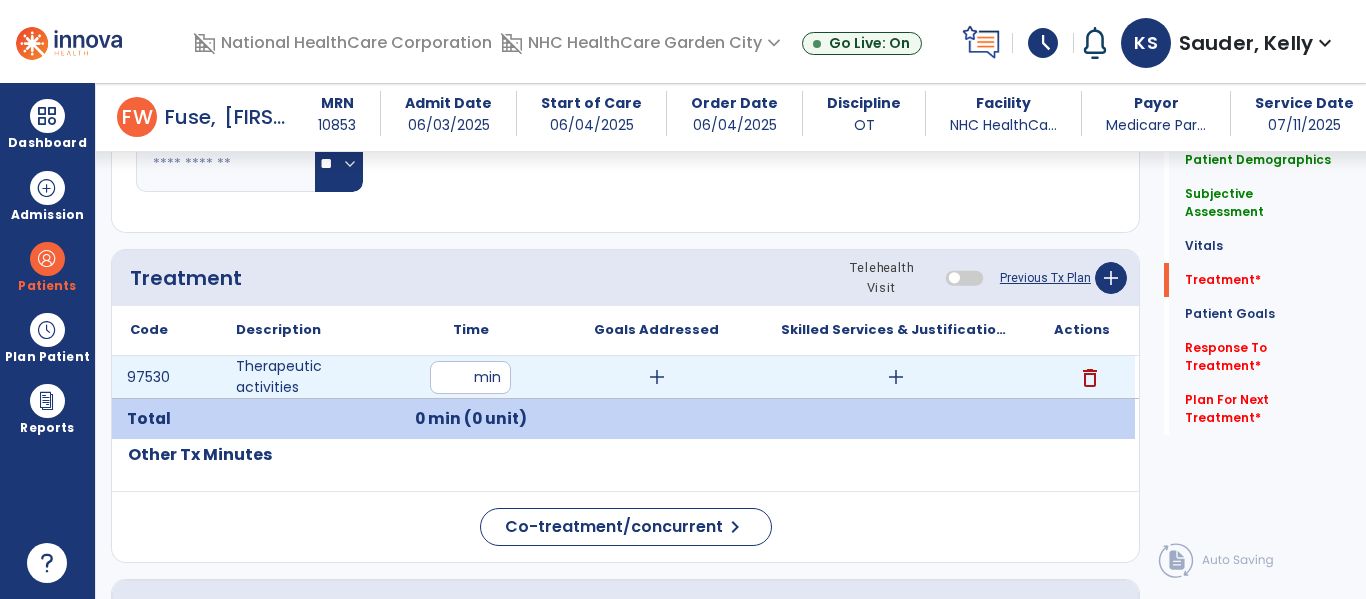 type on "**" 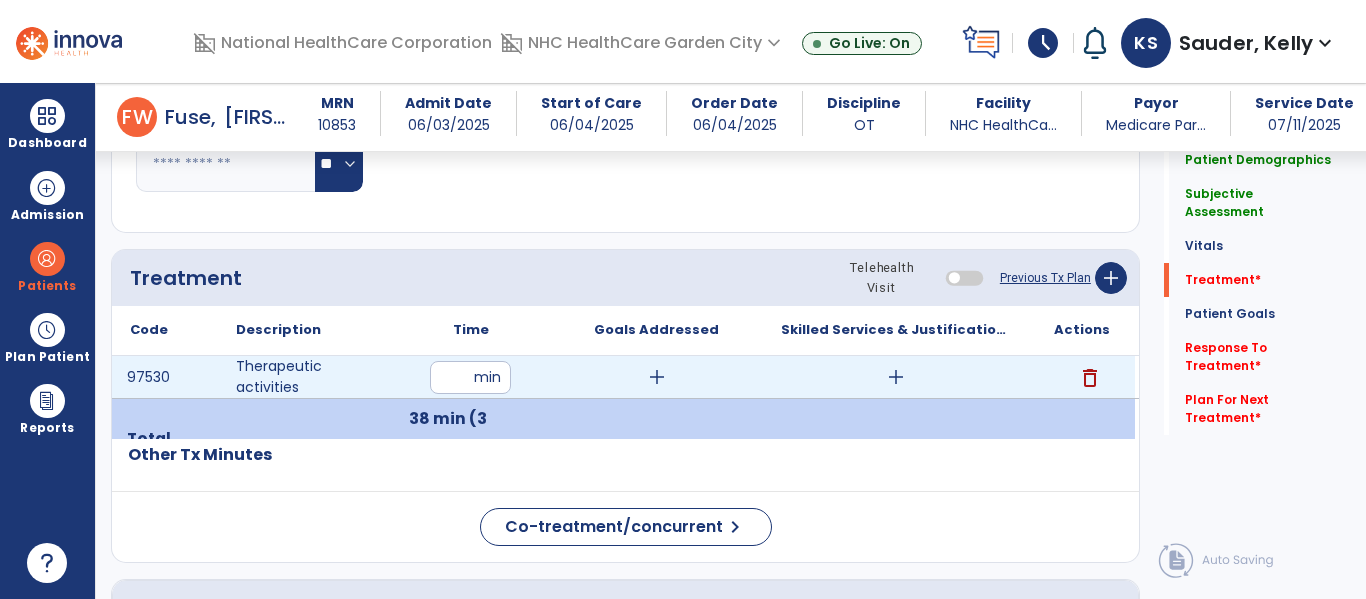 click on "add" at bounding box center (657, 377) 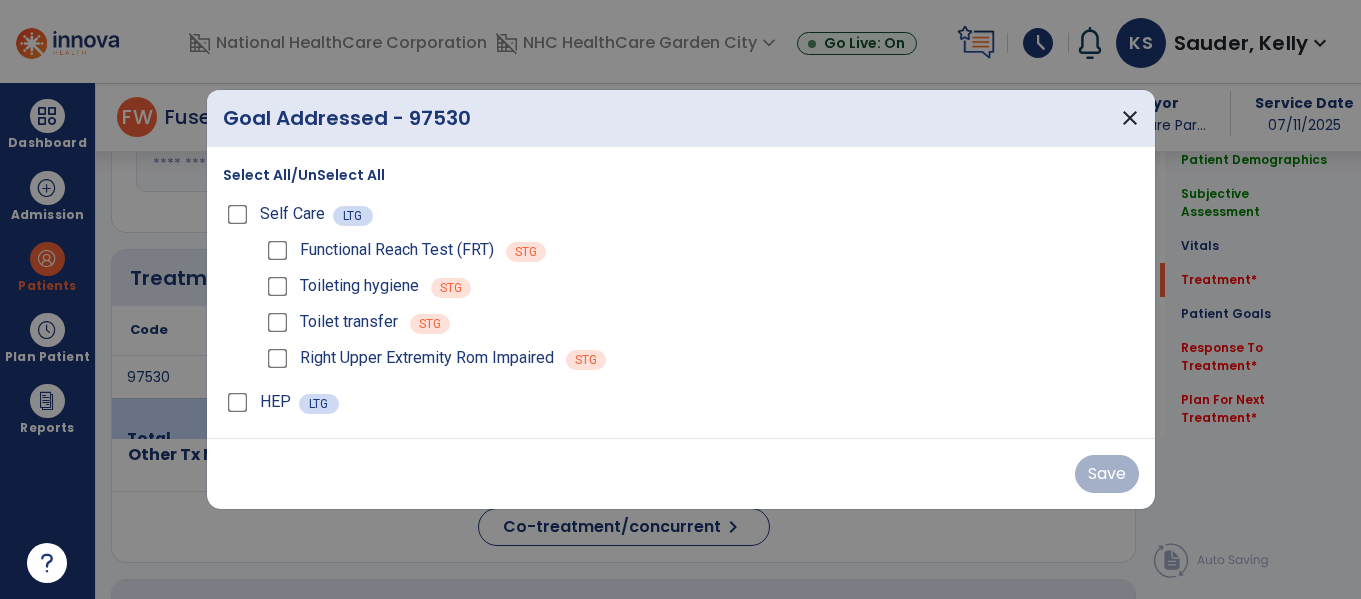 scroll, scrollTop: 1000, scrollLeft: 0, axis: vertical 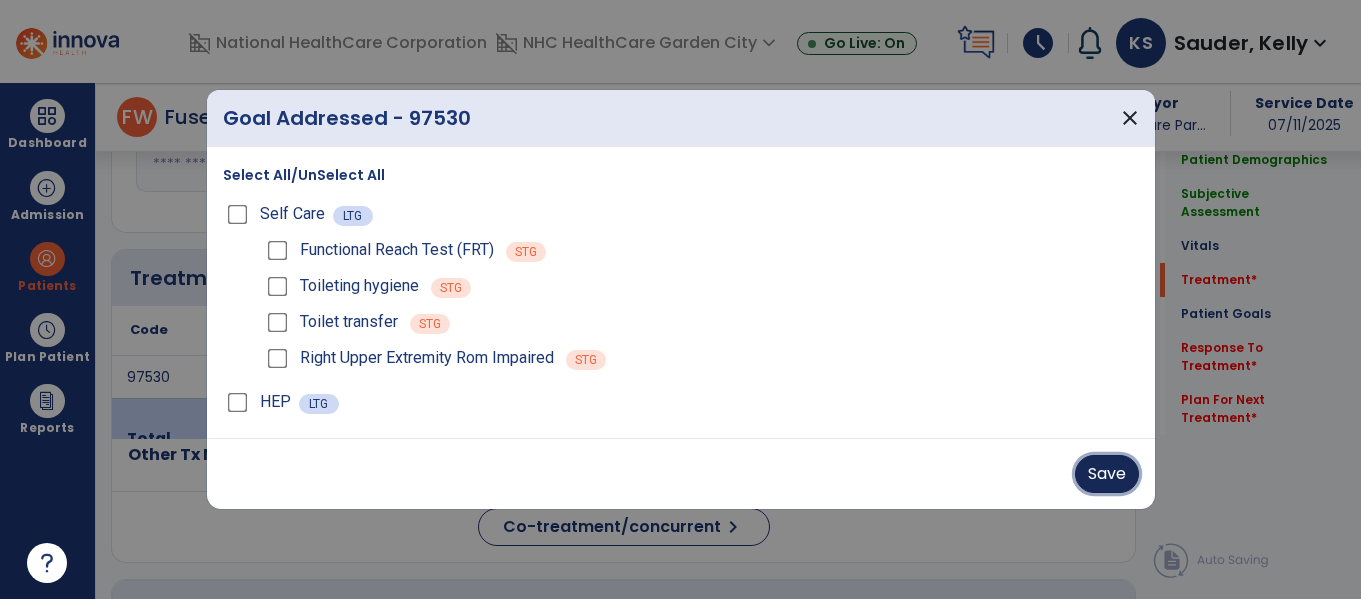 click on "Save" at bounding box center [1107, 474] 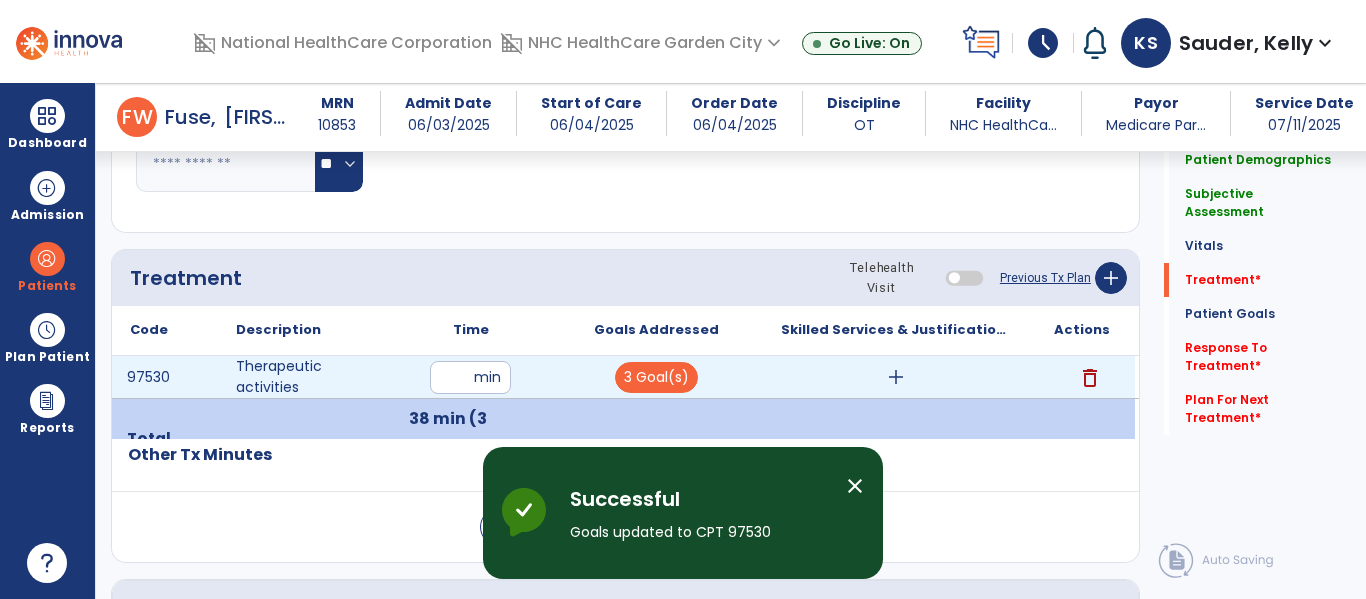 click on "add" at bounding box center (896, 377) 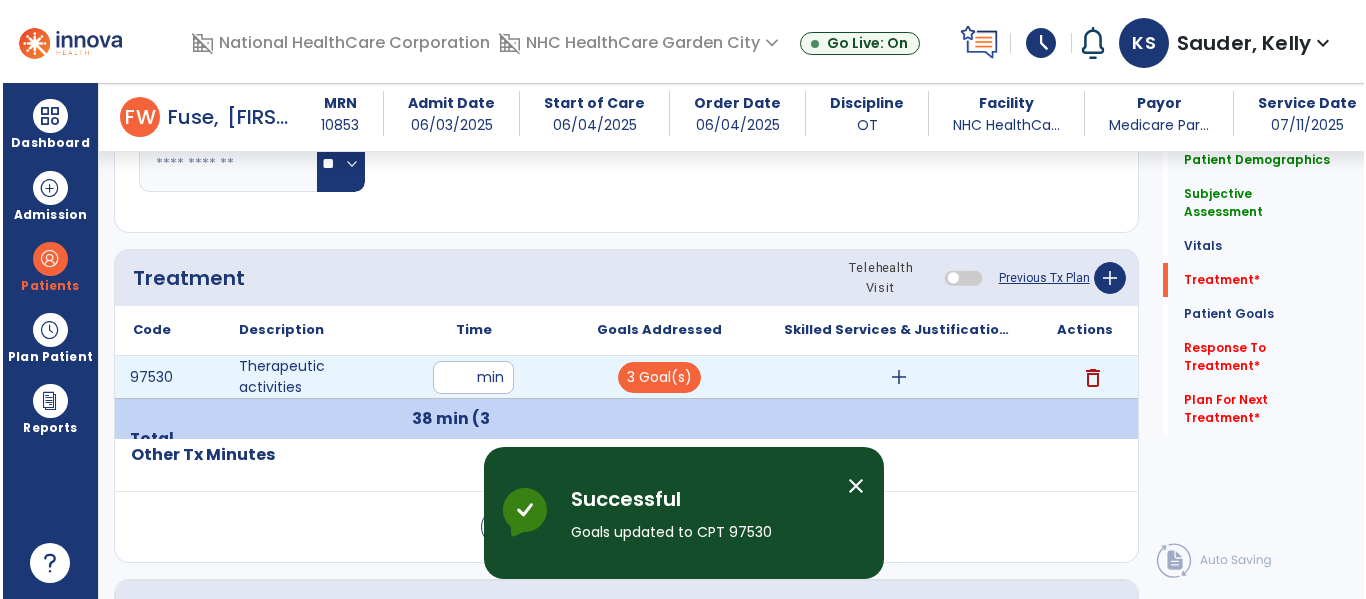 scroll, scrollTop: 1000, scrollLeft: 0, axis: vertical 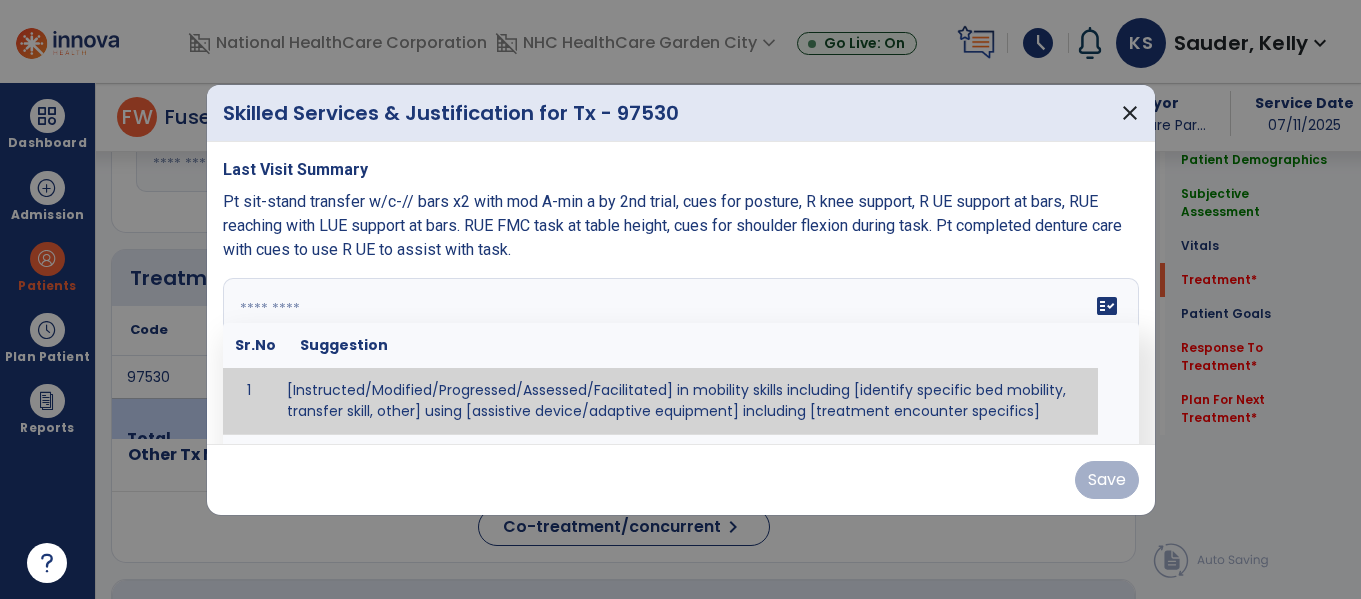 click at bounding box center [678, 353] 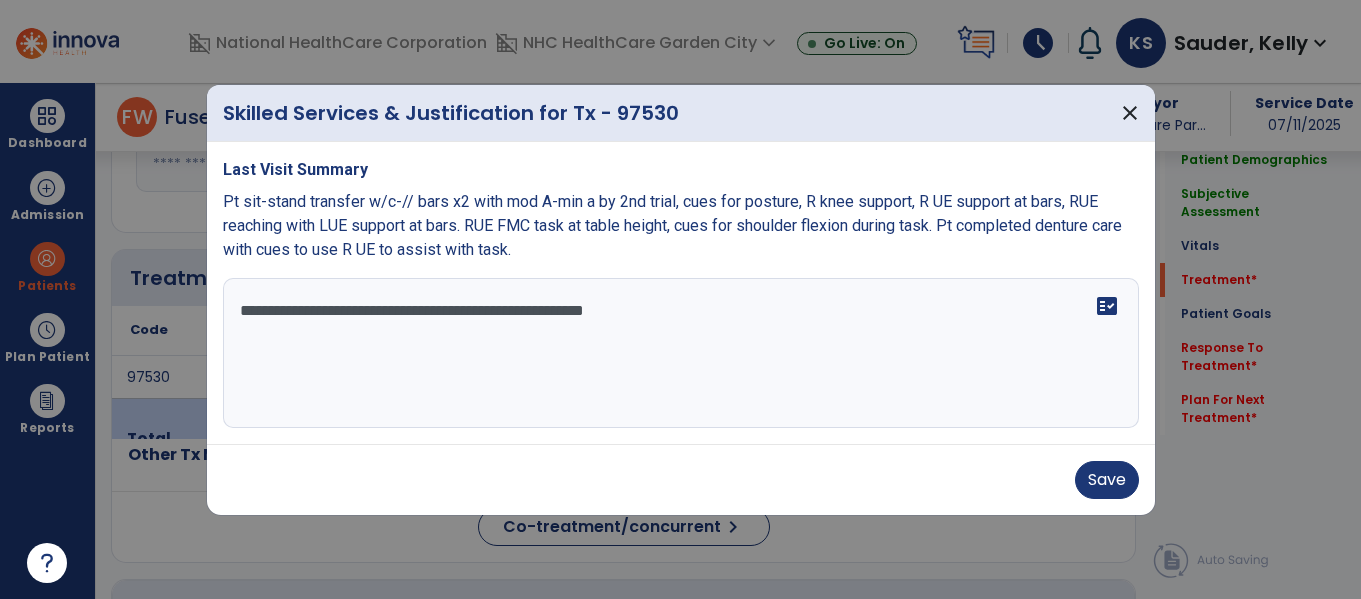click on "**********" at bounding box center [681, 353] 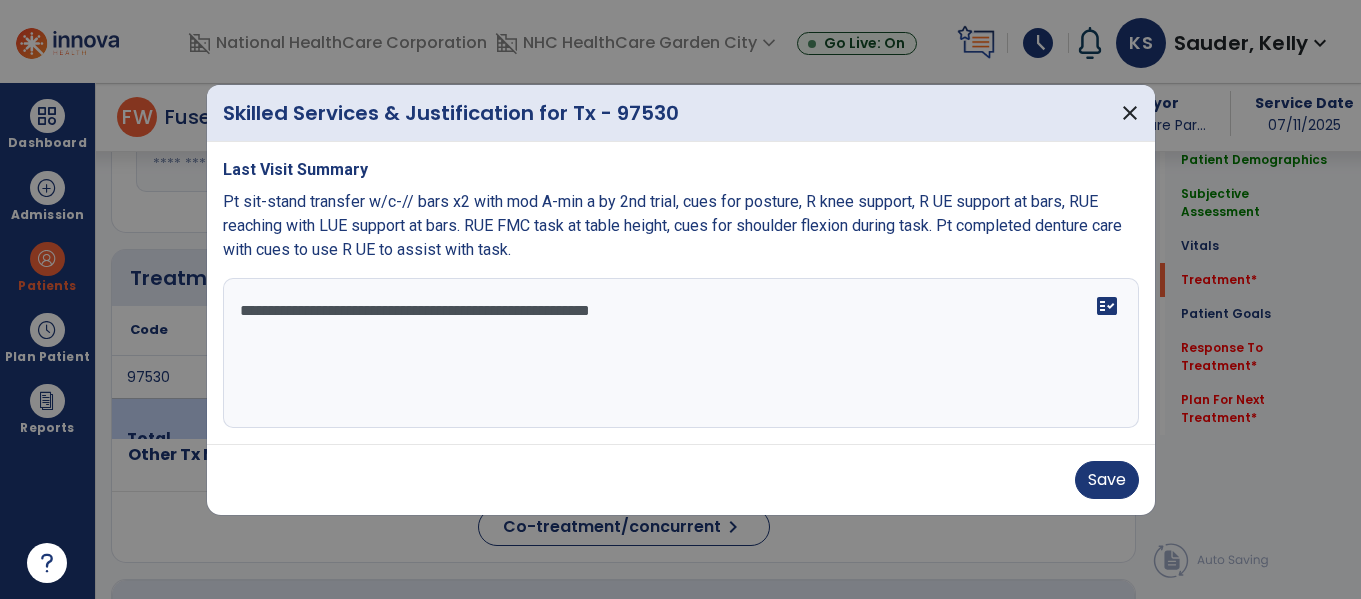 click on "**********" at bounding box center [681, 353] 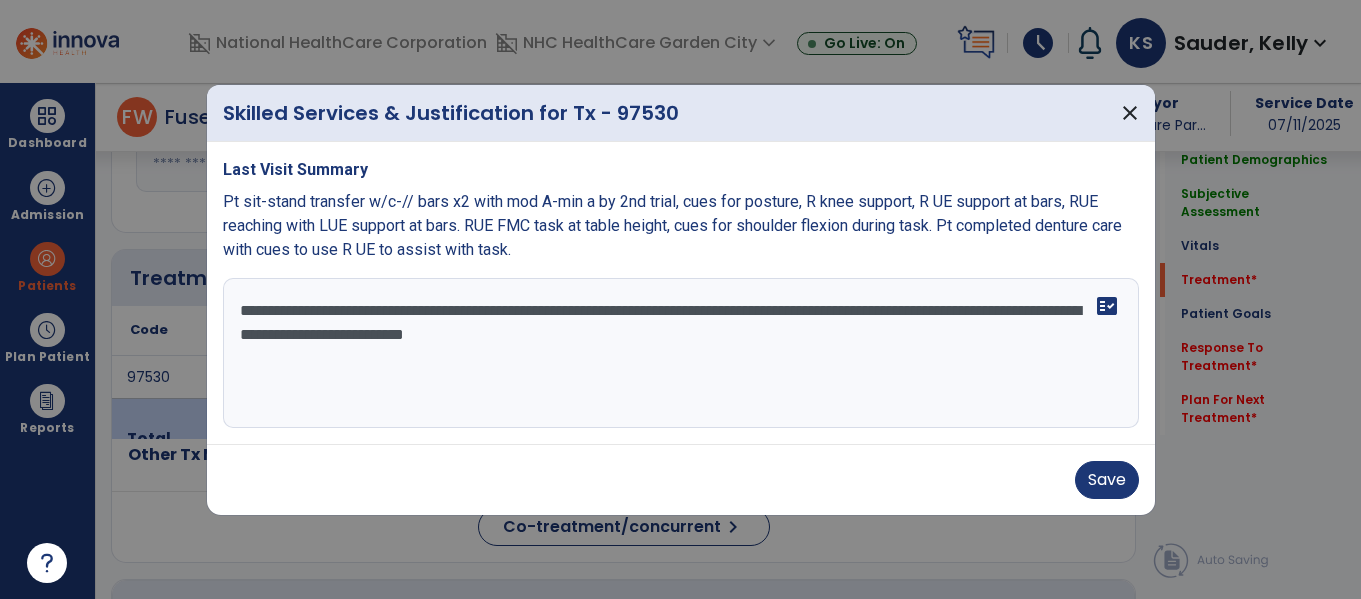 click on "**********" at bounding box center (681, 353) 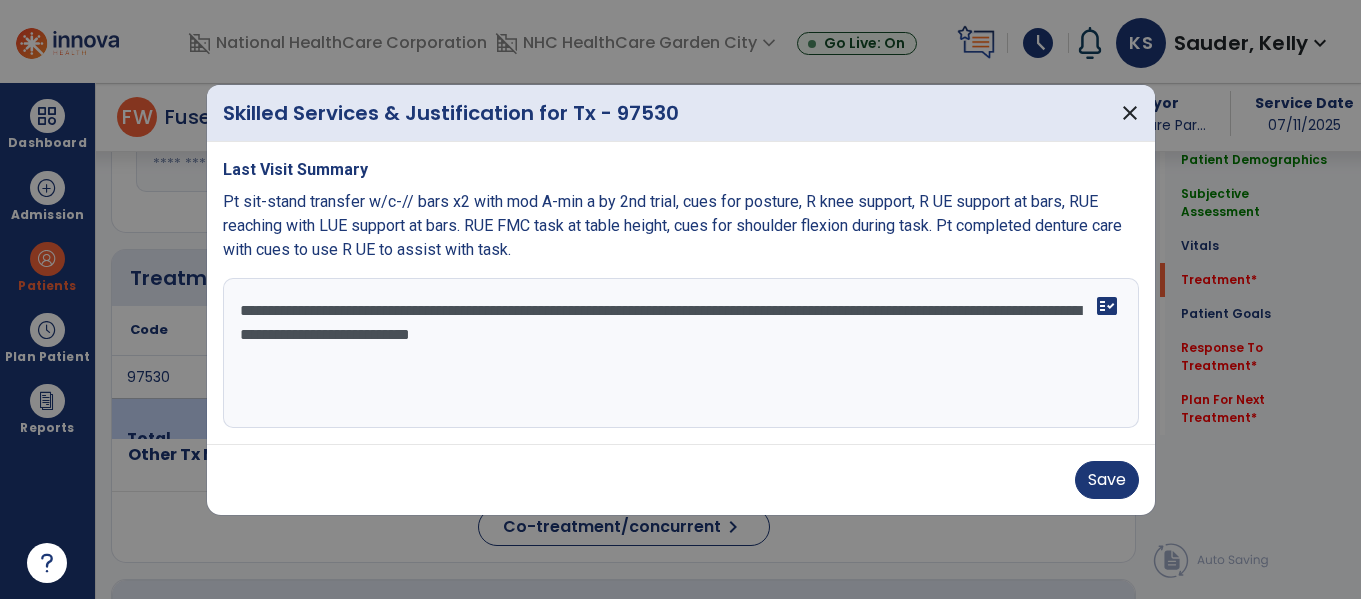 click on "**********" at bounding box center [681, 353] 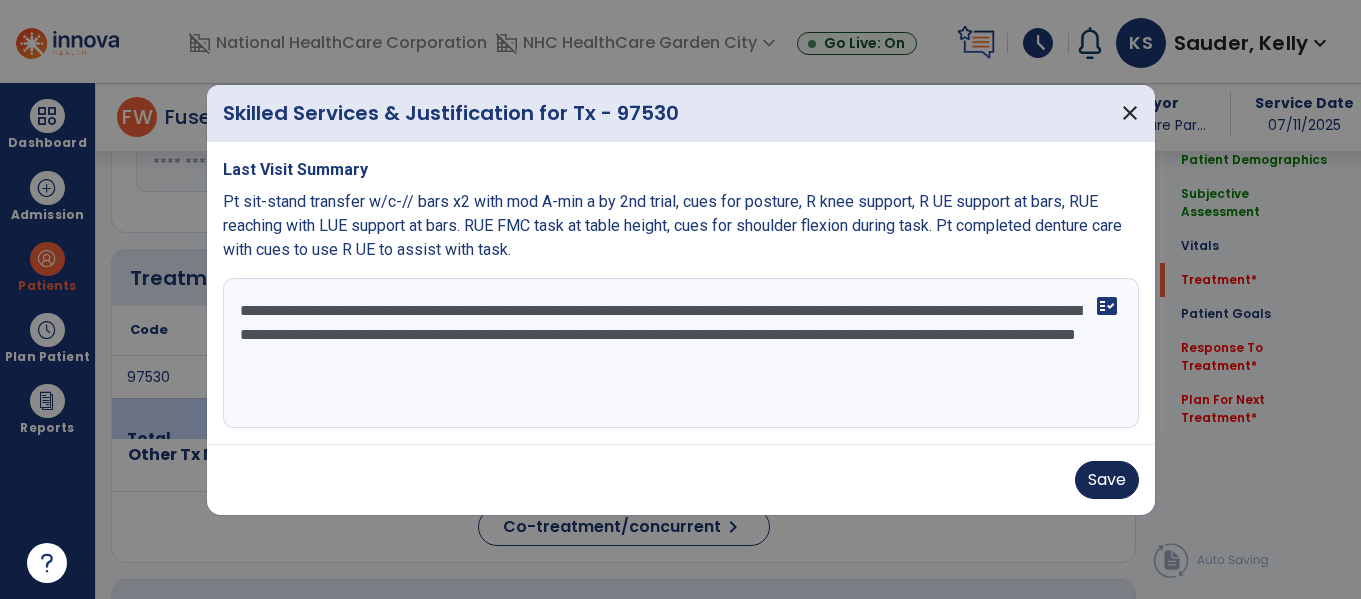 type on "**********" 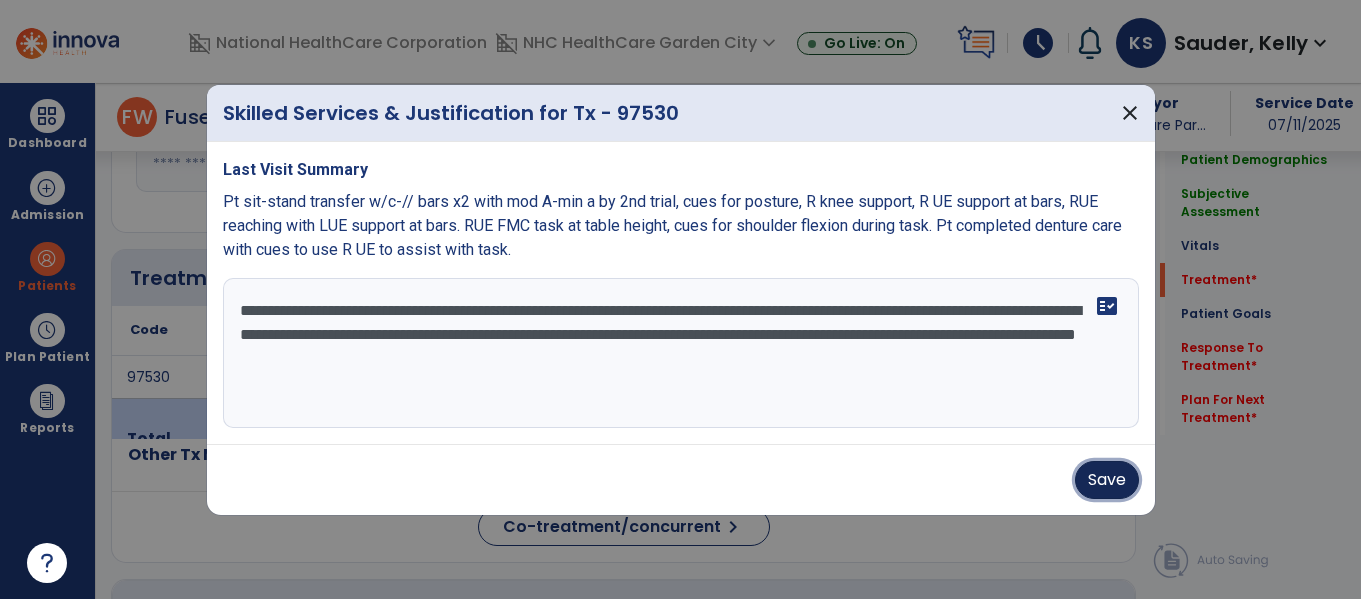click on "Save" at bounding box center [1107, 480] 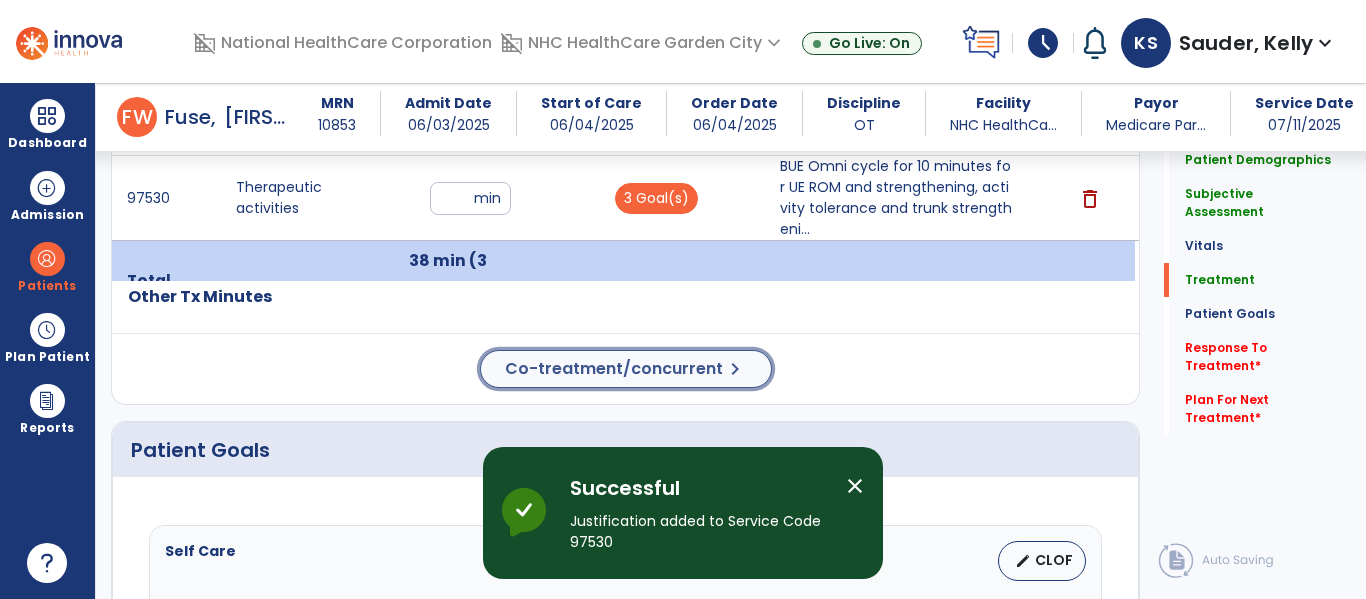 click on "Co-treatment/concurrent" 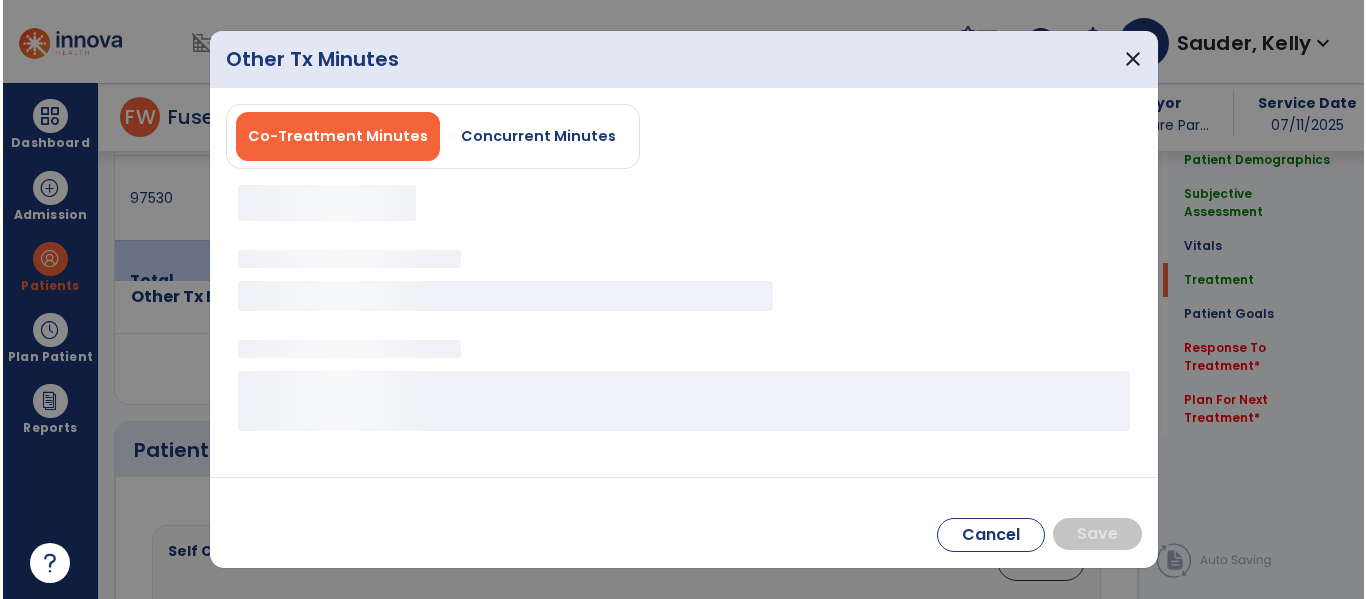 scroll, scrollTop: 1200, scrollLeft: 0, axis: vertical 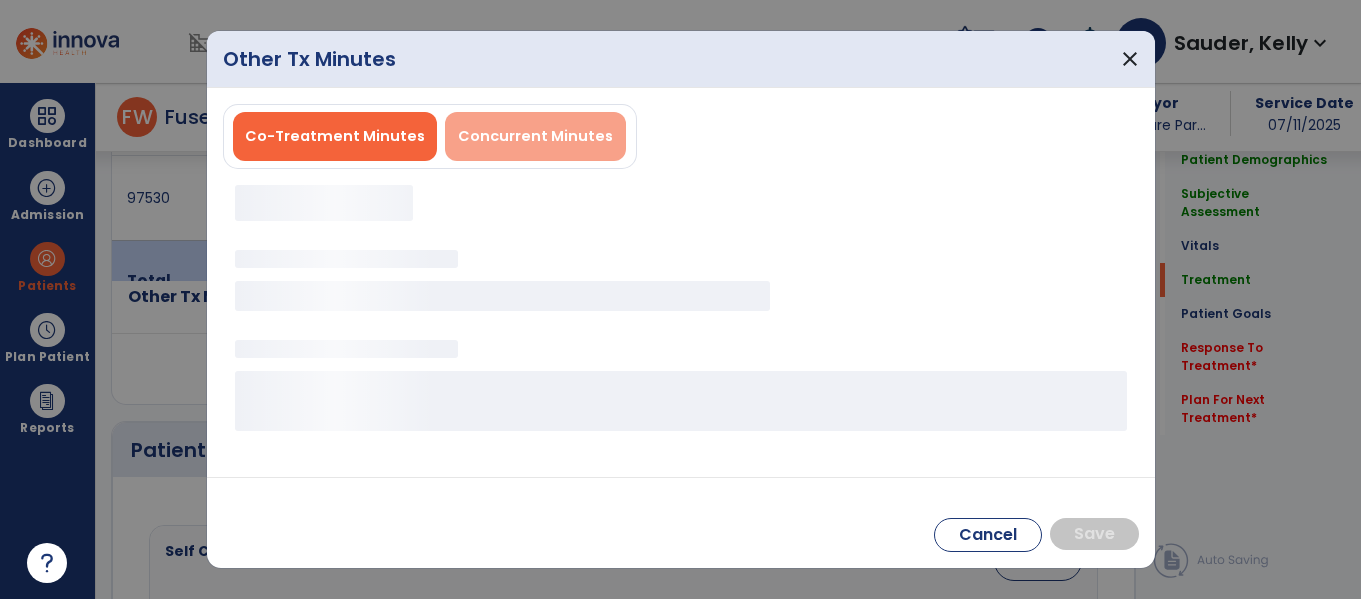 click on "Concurrent Minutes" at bounding box center [535, 136] 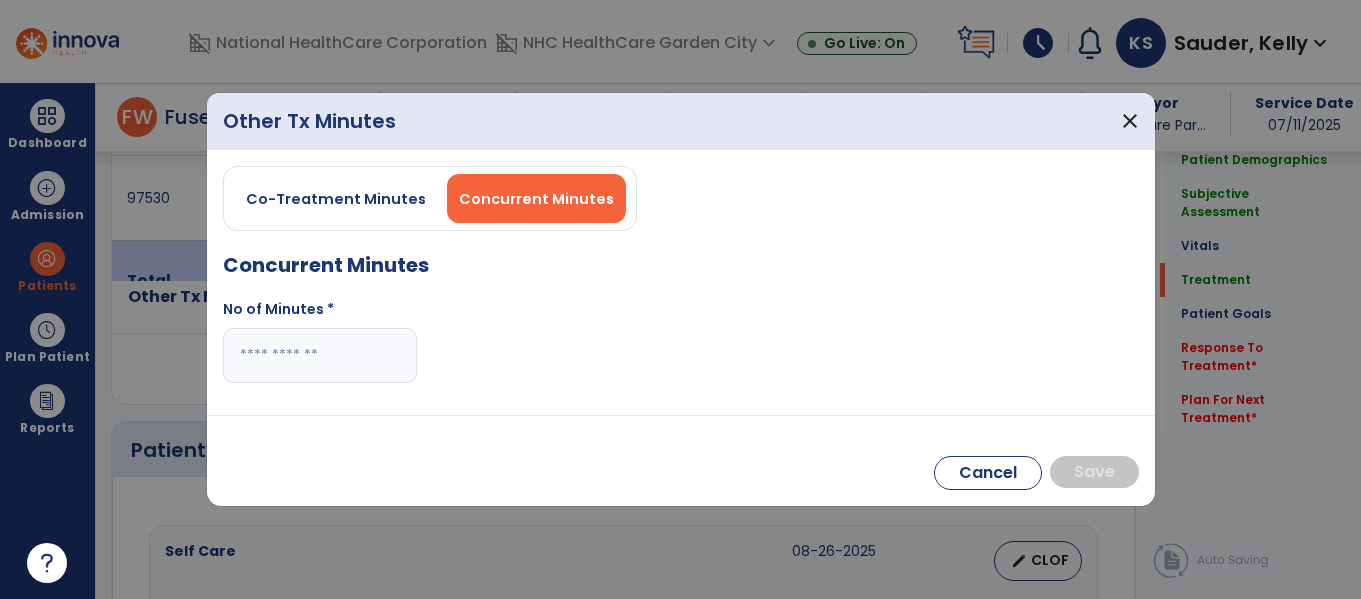click at bounding box center [320, 355] 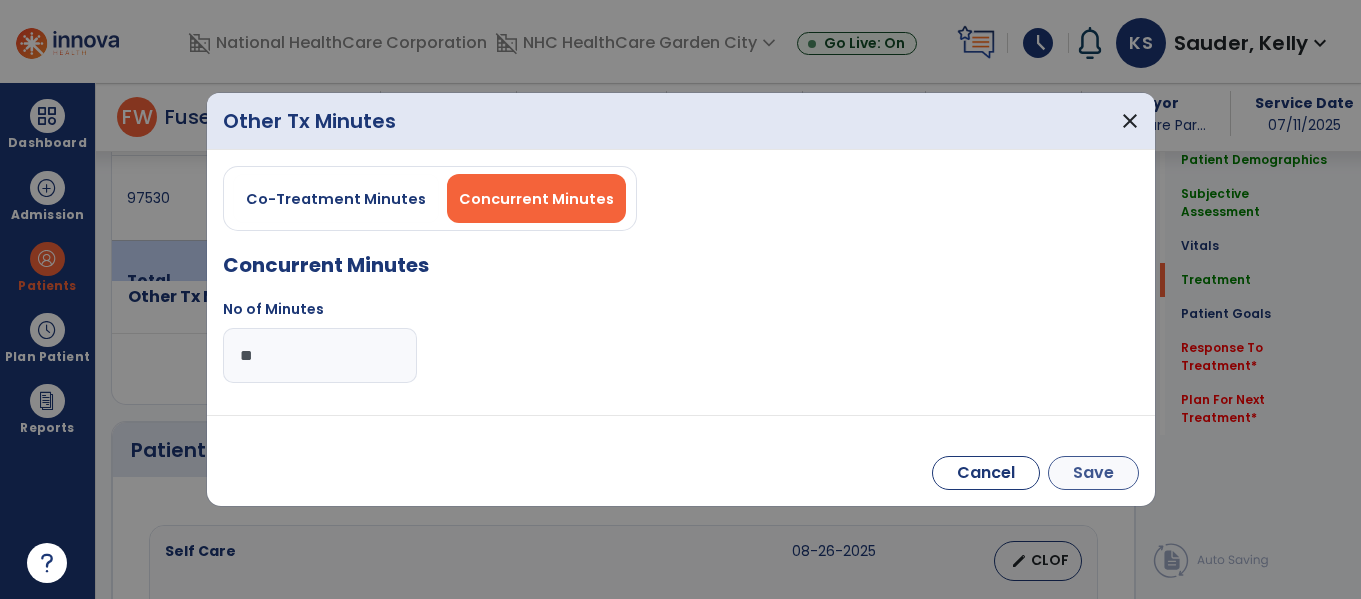 type on "**" 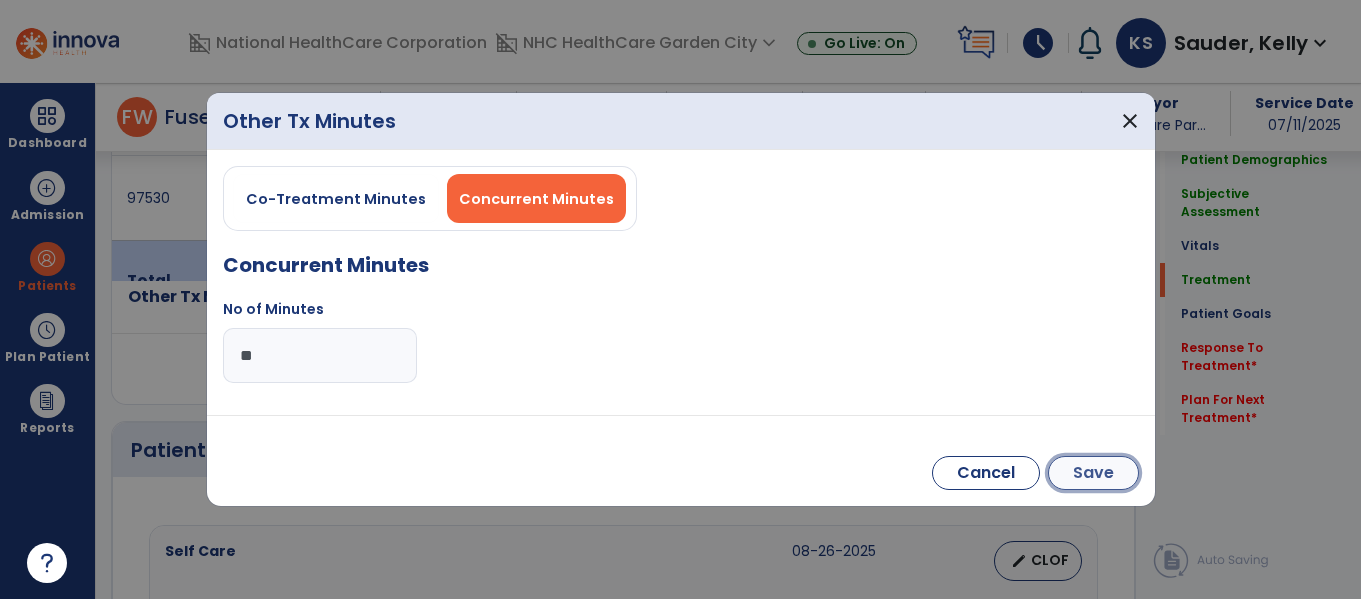 click on "Save" at bounding box center (1093, 473) 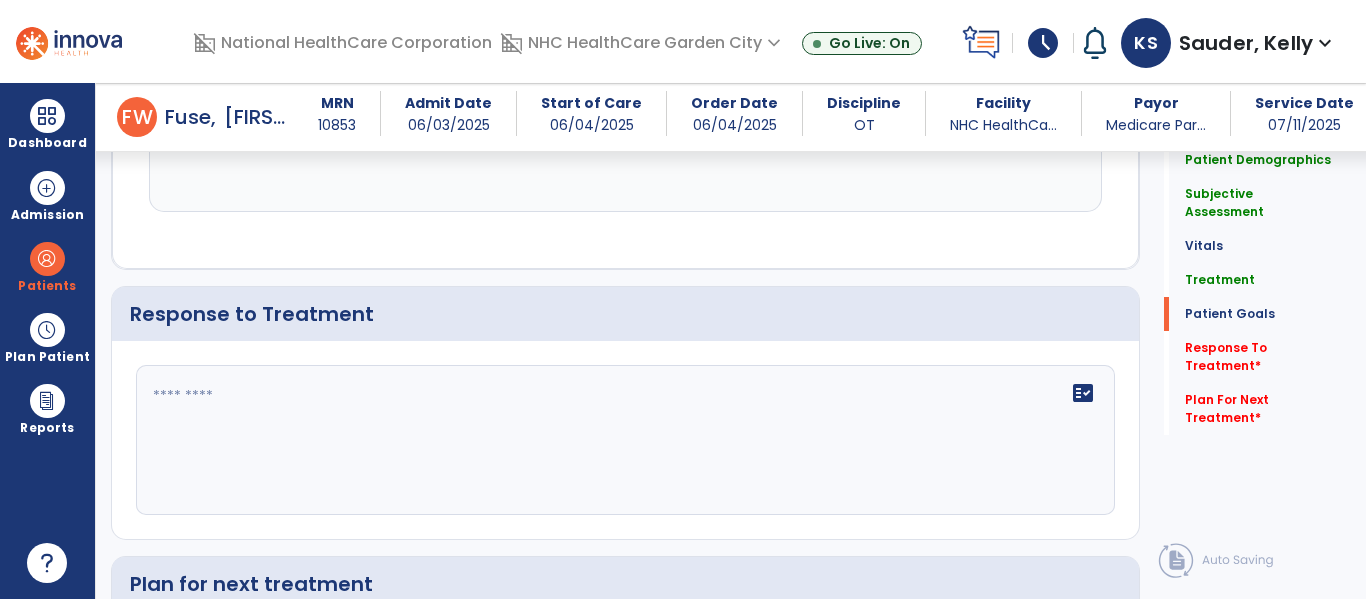 scroll, scrollTop: 2700, scrollLeft: 0, axis: vertical 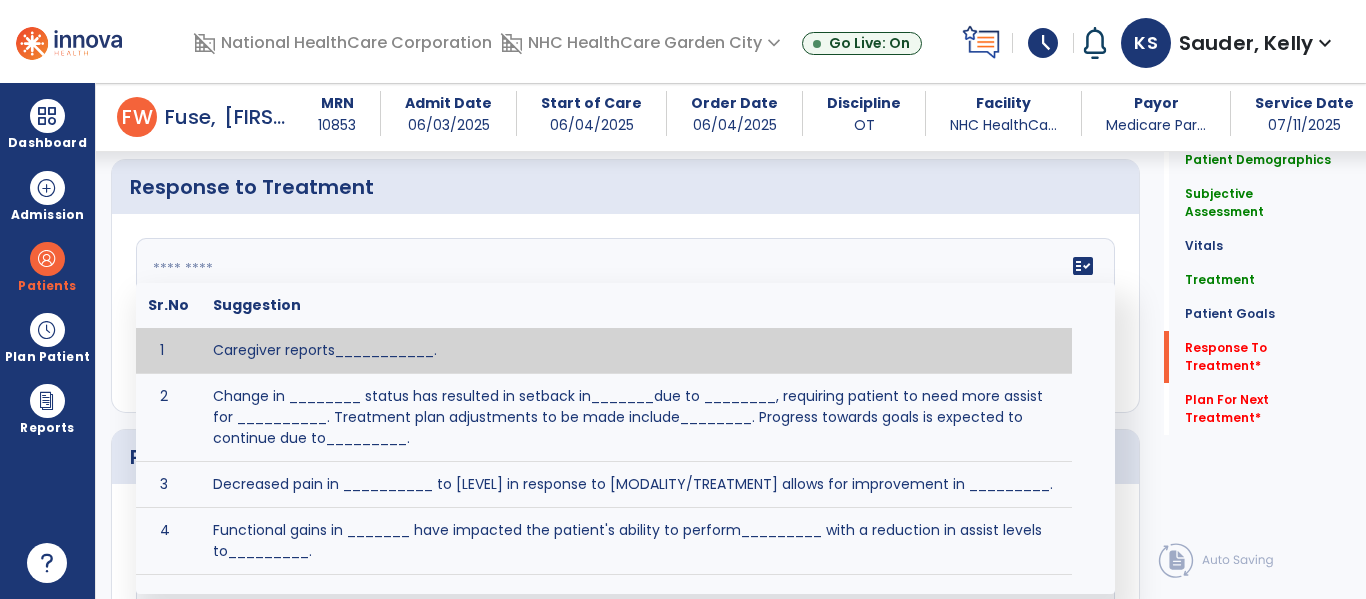 click on "fact_check  Sr.No Suggestion 1 Caregiver reports___________. 2 Change in ________ status has resulted in setback in_______due to ________, requiring patient to need more assist for __________.   Treatment plan adjustments to be made include________.  Progress towards goals is expected to continue due to_________. 3 Decreased pain in __________ to [LEVEL] in response to [MODALITY/TREATMENT] allows for improvement in _________. 4 Functional gains in _______ have impacted the patient's ability to perform_________ with a reduction in assist levels to_________. 5 Functional progress this week has been significant due to__________. 6 Gains in ________ have improved the patient's ability to perform ______with decreased levels of assist to___________. 7 Improvement in ________allows patient to tolerate higher levels of challenges in_________. 8 Pain in [AREA] has decreased to [LEVEL] in response to [TREATMENT/MODALITY], allowing fore ease in completing__________. 9 10 11 12 13 14 15 16 17 18 19 20 21" 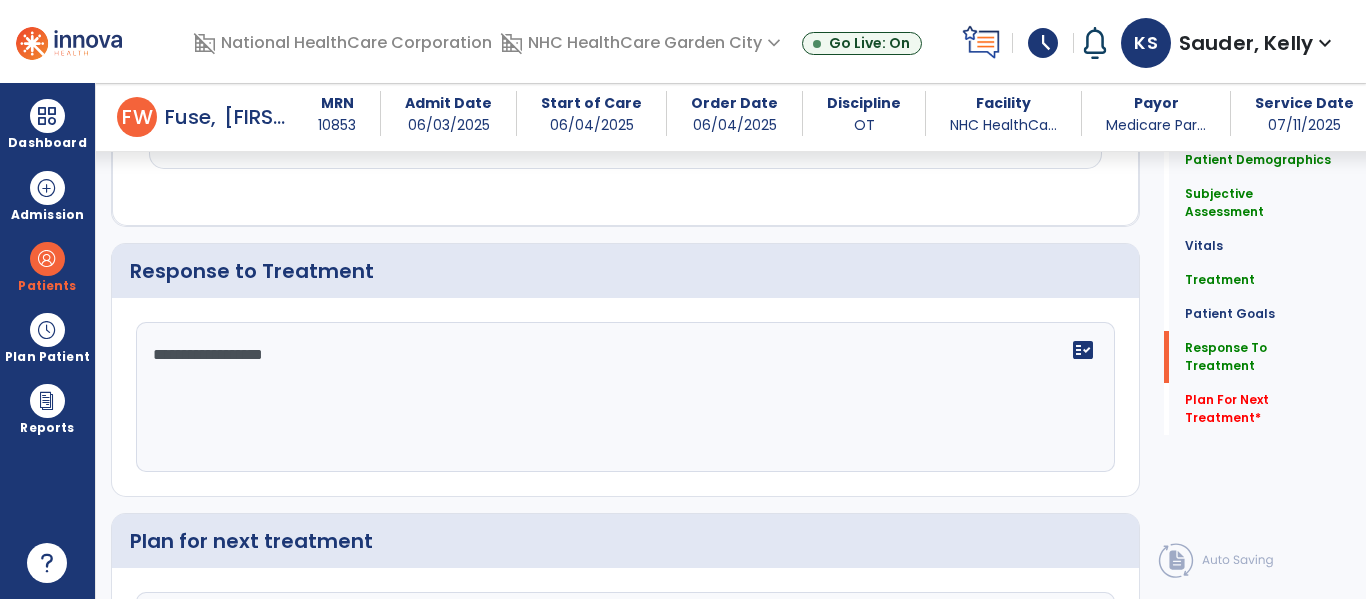 scroll, scrollTop: 2700, scrollLeft: 0, axis: vertical 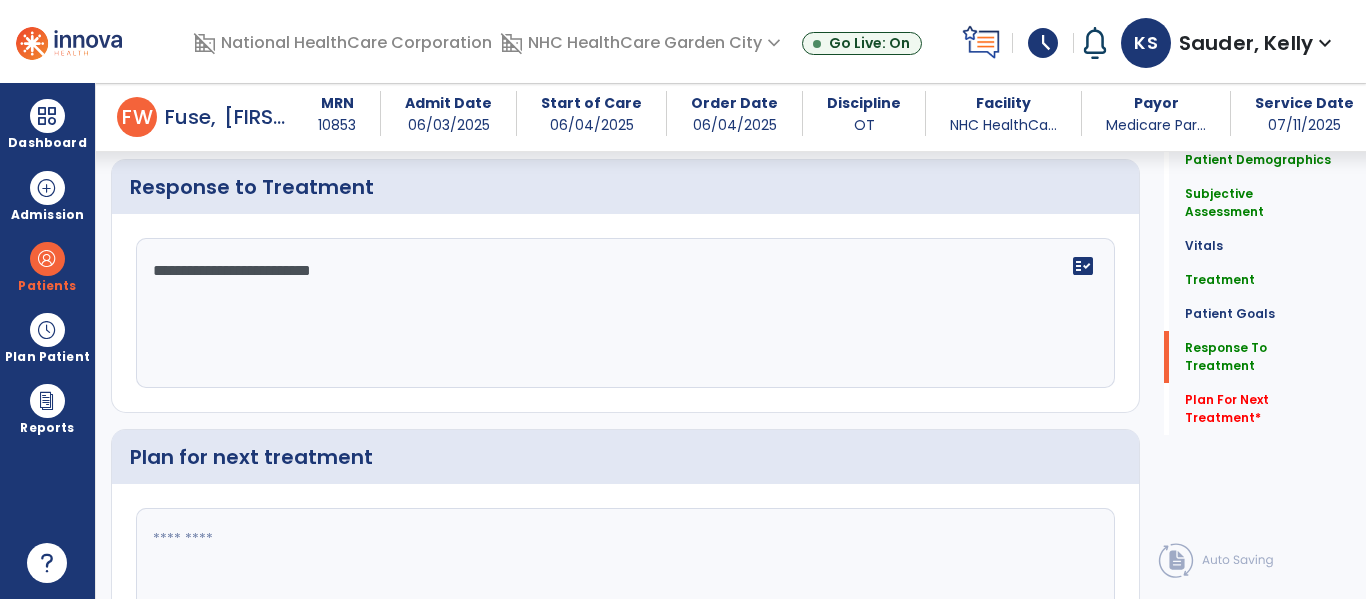 click on "**********" 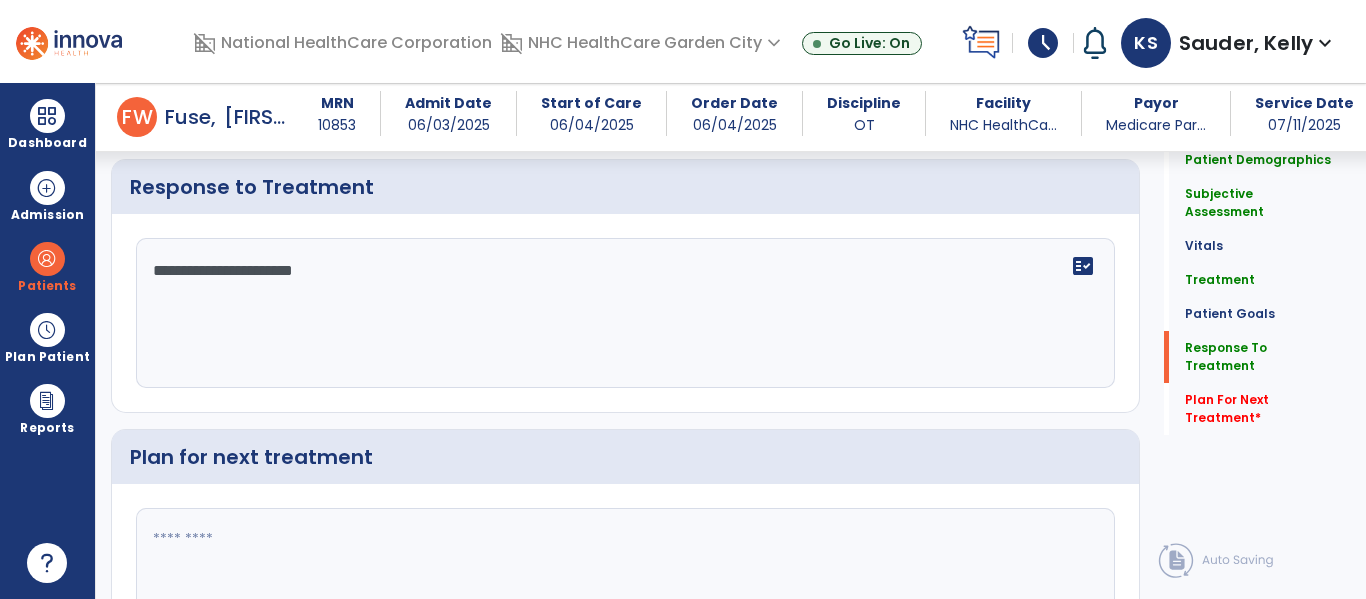 click on "**********" 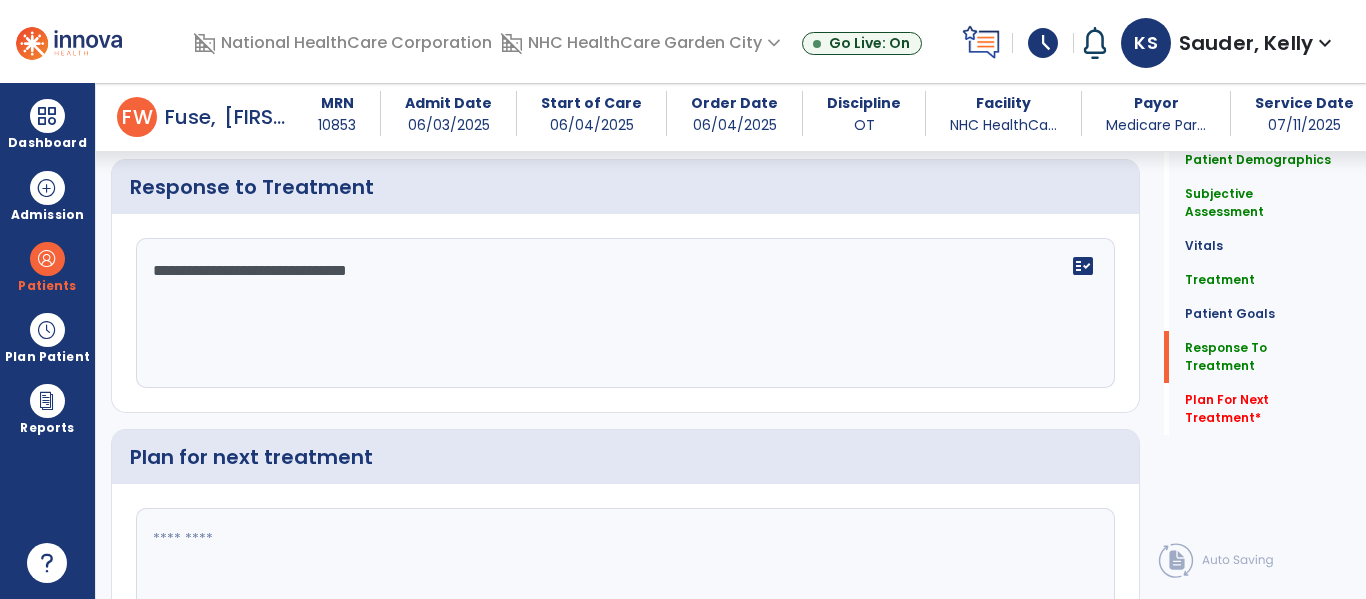 scroll, scrollTop: 2700, scrollLeft: 0, axis: vertical 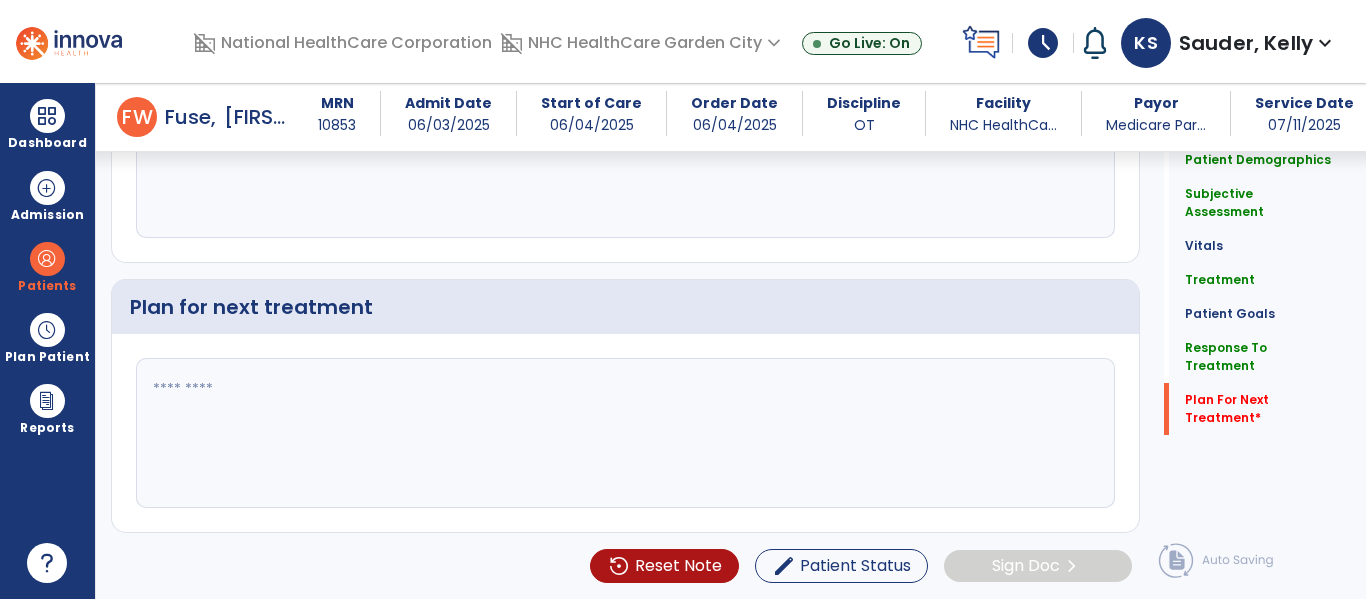 type on "**********" 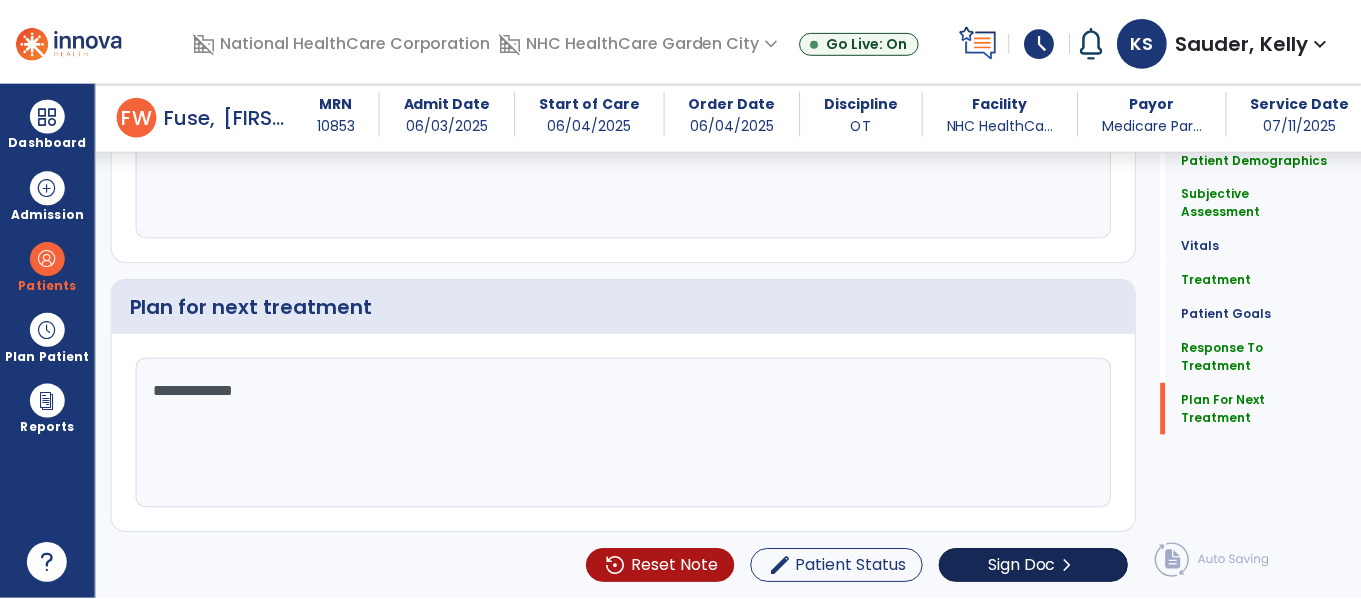 scroll, scrollTop: 2851, scrollLeft: 0, axis: vertical 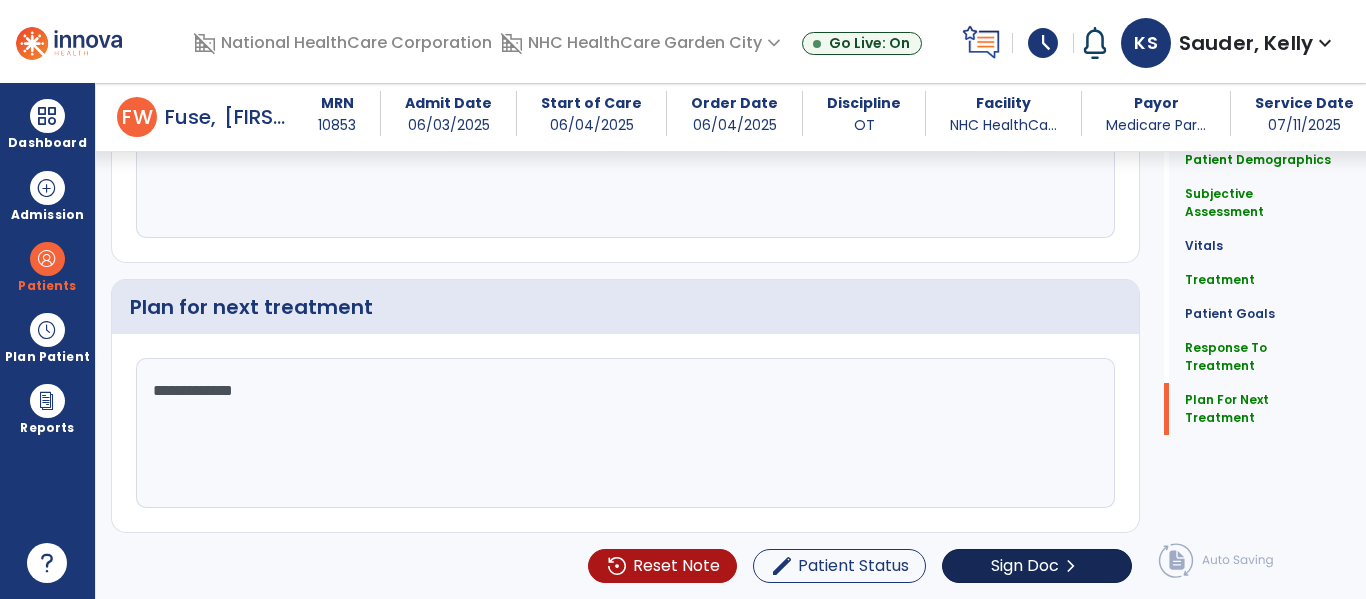 type on "**********" 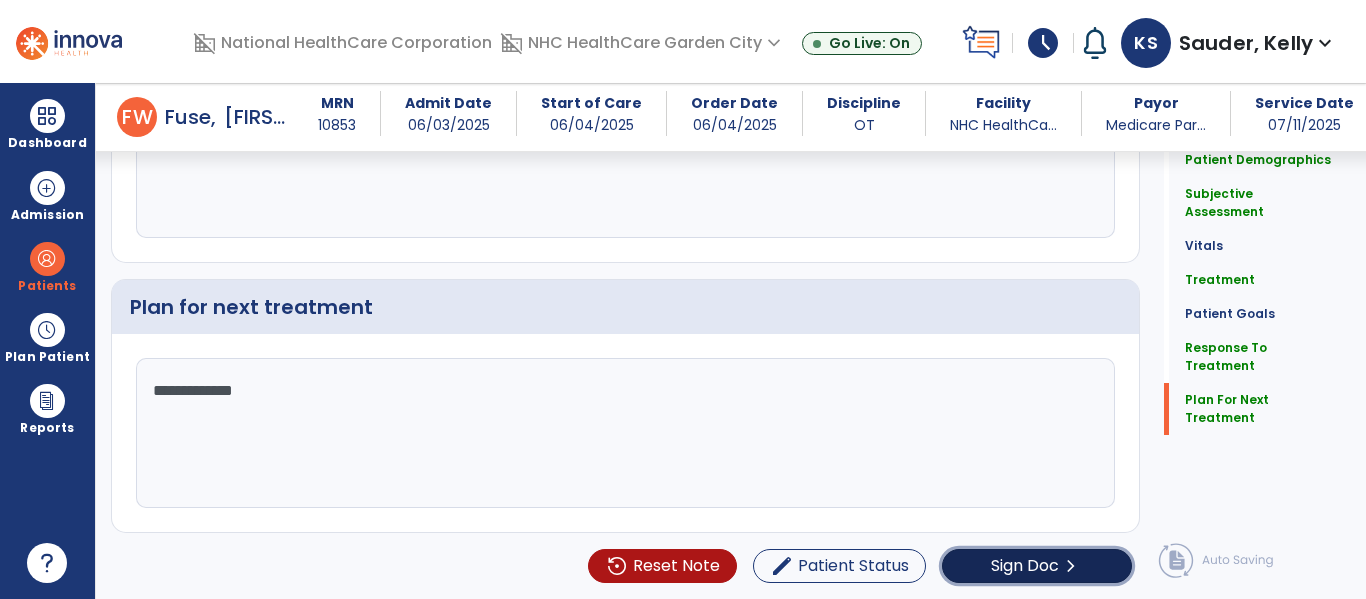 click on "Sign Doc" 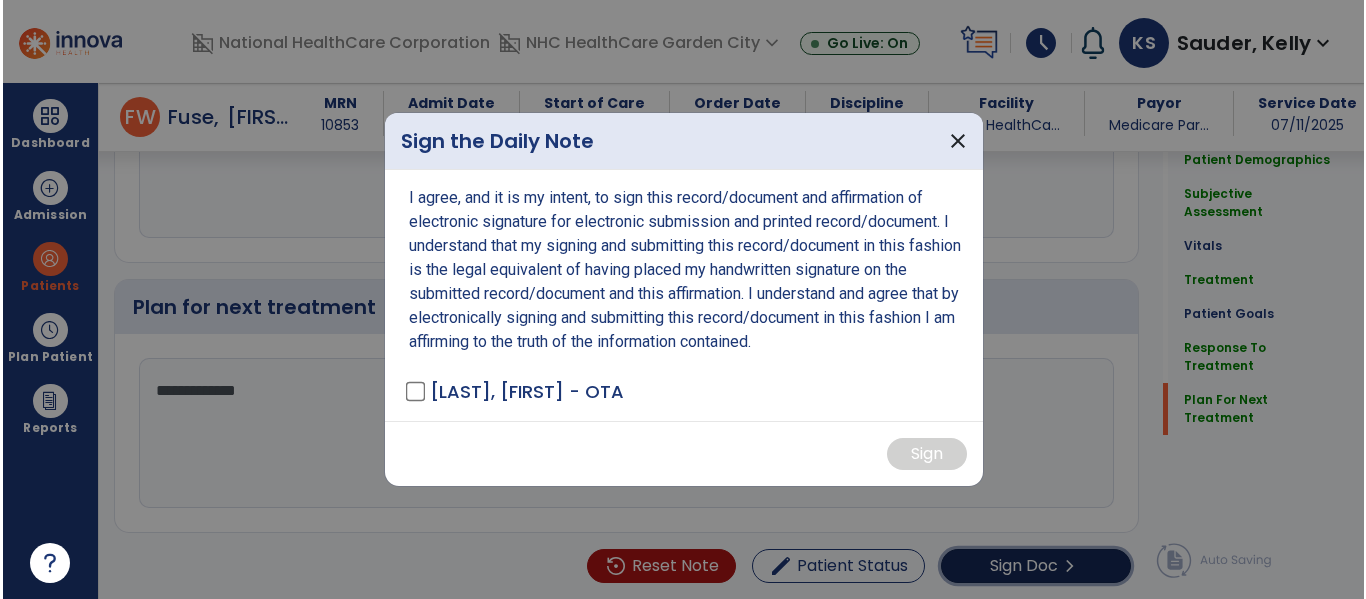 scroll, scrollTop: 2891, scrollLeft: 0, axis: vertical 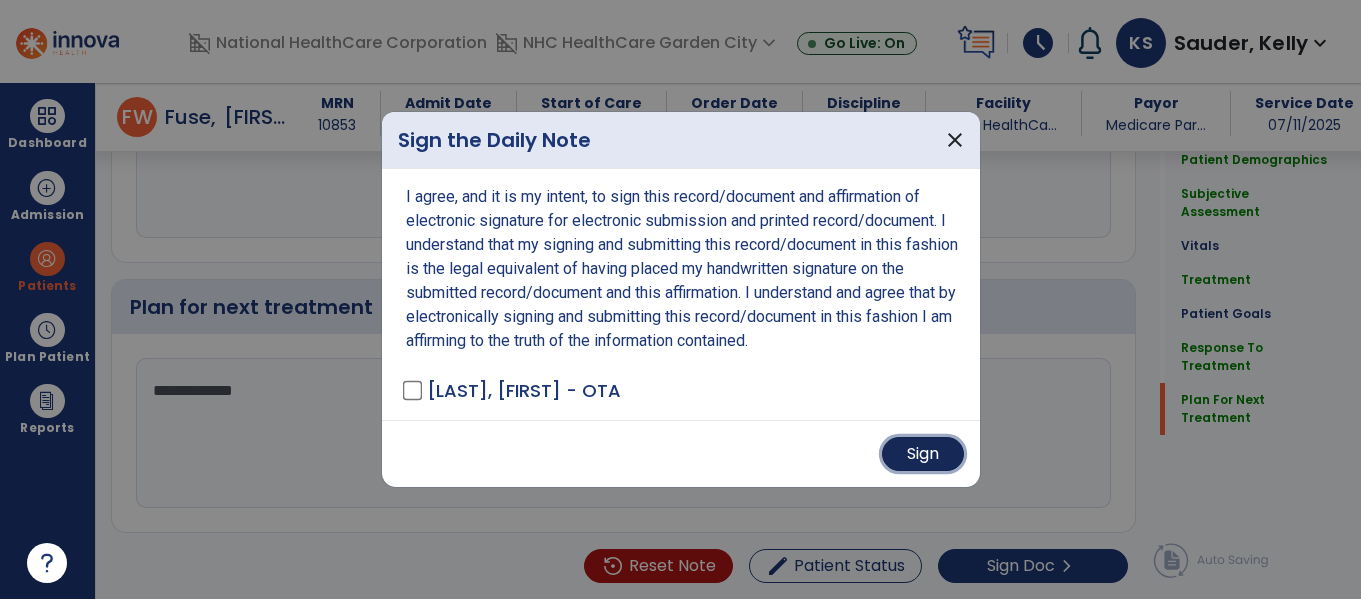 click on "Sign" at bounding box center (923, 454) 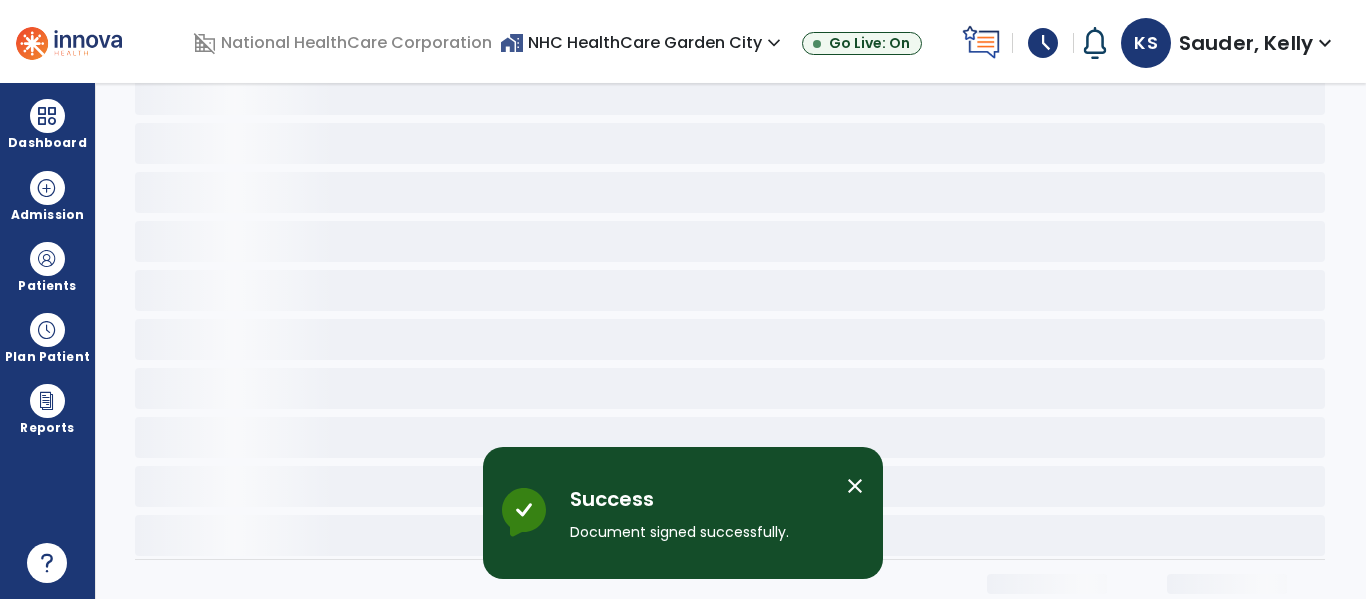 scroll, scrollTop: 0, scrollLeft: 0, axis: both 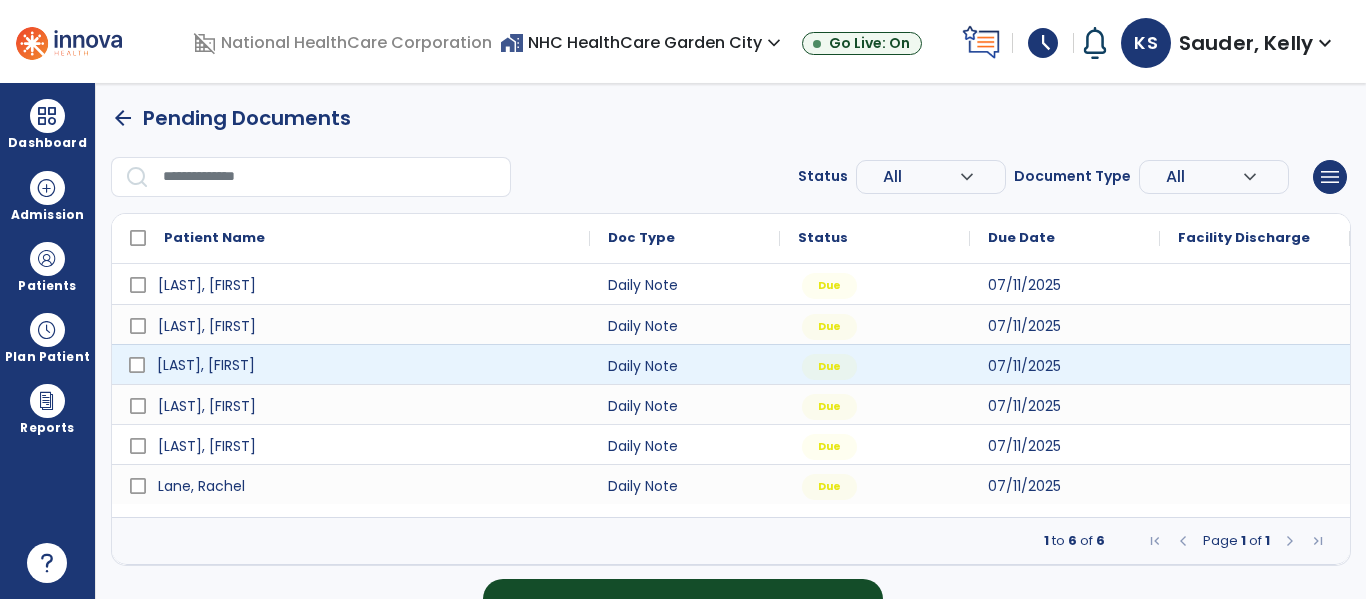click on "[LAST], [FIRST]" at bounding box center (206, 365) 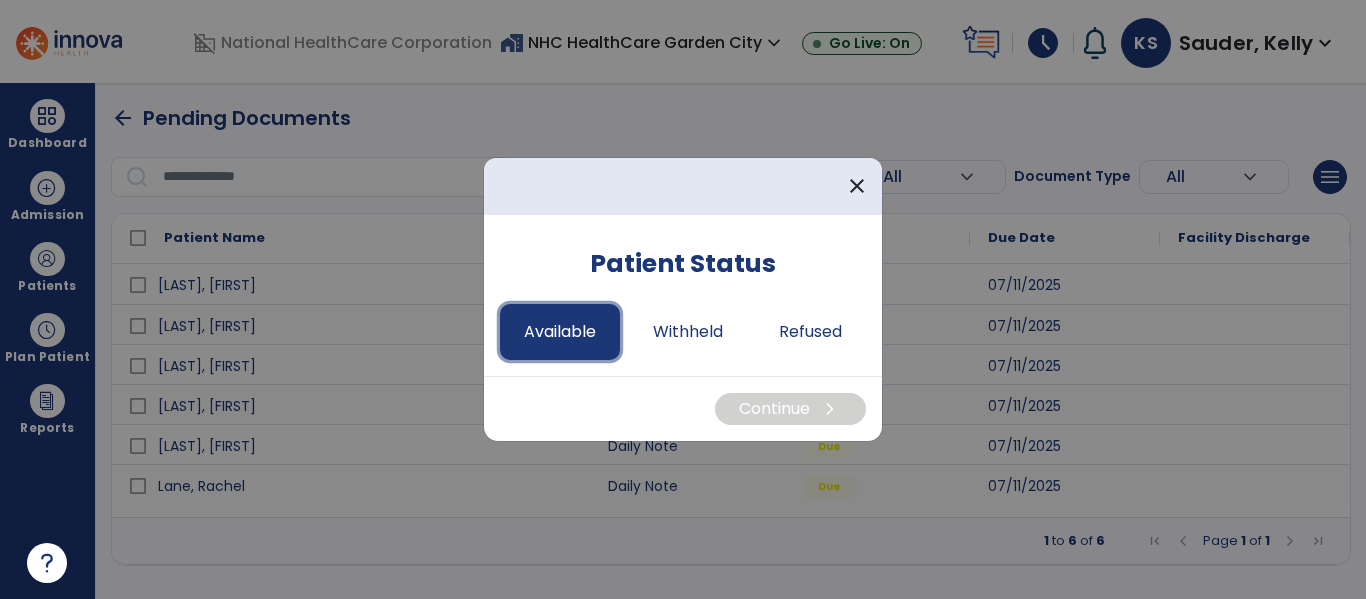 click on "Available" at bounding box center [560, 332] 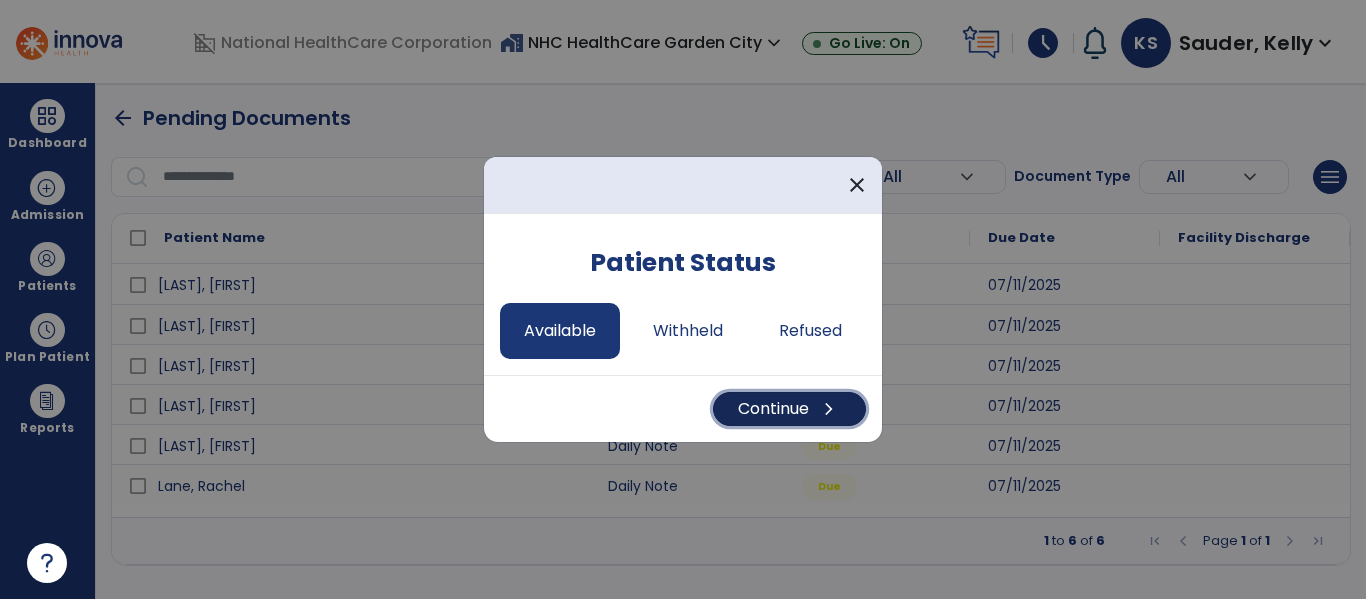 click on "Continue   chevron_right" at bounding box center (789, 409) 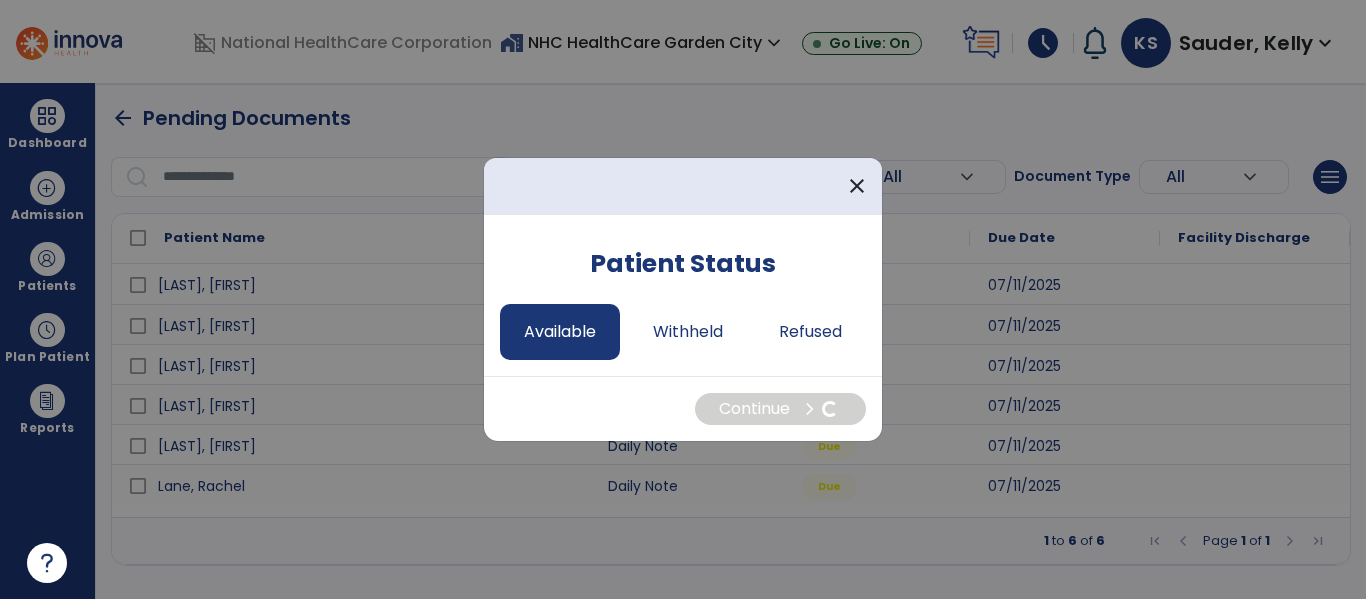 select on "*" 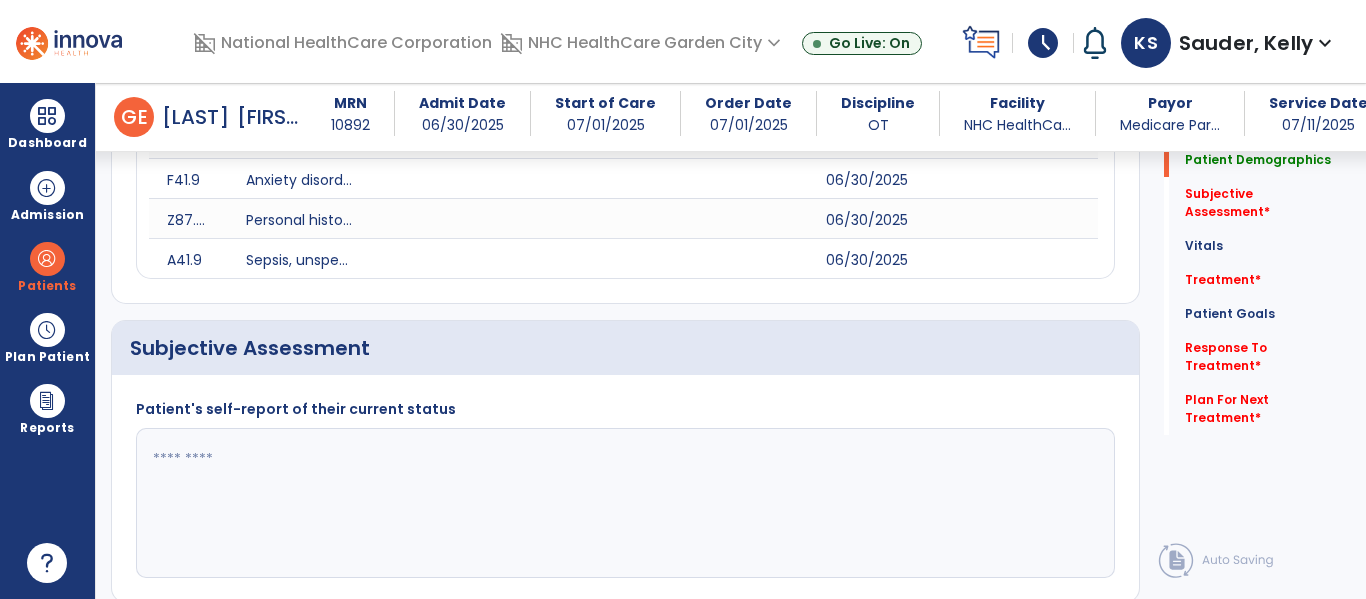 scroll, scrollTop: 900, scrollLeft: 0, axis: vertical 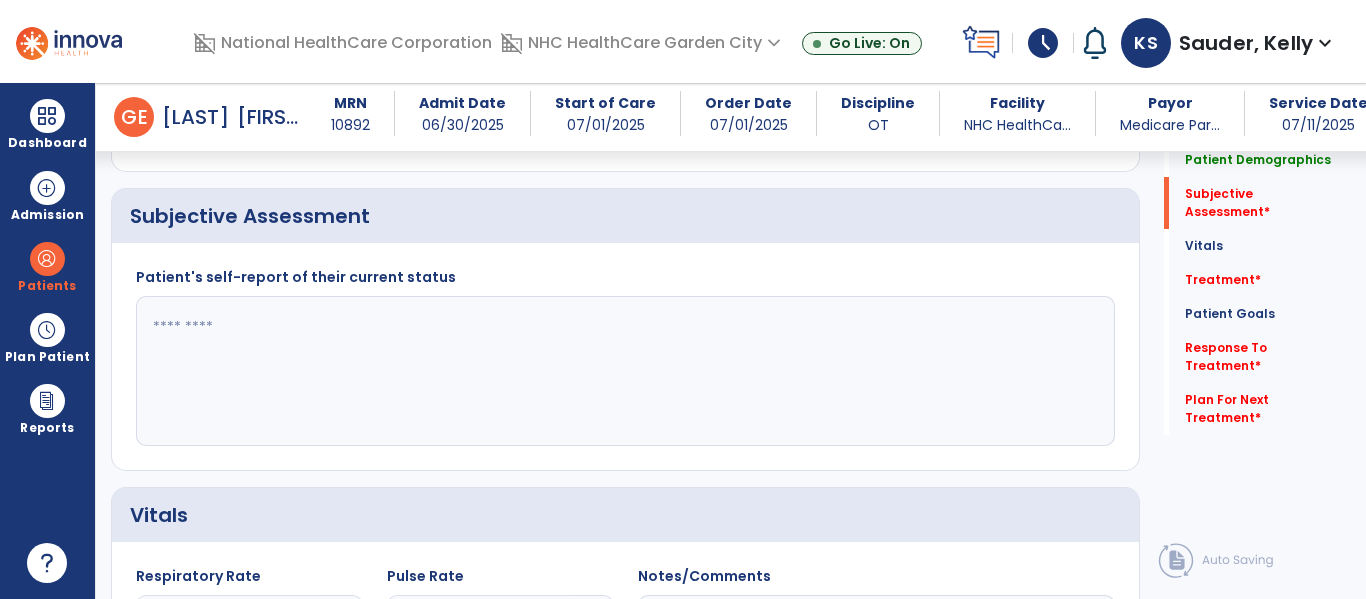 click 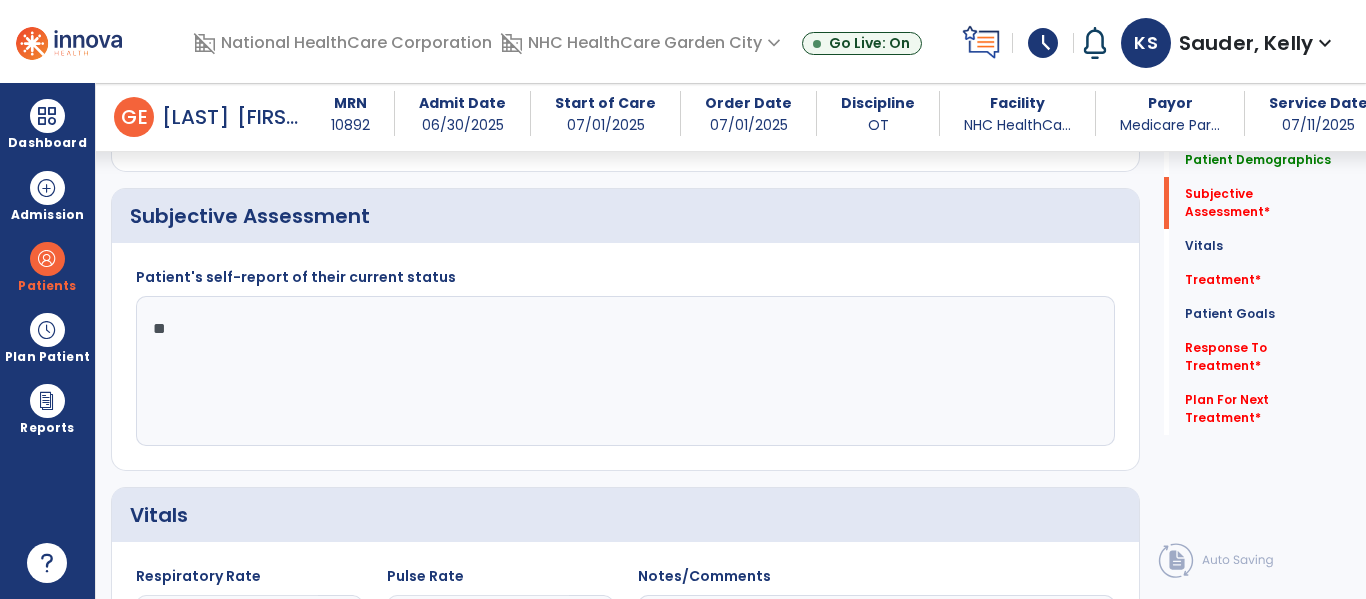 type on "*" 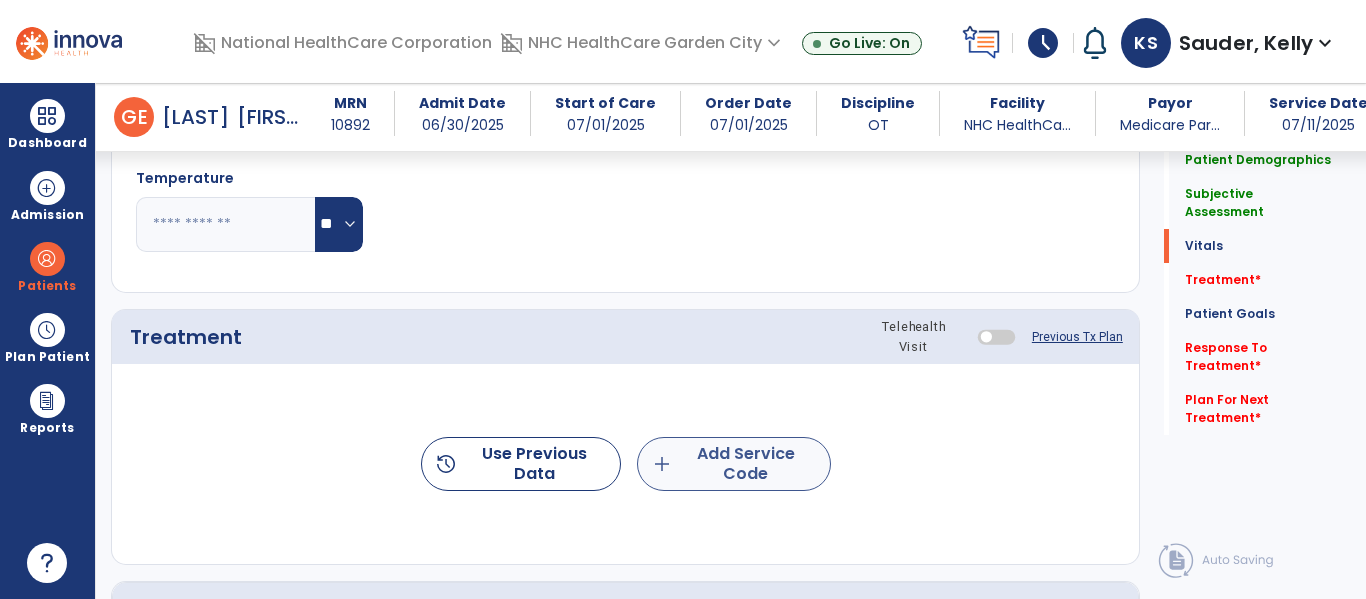 type on "**********" 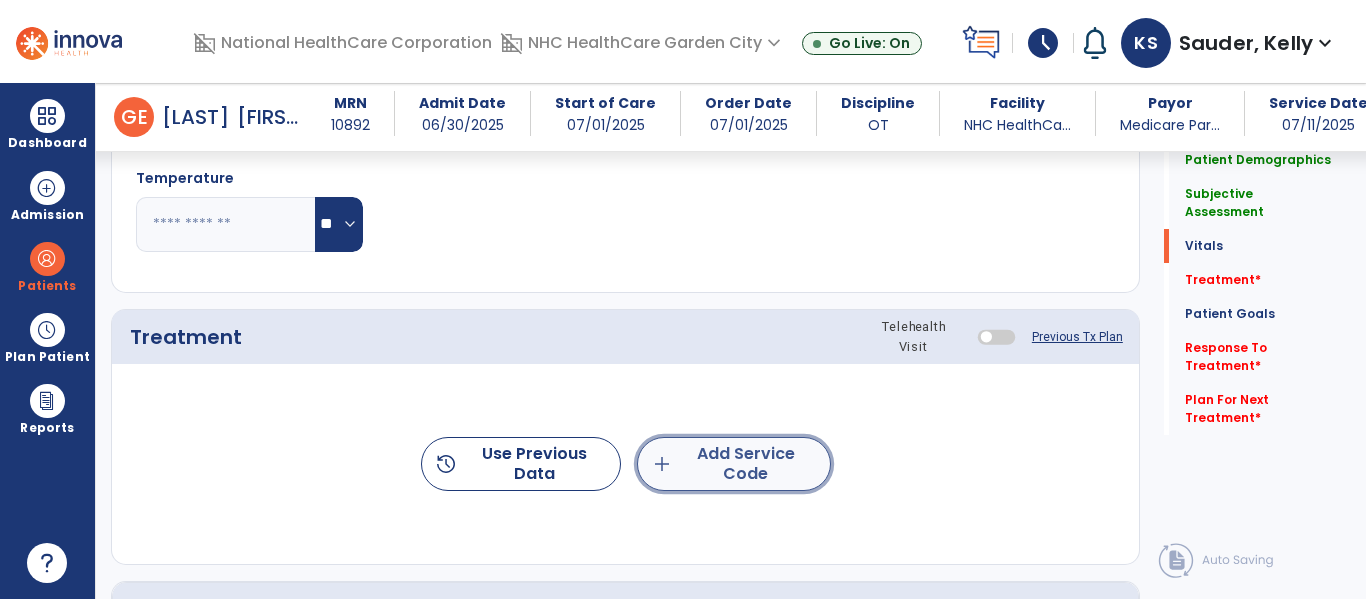 click on "add  Add Service Code" 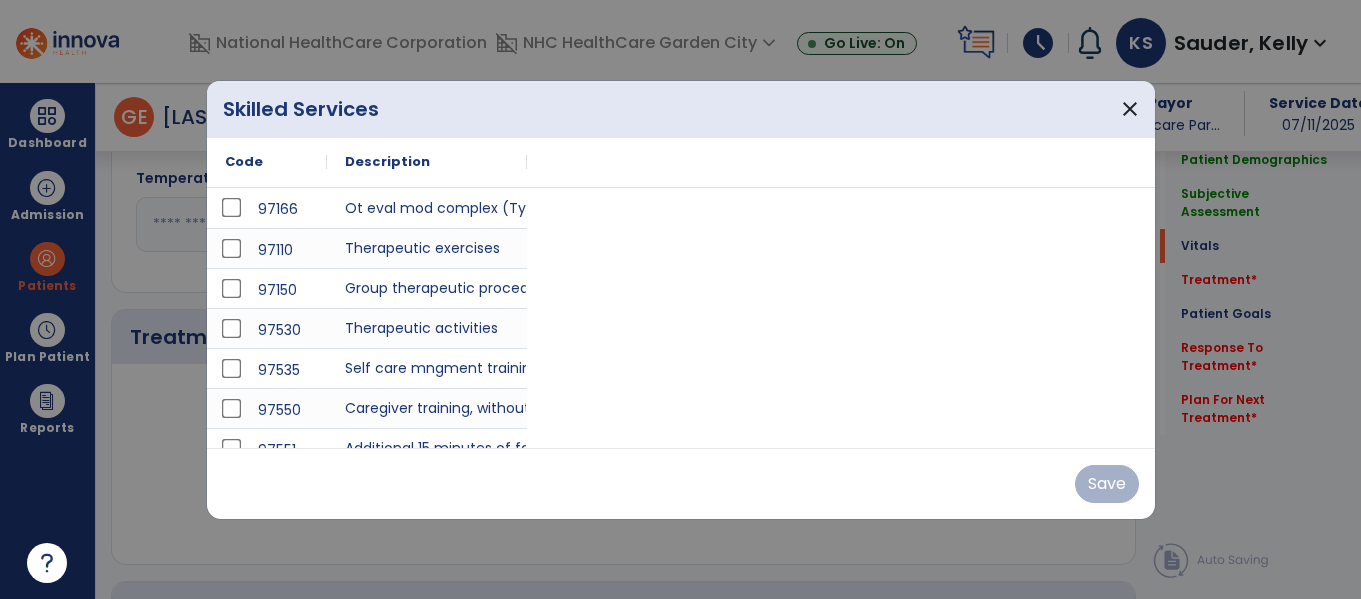 scroll, scrollTop: 1500, scrollLeft: 0, axis: vertical 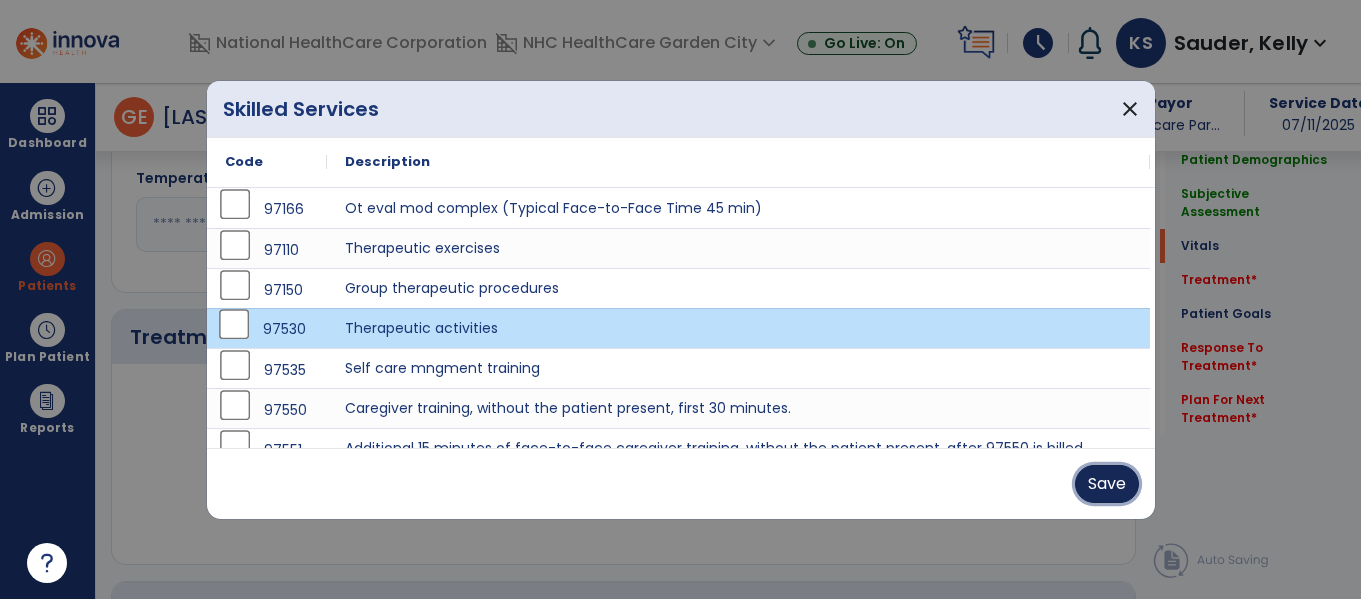 click on "Save" at bounding box center [1107, 484] 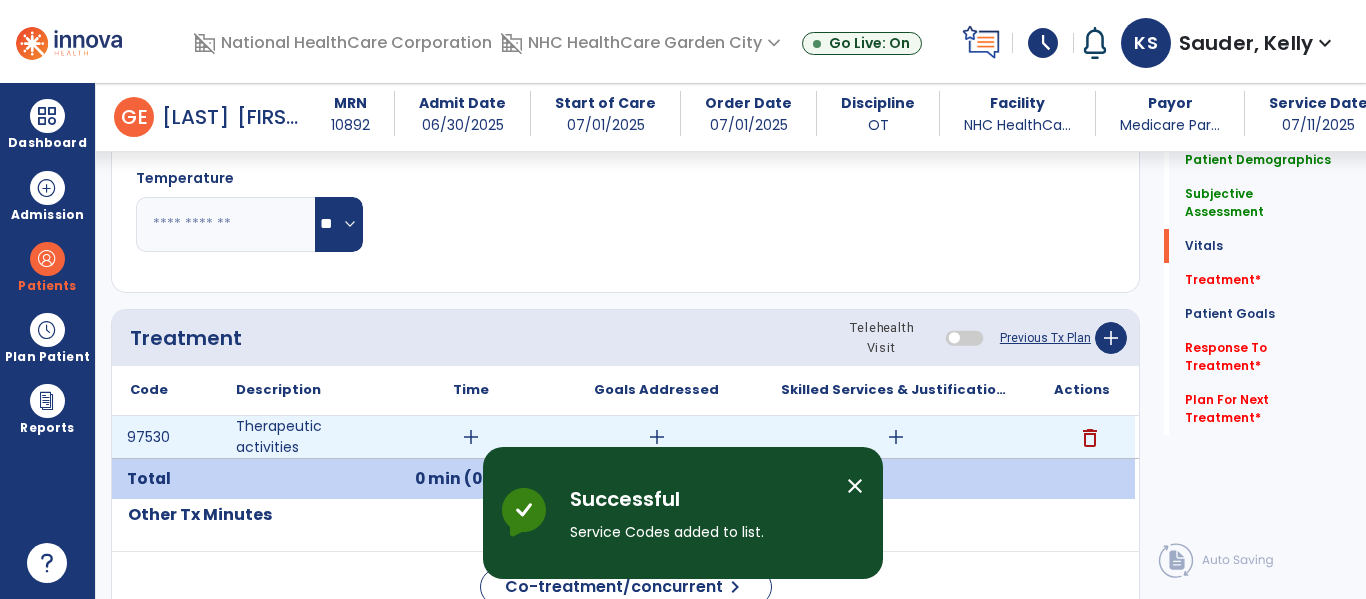 click on "add" at bounding box center [471, 437] 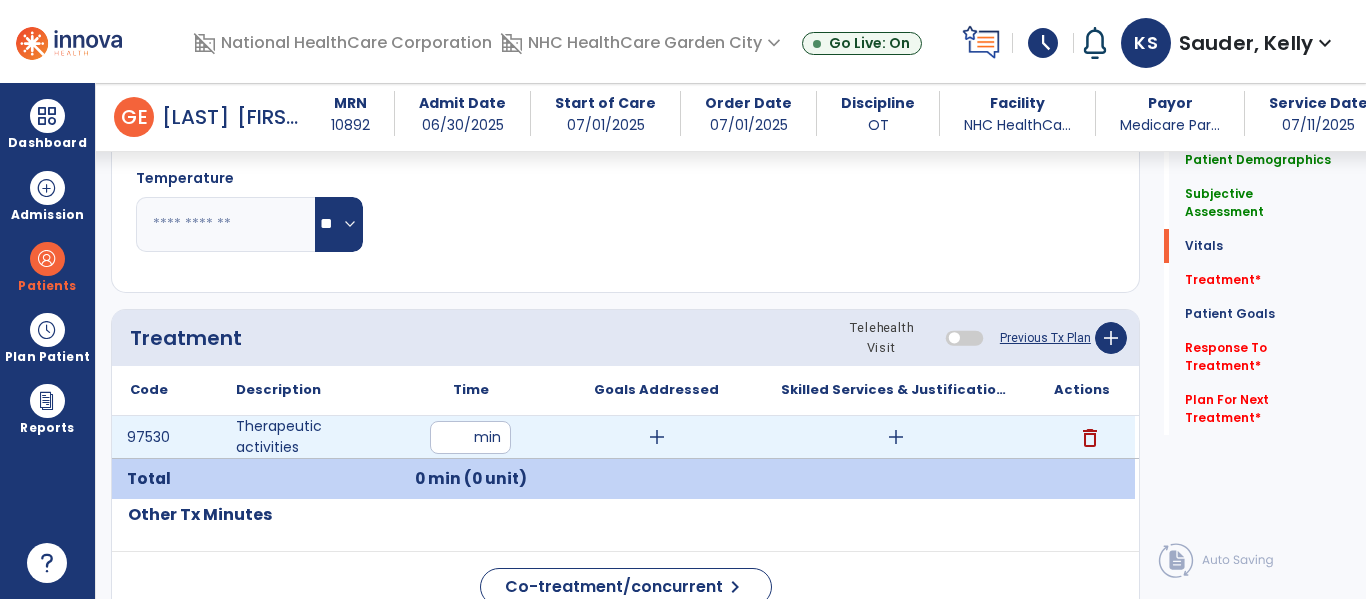 type on "*" 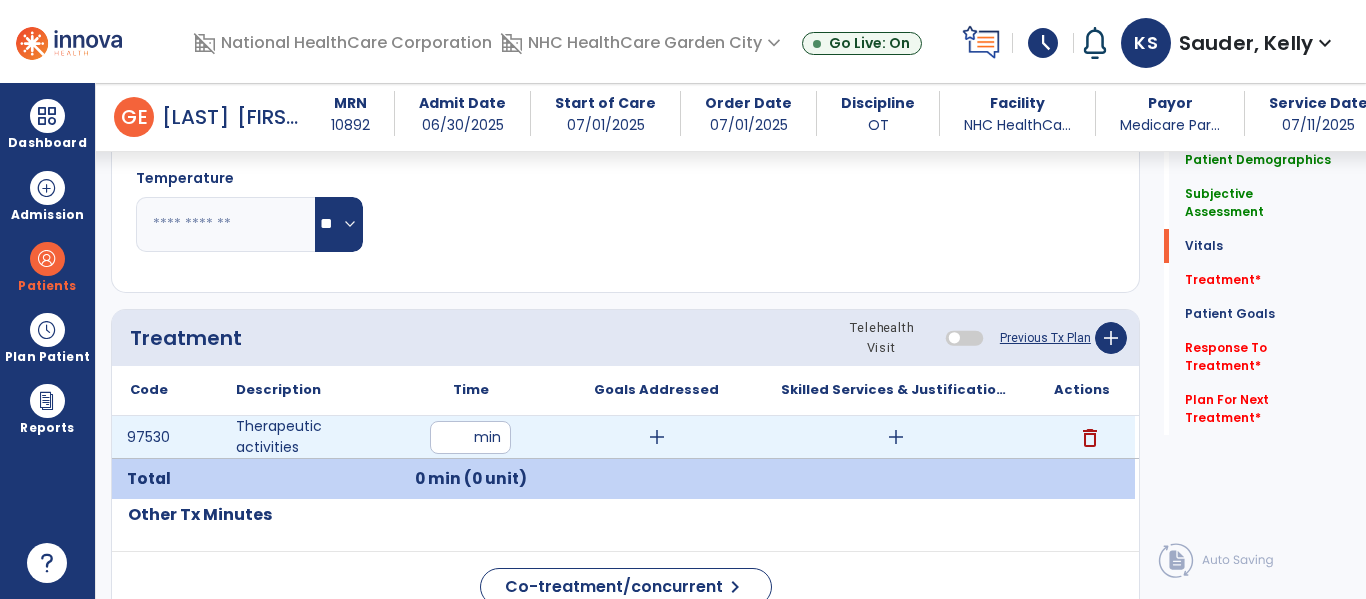 type on "**" 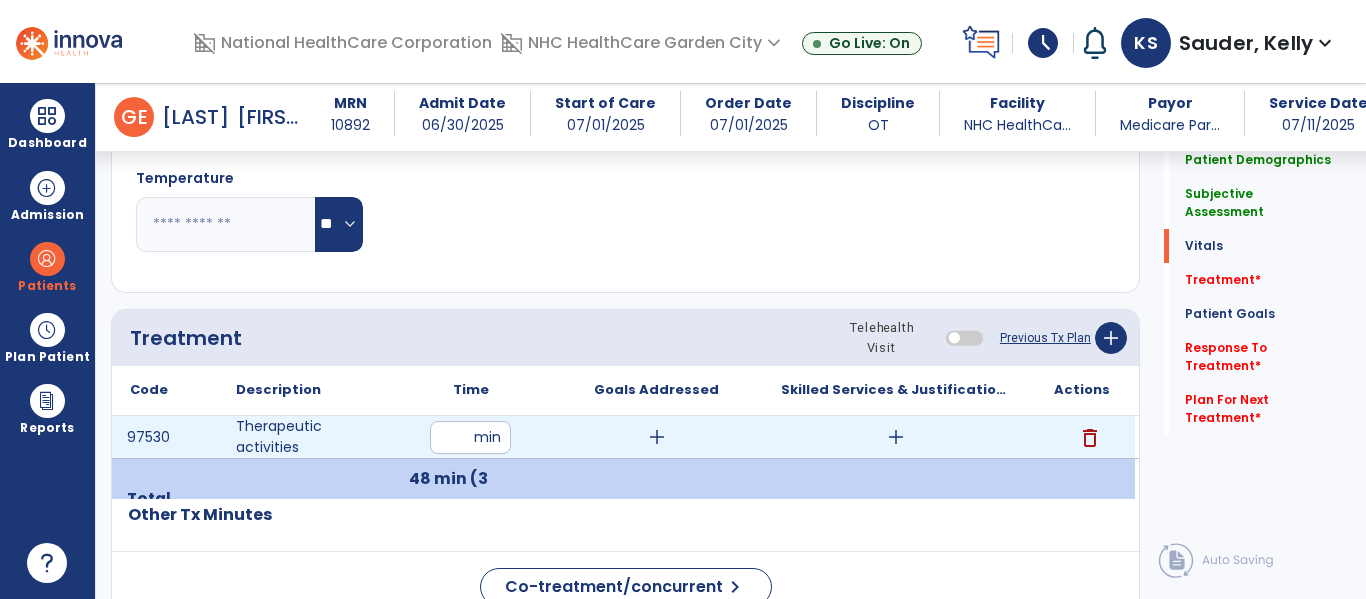 click on "add" at bounding box center (657, 437) 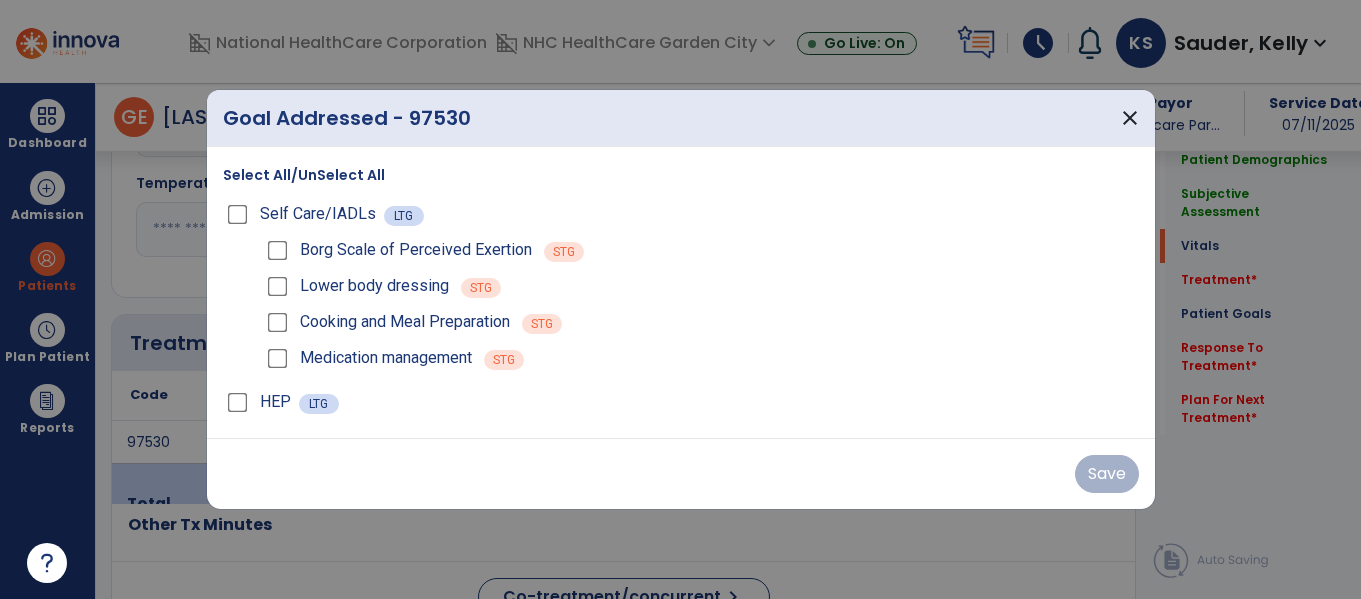 scroll, scrollTop: 1500, scrollLeft: 0, axis: vertical 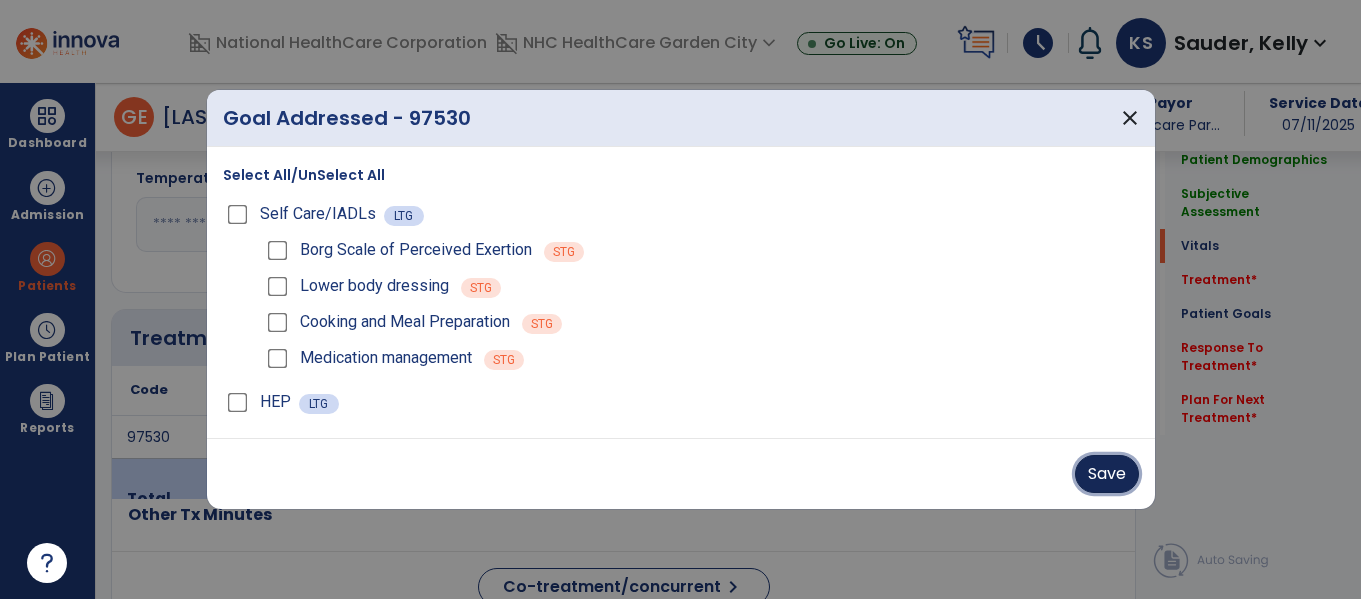 click on "Save" at bounding box center (1107, 474) 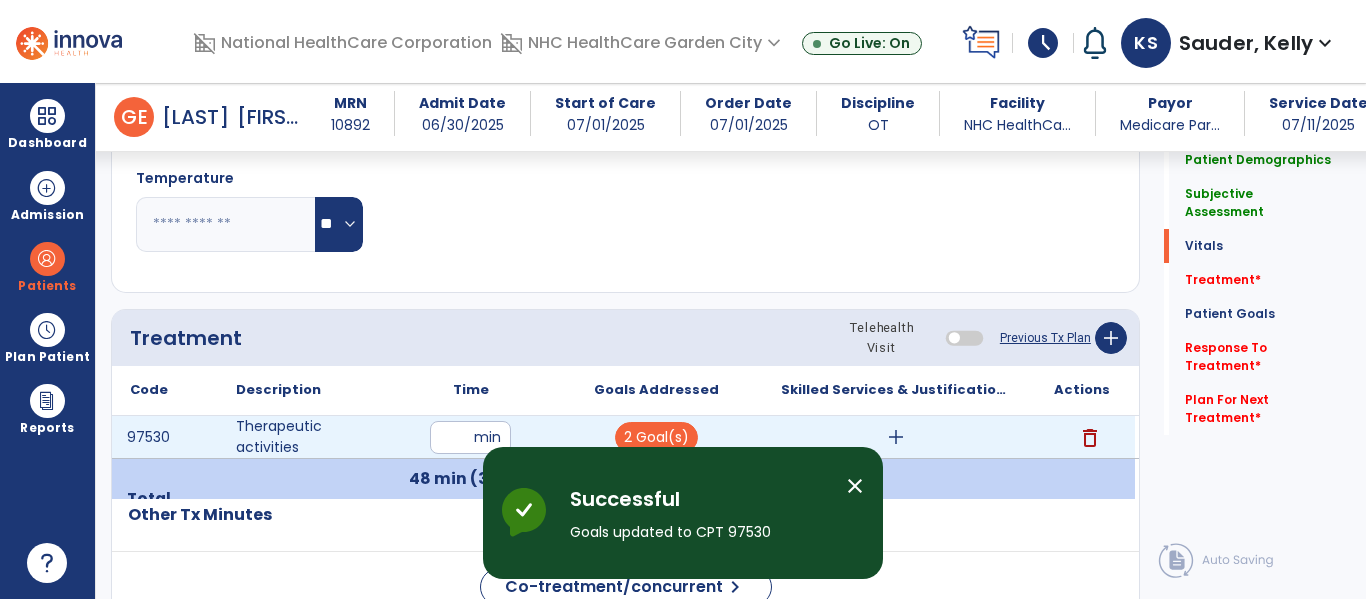 click on "add" at bounding box center (896, 437) 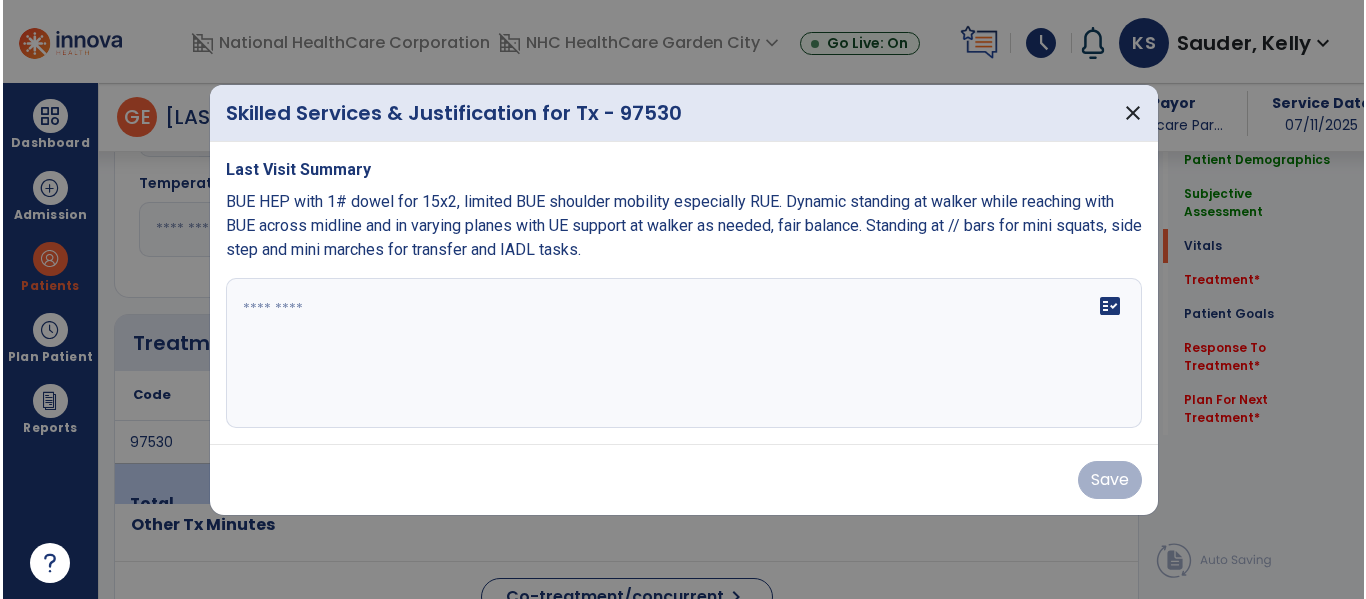 scroll, scrollTop: 1500, scrollLeft: 0, axis: vertical 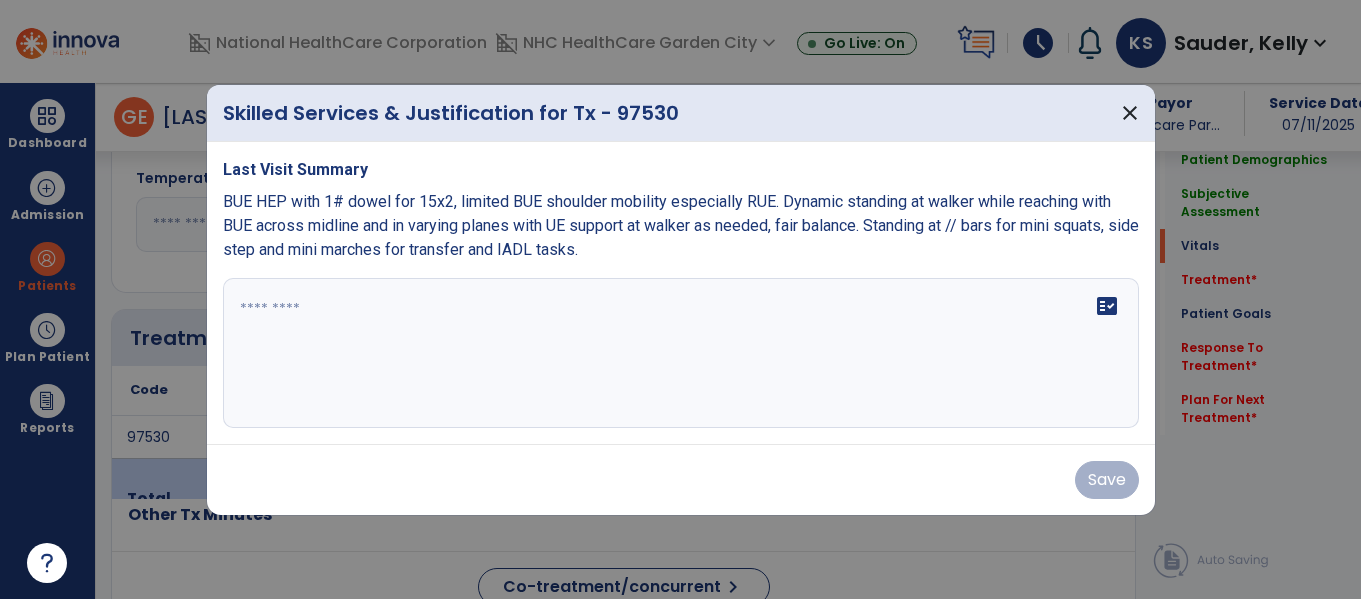 click at bounding box center [681, 353] 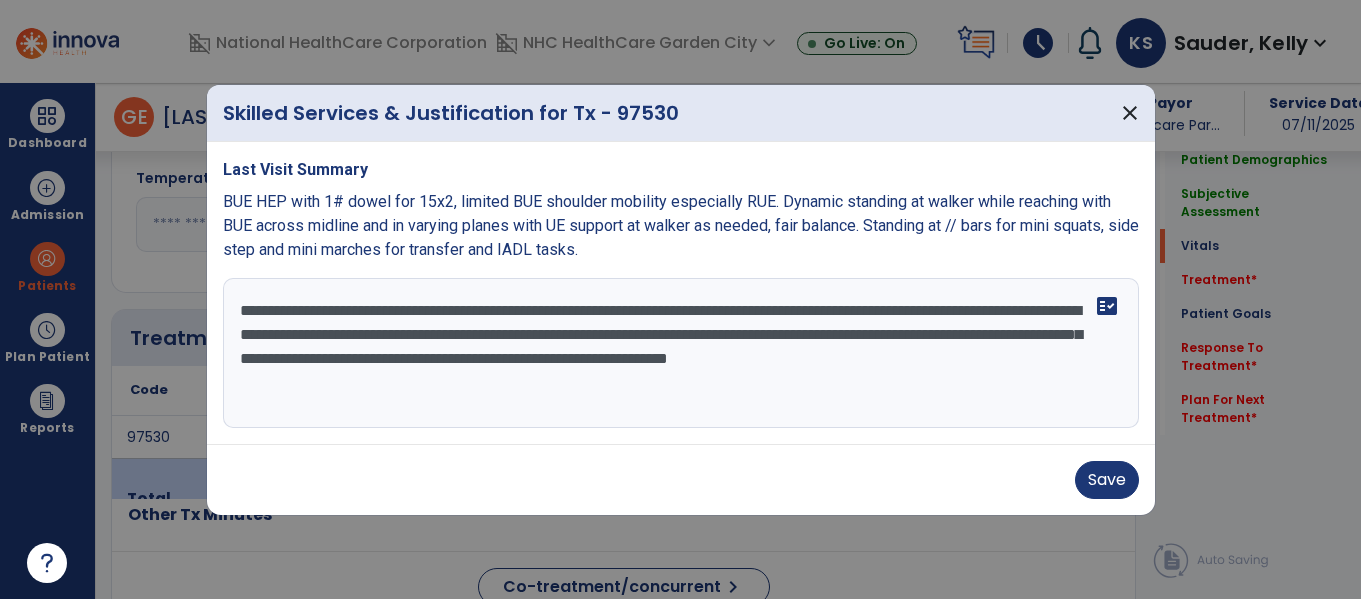 click on "**********" at bounding box center (681, 353) 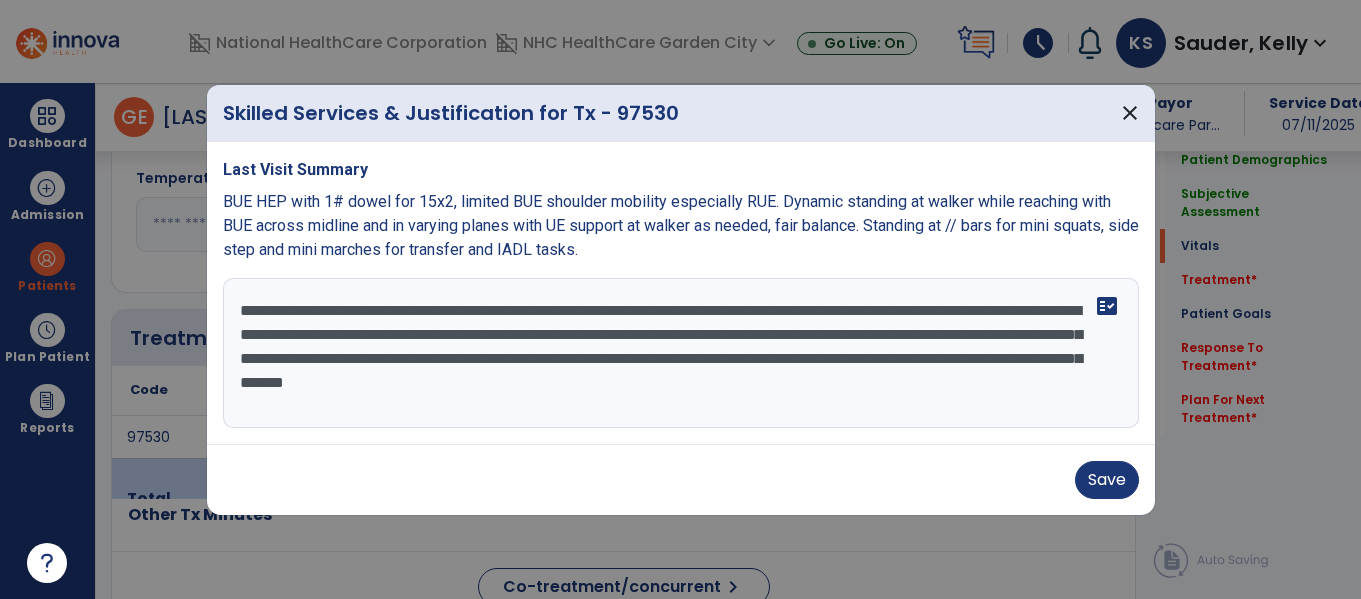 click on "**********" at bounding box center [681, 353] 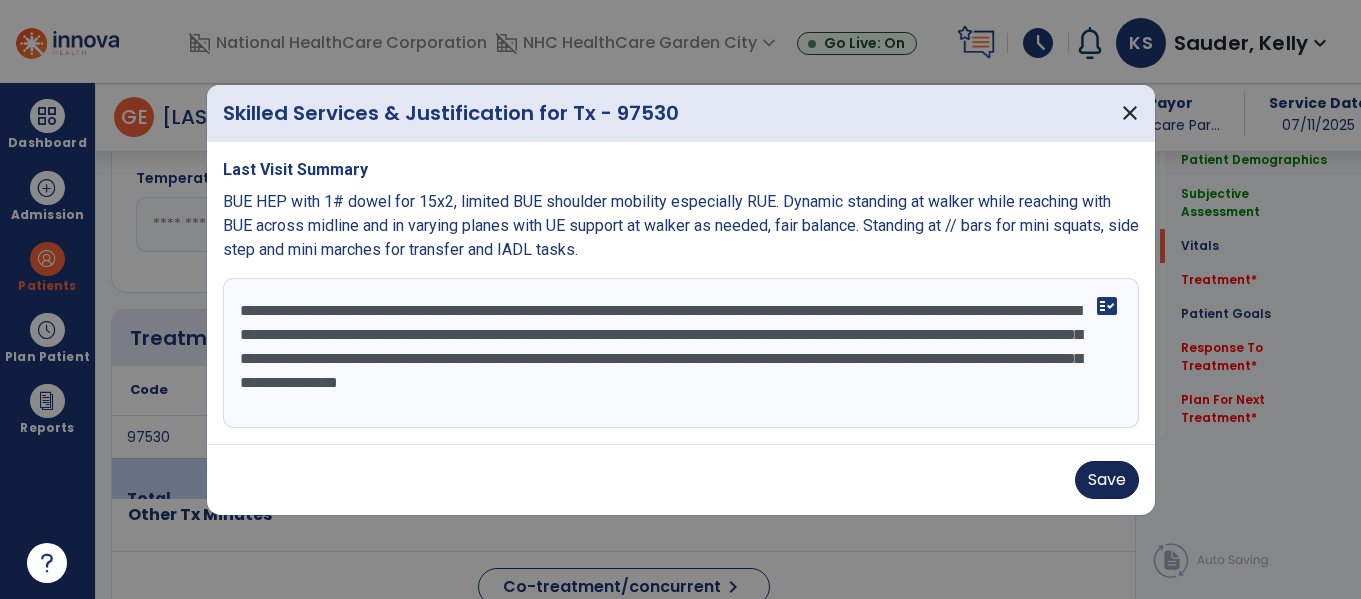 type on "**********" 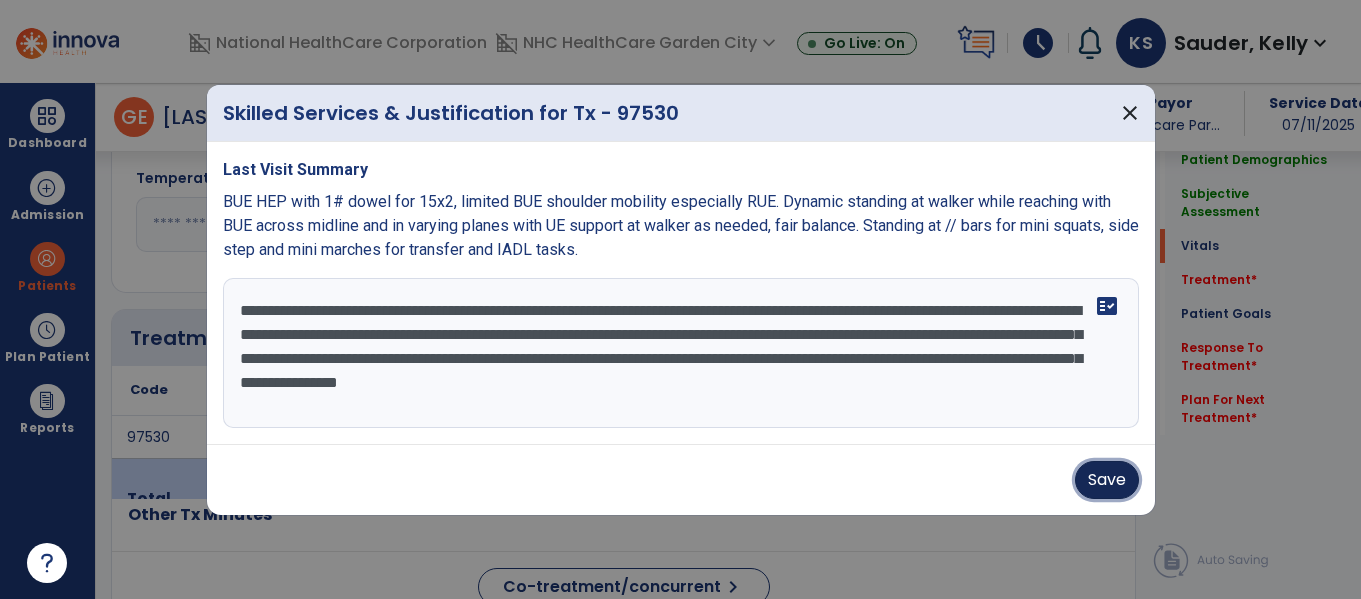 click on "Save" at bounding box center [1107, 480] 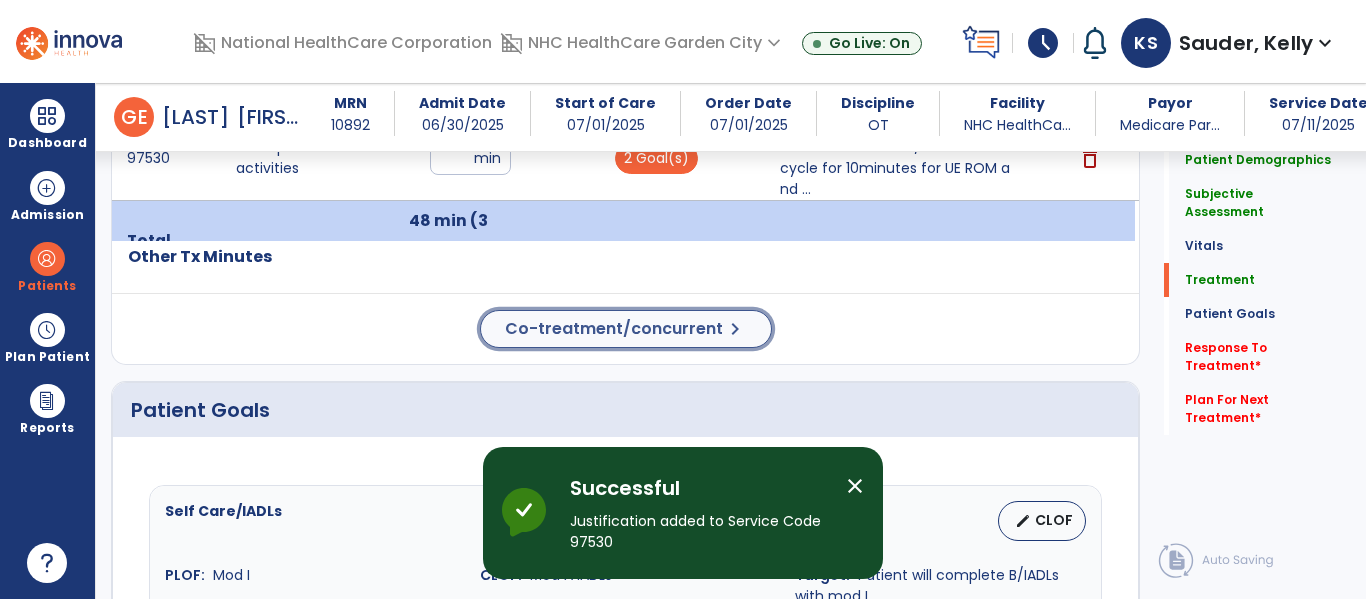 click on "Co-treatment/concurrent" 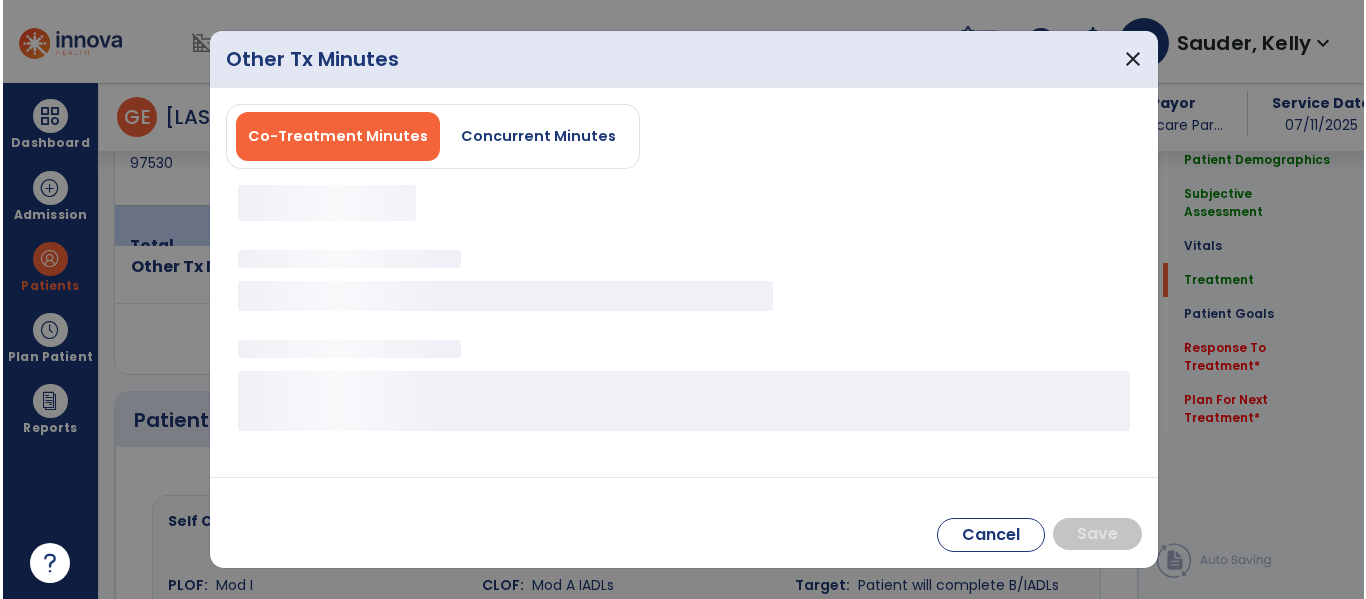 scroll, scrollTop: 1800, scrollLeft: 0, axis: vertical 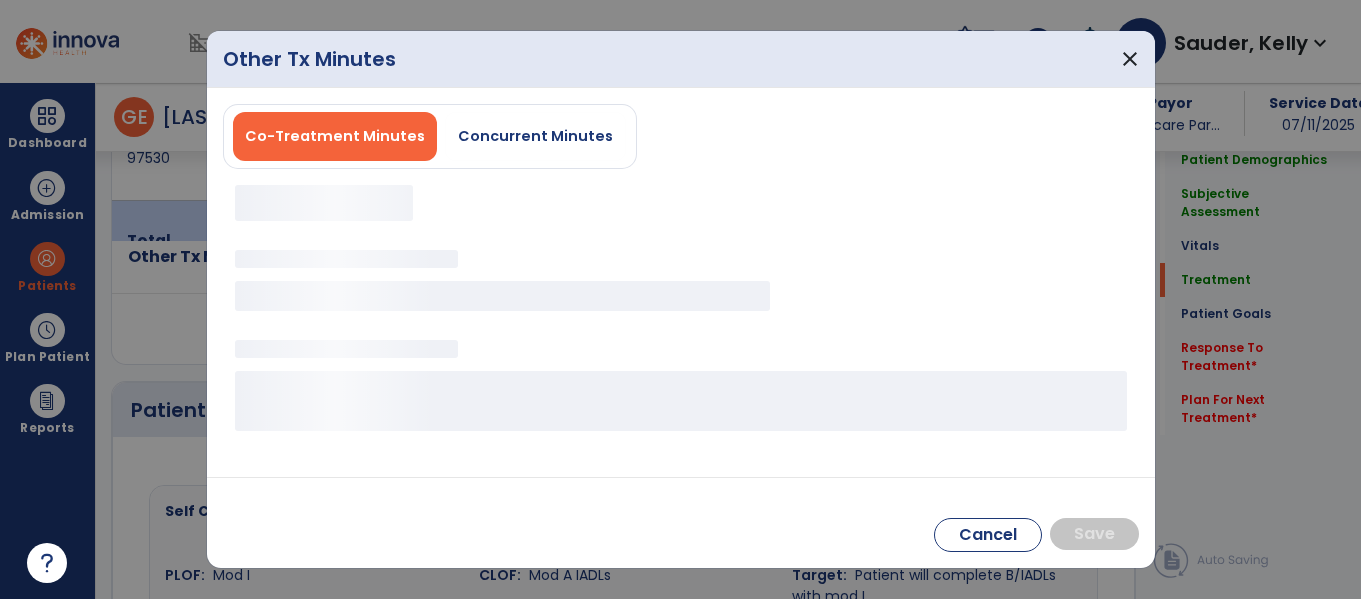 click on "Co-Treatment Minutes   Concurrent Minutes" at bounding box center [681, 274] 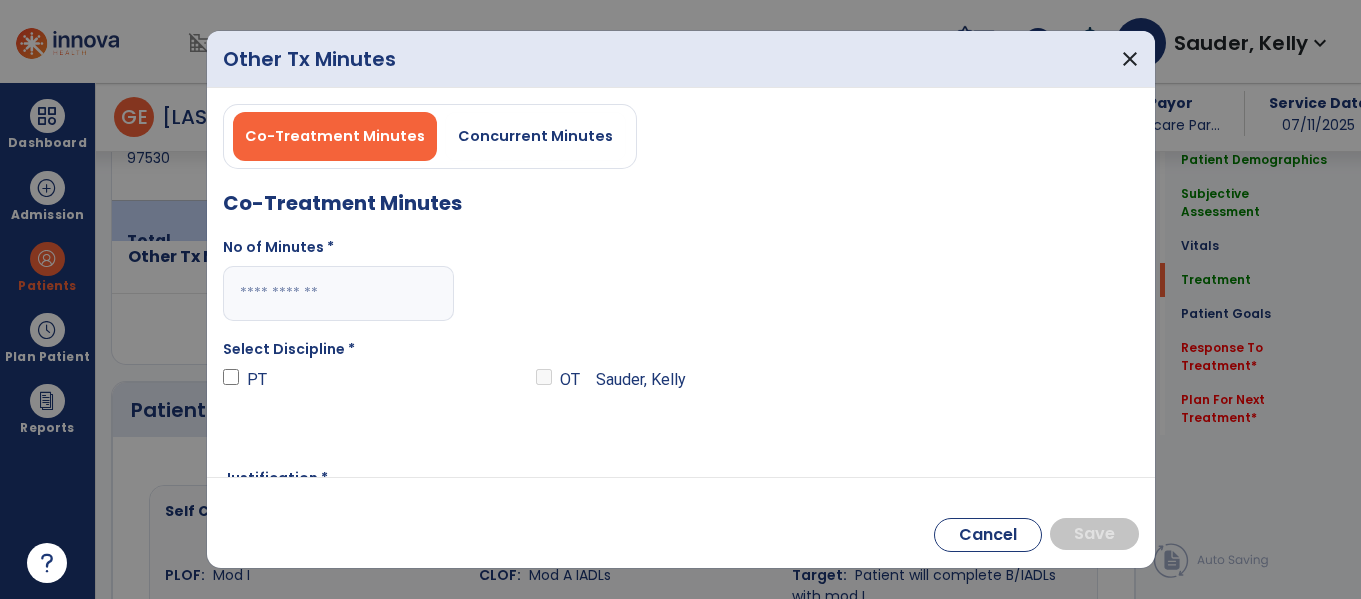 click at bounding box center [338, 293] 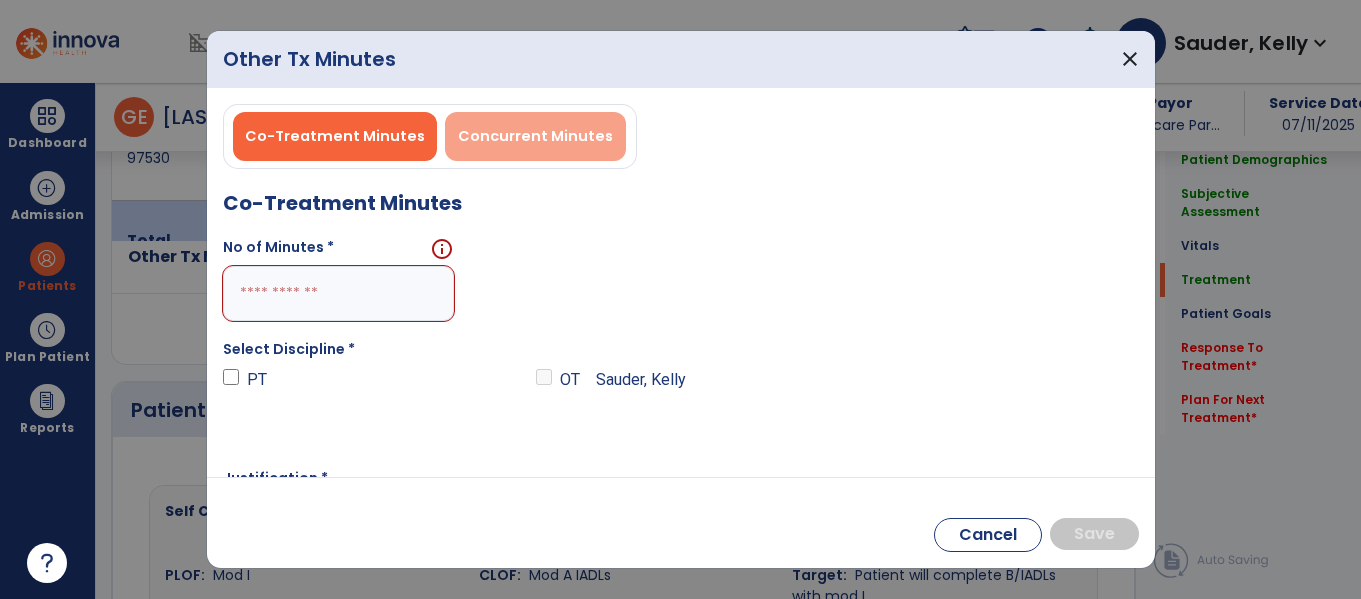 click on "Concurrent Minutes" at bounding box center (535, 136) 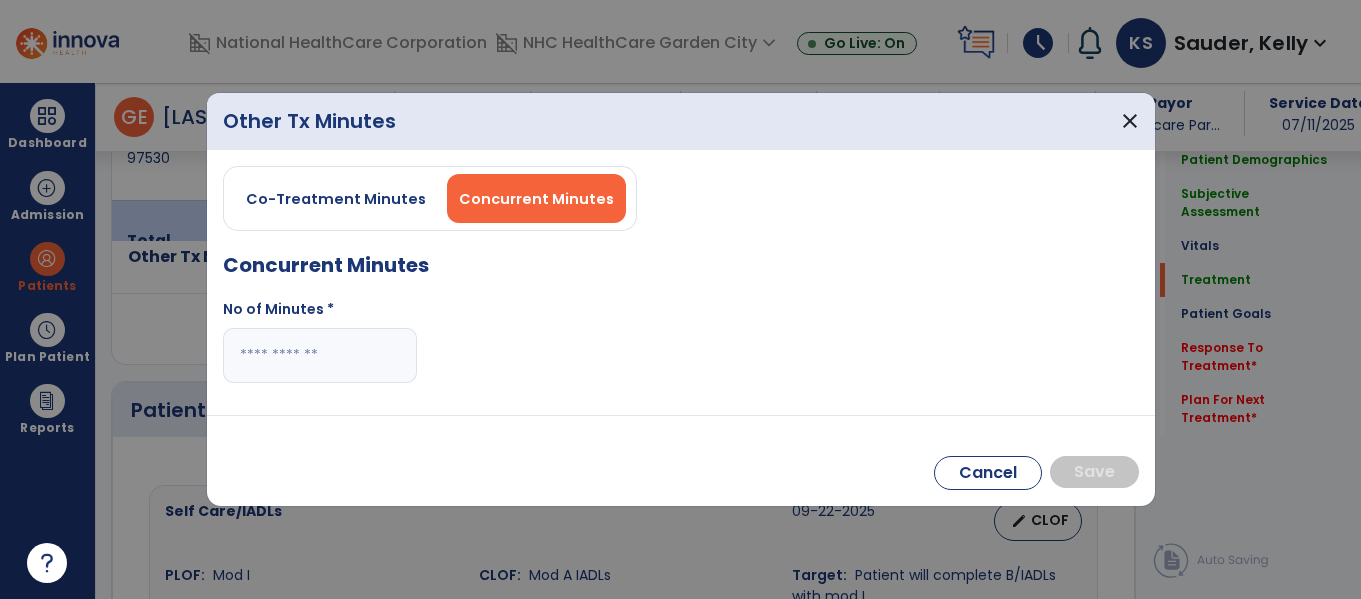 click at bounding box center (320, 355) 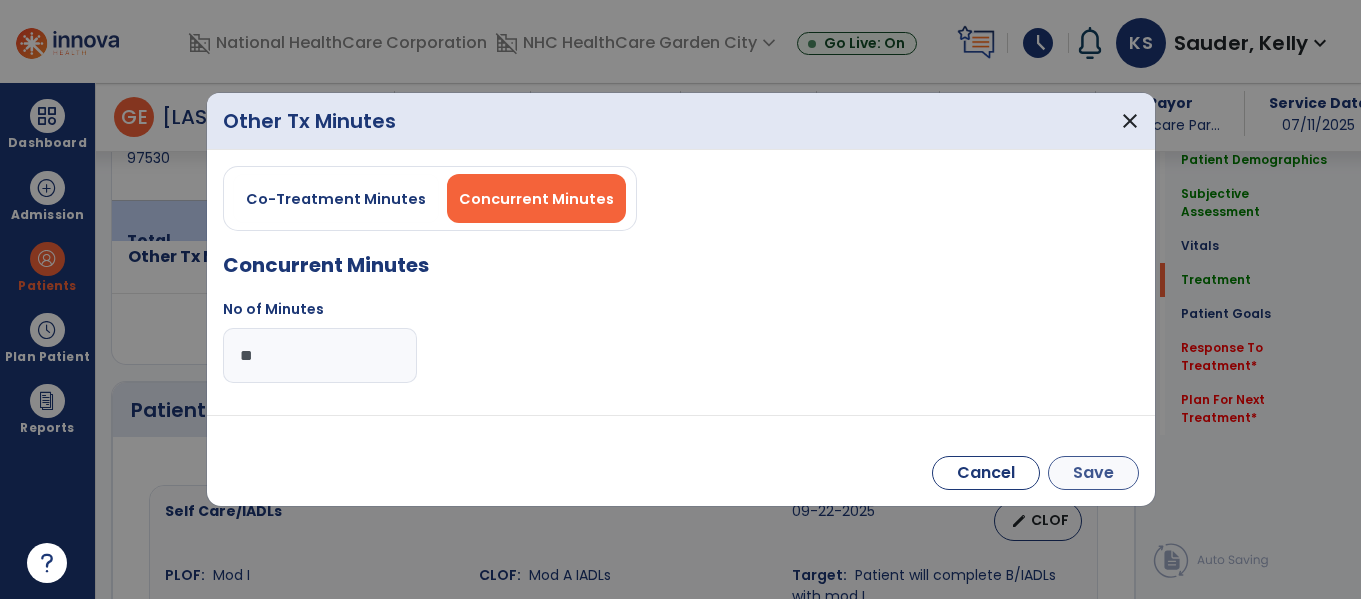 type on "**" 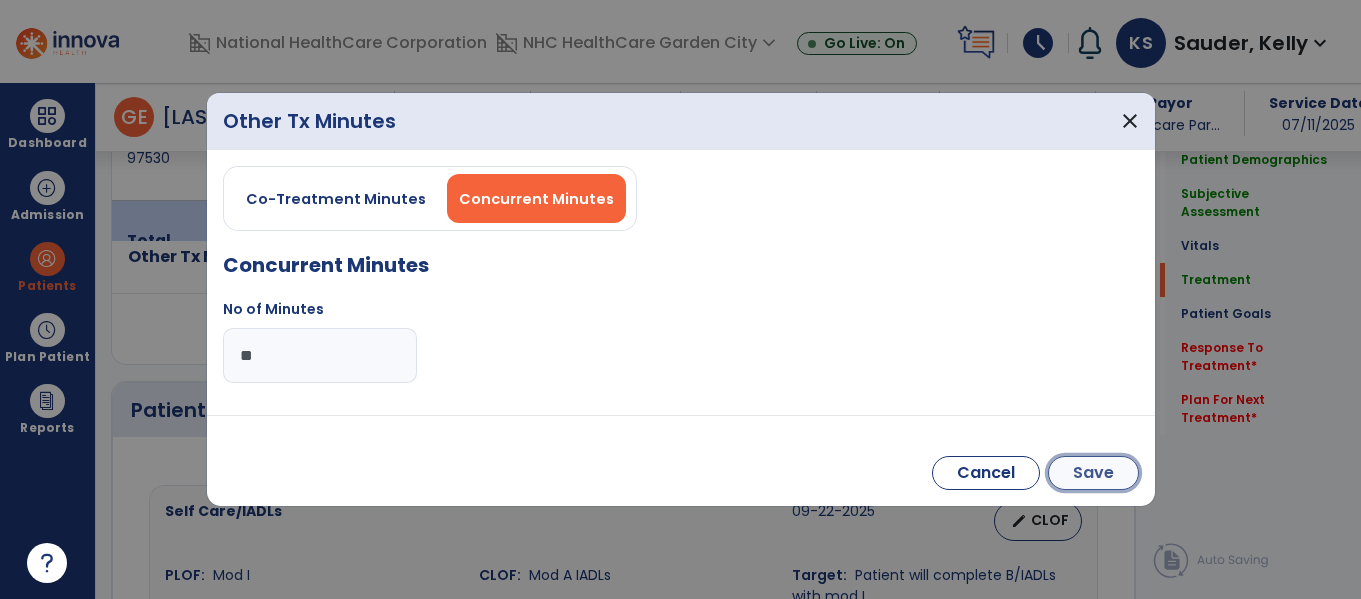 click on "Save" at bounding box center [1093, 473] 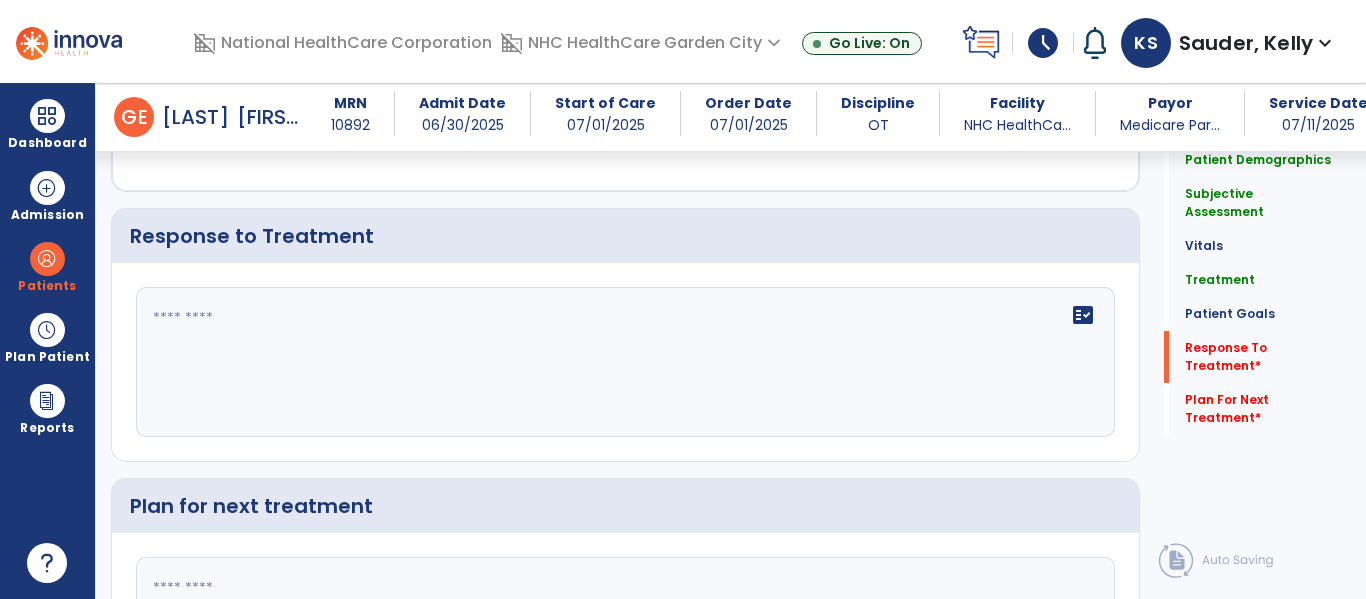 scroll, scrollTop: 3300, scrollLeft: 0, axis: vertical 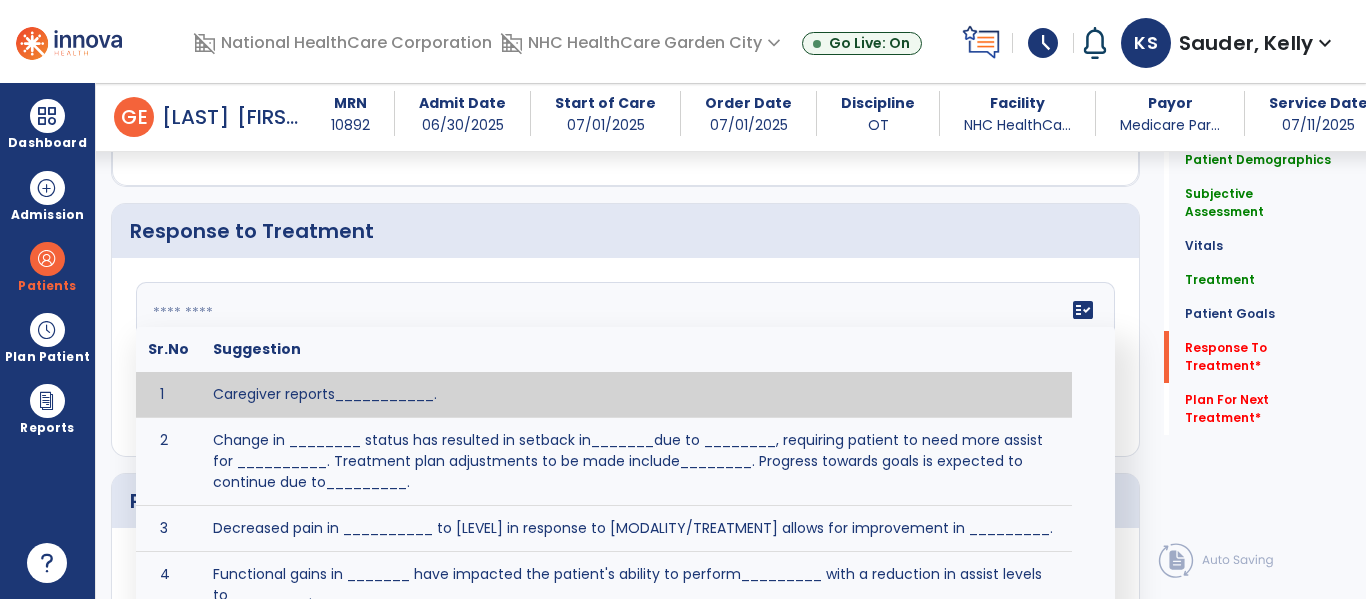 click 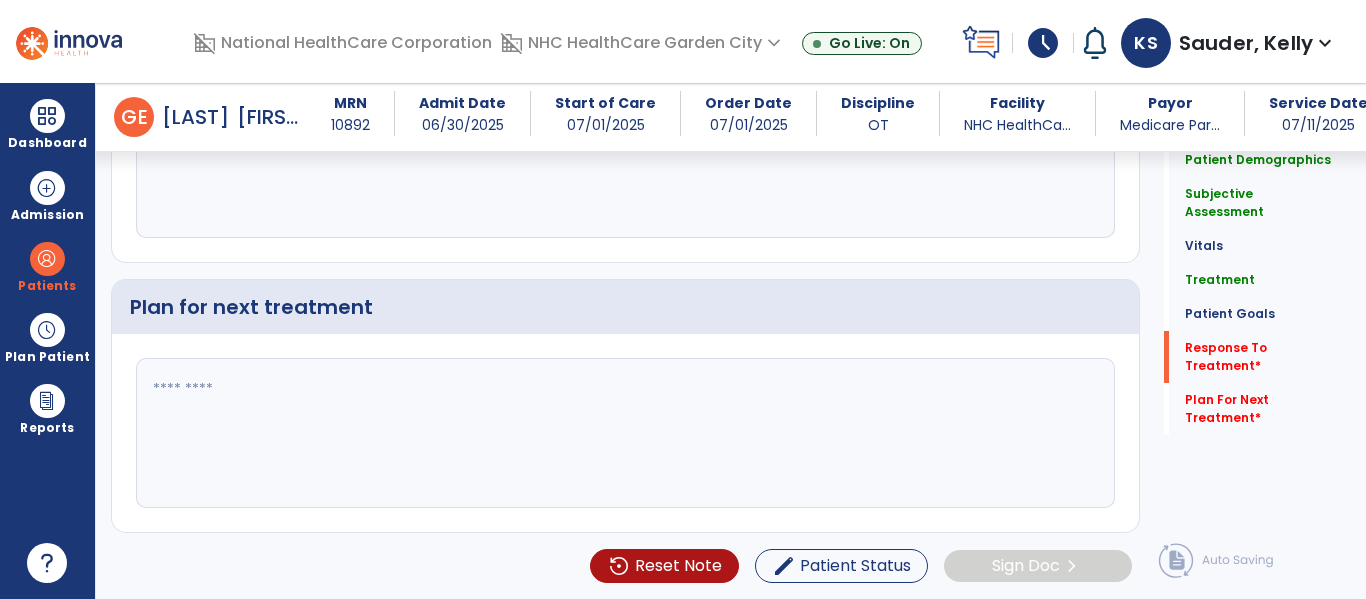 type on "**********" 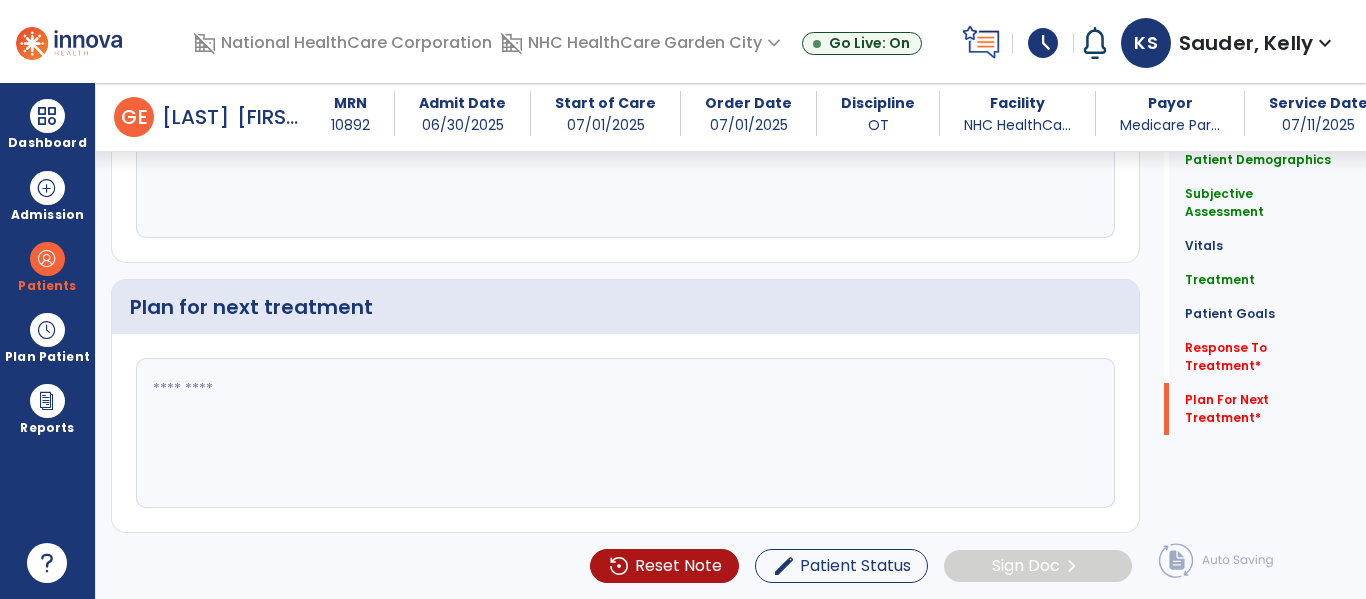 click 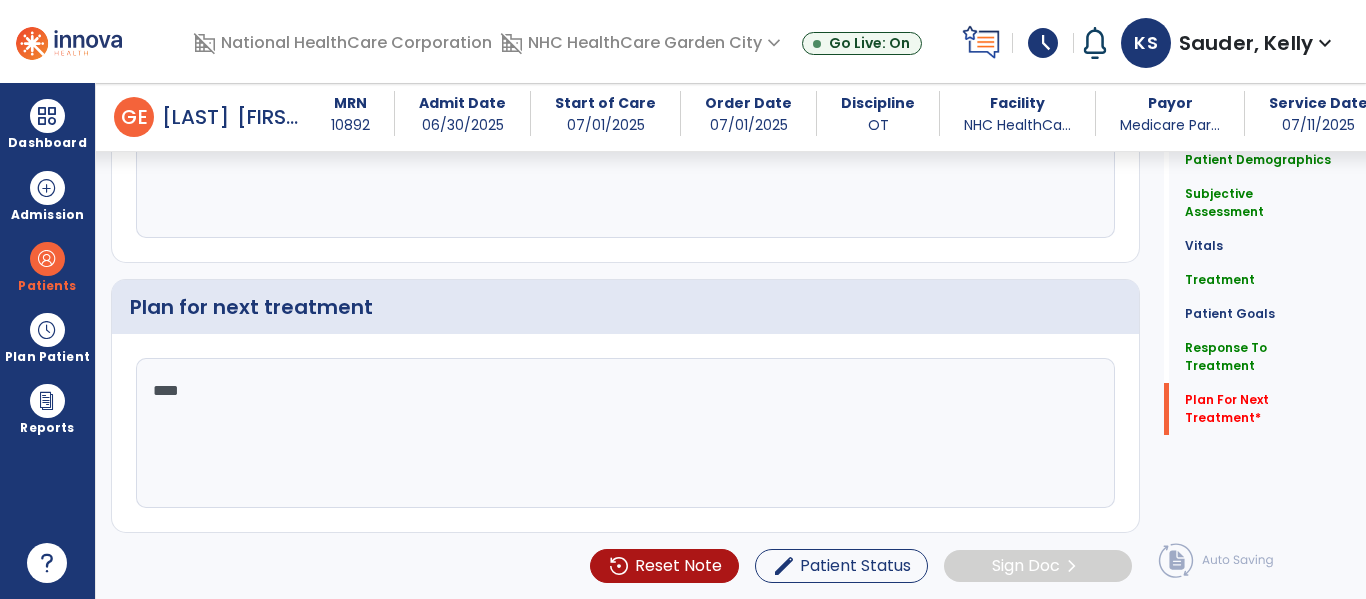 scroll, scrollTop: 3495, scrollLeft: 0, axis: vertical 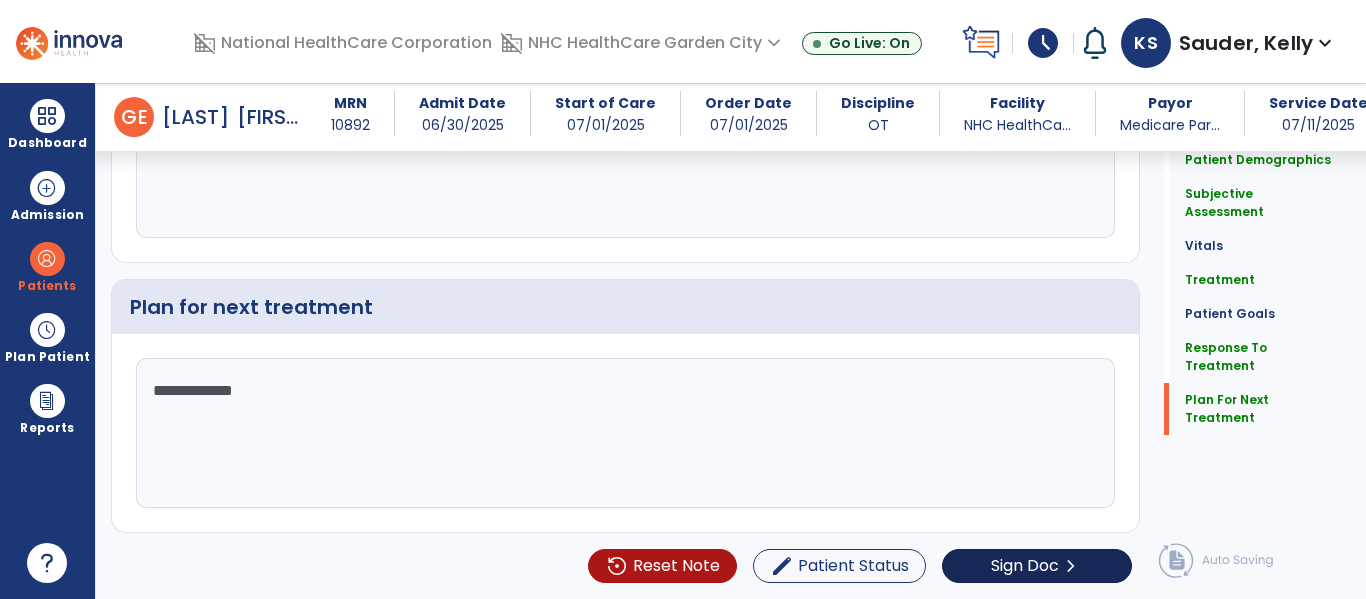 type on "**********" 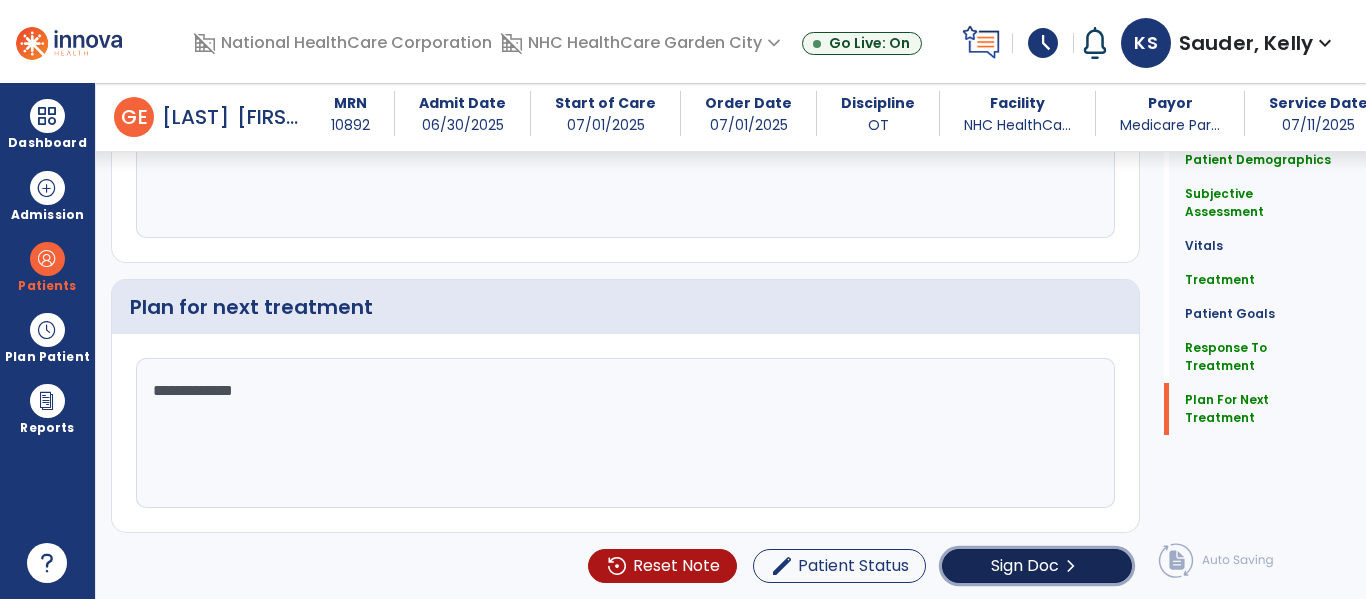 click on "Sign Doc" 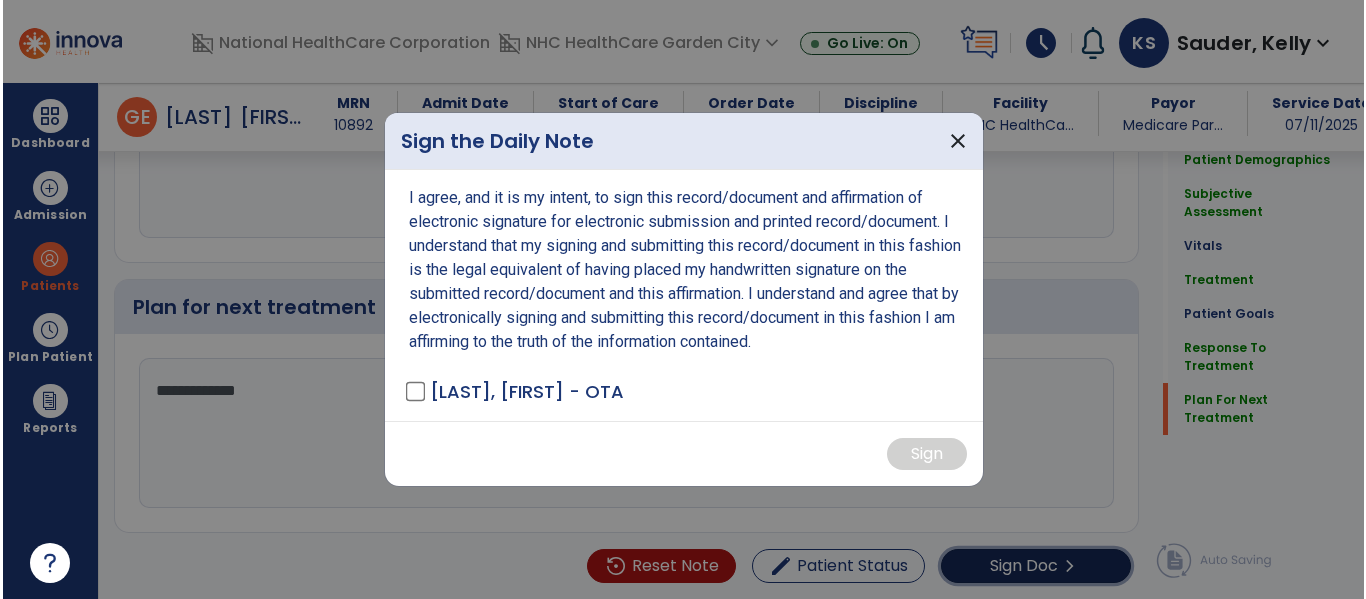 scroll, scrollTop: 3535, scrollLeft: 0, axis: vertical 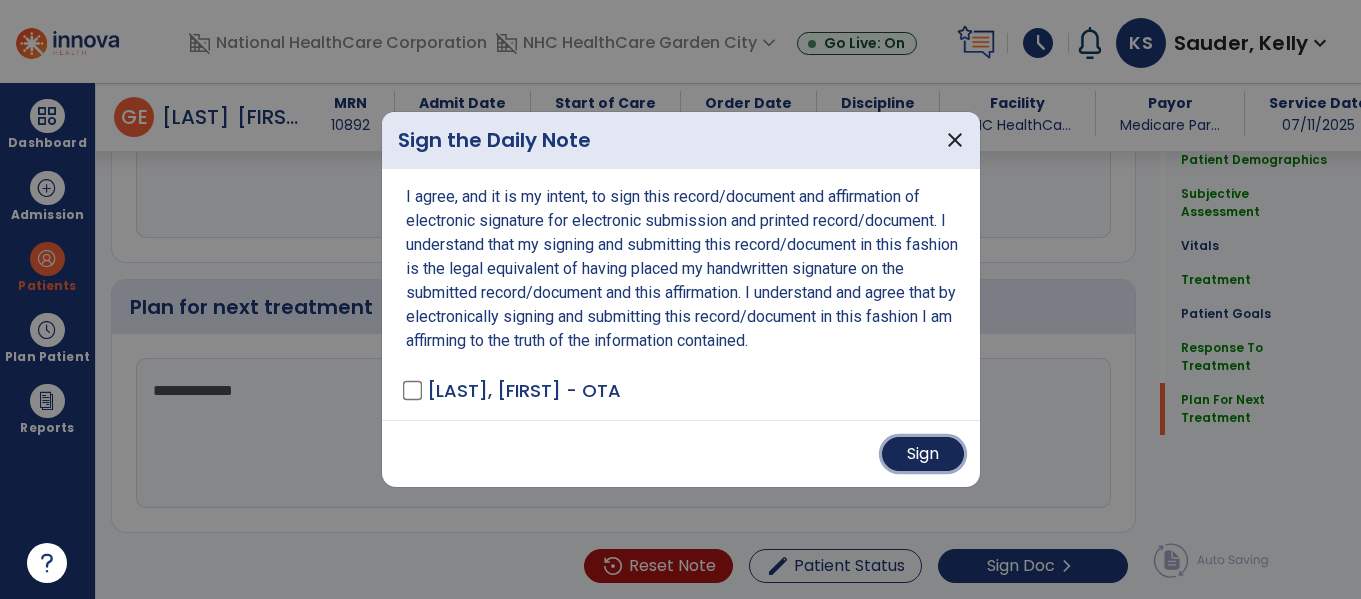click on "Sign" at bounding box center [923, 454] 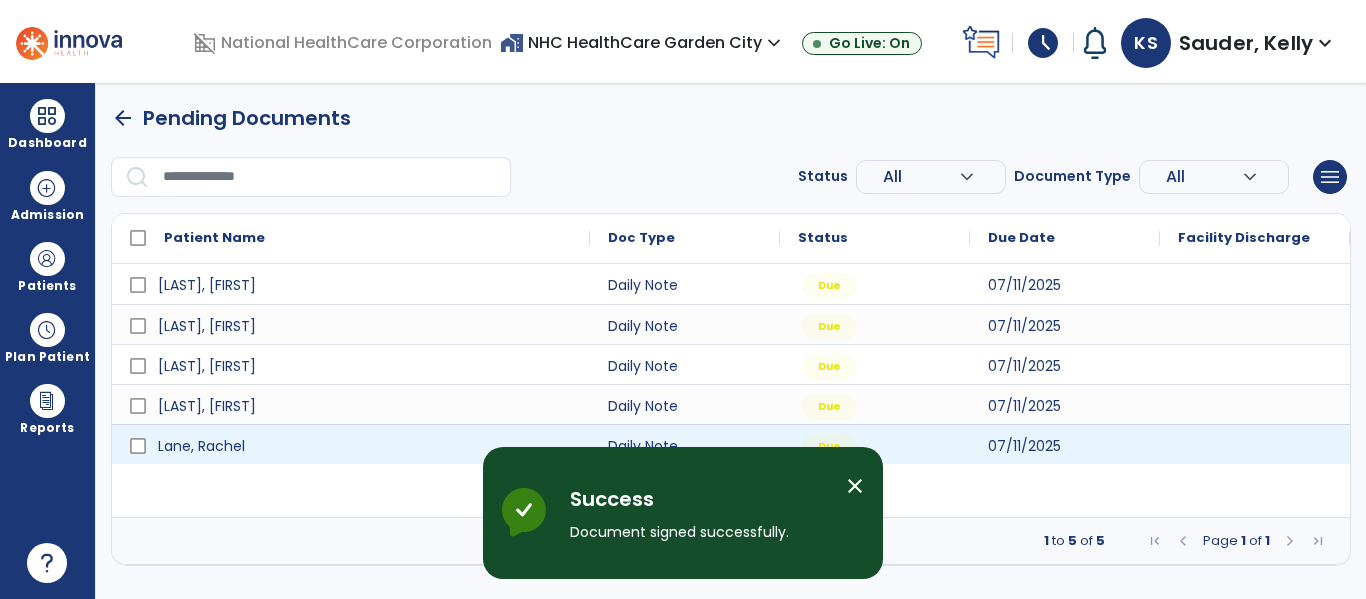 scroll, scrollTop: 0, scrollLeft: 0, axis: both 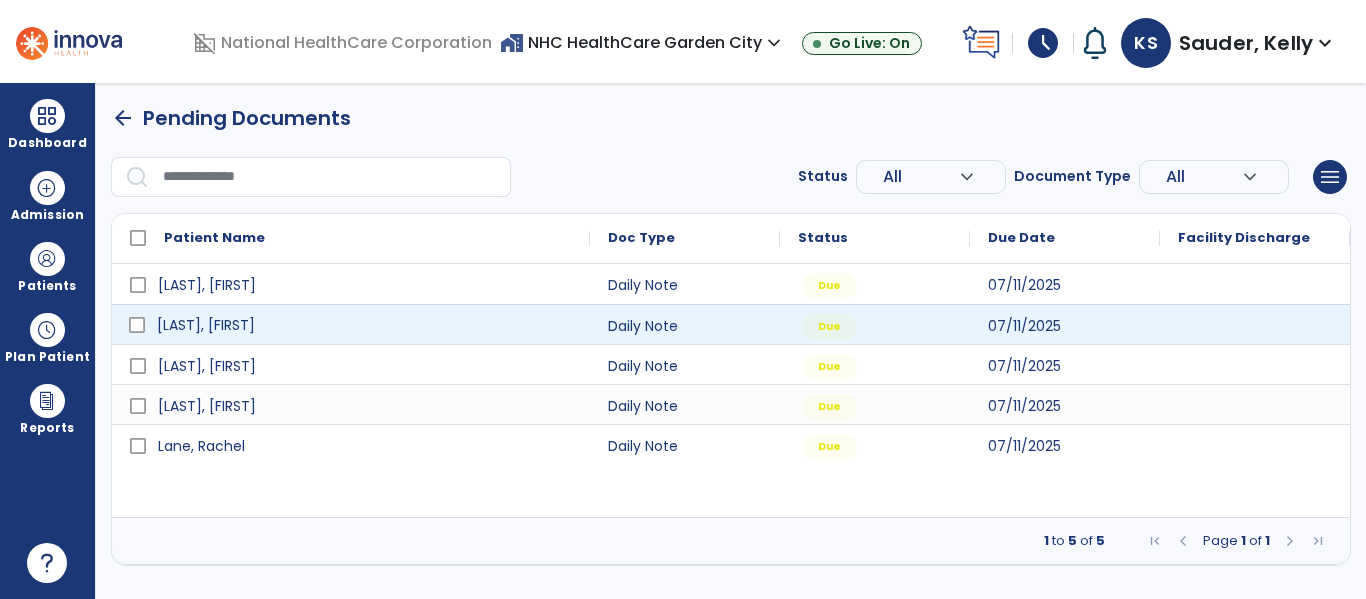 click on "[LAST], [FIRST]" at bounding box center [206, 325] 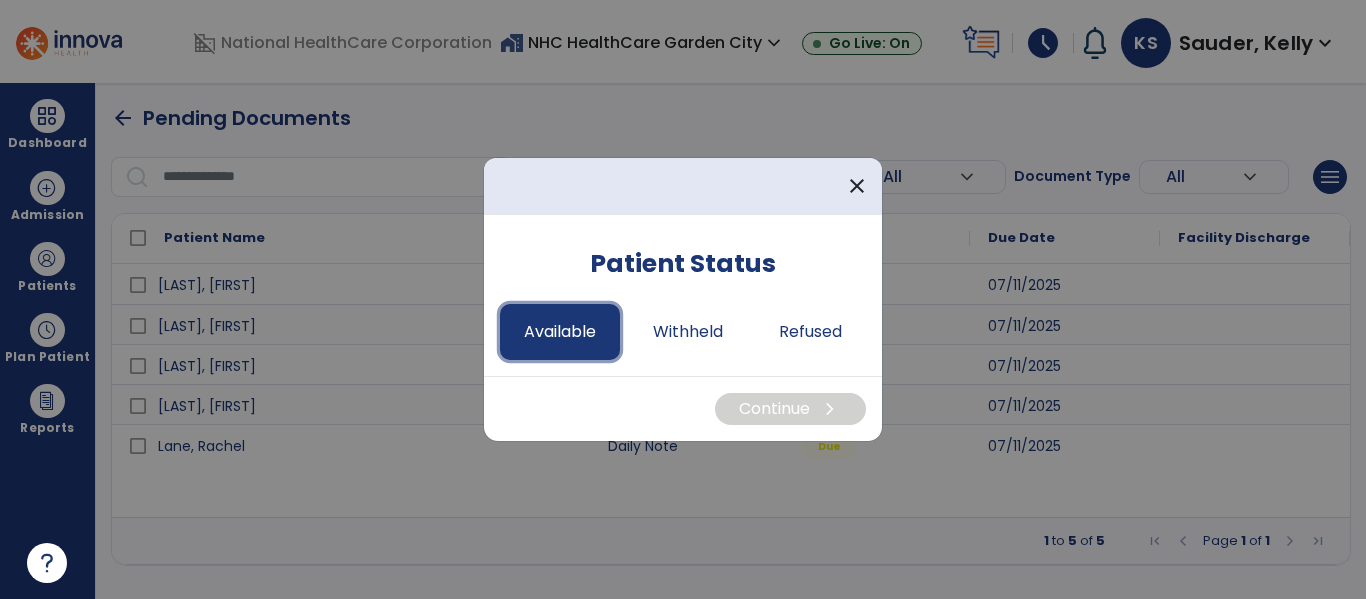 click on "Available" at bounding box center (560, 332) 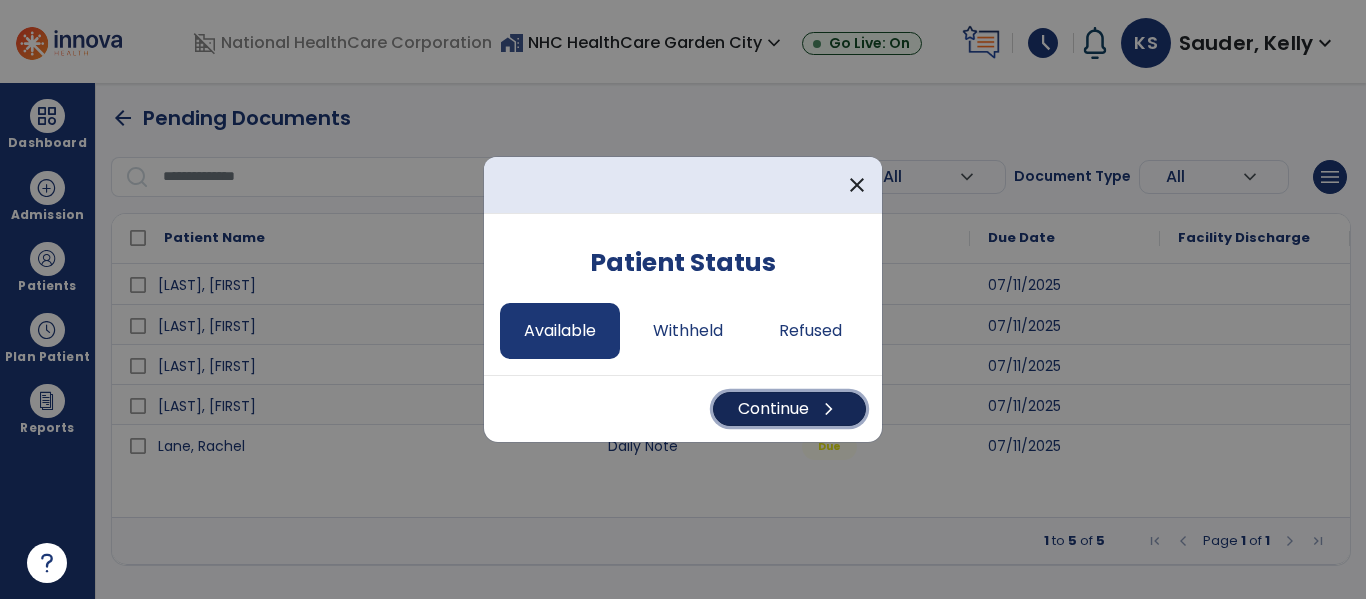 click on "Continue   chevron_right" at bounding box center (789, 409) 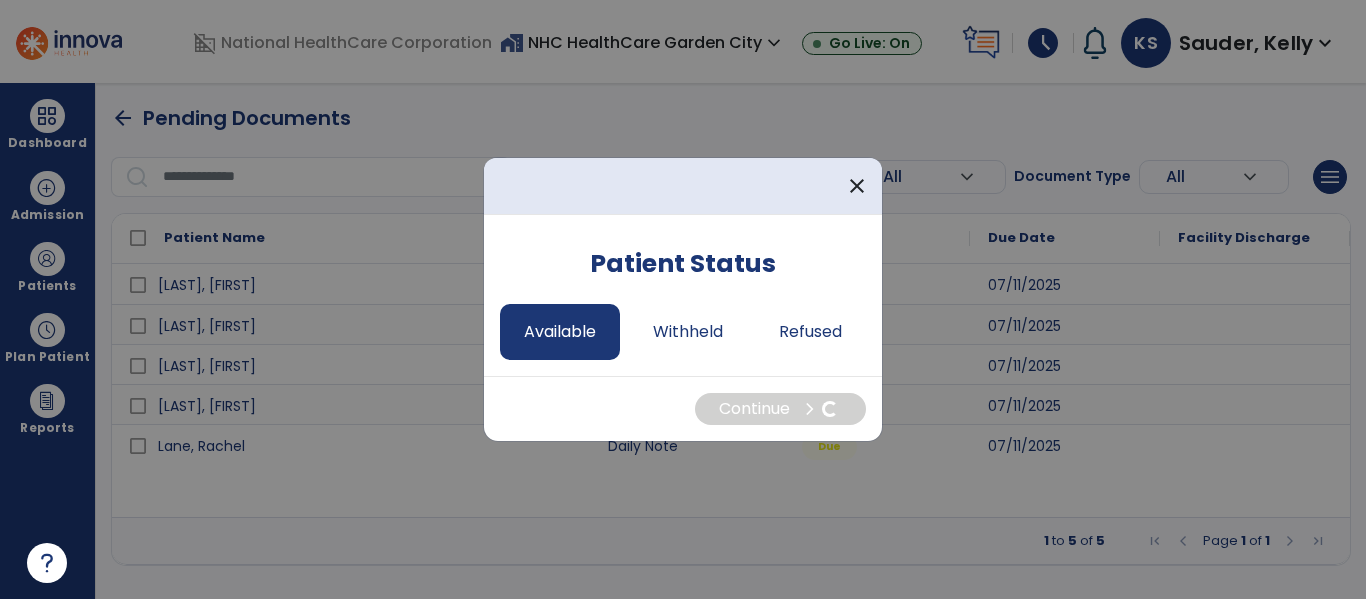 select on "*" 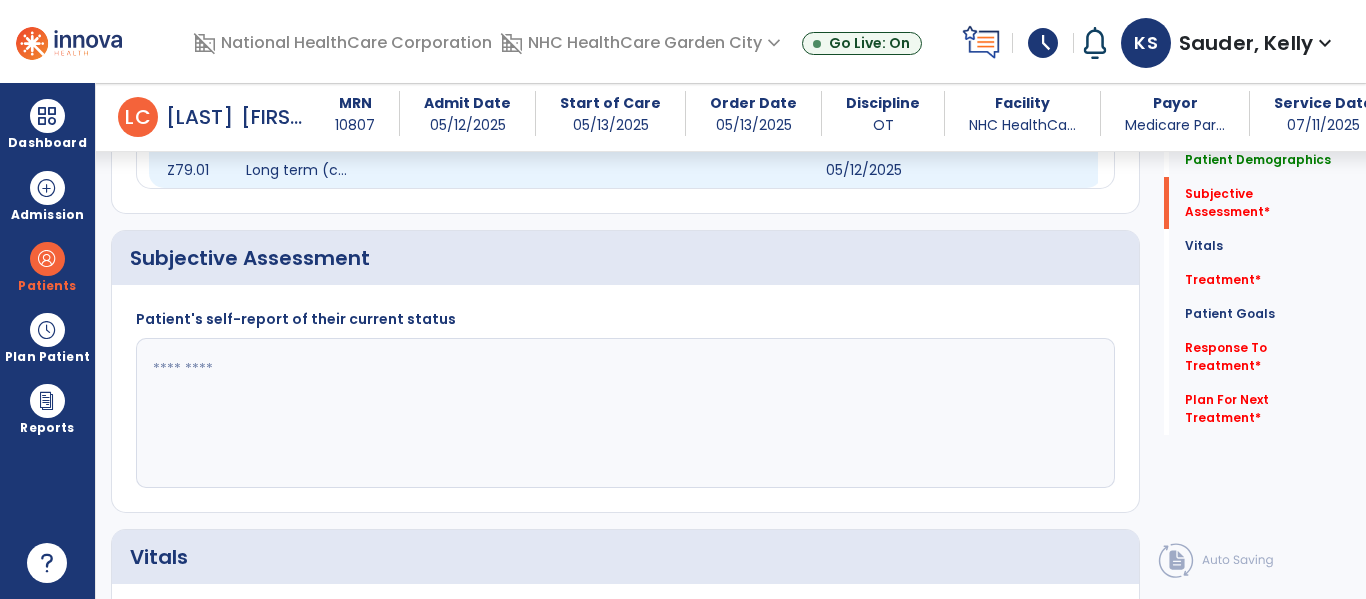 scroll, scrollTop: 500, scrollLeft: 0, axis: vertical 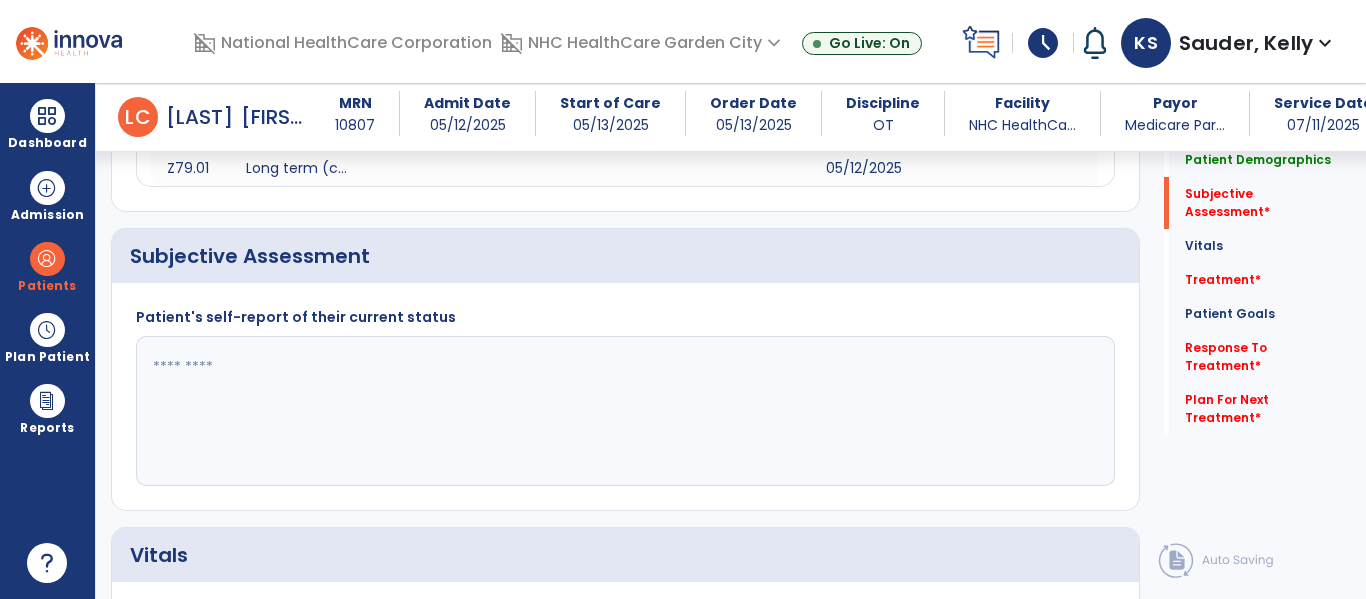 click 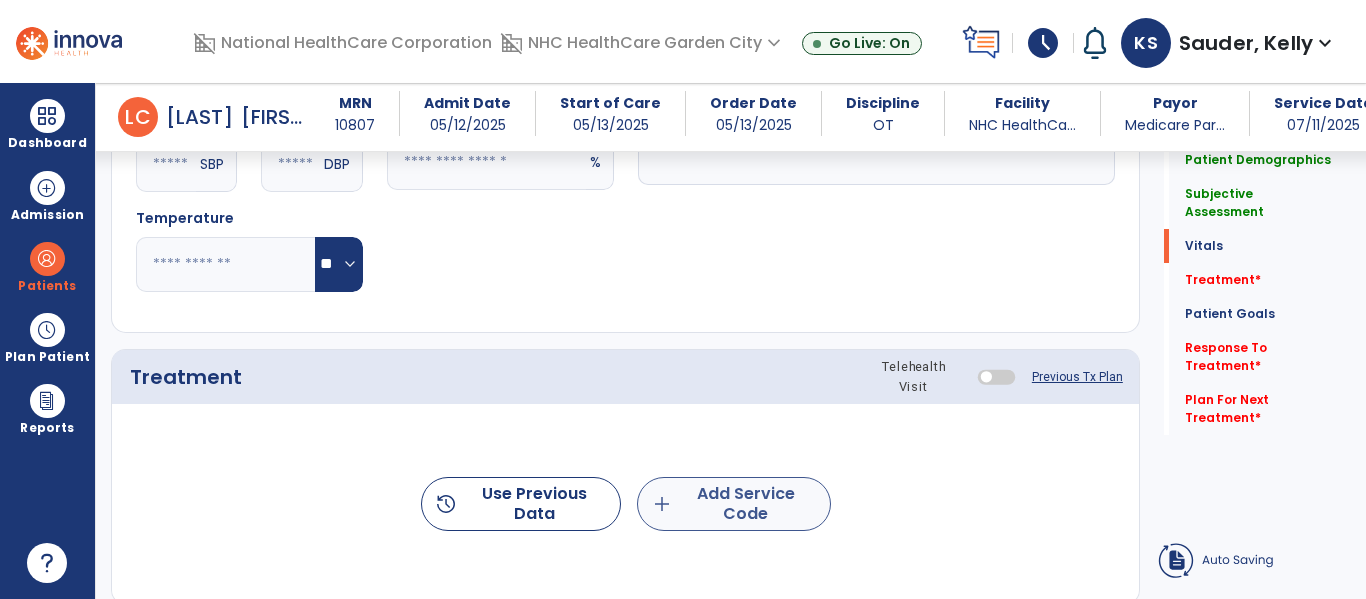 type on "**********" 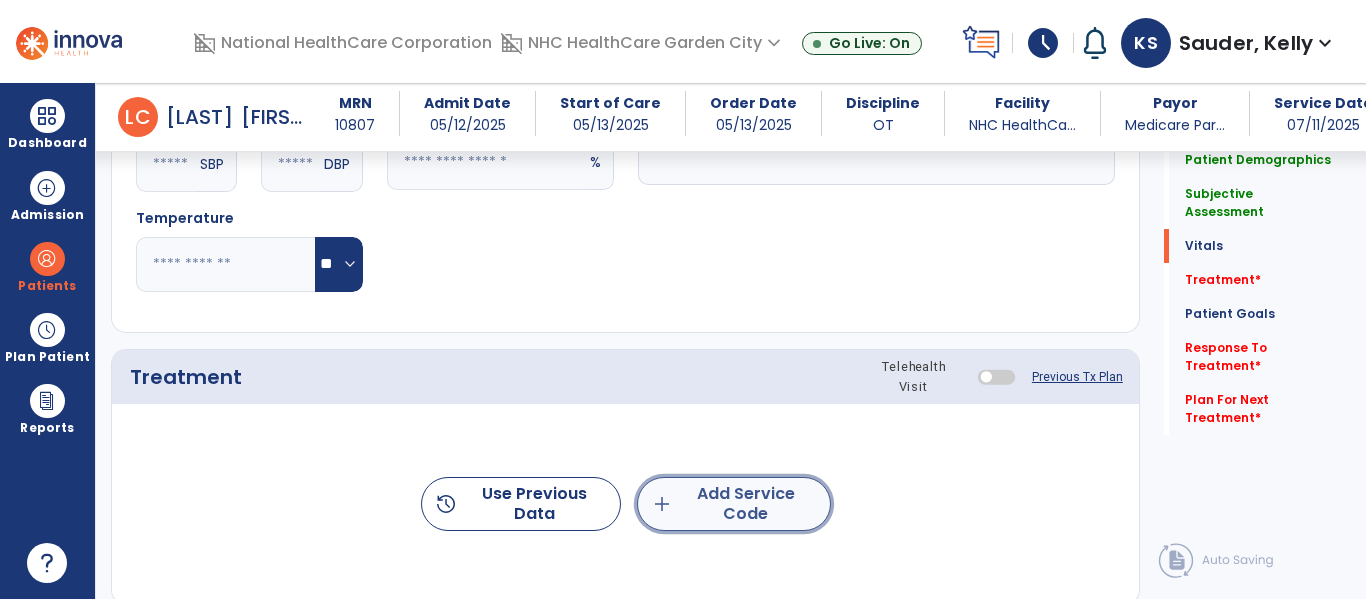 click on "add  Add Service Code" 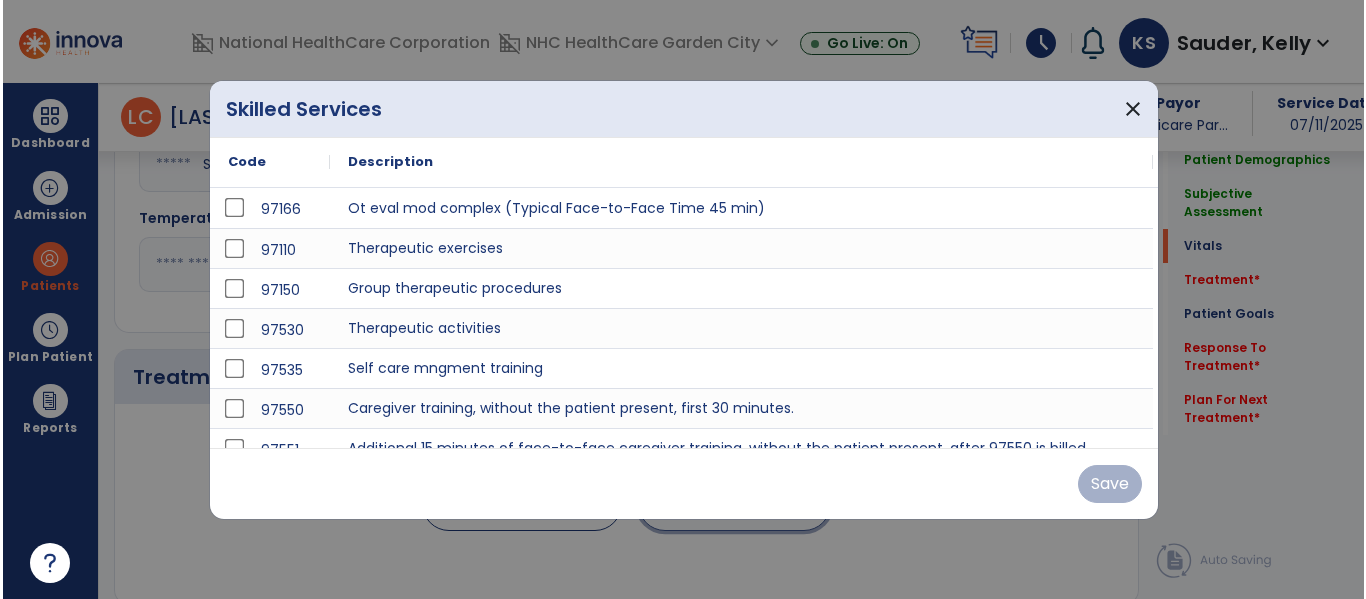 scroll, scrollTop: 1100, scrollLeft: 0, axis: vertical 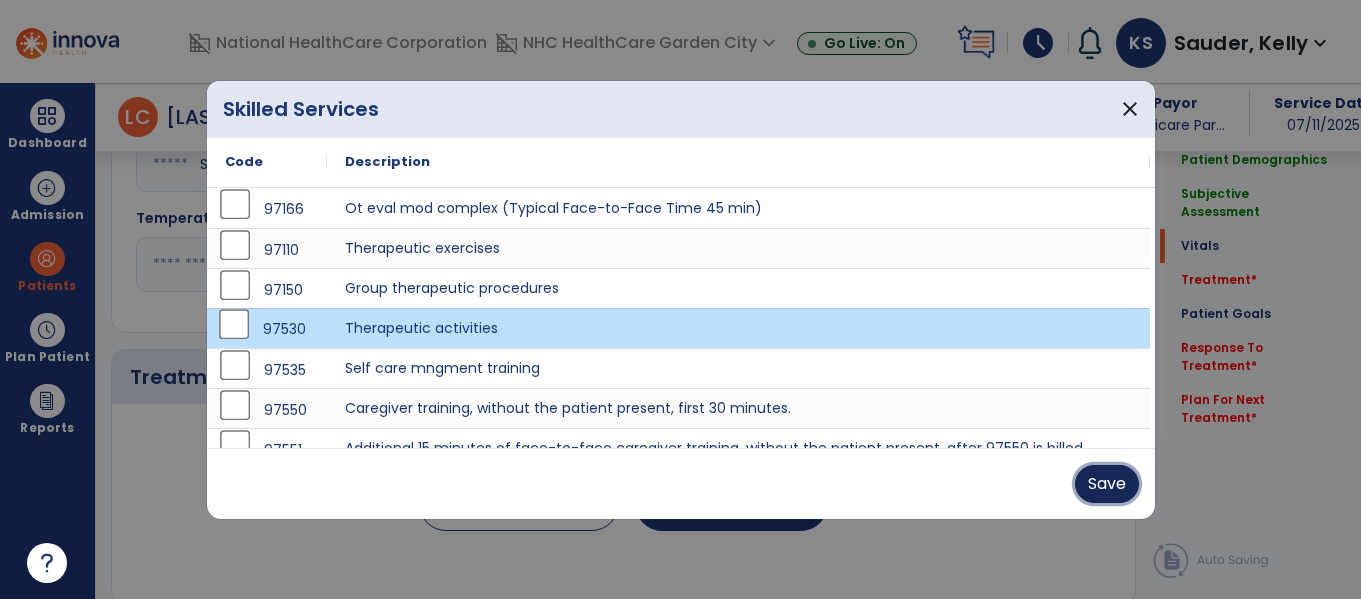 click on "Save" at bounding box center [1107, 484] 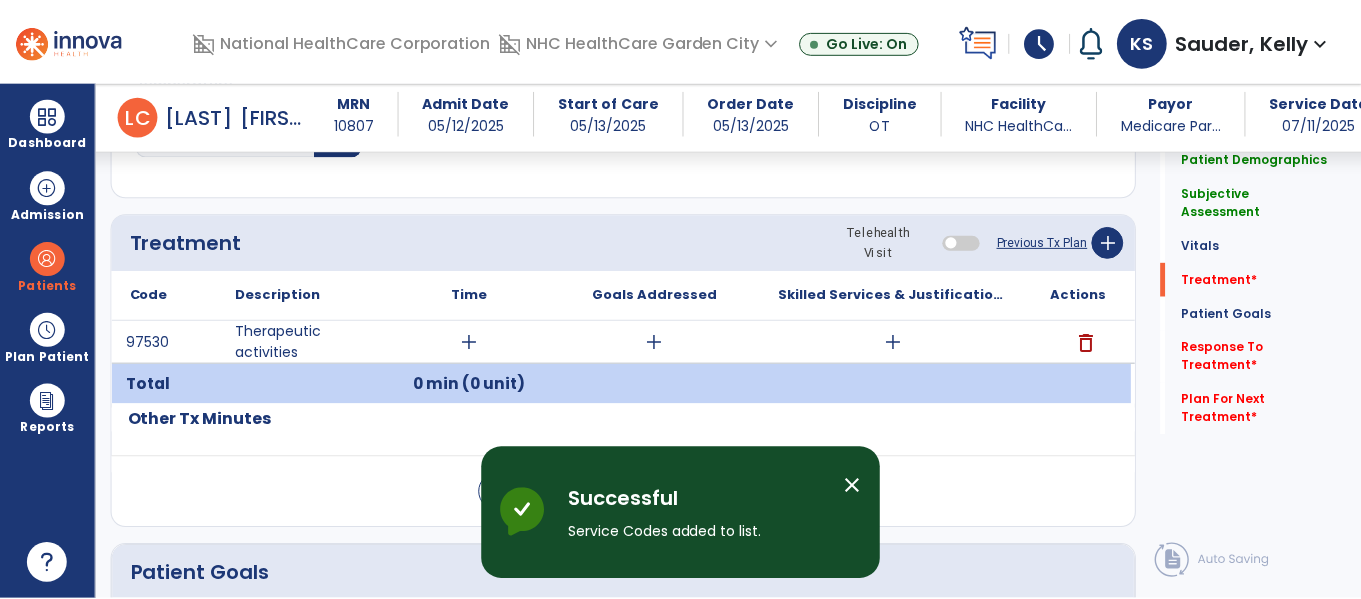 scroll, scrollTop: 1300, scrollLeft: 0, axis: vertical 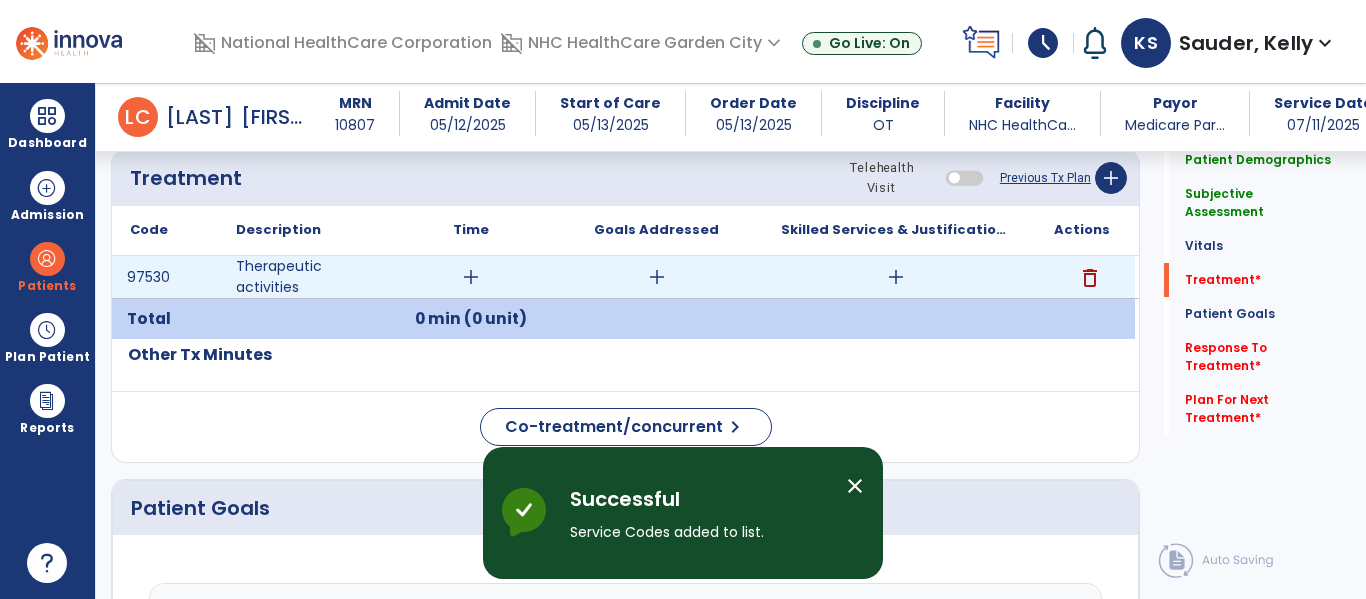 click on "add" at bounding box center (471, 277) 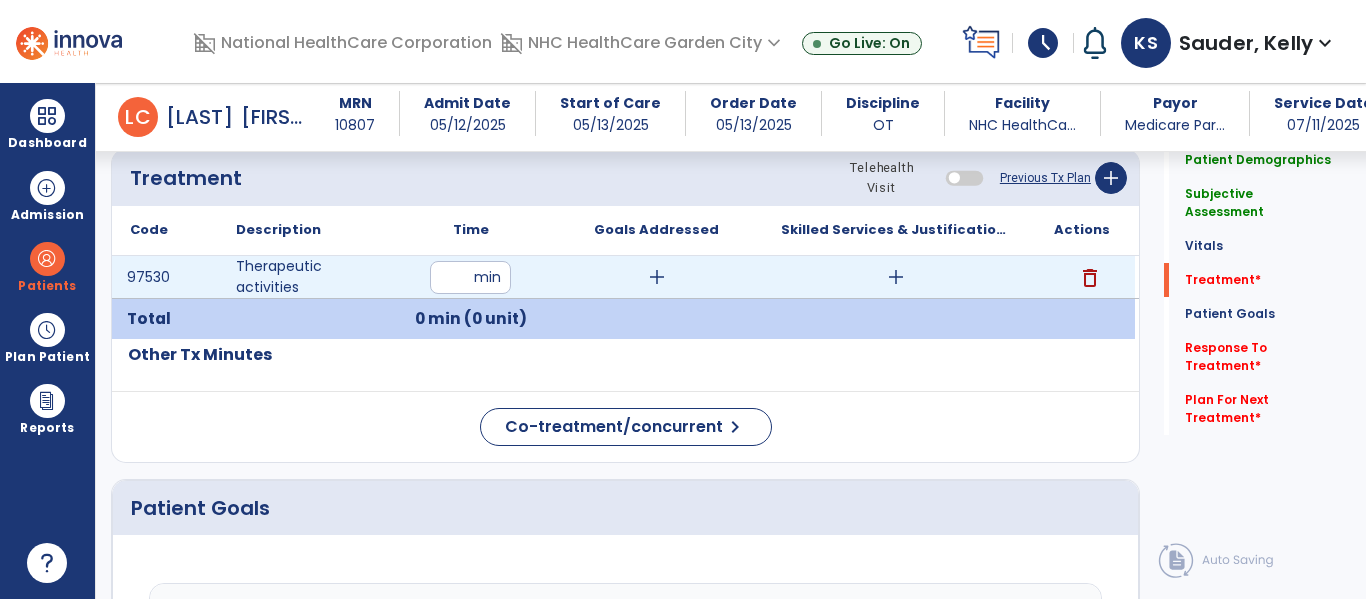 type on "**" 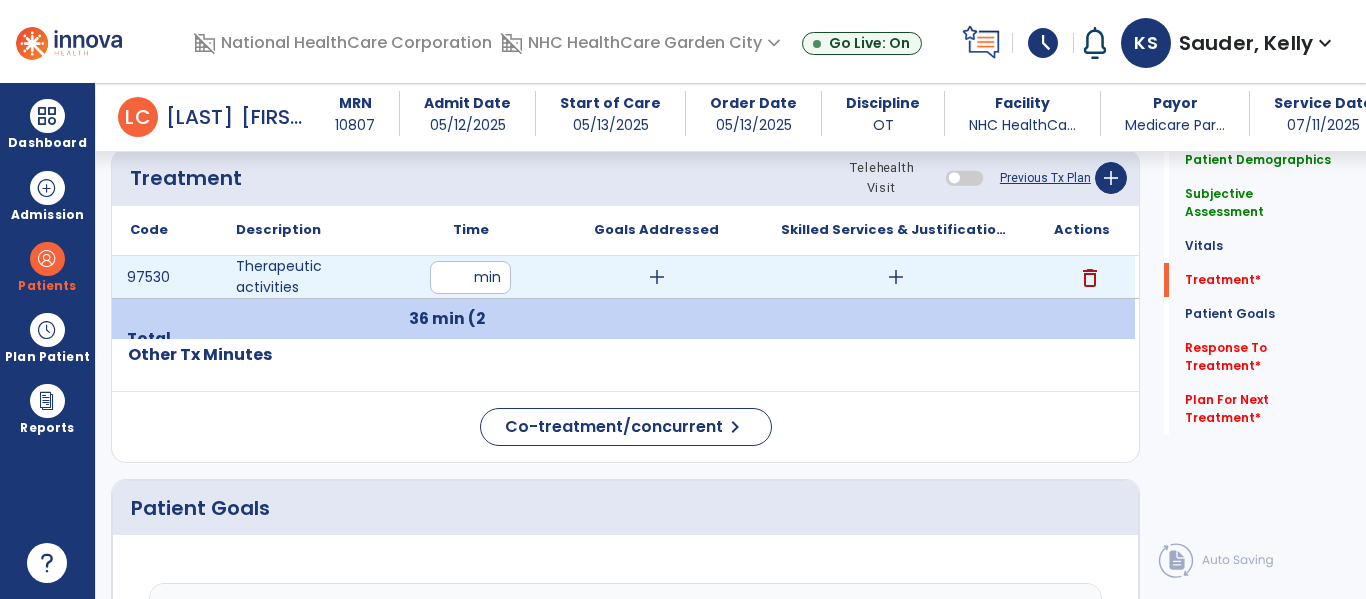 click on "add" at bounding box center [657, 277] 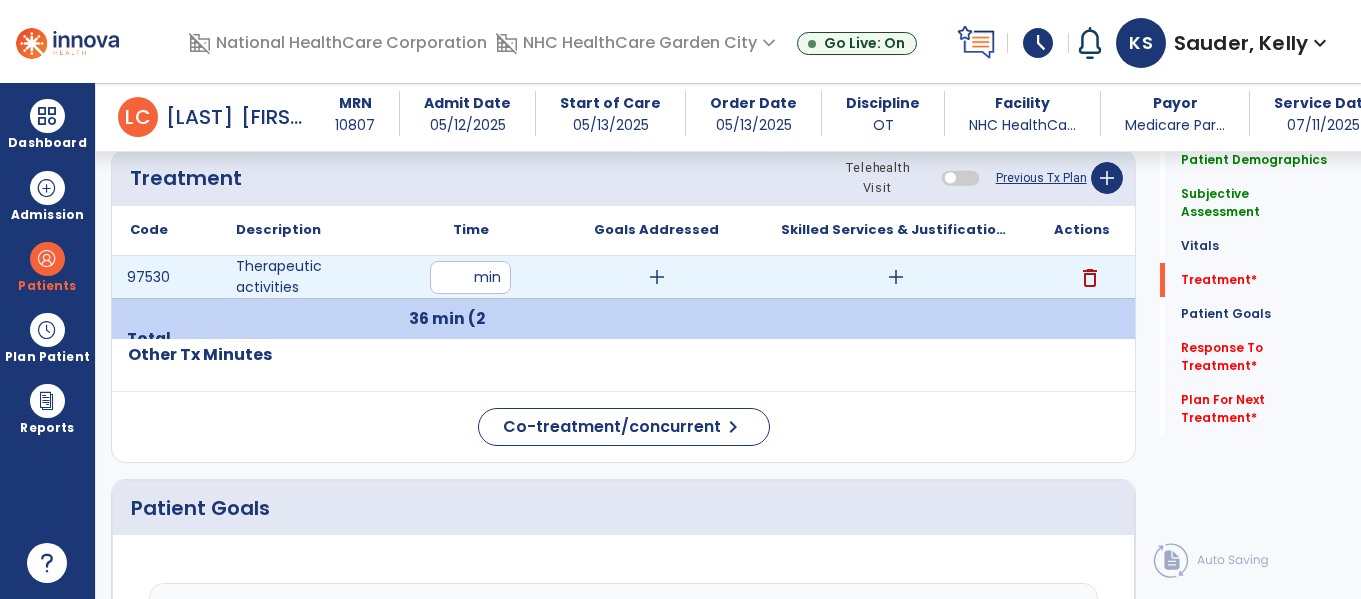 scroll, scrollTop: 1300, scrollLeft: 0, axis: vertical 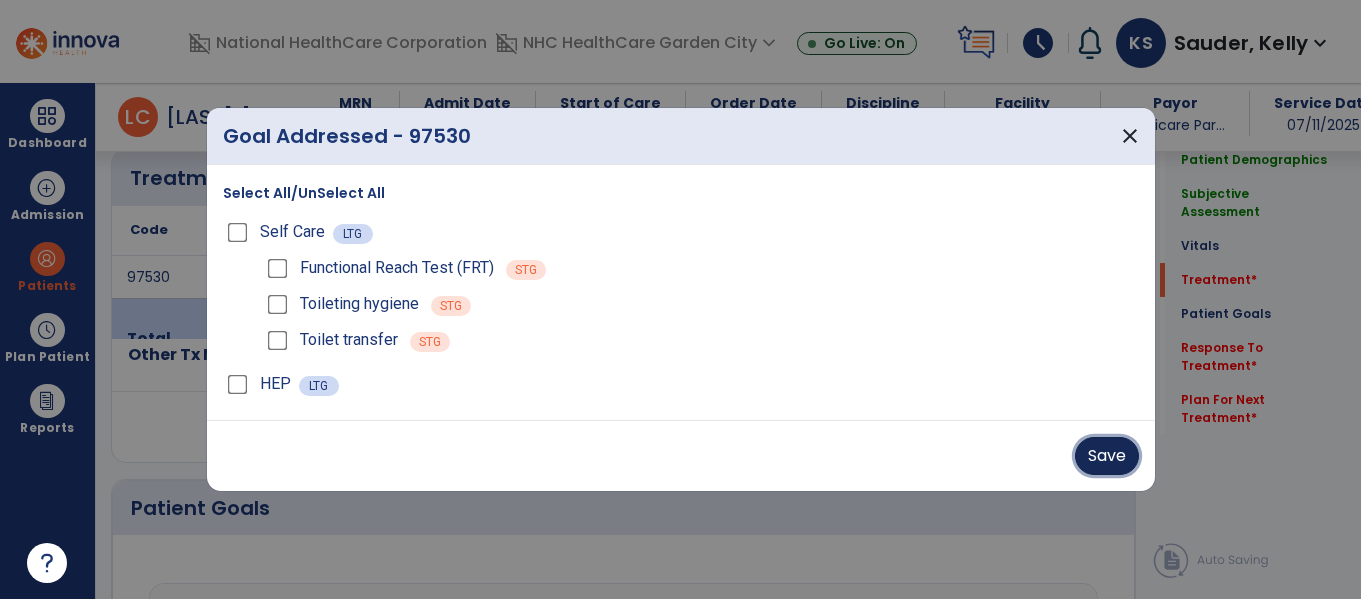 click on "Save" at bounding box center (1107, 456) 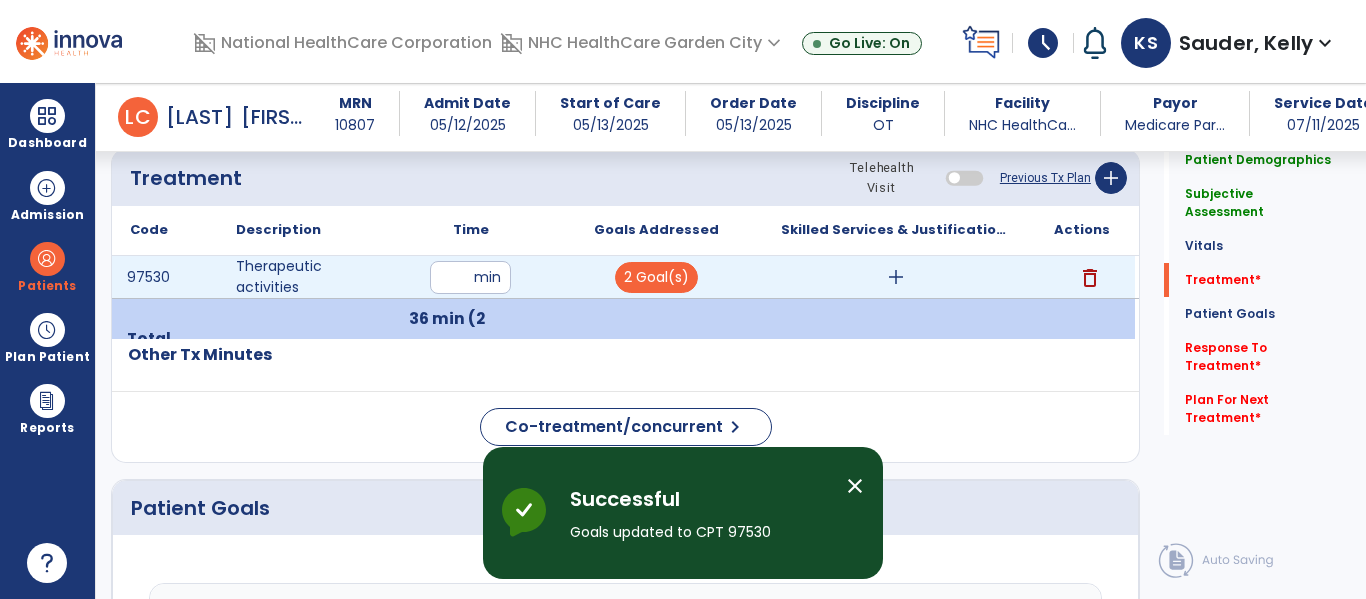click on "add" at bounding box center [896, 277] 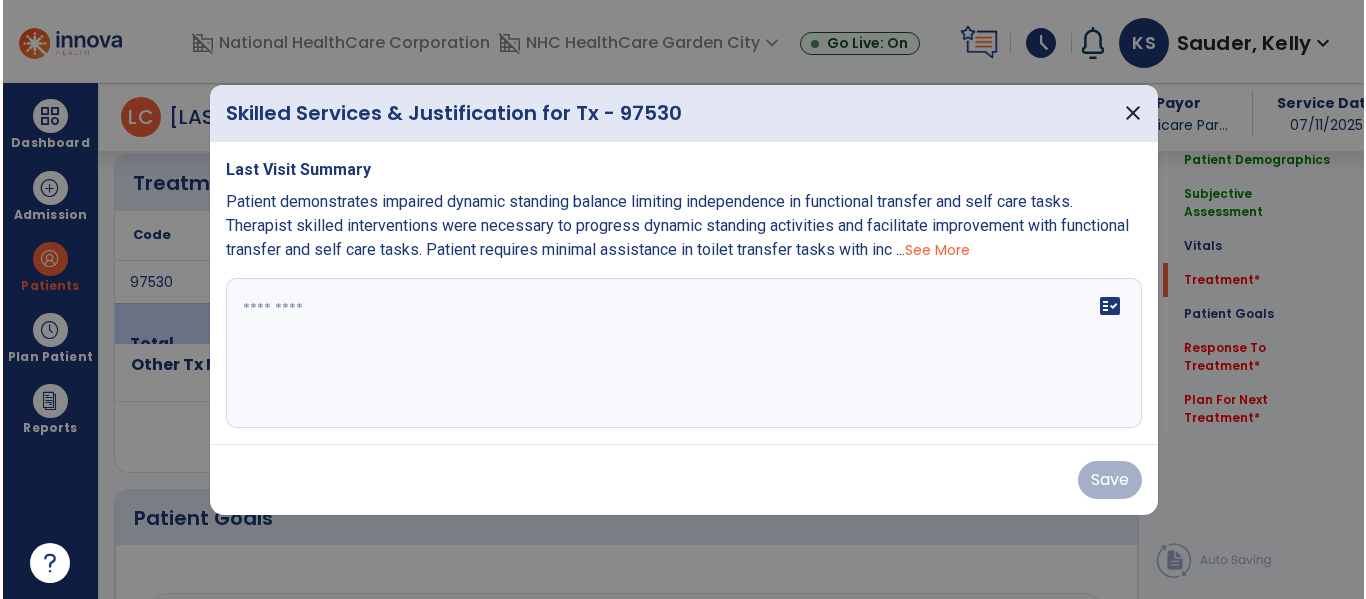 scroll, scrollTop: 1300, scrollLeft: 0, axis: vertical 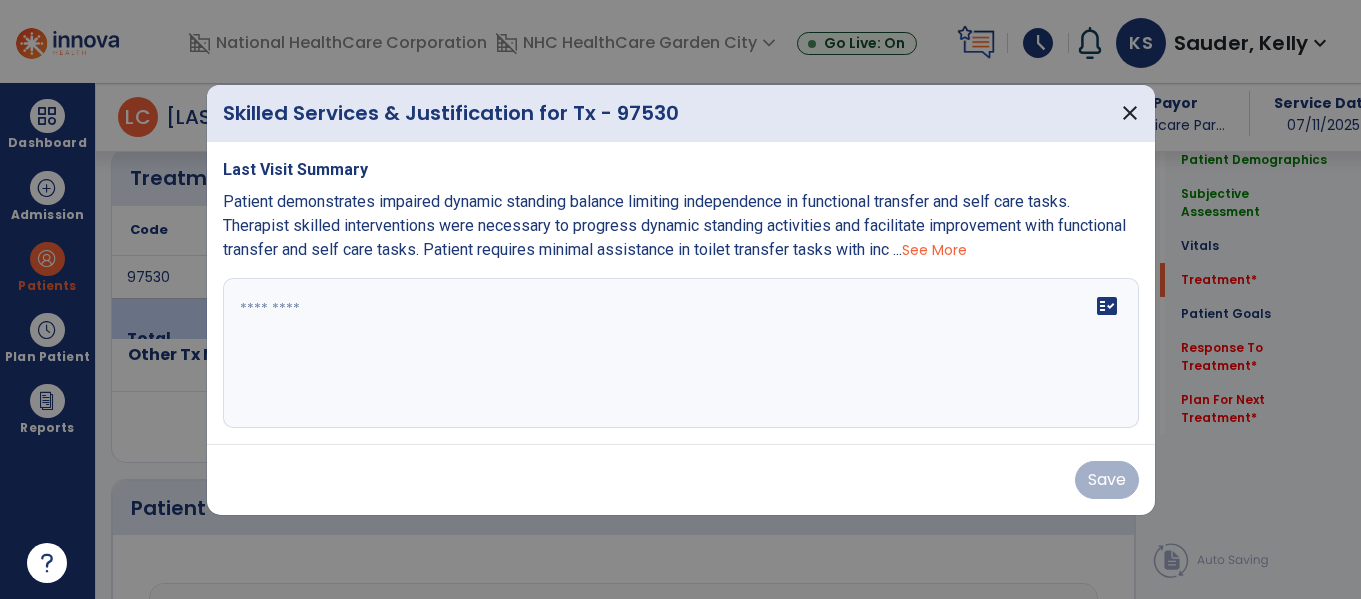 click on "See More" at bounding box center (934, 250) 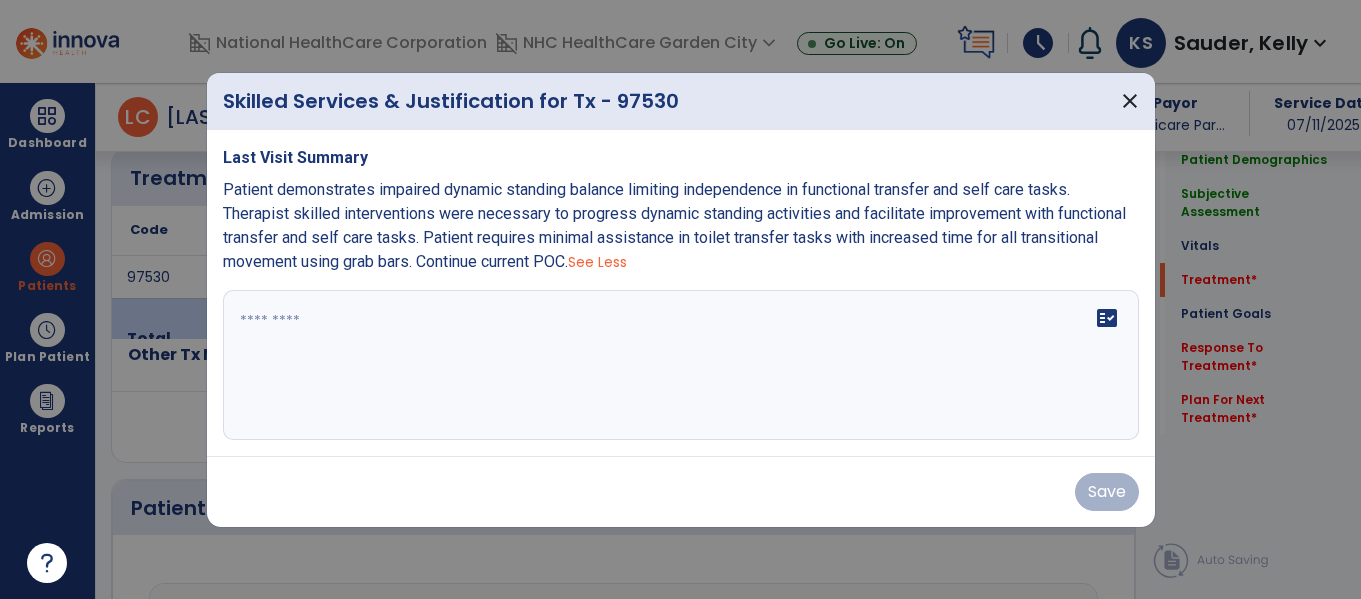 click at bounding box center [681, 365] 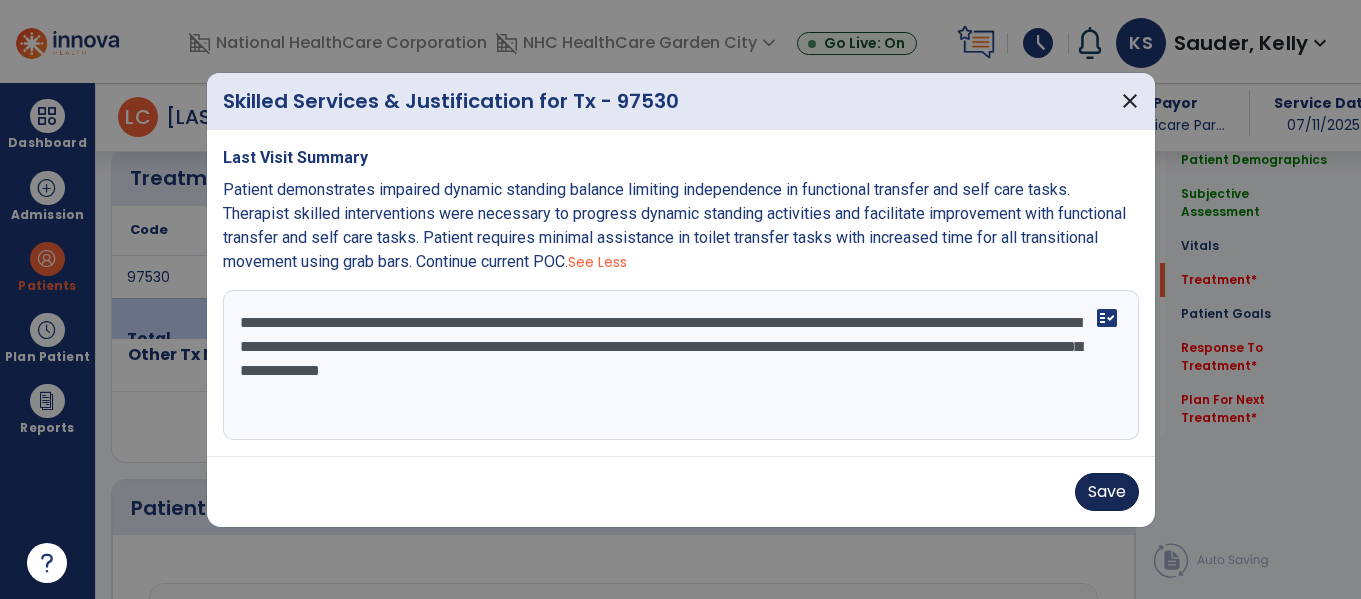 type on "**********" 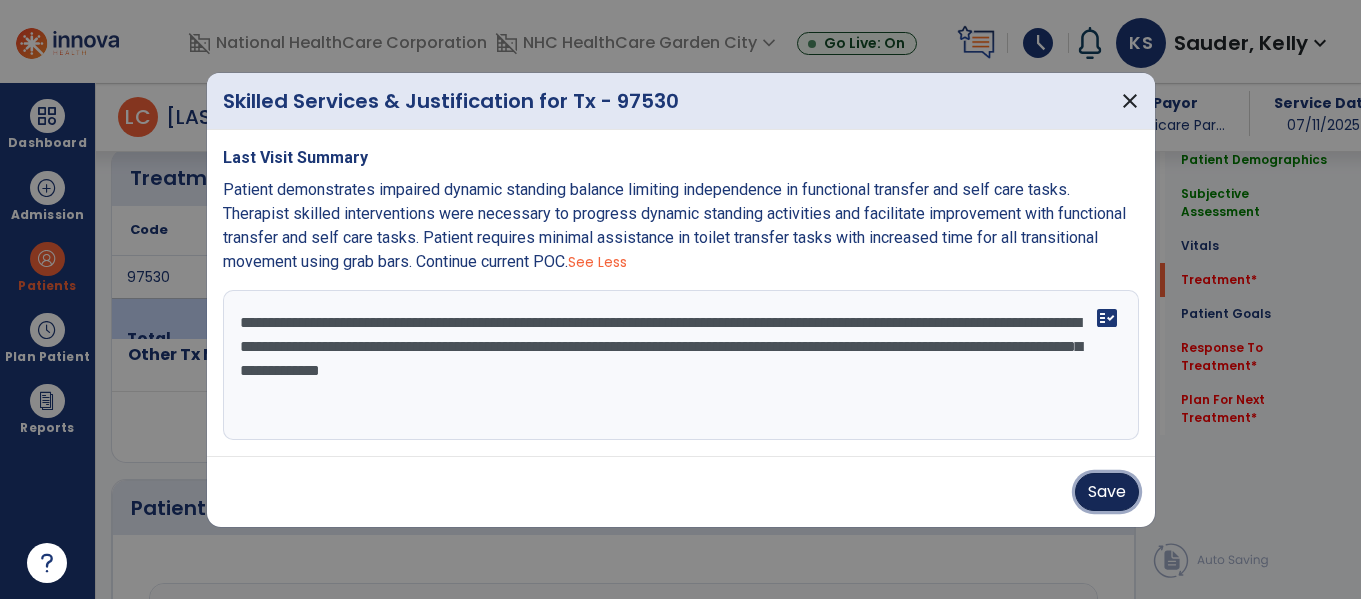 click on "Save" at bounding box center (1107, 492) 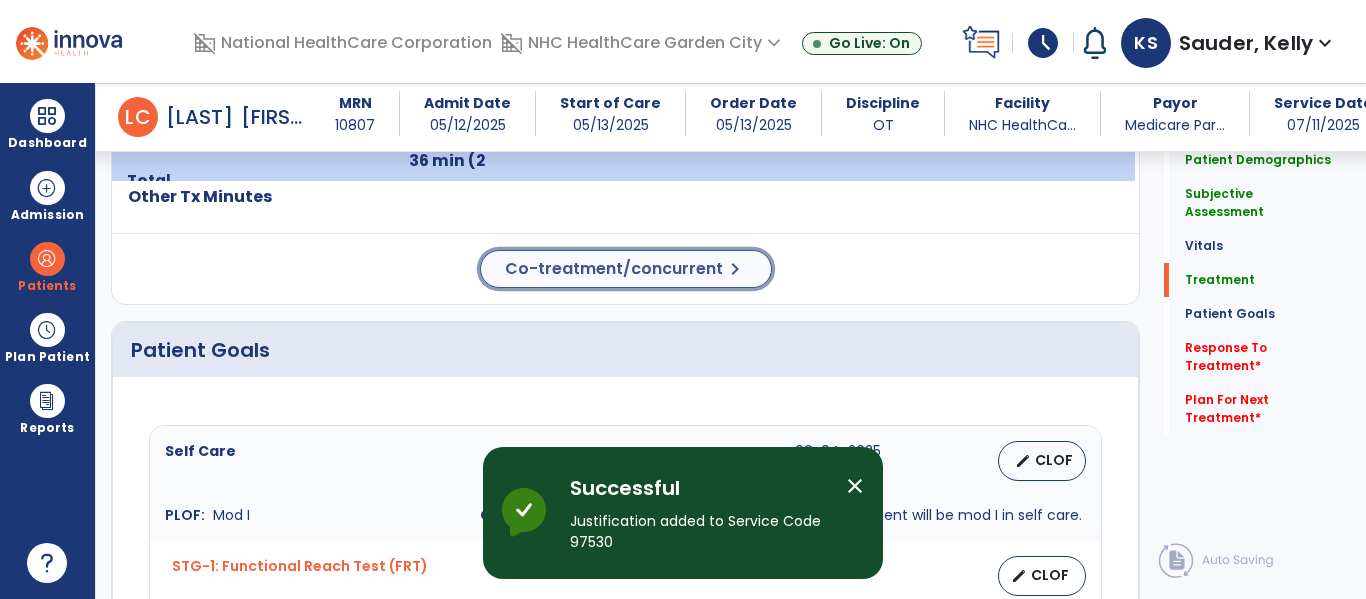 click on "Co-treatment/concurrent  chevron_right" 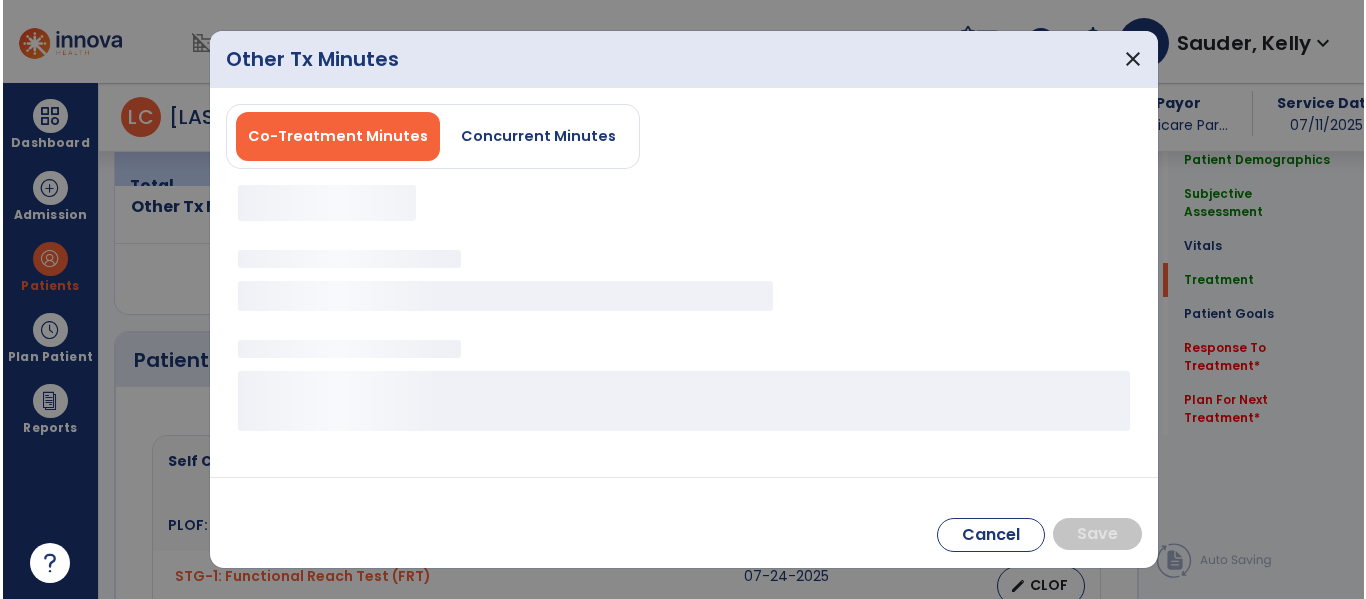 scroll, scrollTop: 1500, scrollLeft: 0, axis: vertical 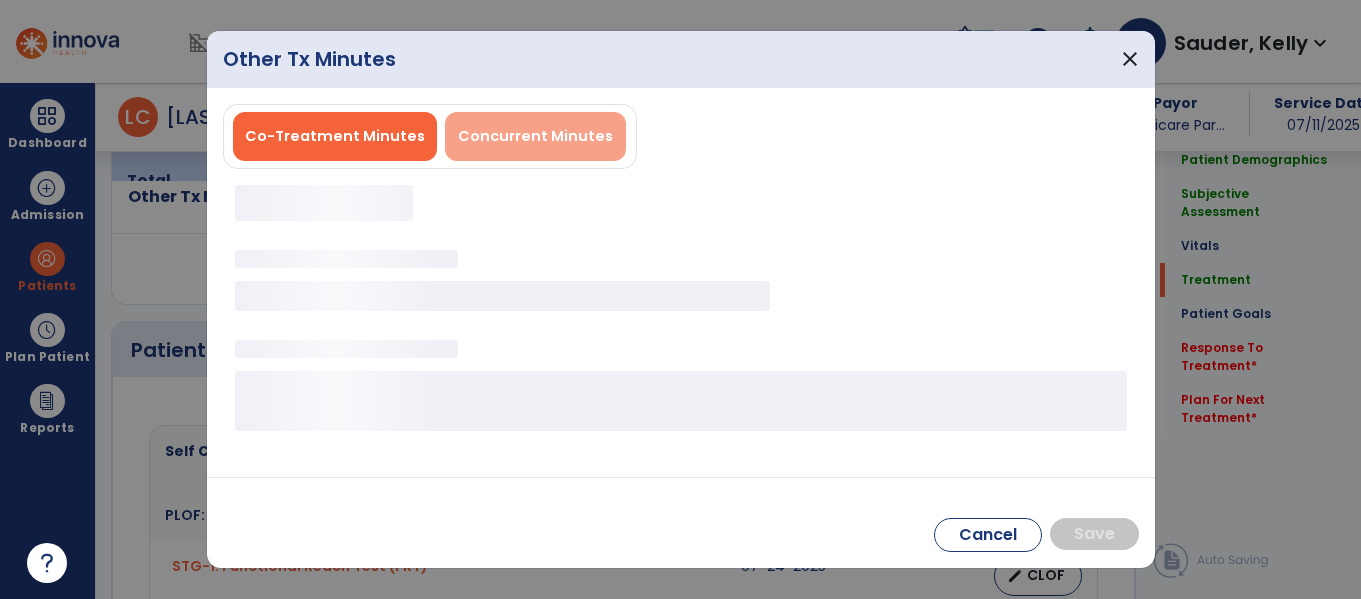 click on "Concurrent Minutes" at bounding box center (535, 136) 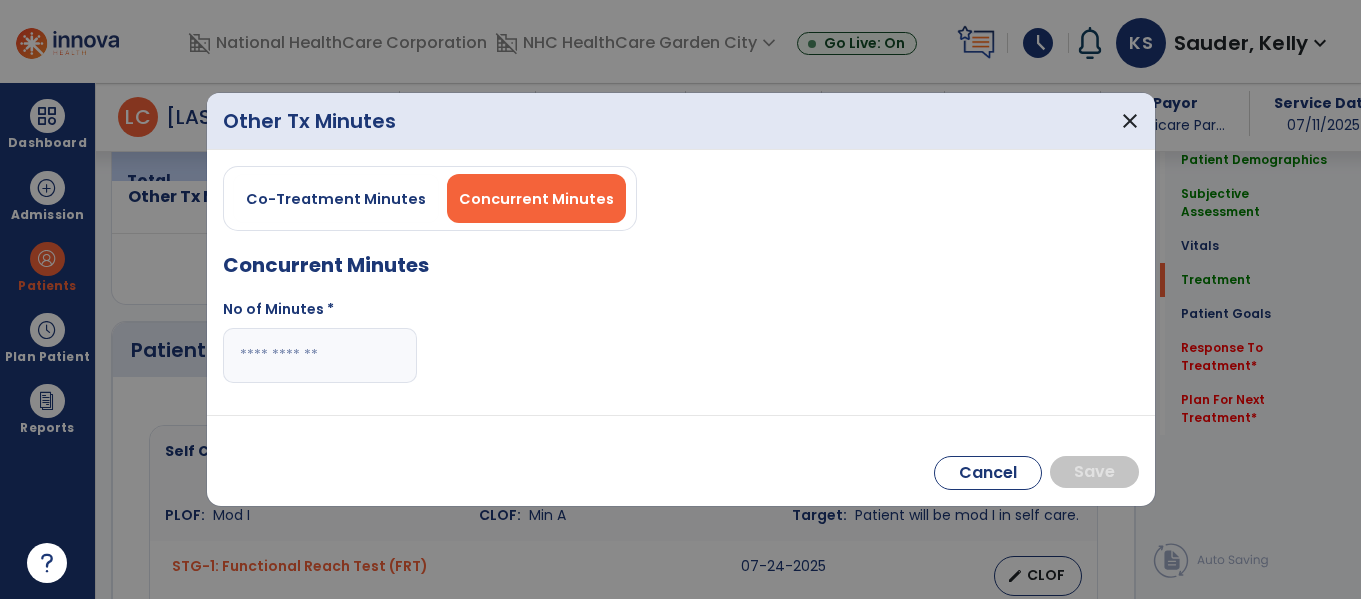 click at bounding box center (320, 355) 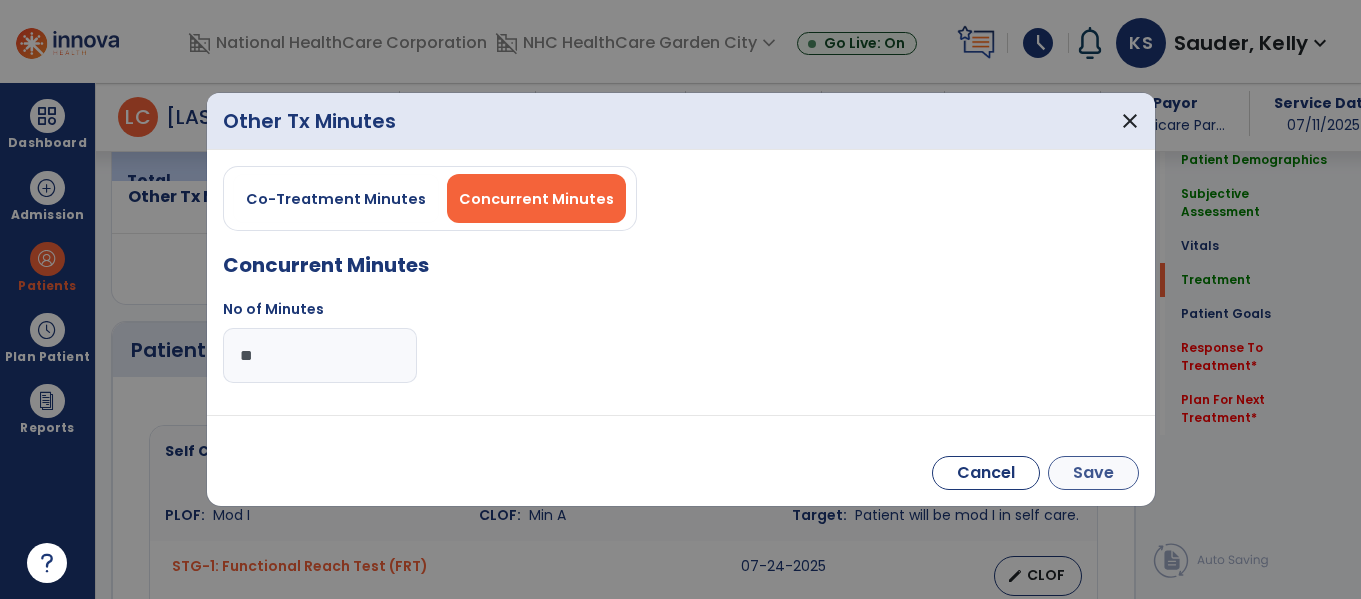 type on "**" 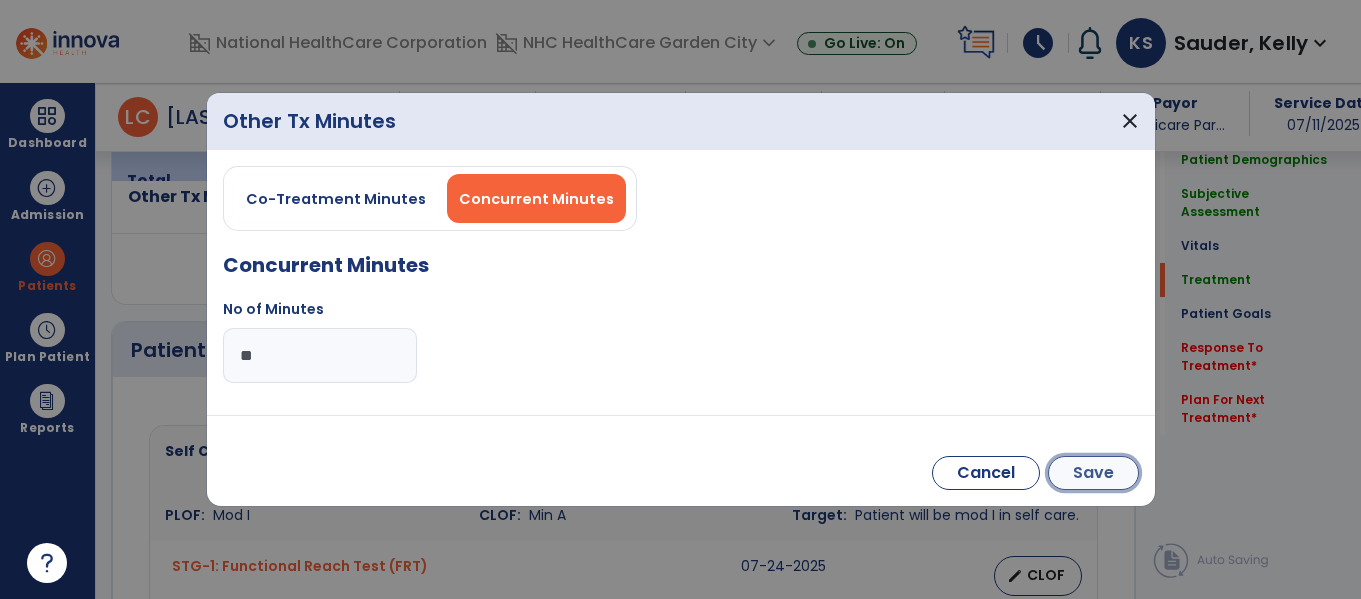 click on "Save" at bounding box center [1093, 473] 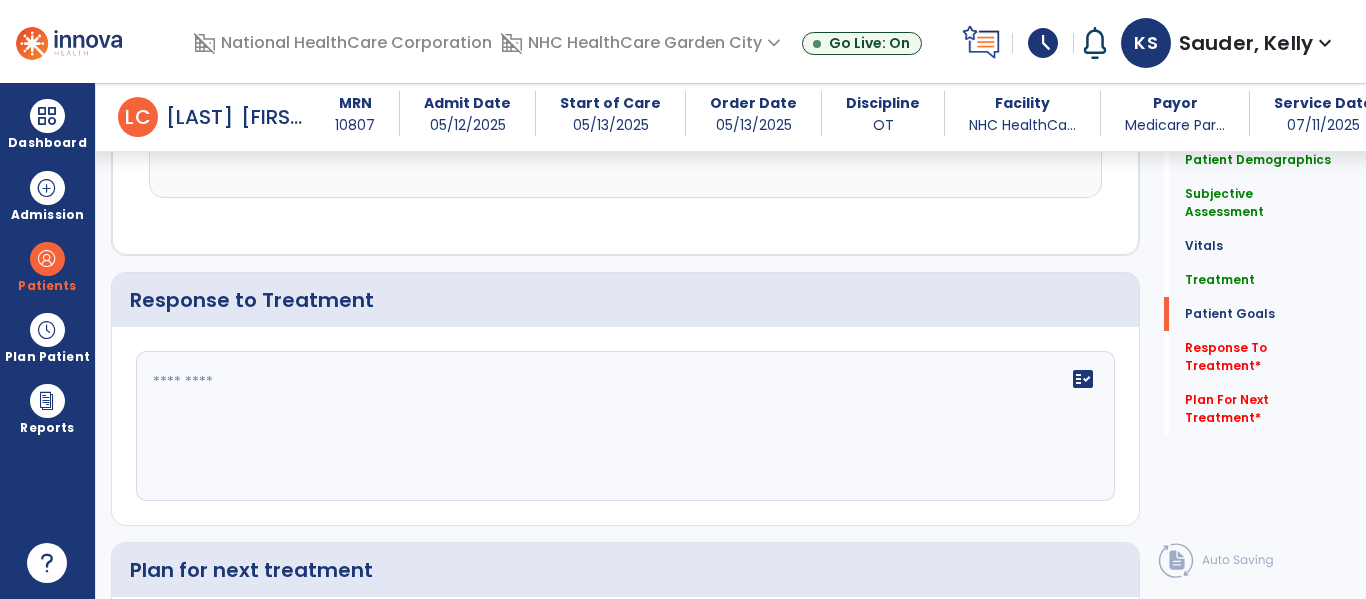 scroll, scrollTop: 2800, scrollLeft: 0, axis: vertical 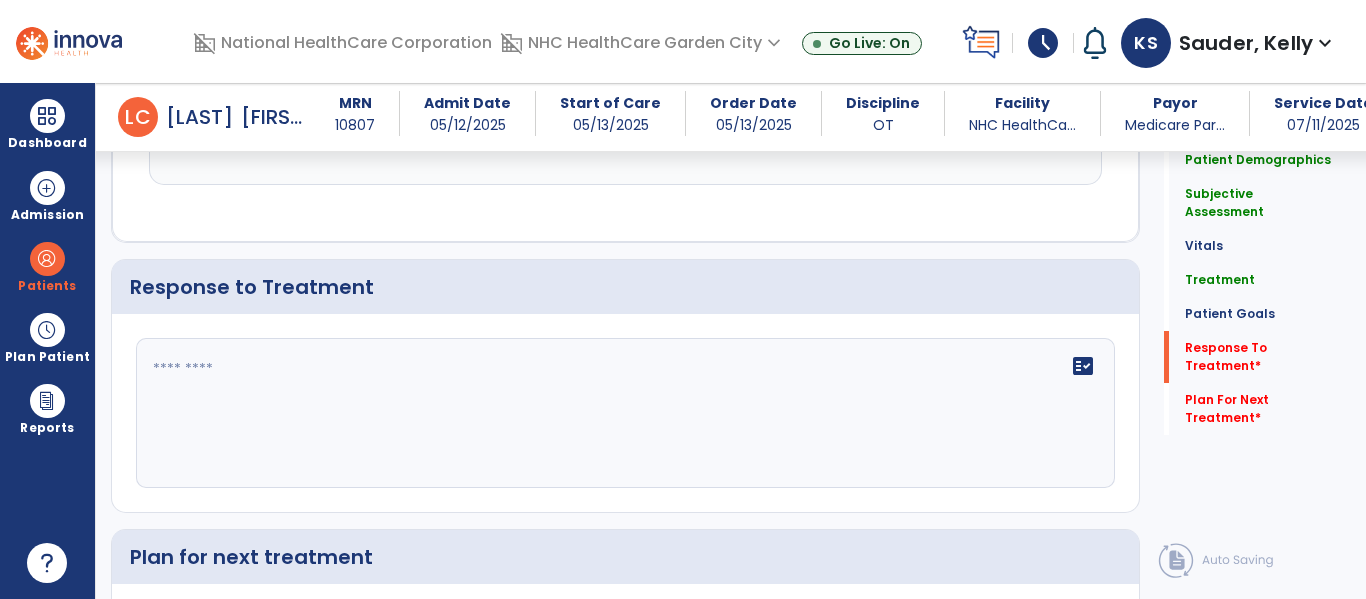 click on "fact_check" 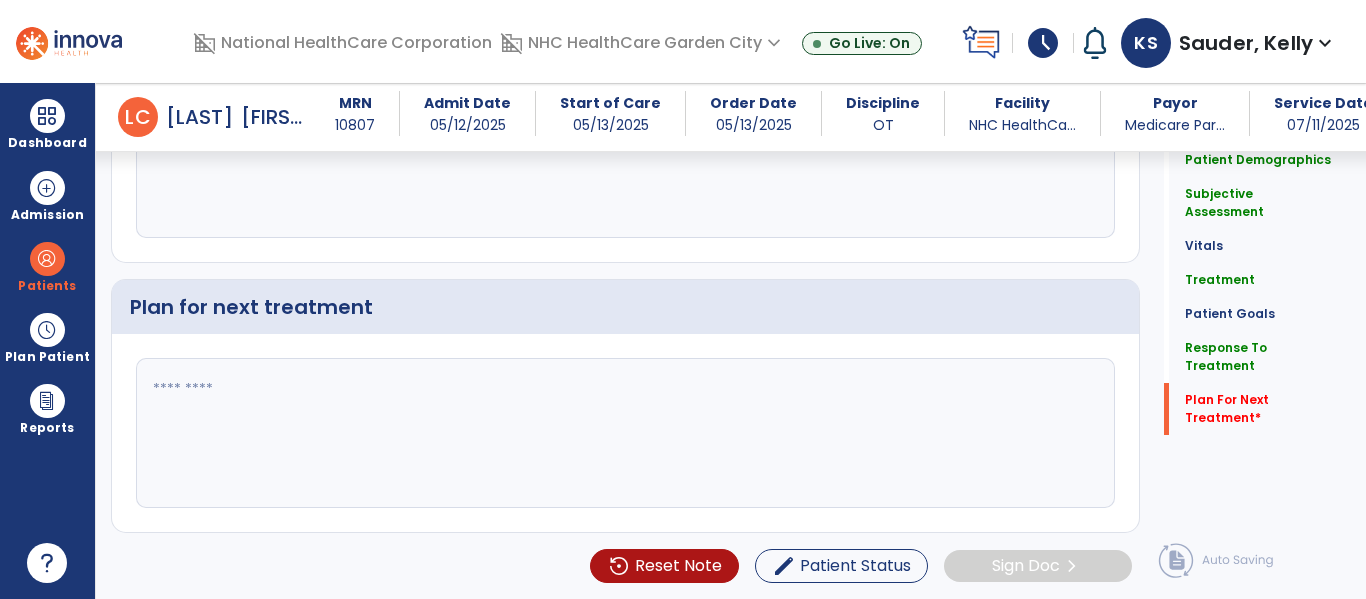 scroll, scrollTop: 3051, scrollLeft: 0, axis: vertical 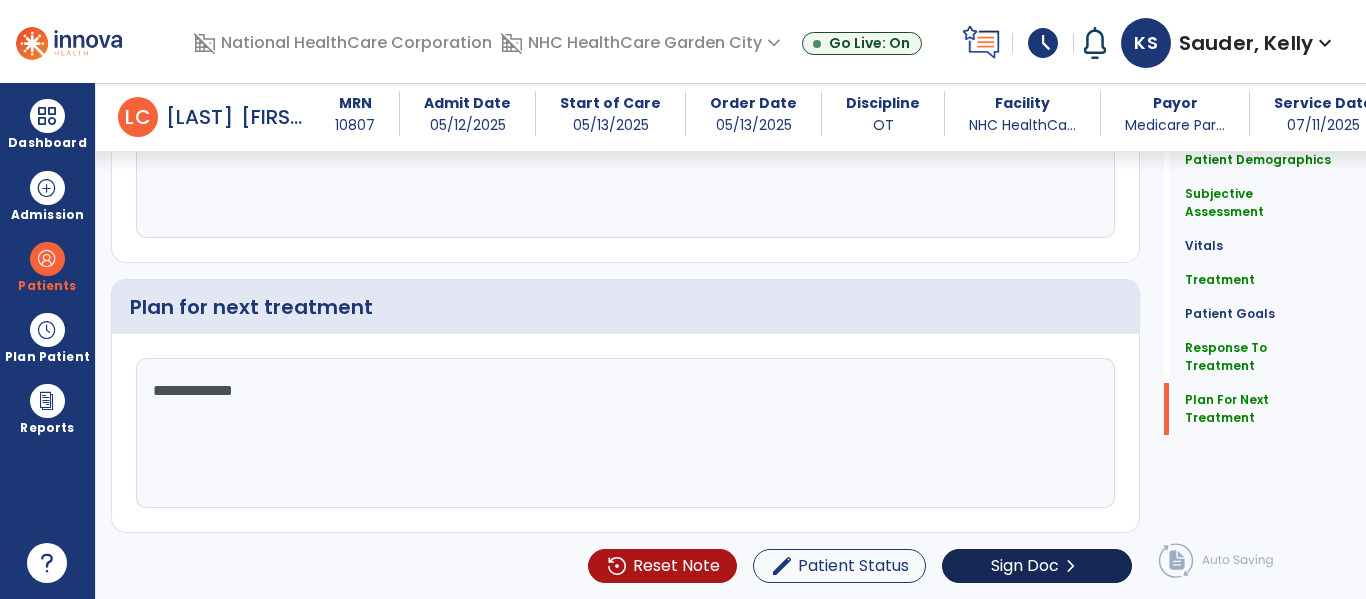 type on "**********" 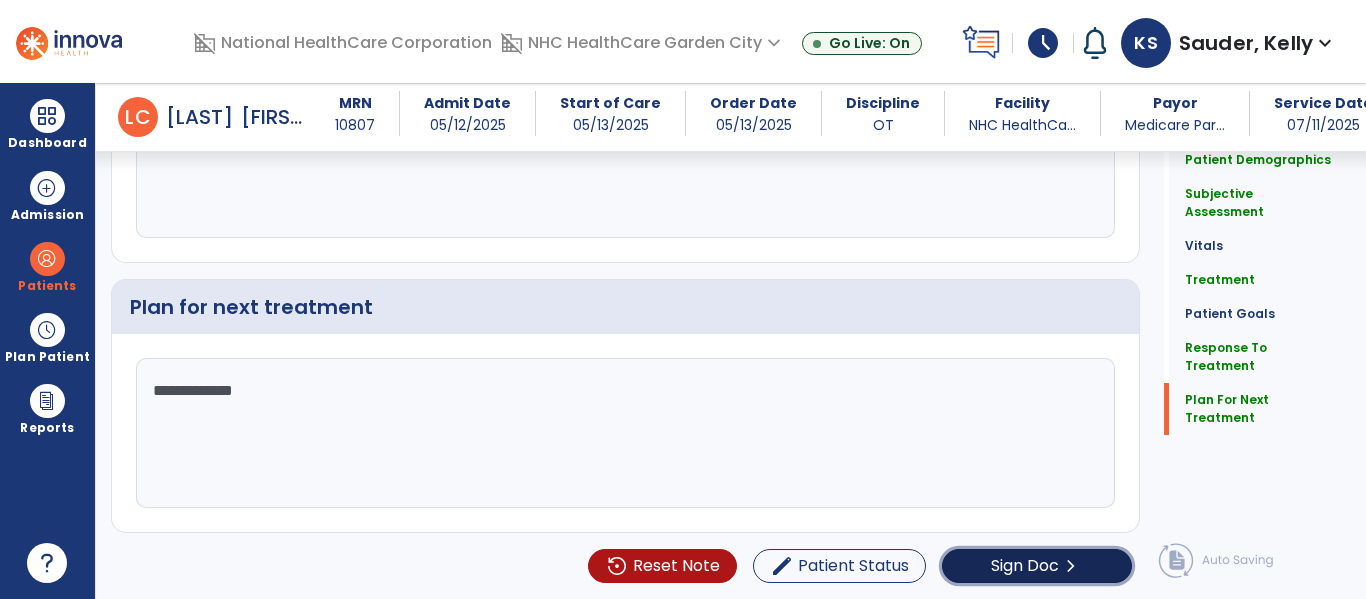 click on "Sign Doc" 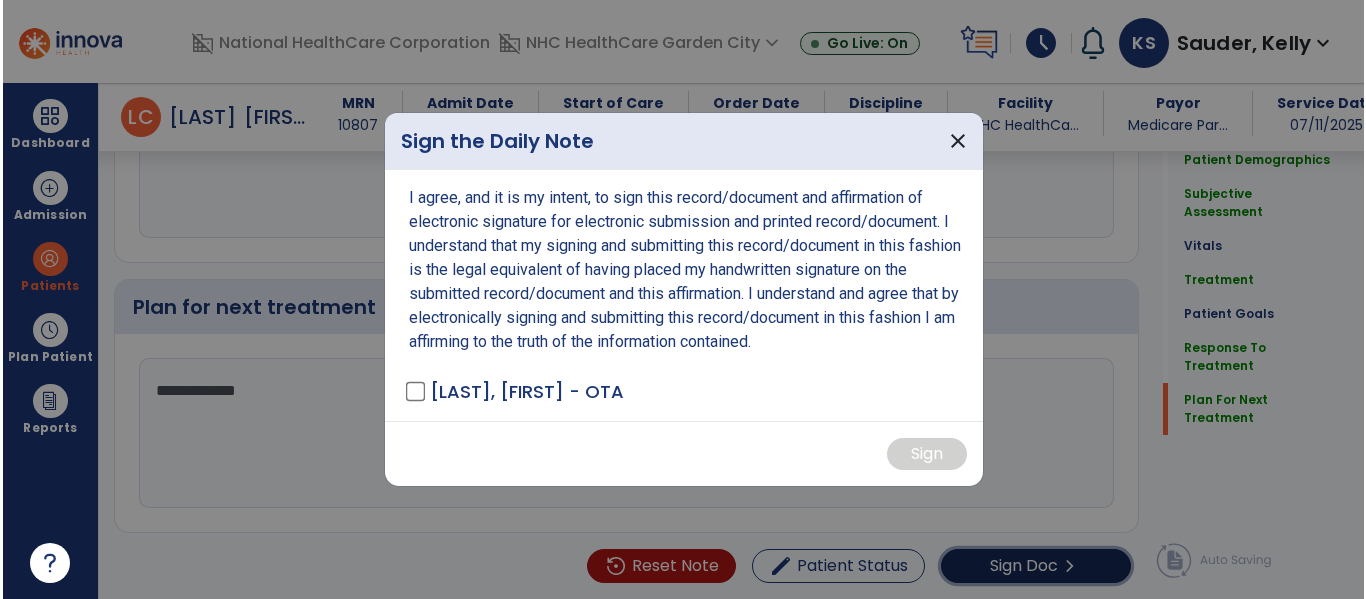 scroll, scrollTop: 3091, scrollLeft: 0, axis: vertical 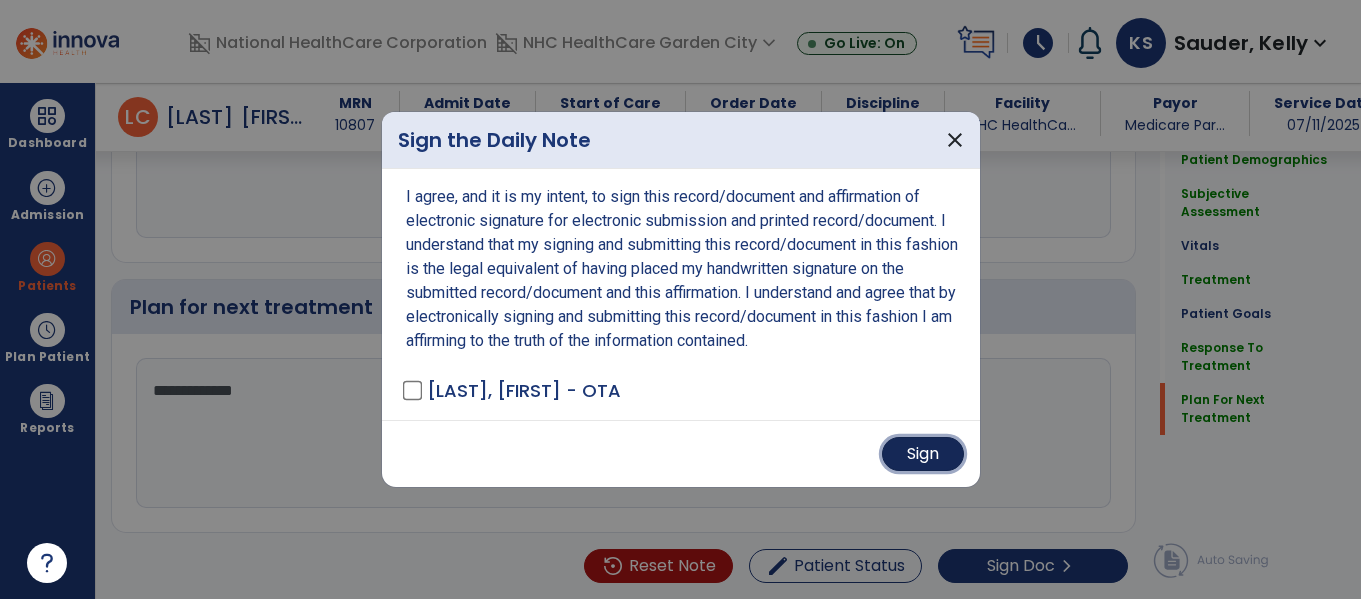 click on "Sign" at bounding box center [923, 454] 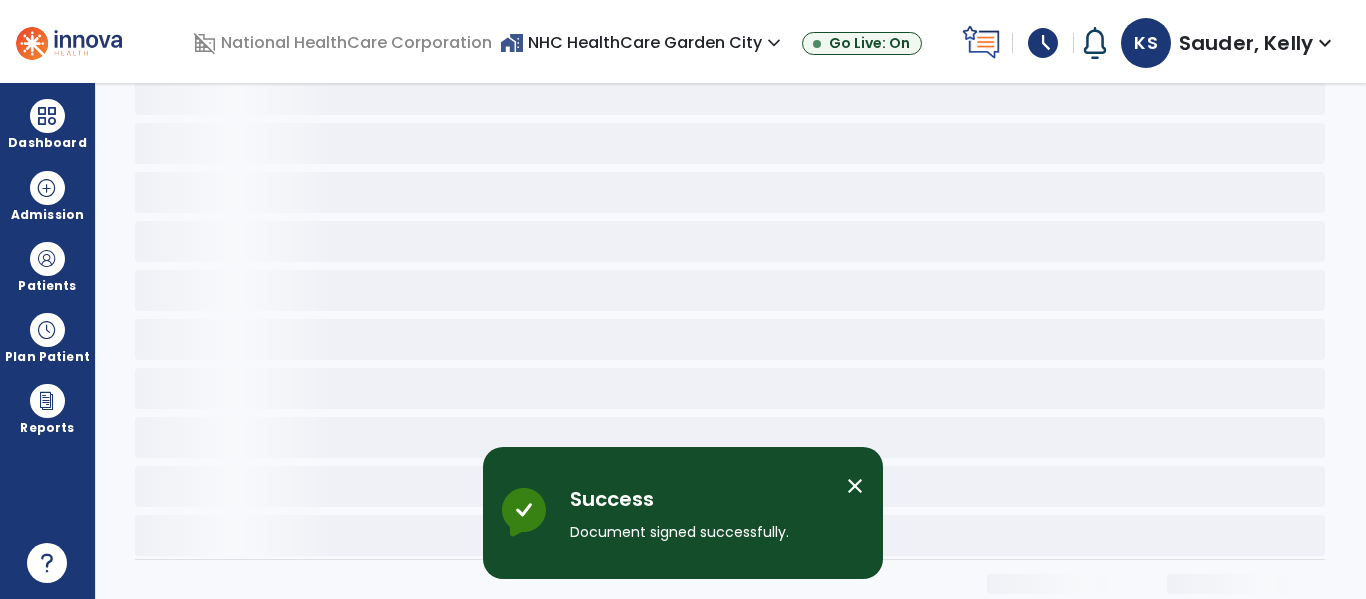 scroll, scrollTop: 0, scrollLeft: 0, axis: both 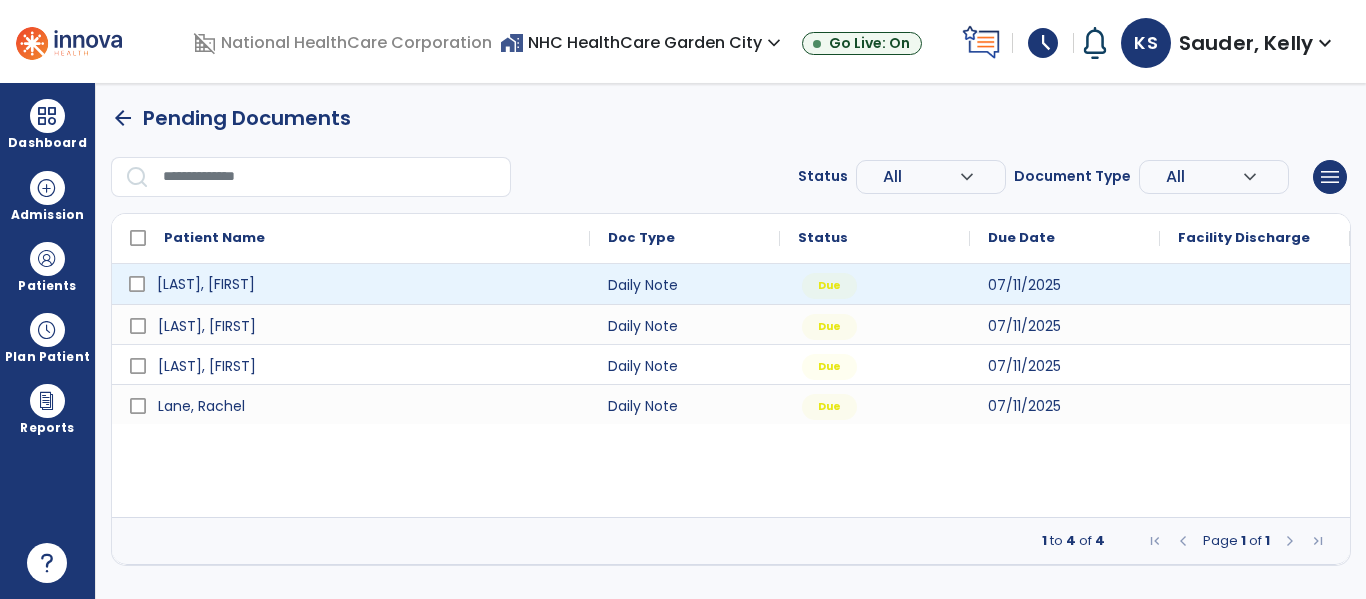 click on "[LAST], [FIRST]" at bounding box center (206, 284) 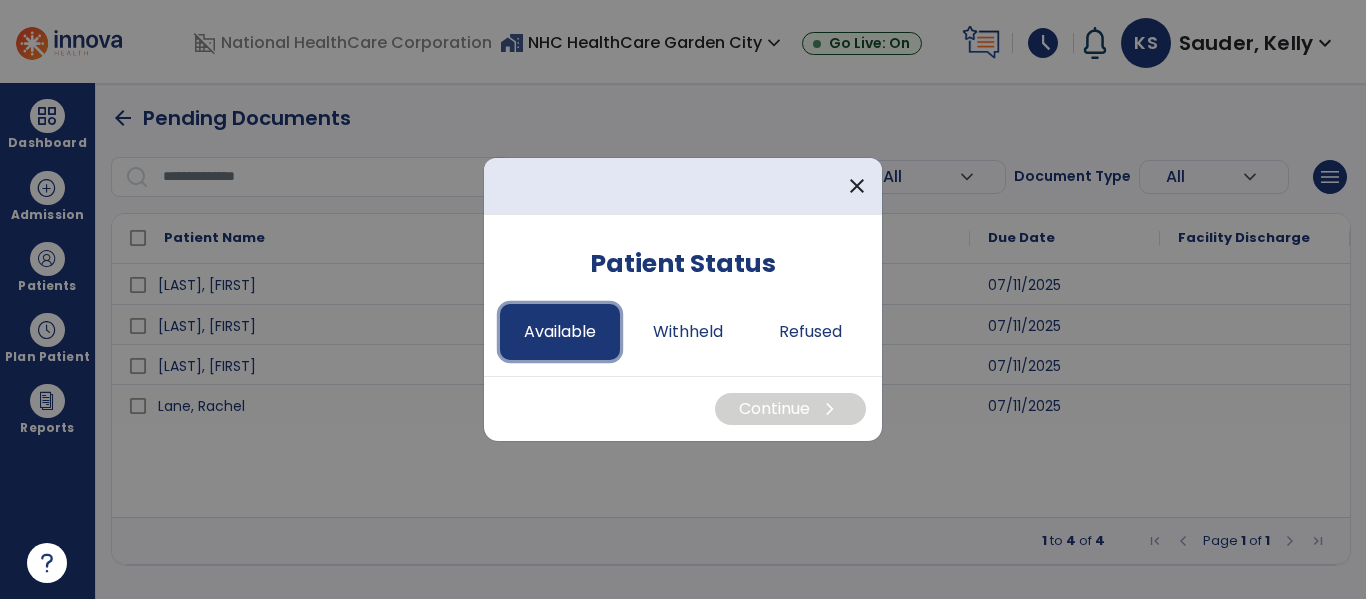 click on "Available" at bounding box center [560, 332] 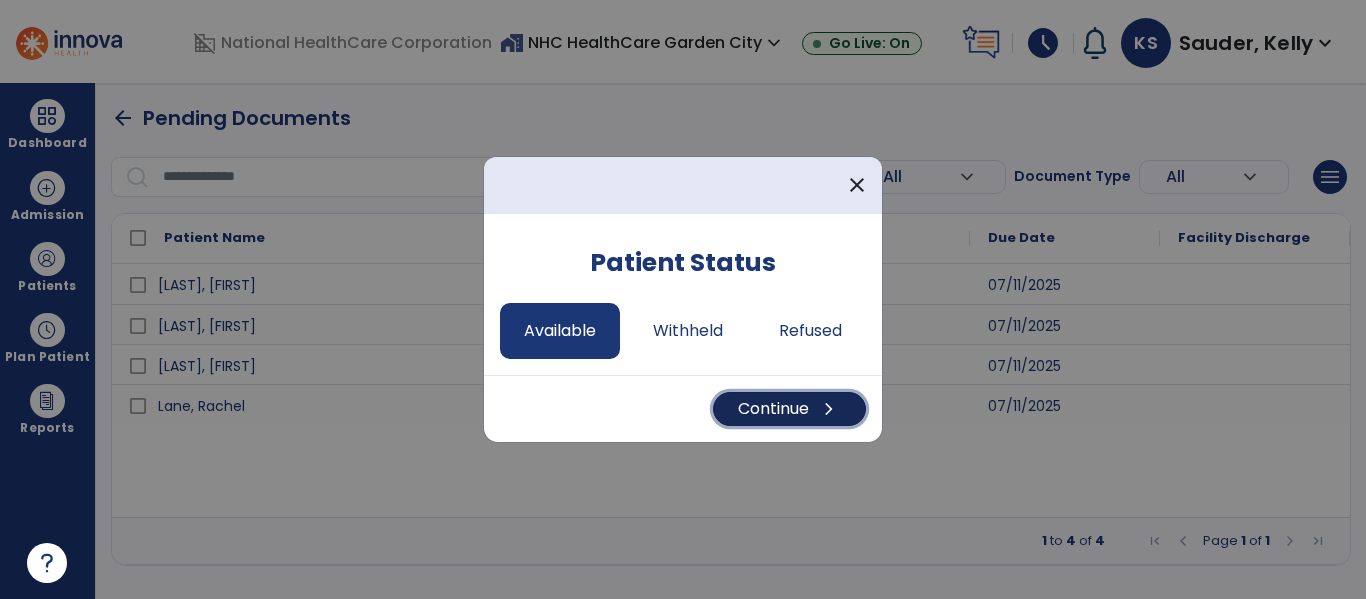 click on "Continue   chevron_right" at bounding box center [789, 409] 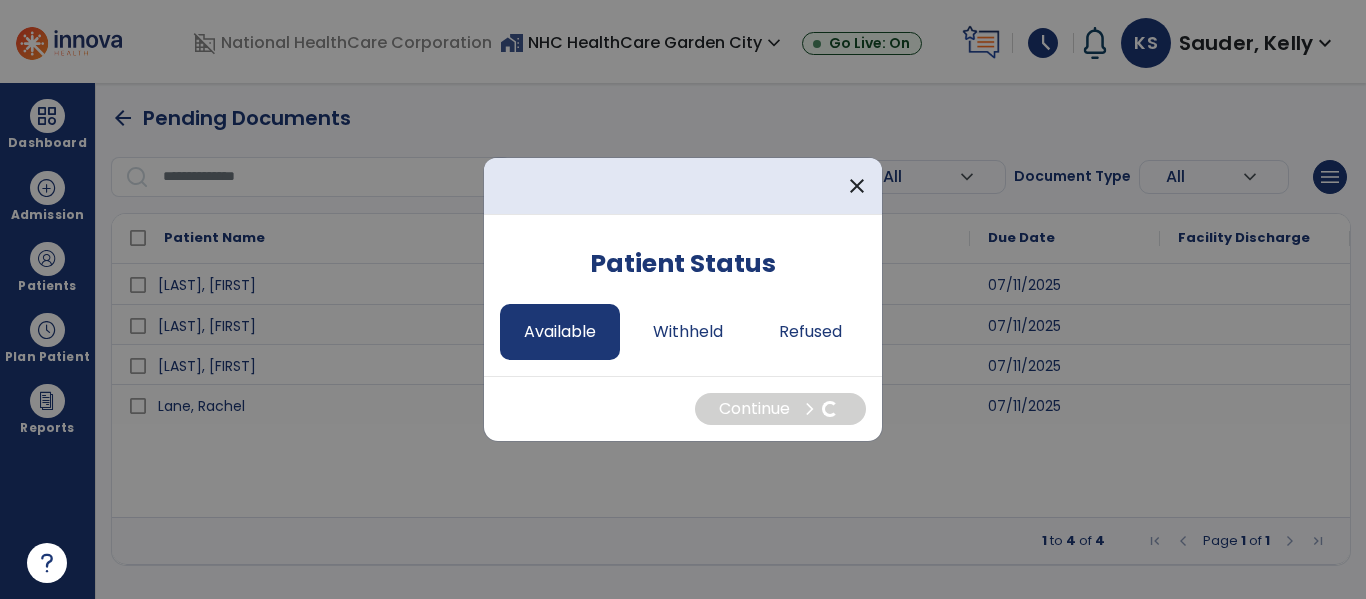 select on "*" 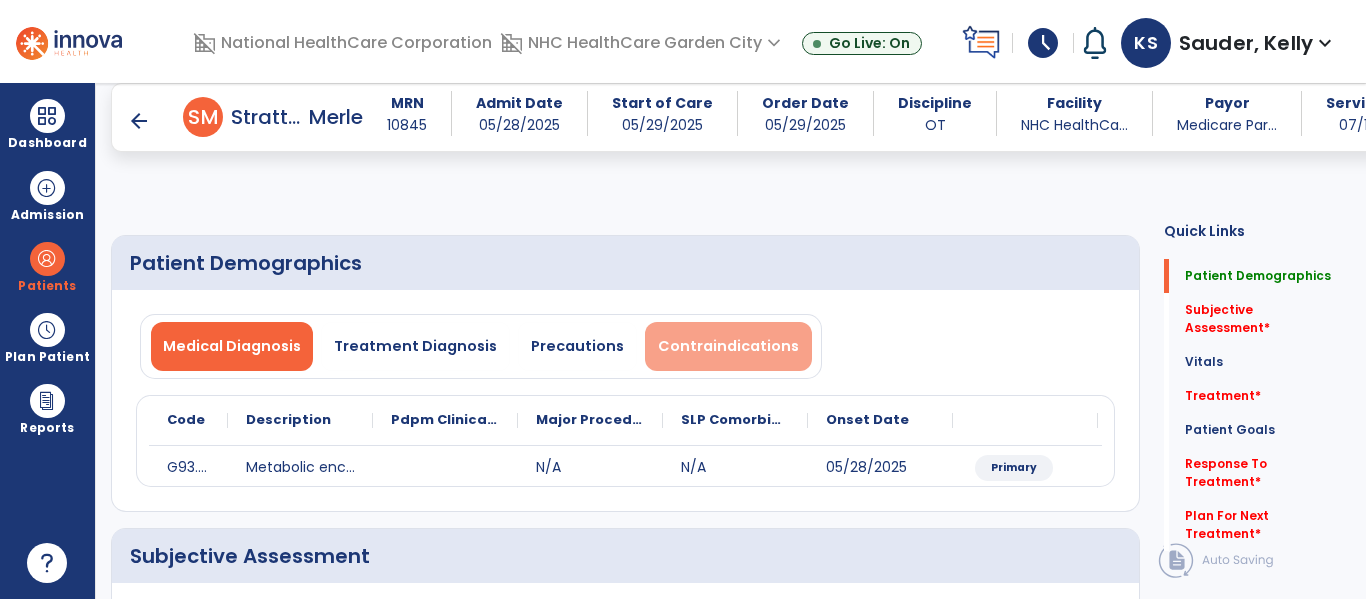scroll, scrollTop: 300, scrollLeft: 0, axis: vertical 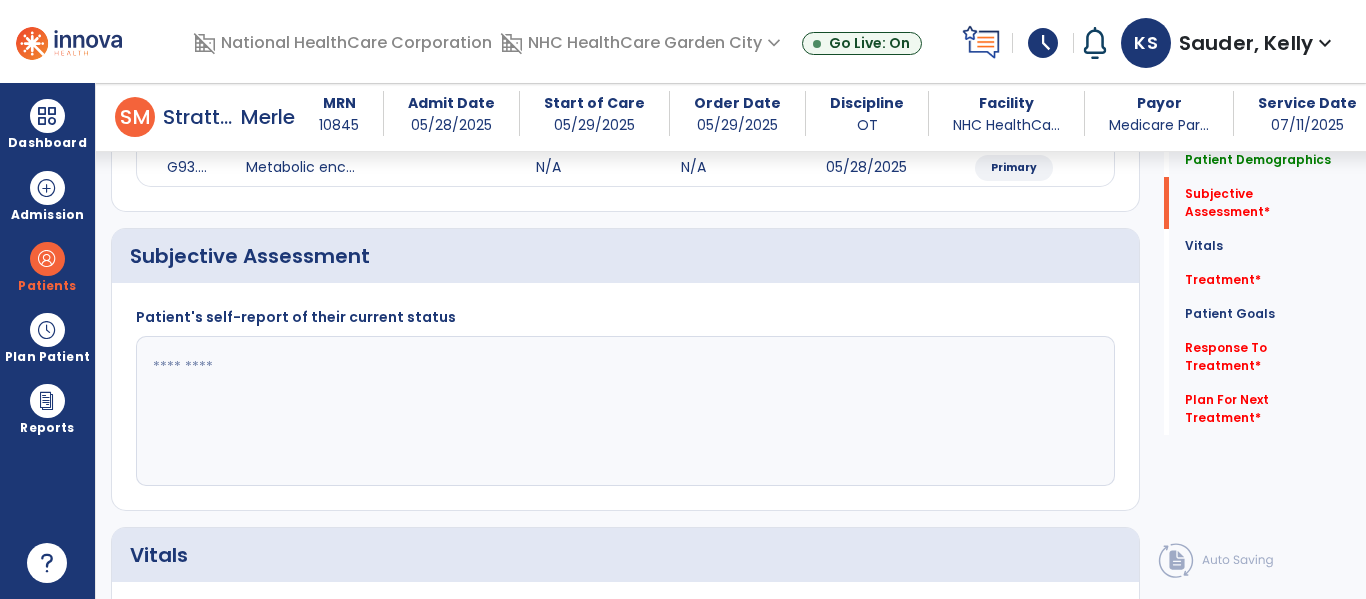 click 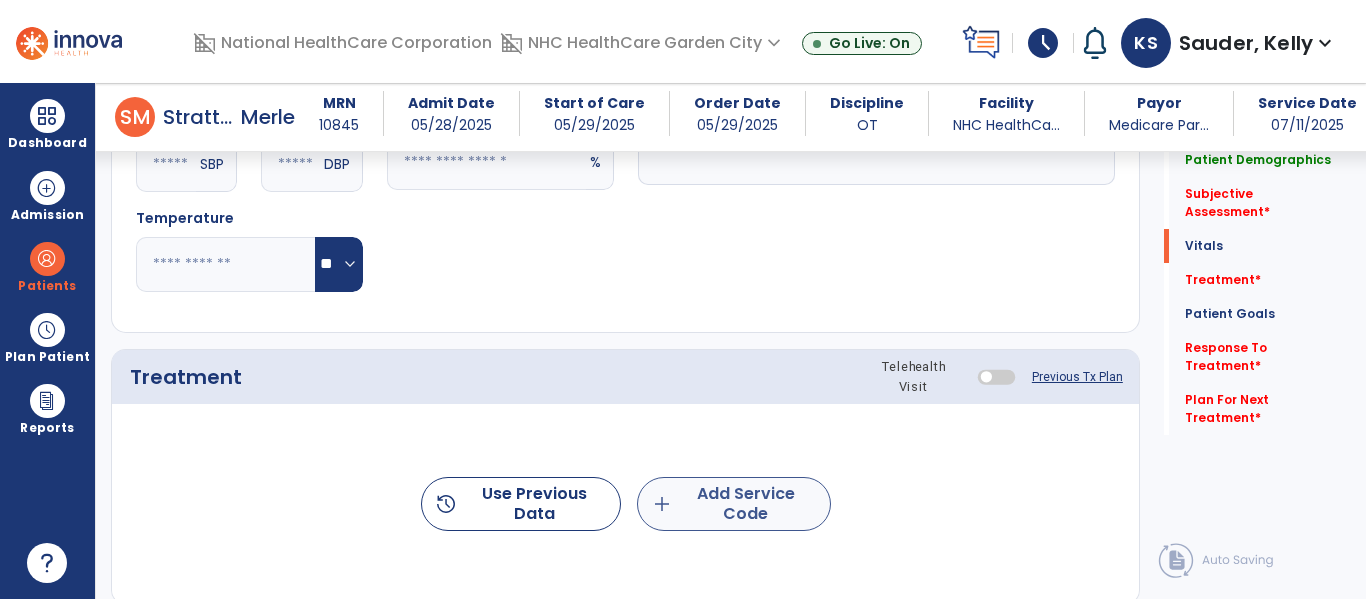 type on "**********" 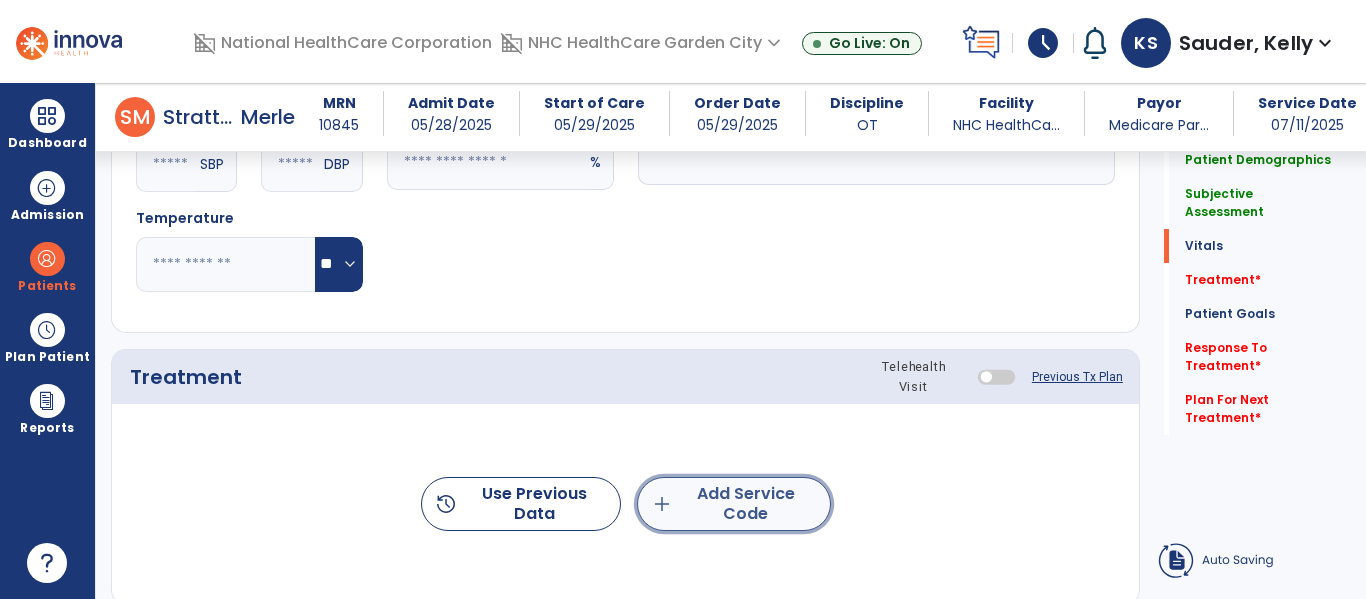 click on "add  Add Service Code" 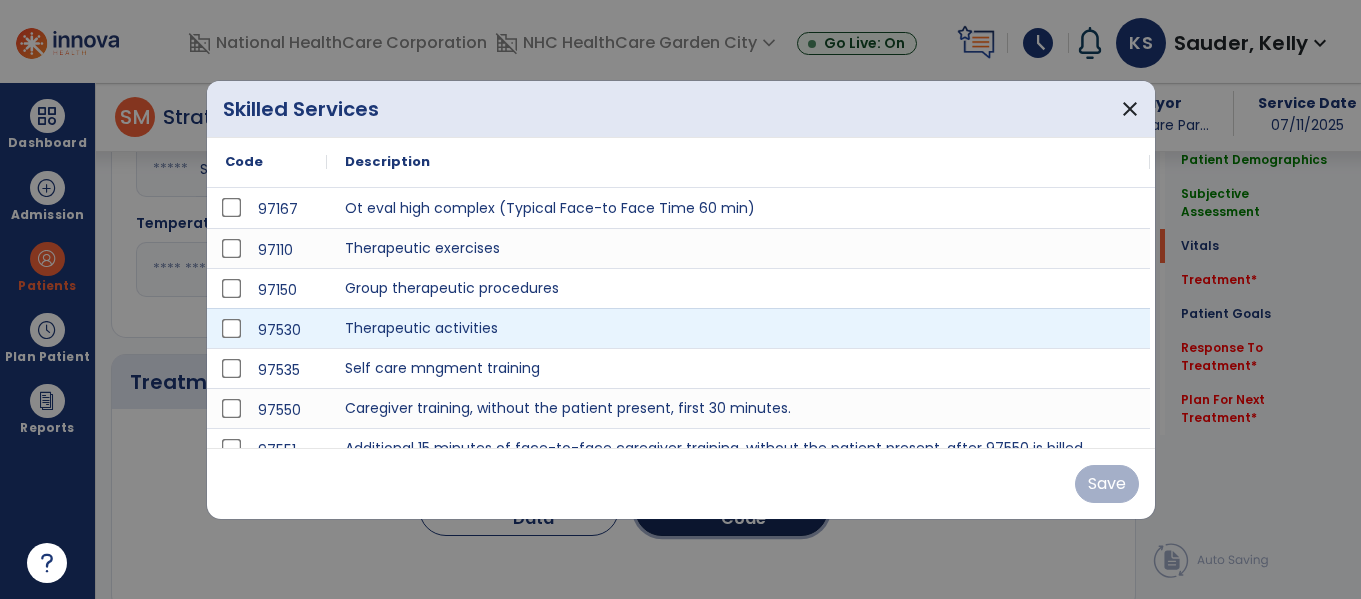 scroll, scrollTop: 900, scrollLeft: 0, axis: vertical 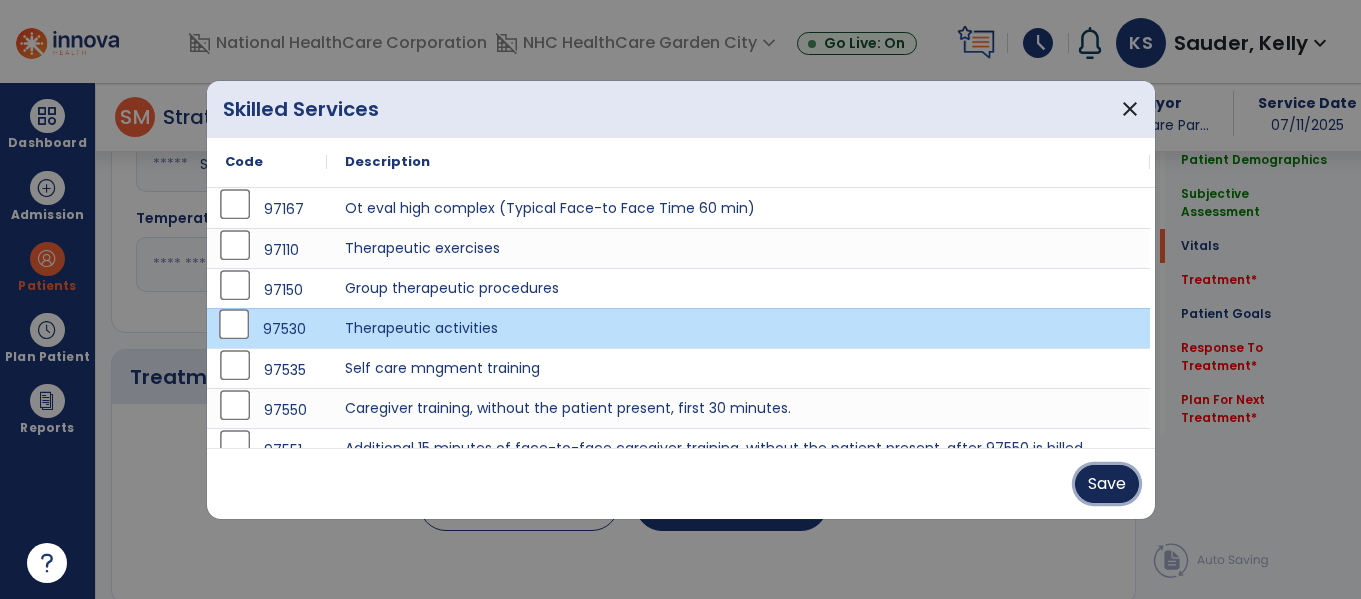 click on "Save" at bounding box center (1107, 484) 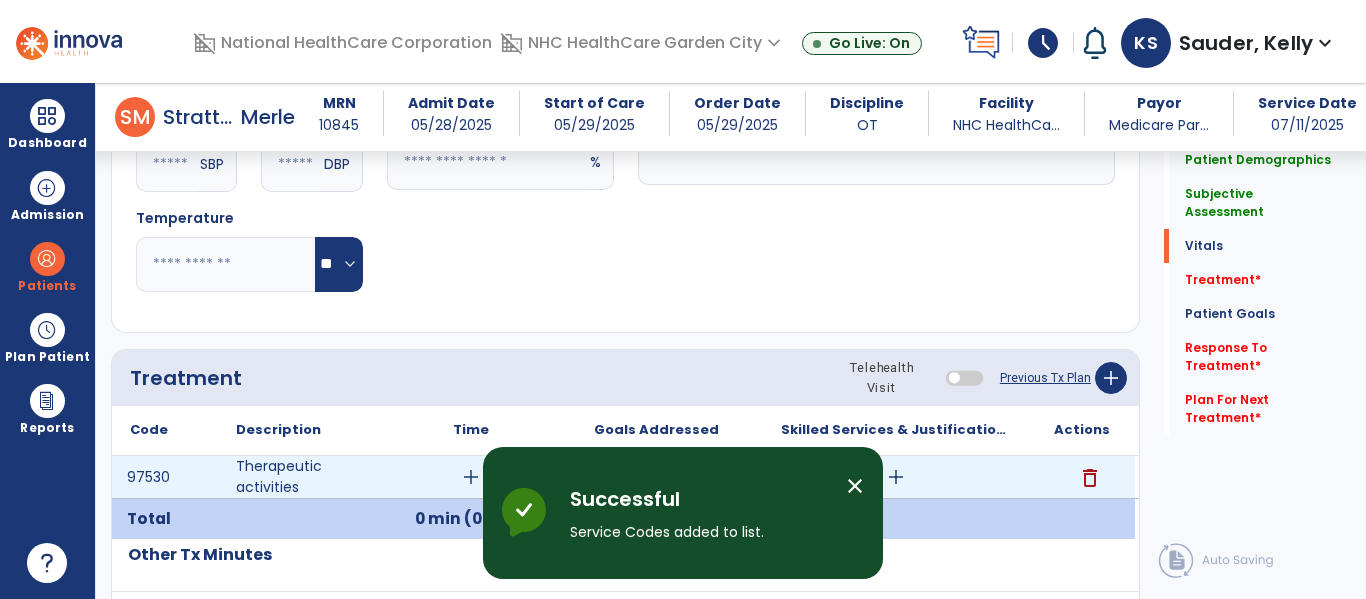 click on "add" at bounding box center [471, 477] 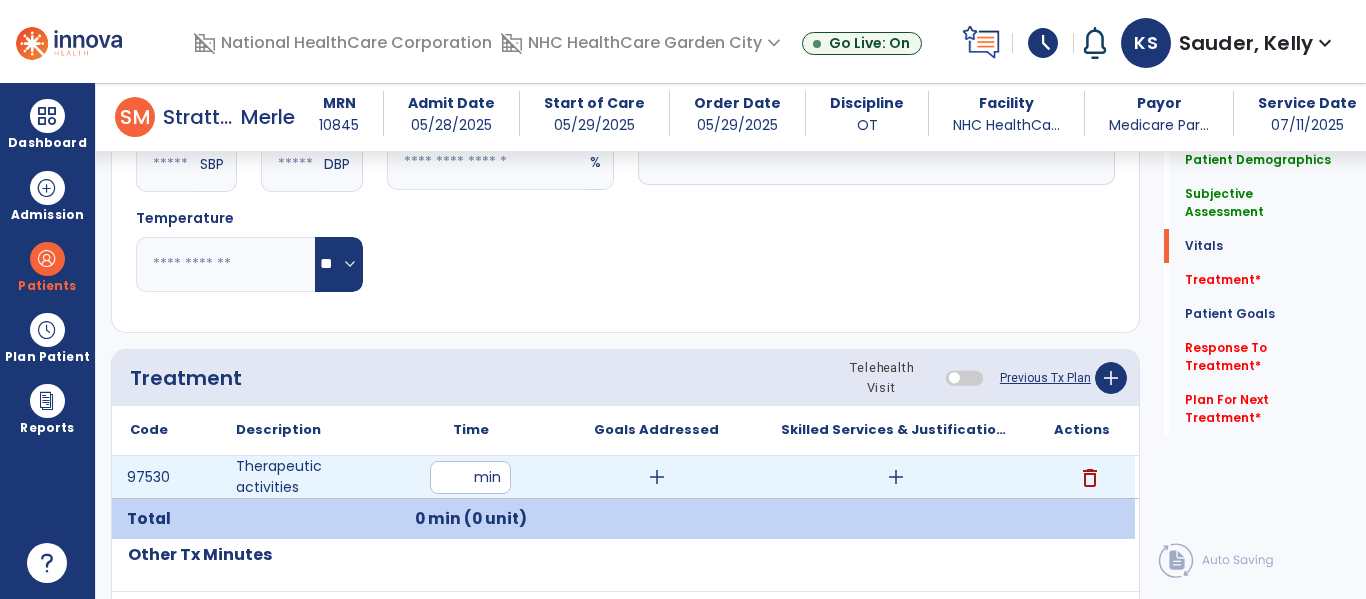 type on "**" 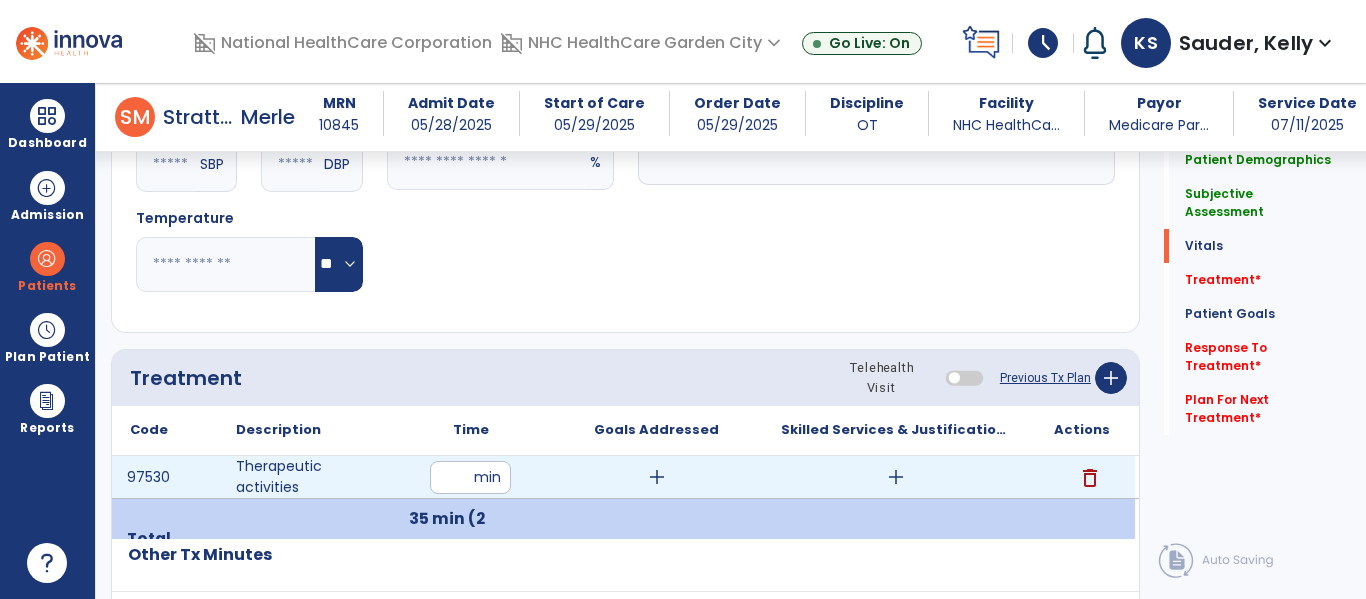 click on "add" at bounding box center [657, 477] 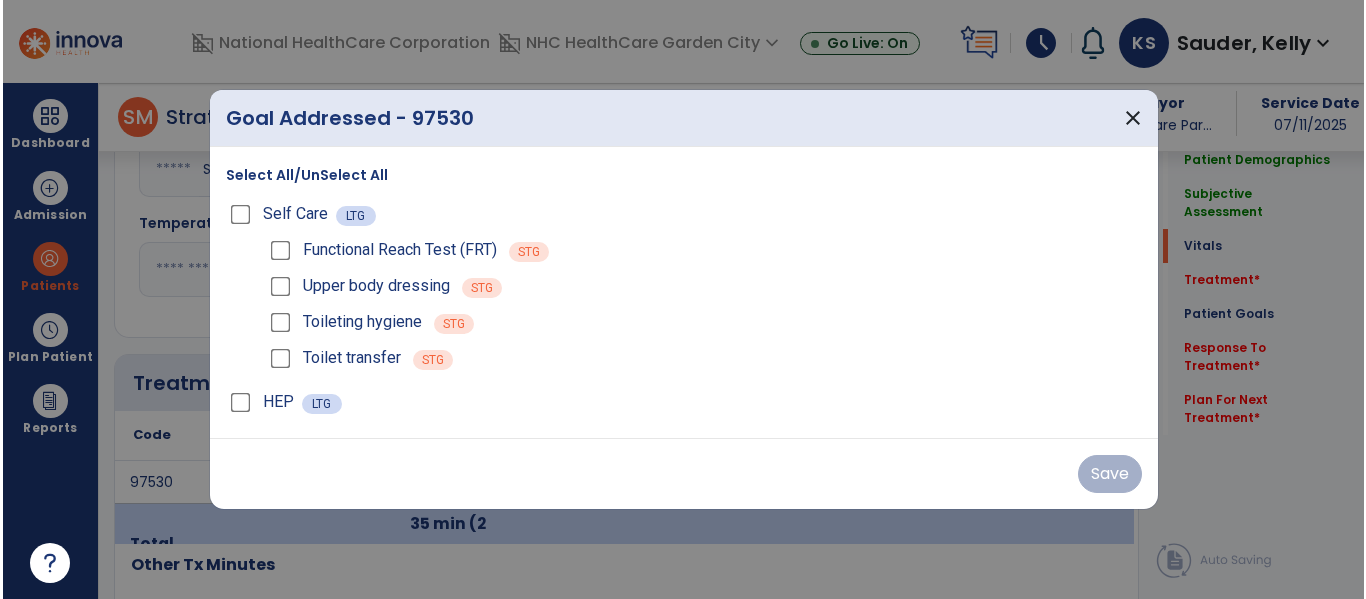 scroll, scrollTop: 900, scrollLeft: 0, axis: vertical 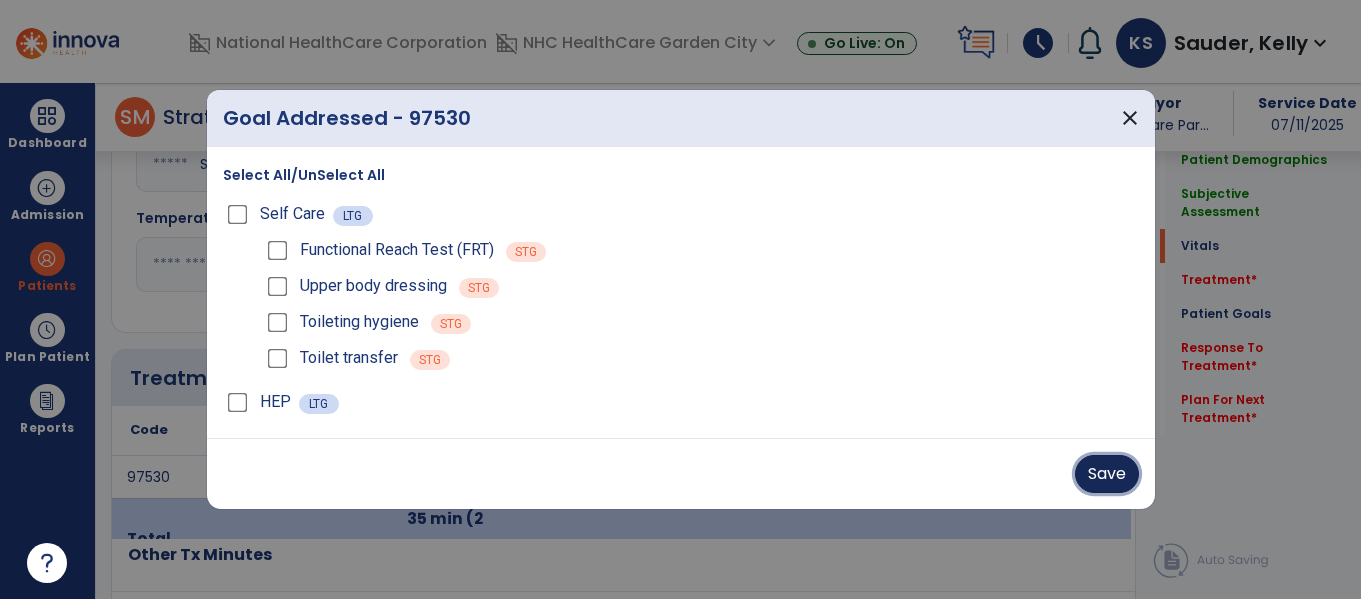 click on "Save" at bounding box center (1107, 474) 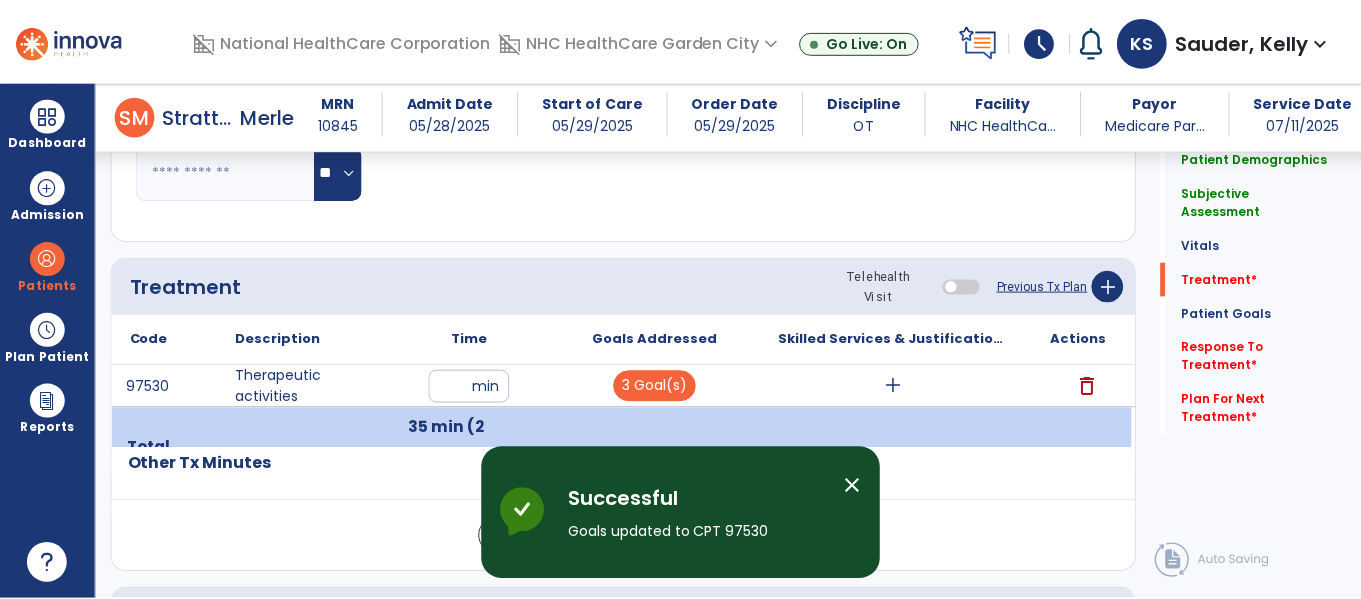 scroll, scrollTop: 1100, scrollLeft: 0, axis: vertical 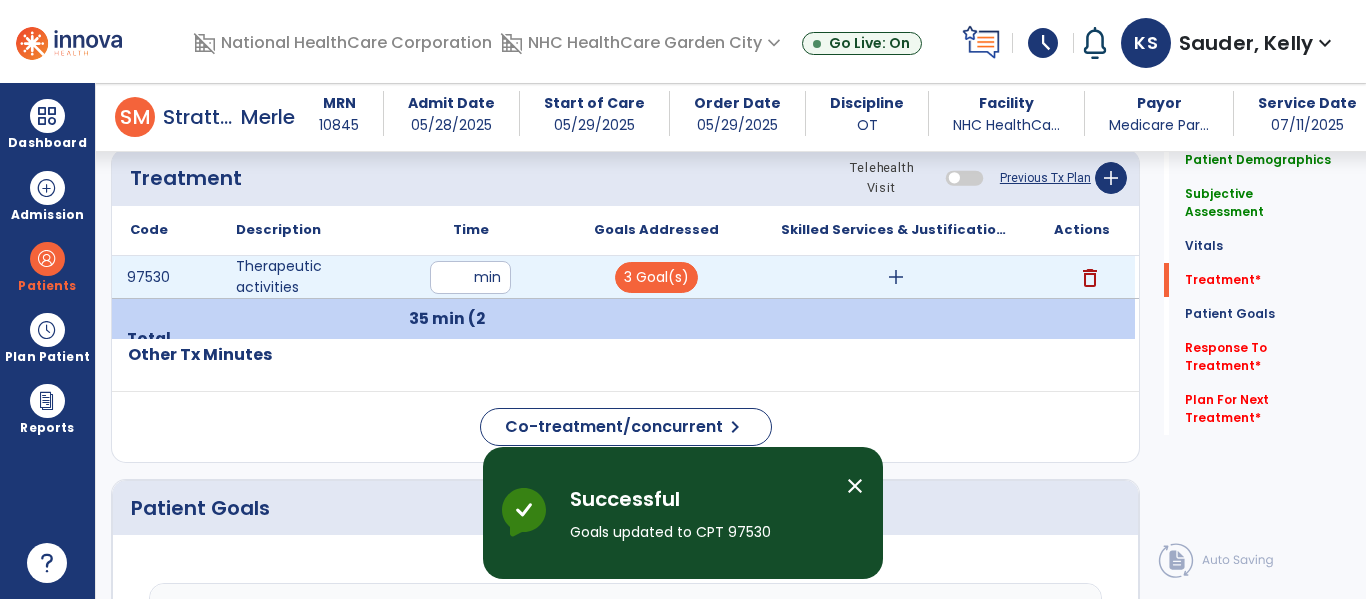 click on "add" at bounding box center (896, 277) 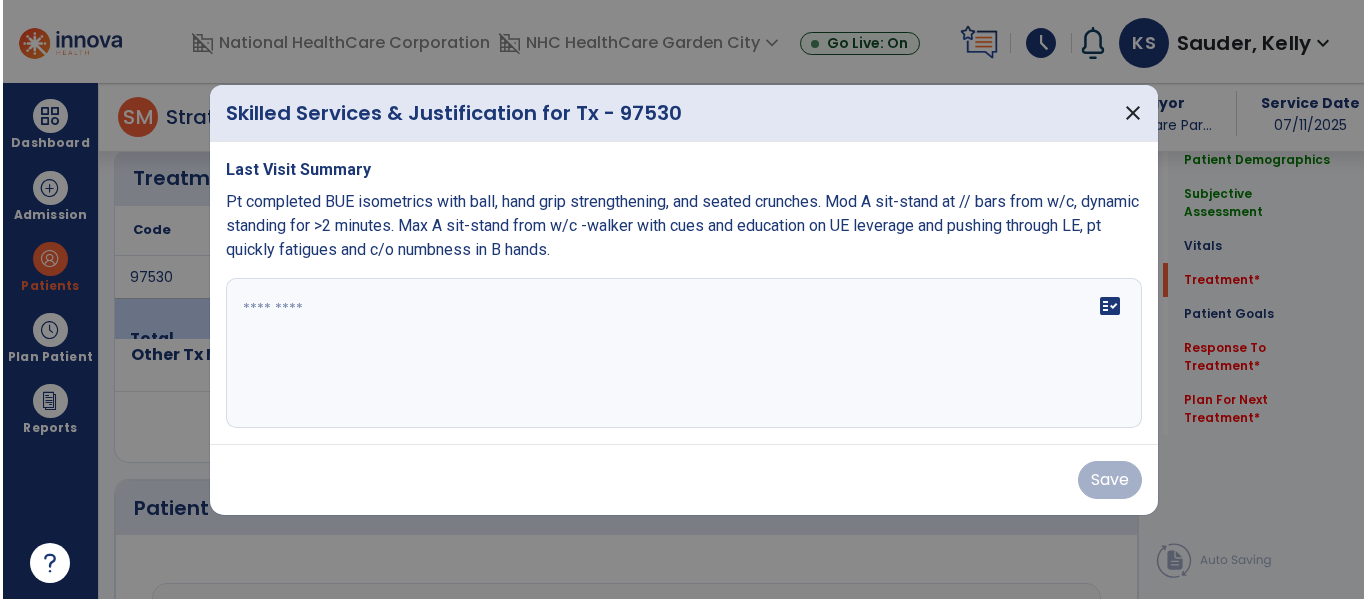 scroll, scrollTop: 1100, scrollLeft: 0, axis: vertical 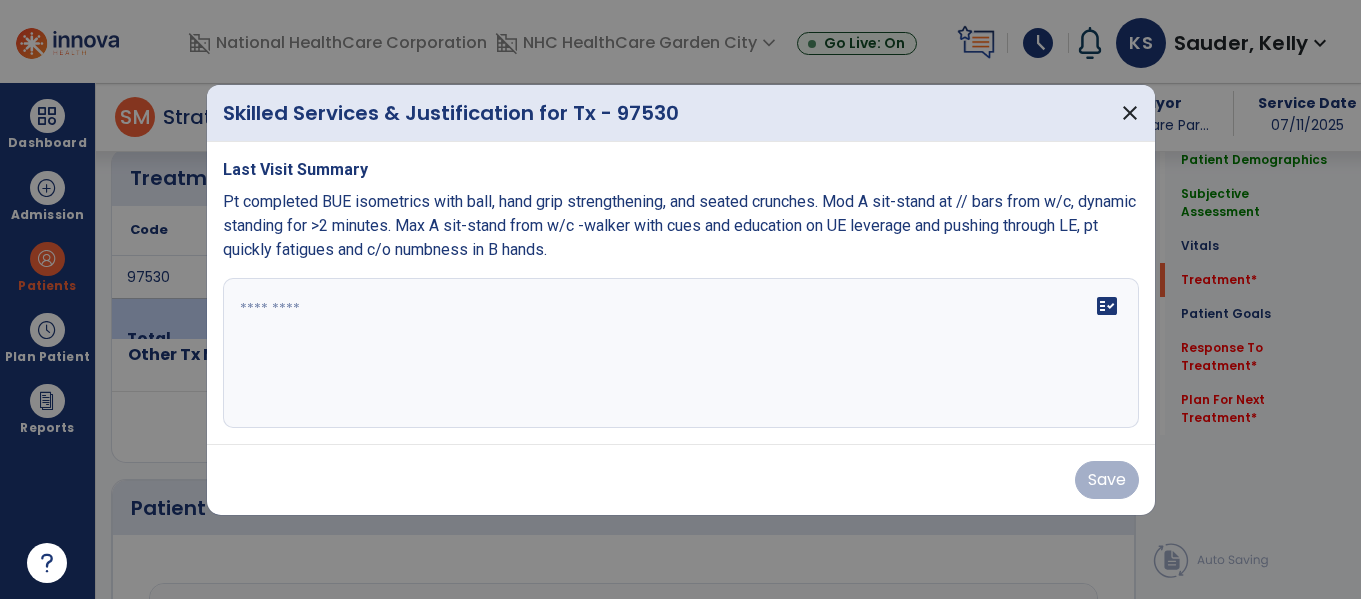 click on "fact_check" at bounding box center (681, 353) 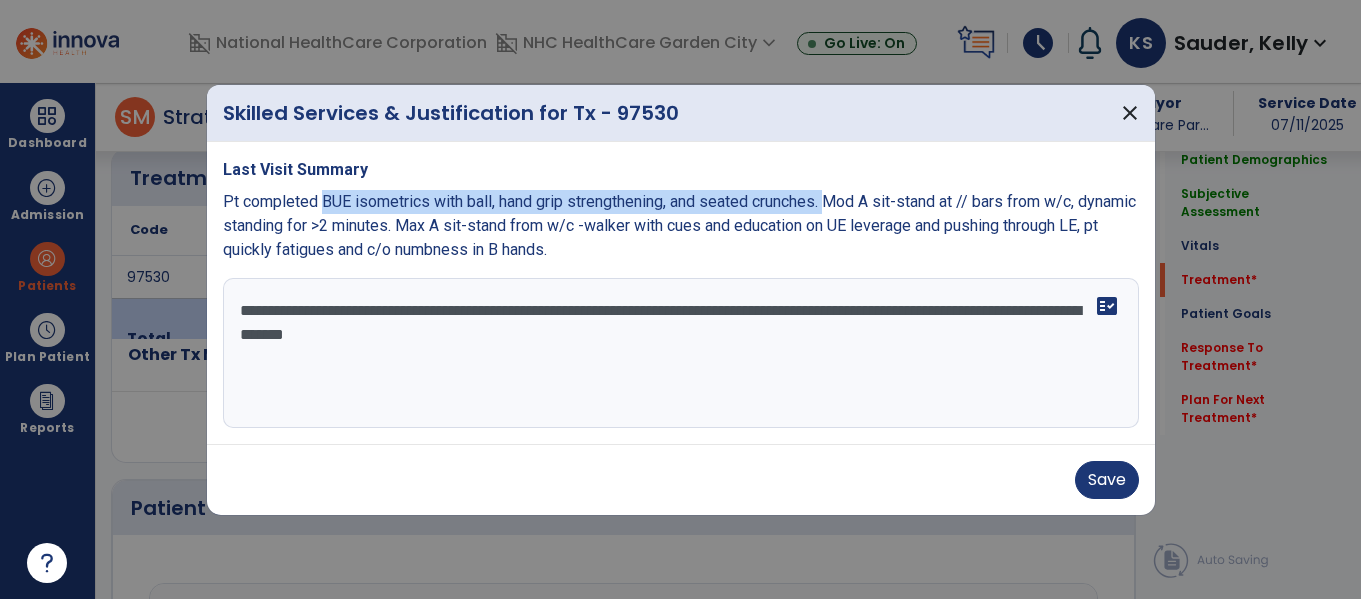 drag, startPoint x: 323, startPoint y: 200, endPoint x: 829, endPoint y: 191, distance: 506.08005 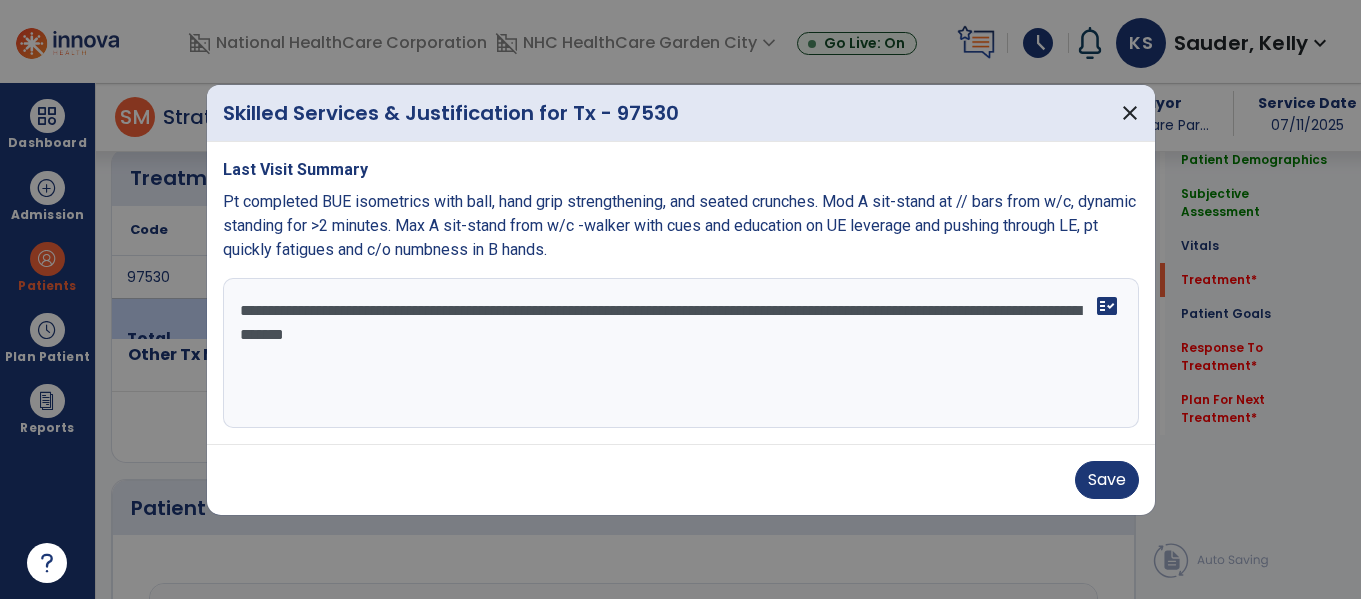 click on "**********" at bounding box center (681, 353) 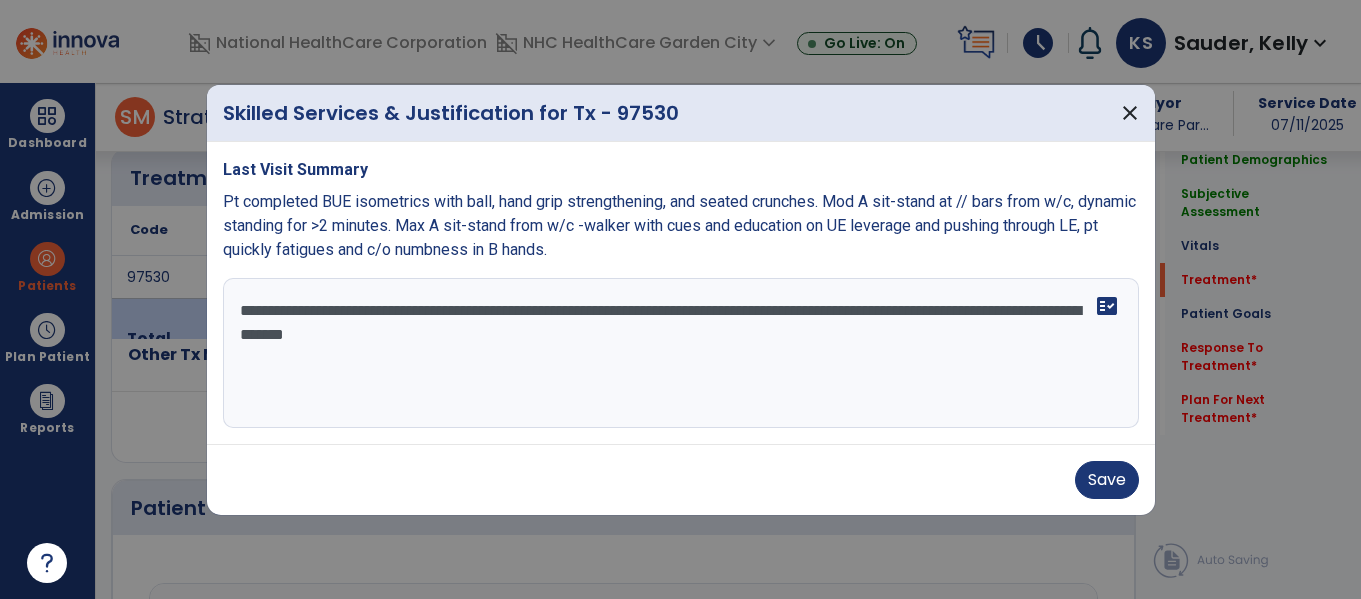 paste on "**********" 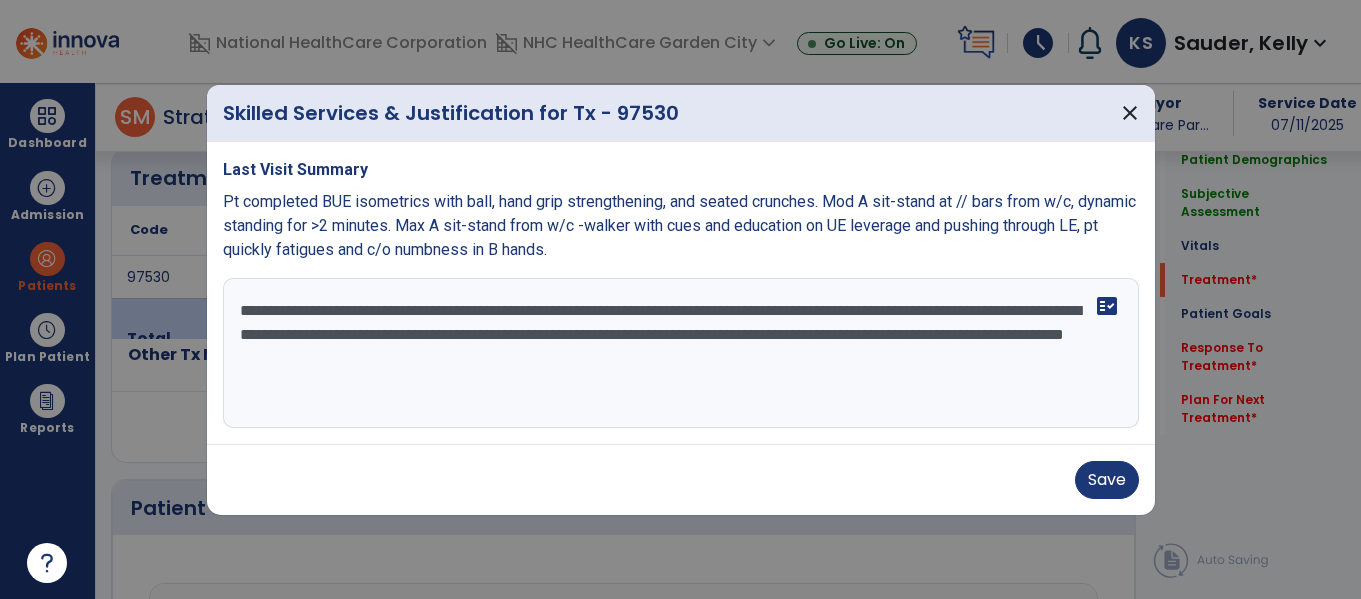 click on "**********" at bounding box center [681, 353] 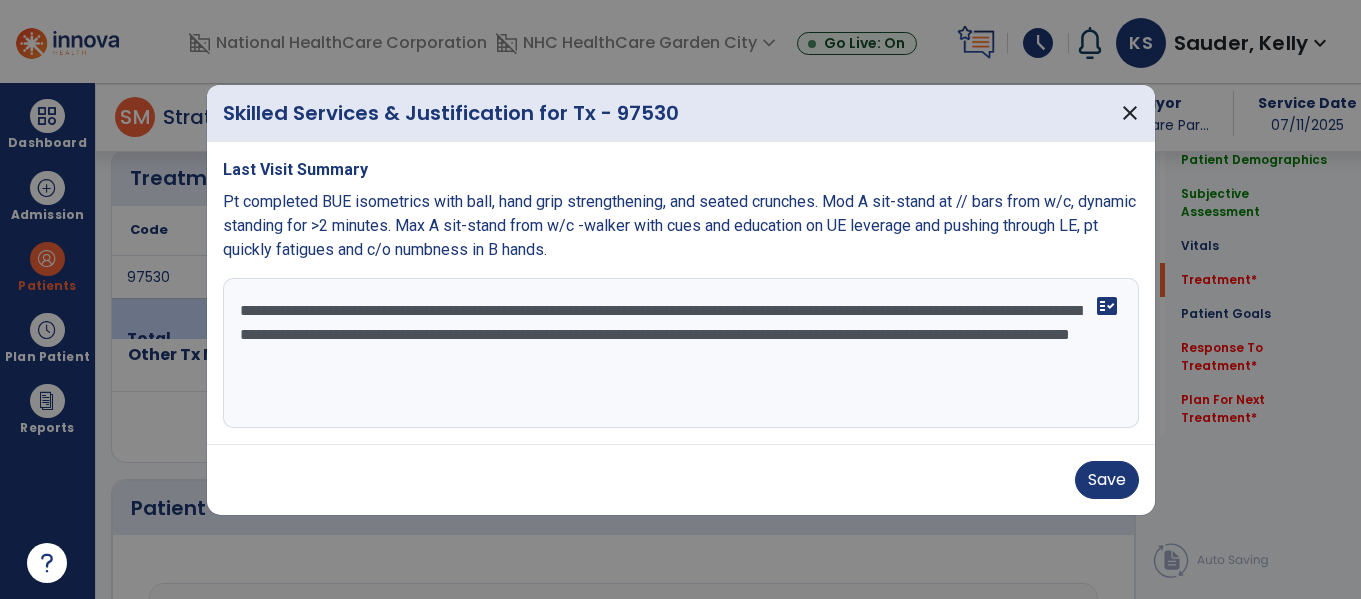 click on "**********" at bounding box center [681, 353] 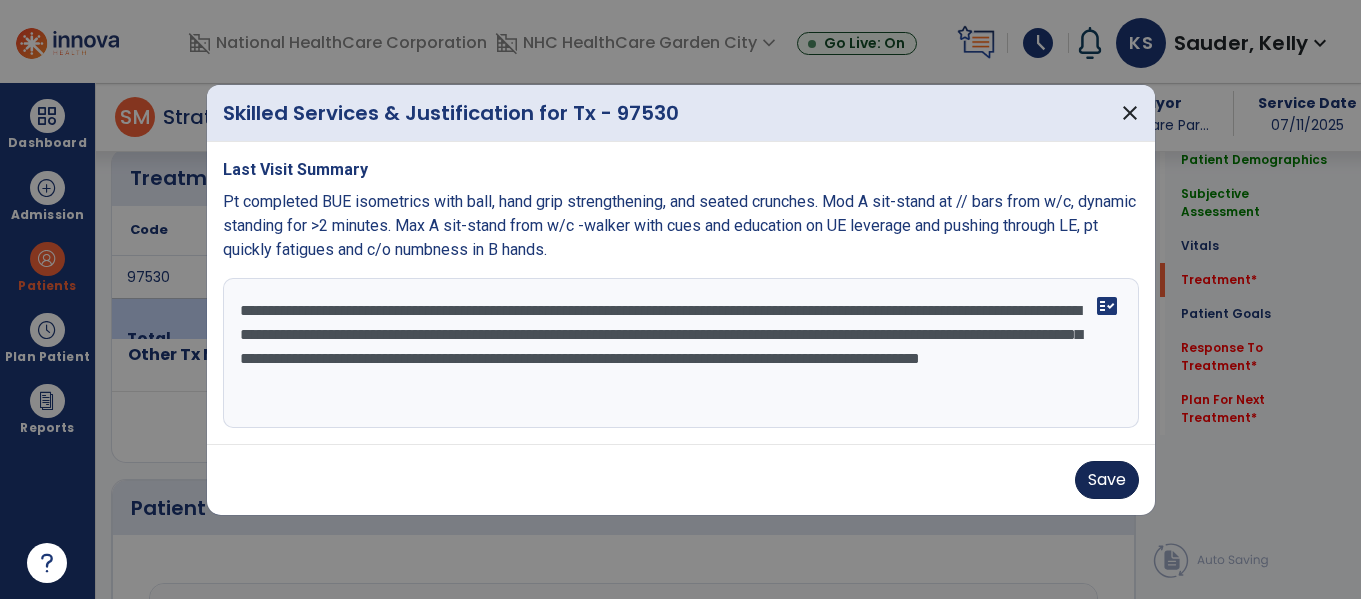 type on "**********" 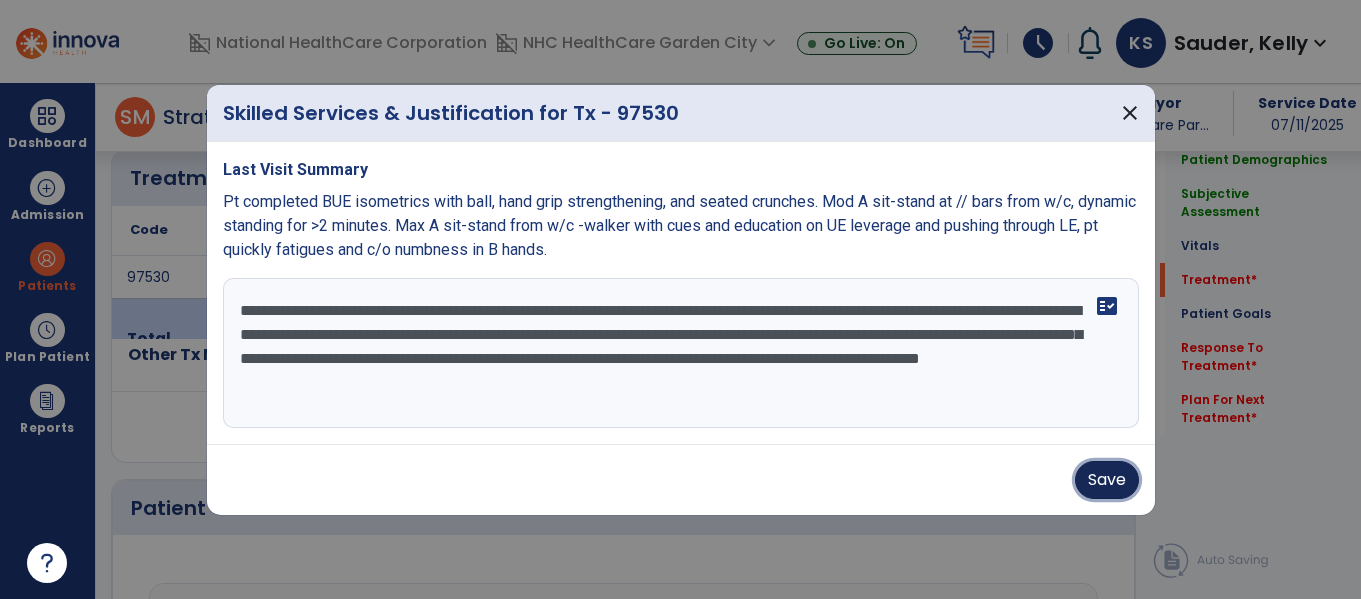 click on "Save" at bounding box center [1107, 480] 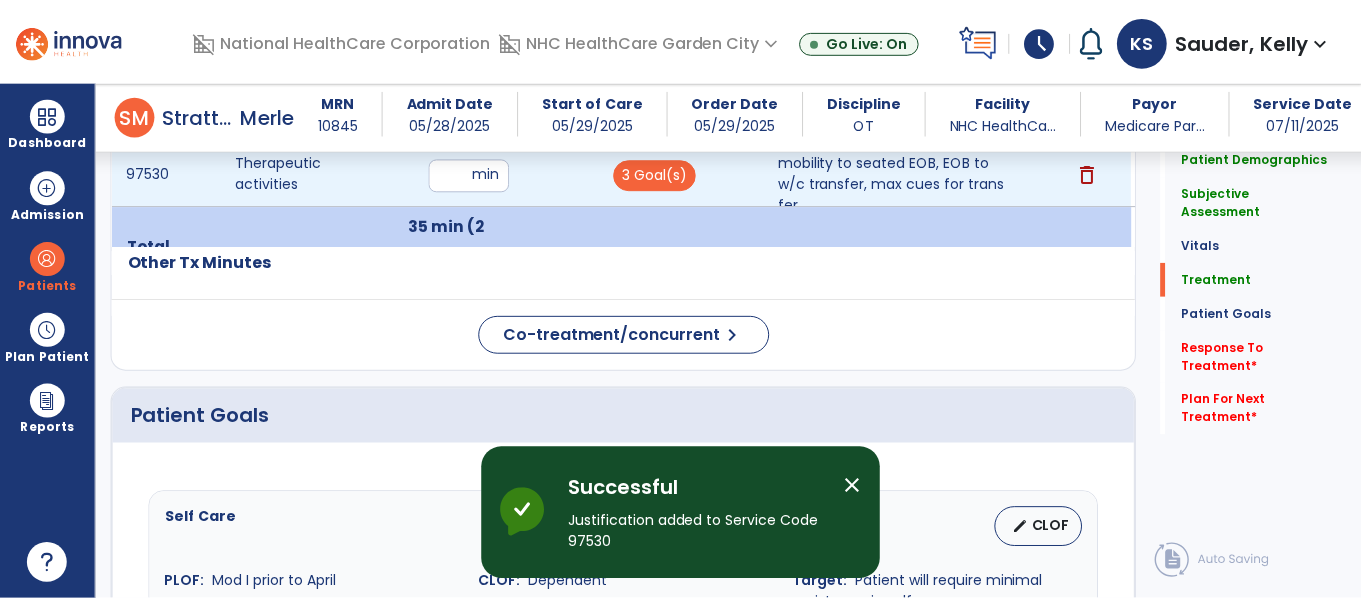 scroll, scrollTop: 1300, scrollLeft: 0, axis: vertical 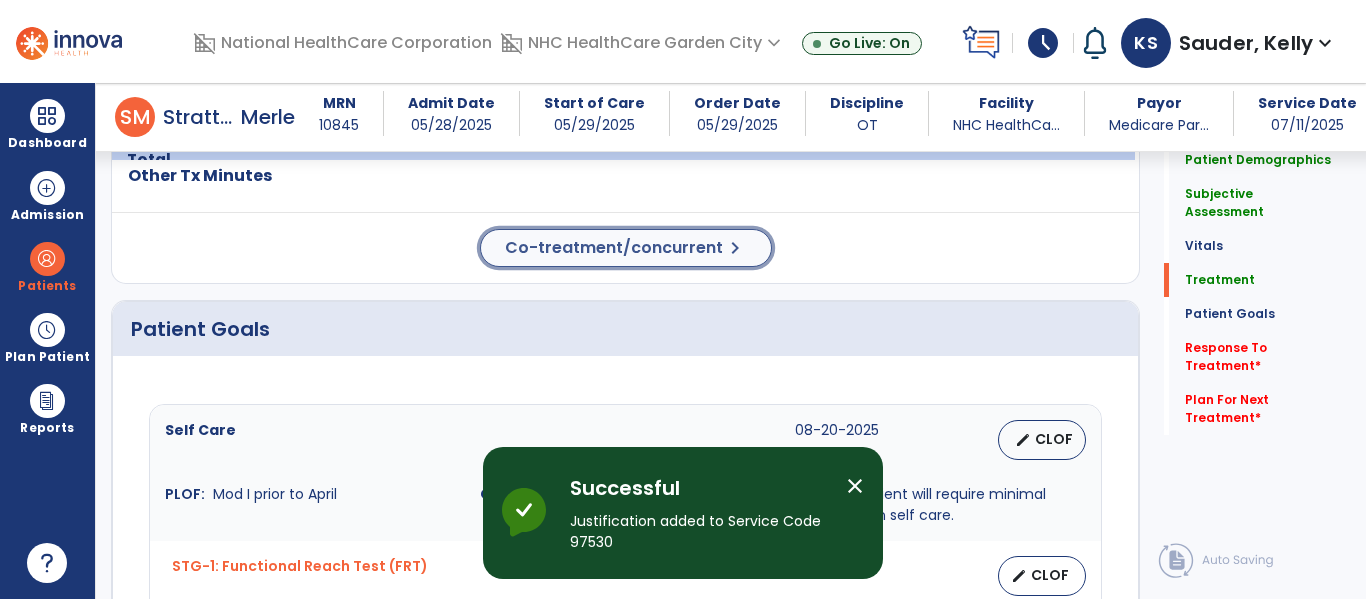 click on "Co-treatment/concurrent" 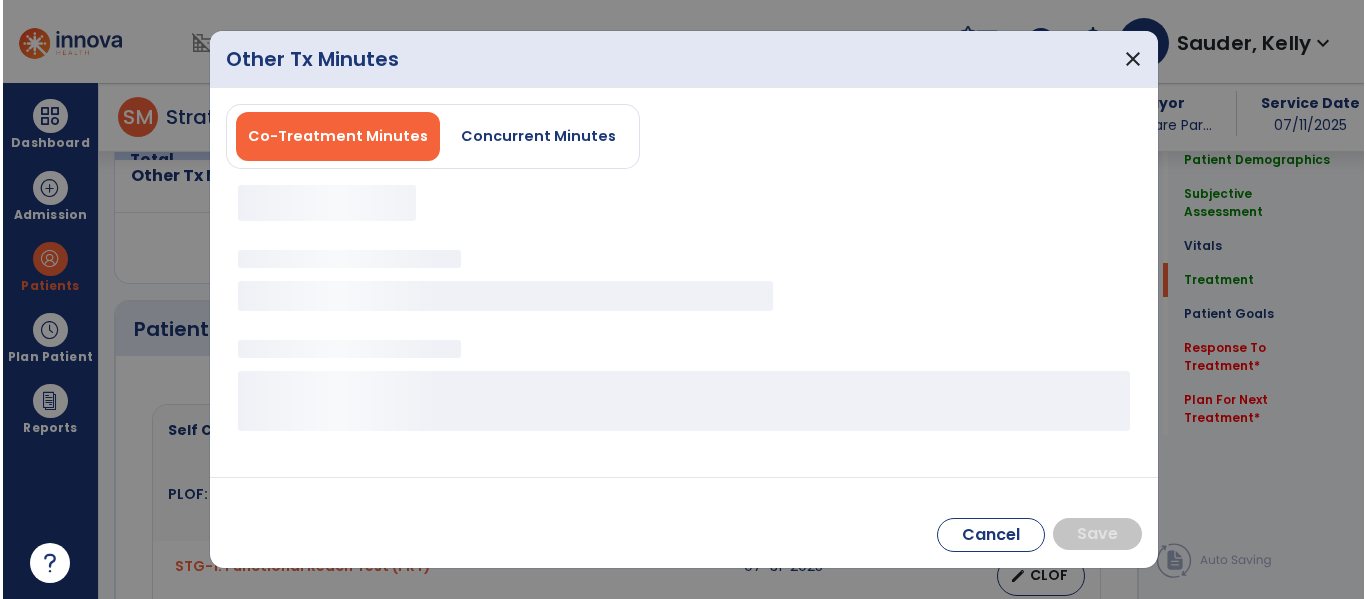scroll, scrollTop: 1300, scrollLeft: 0, axis: vertical 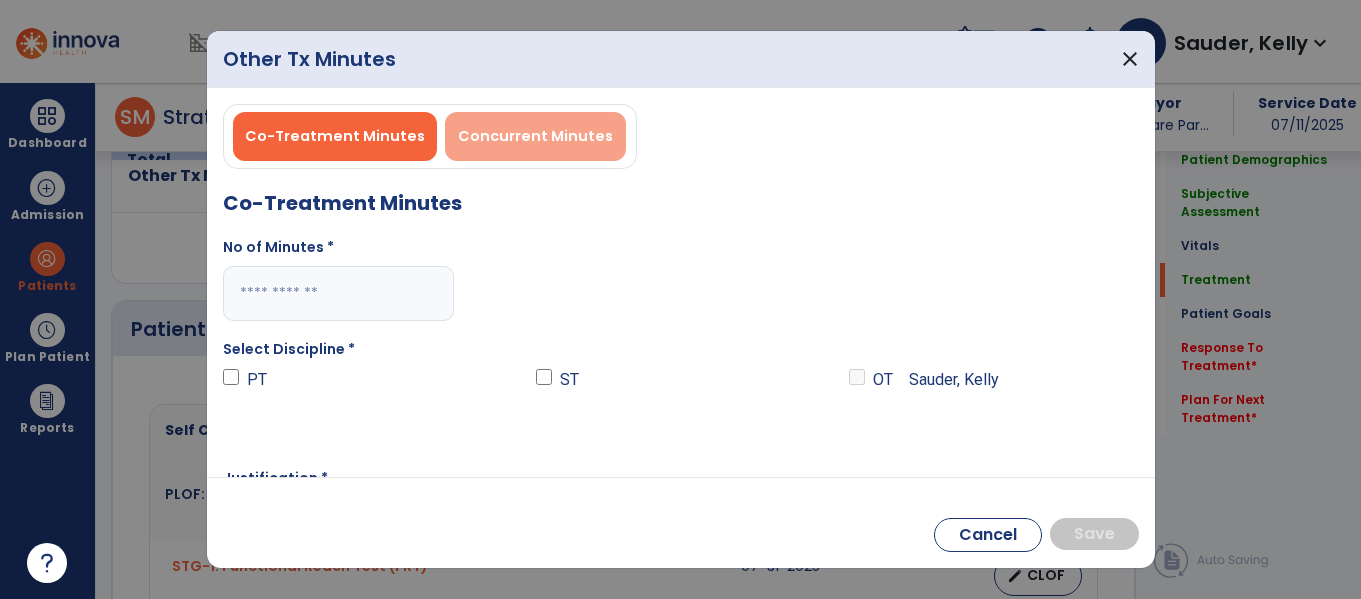 click on "Concurrent Minutes" at bounding box center (535, 136) 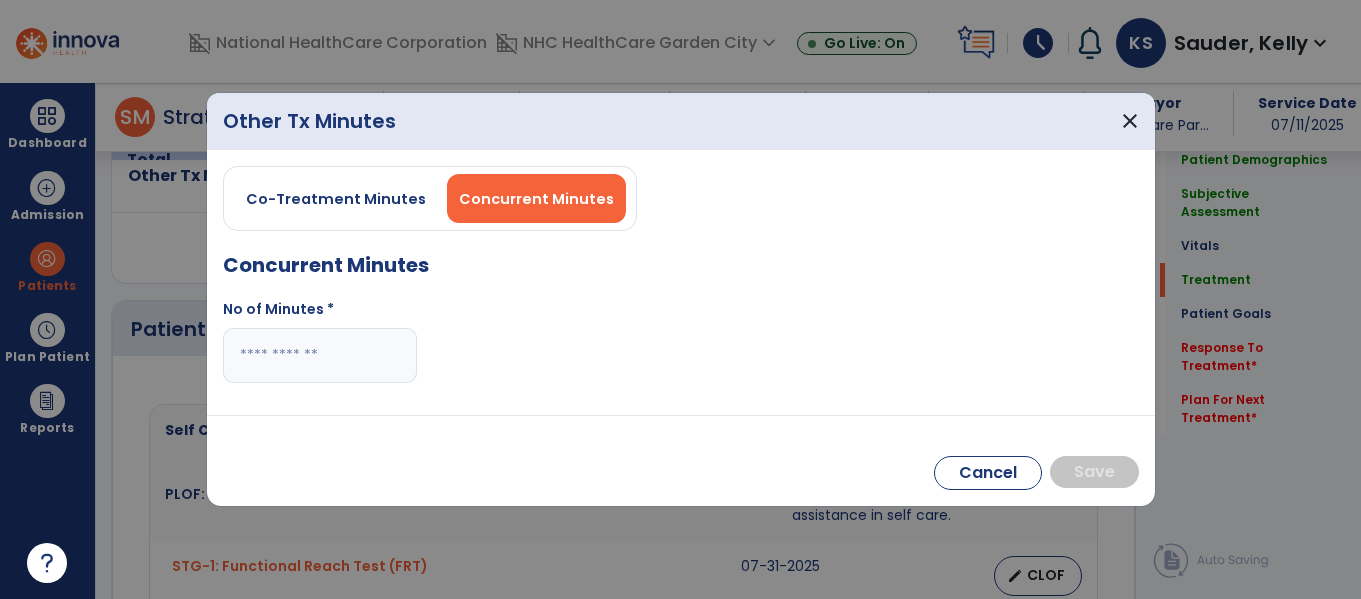 click at bounding box center (320, 355) 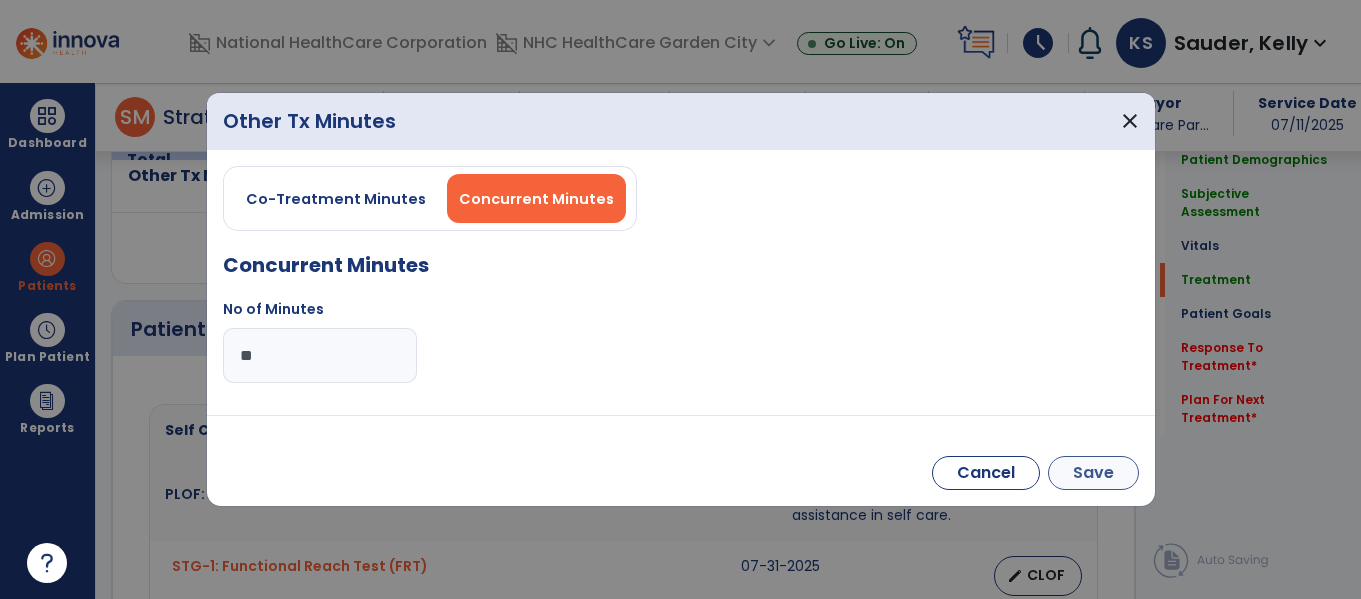 type on "**" 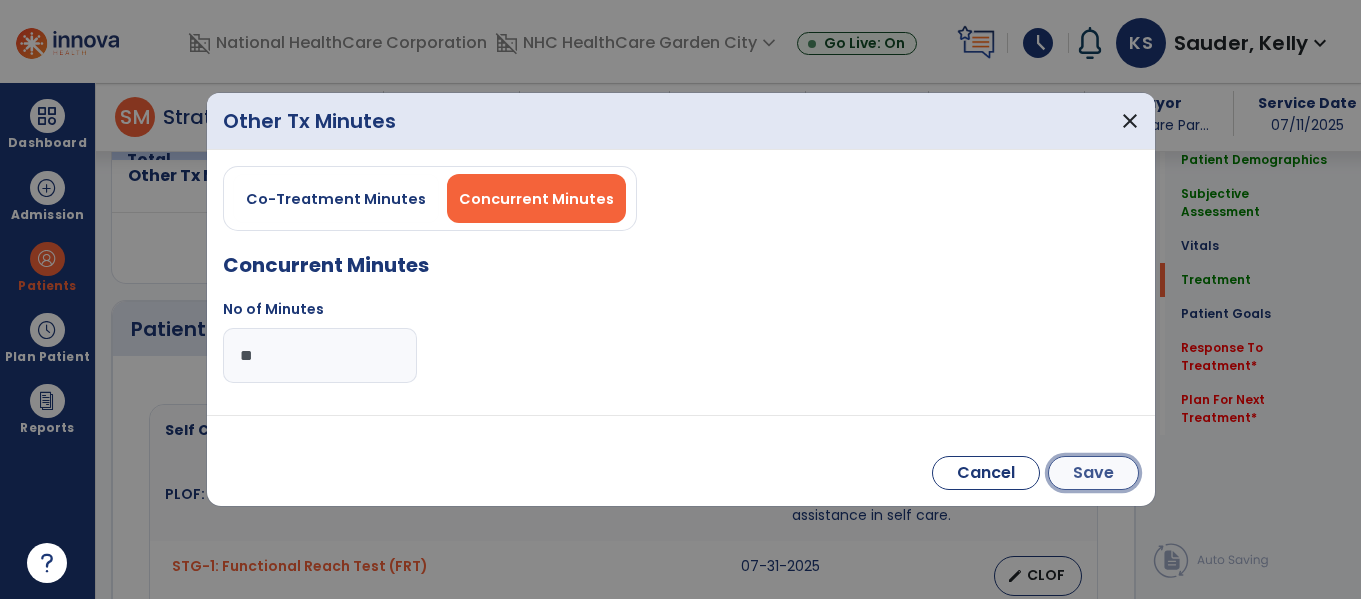 click on "Save" at bounding box center [1093, 473] 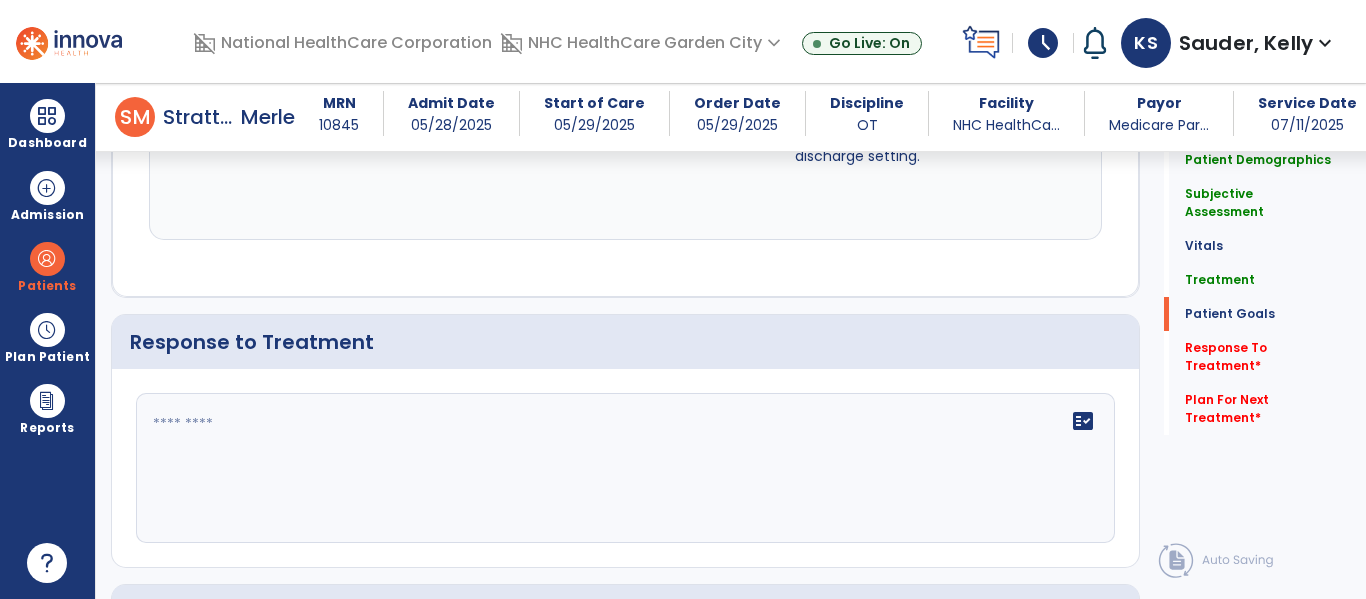 scroll, scrollTop: 2600, scrollLeft: 0, axis: vertical 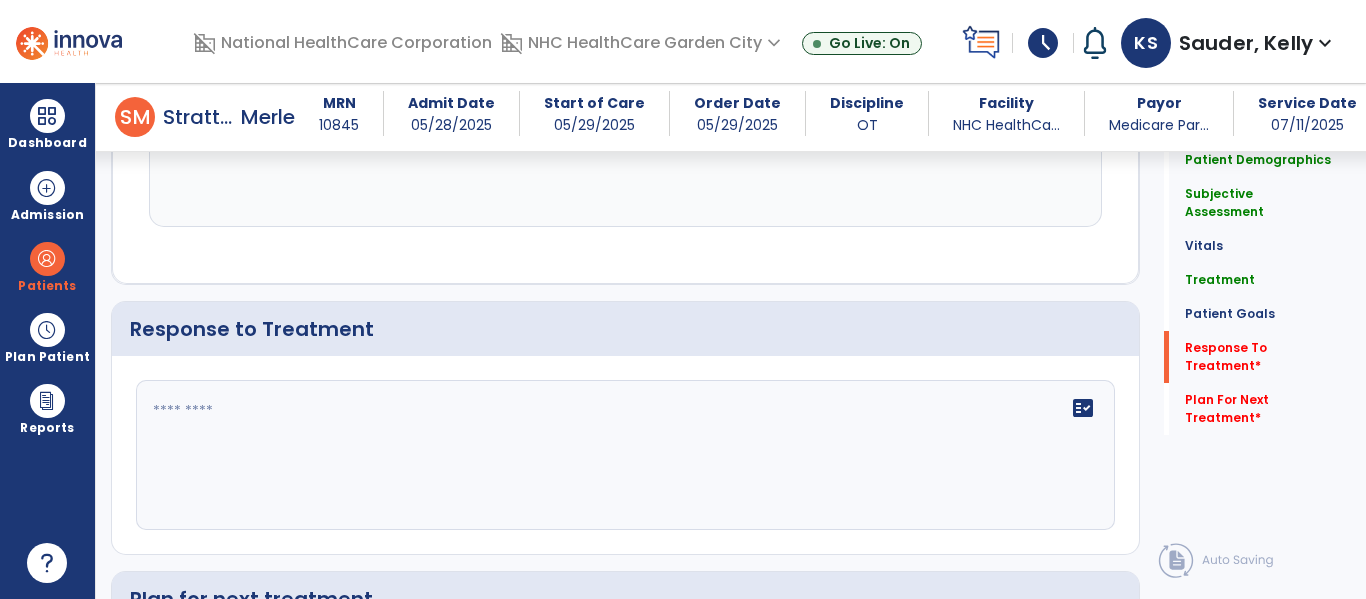 click on "fact_check" 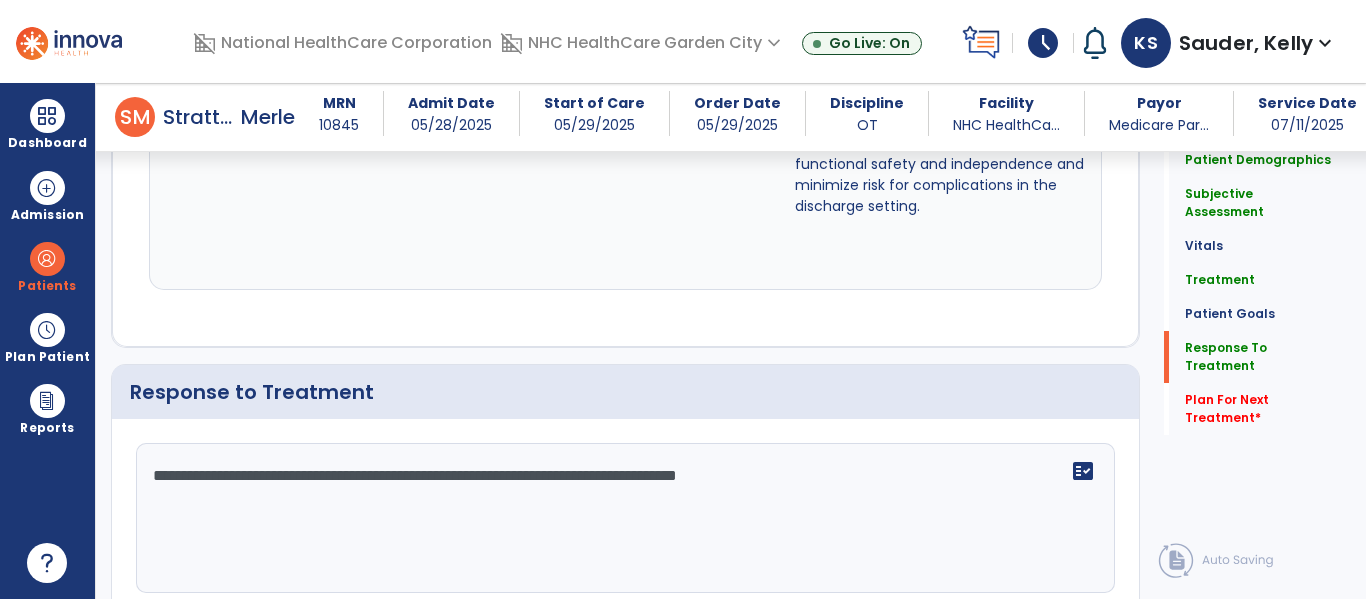 scroll, scrollTop: 2600, scrollLeft: 0, axis: vertical 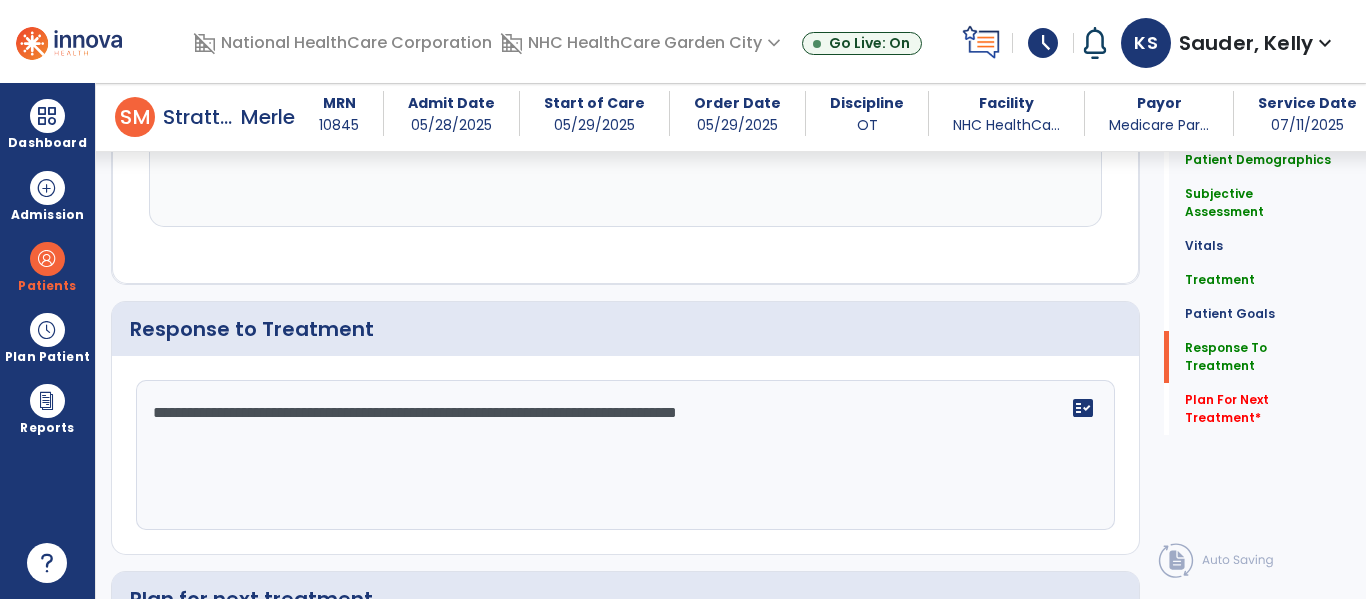 click on "**********" 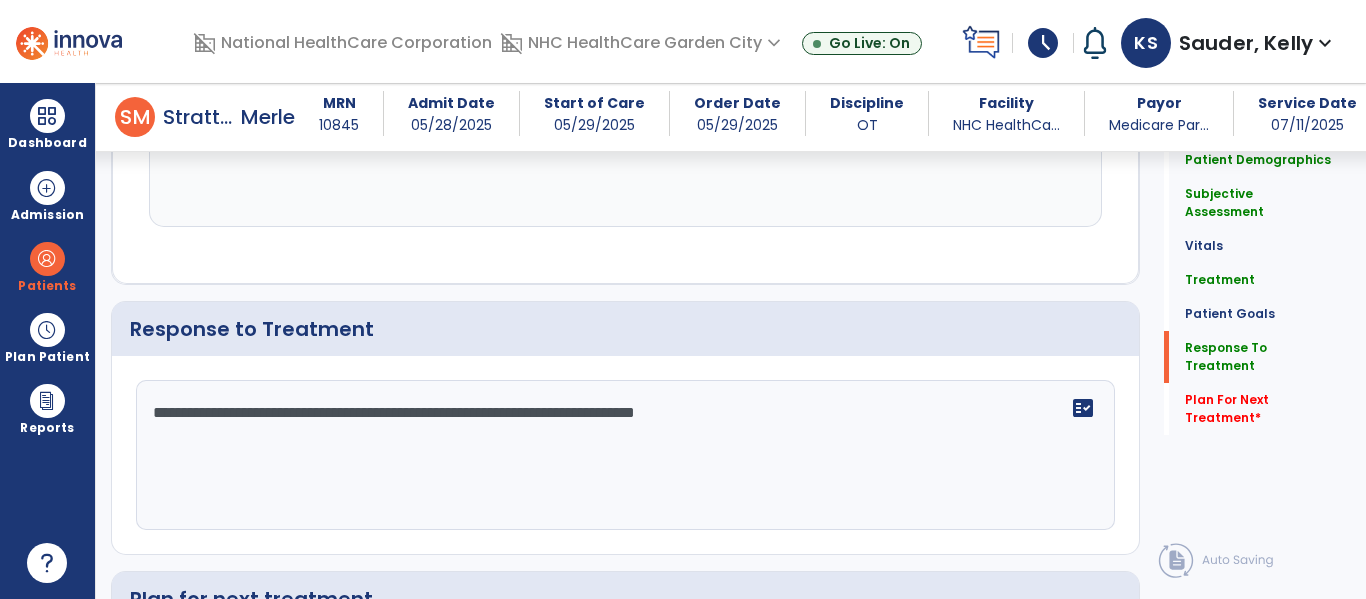 scroll, scrollTop: 2600, scrollLeft: 0, axis: vertical 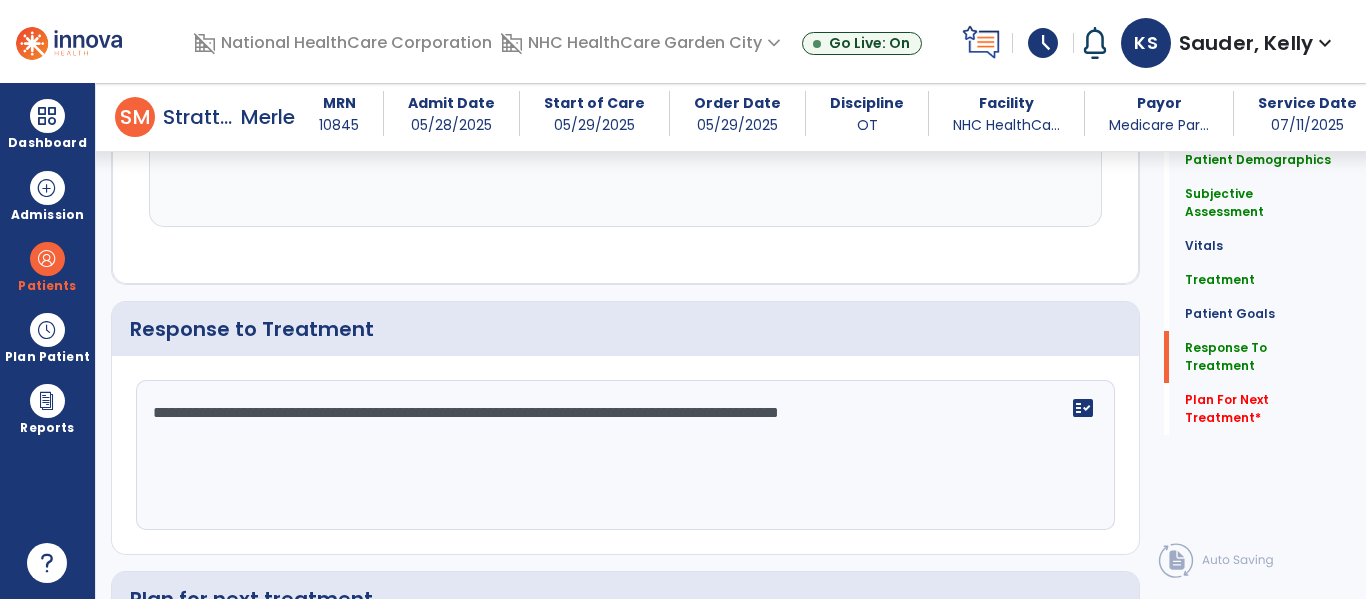 click on "**********" 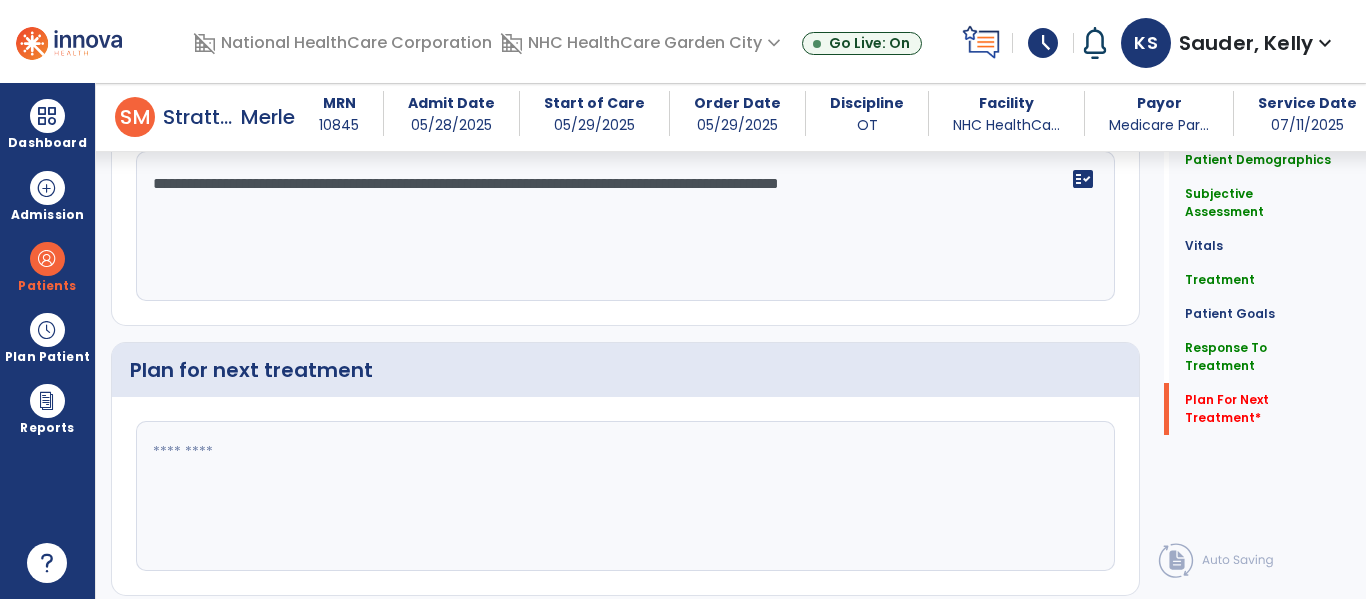 scroll, scrollTop: 2830, scrollLeft: 0, axis: vertical 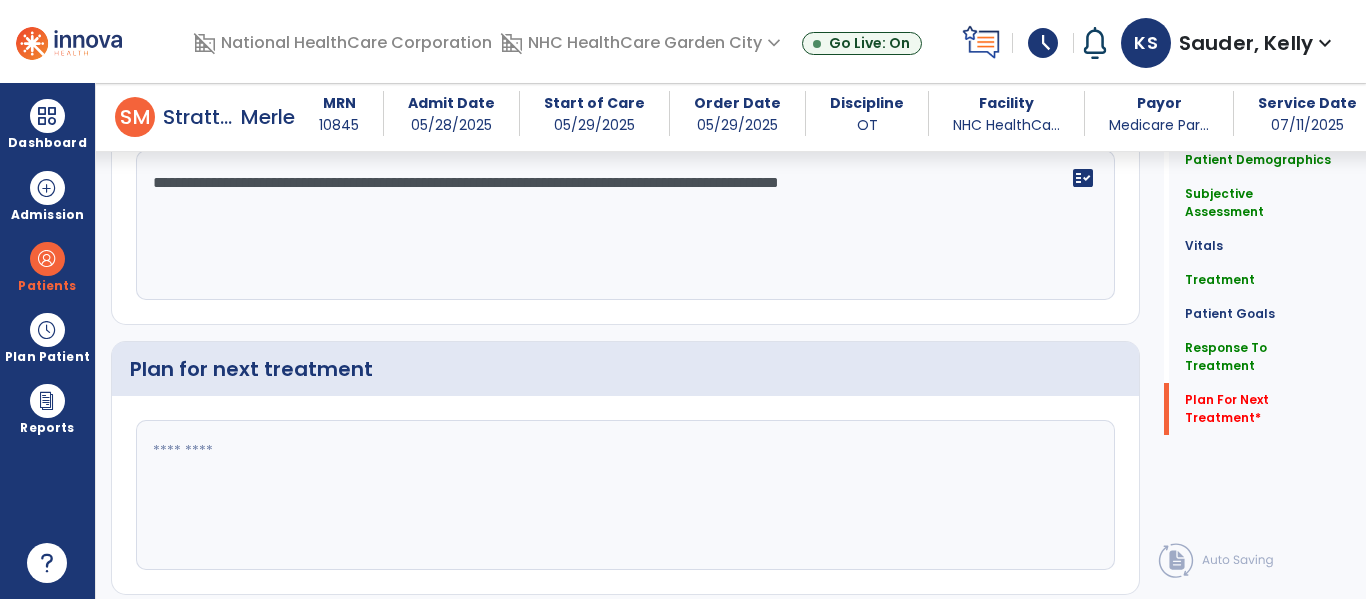 type on "**********" 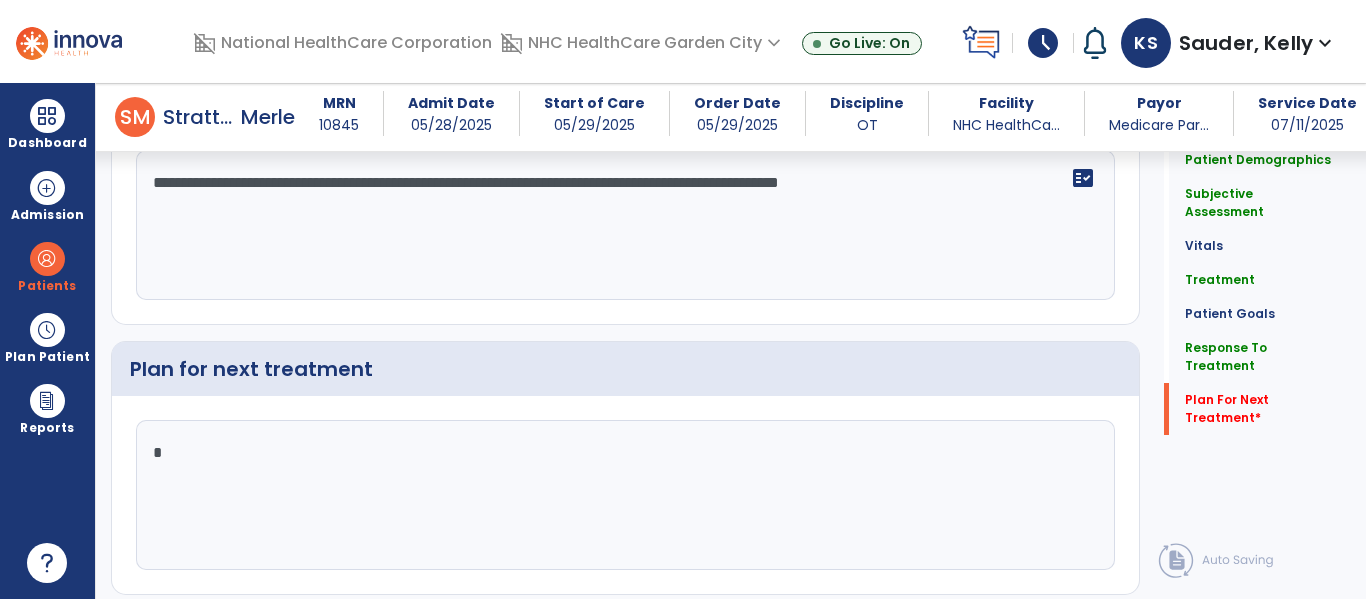 scroll, scrollTop: 2830, scrollLeft: 0, axis: vertical 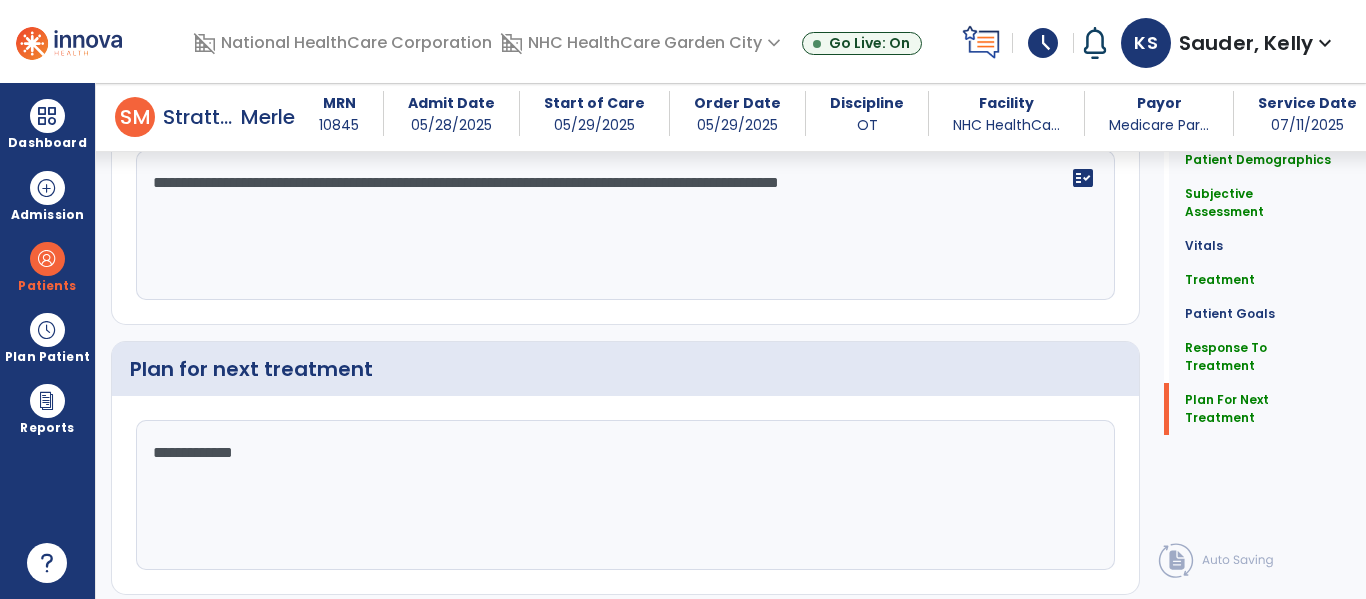 type on "**********" 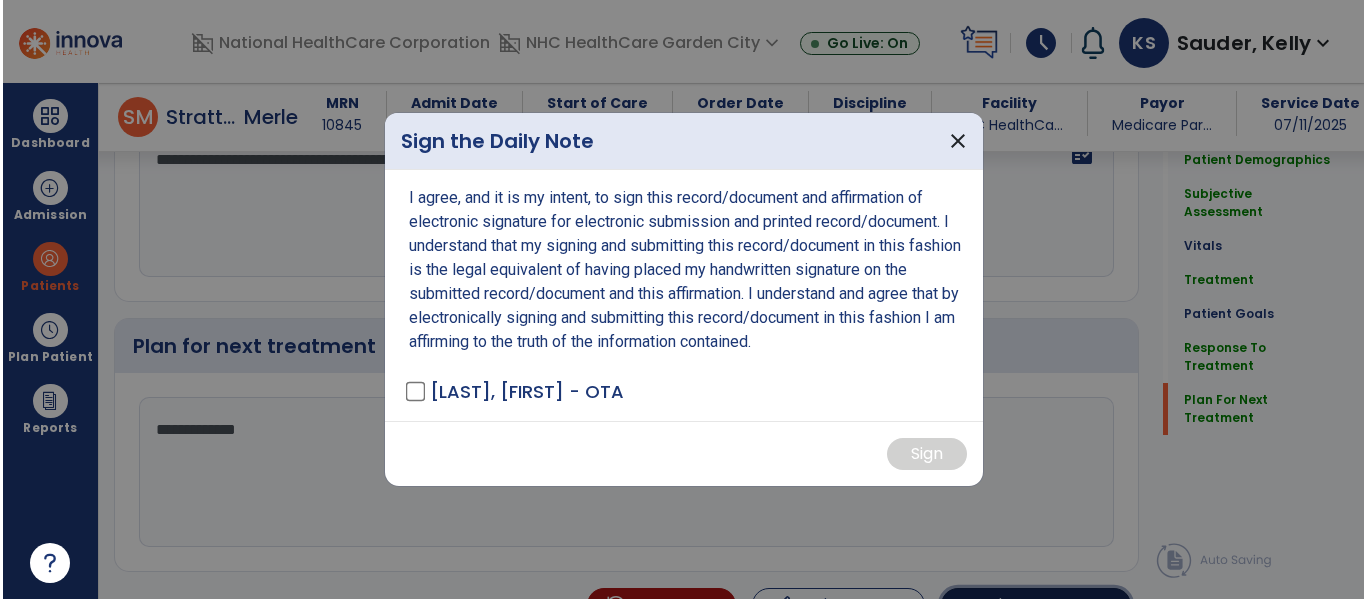 scroll, scrollTop: 2933, scrollLeft: 0, axis: vertical 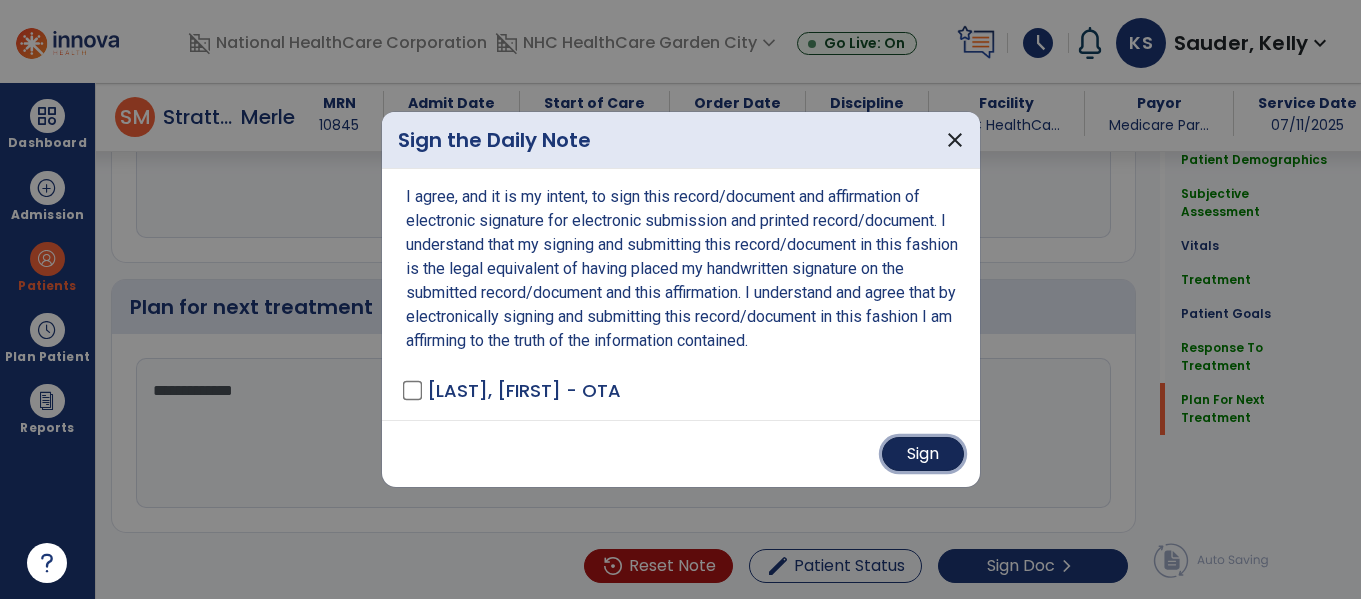 click on "Sign" at bounding box center (923, 454) 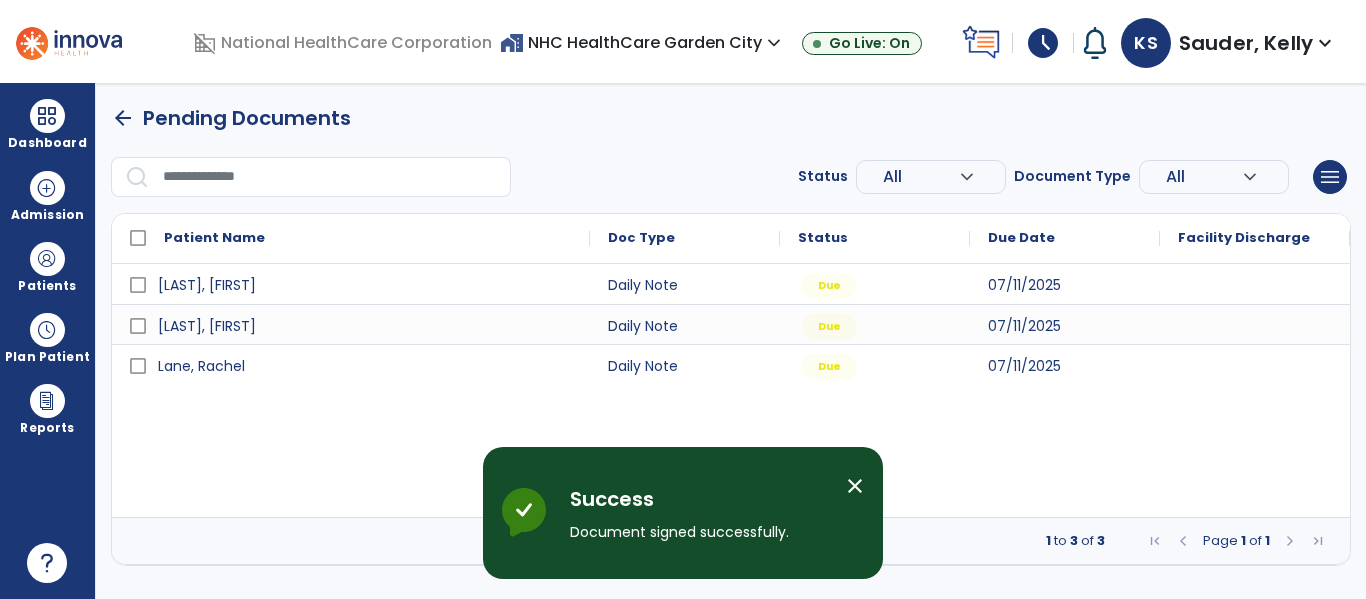 scroll, scrollTop: 0, scrollLeft: 0, axis: both 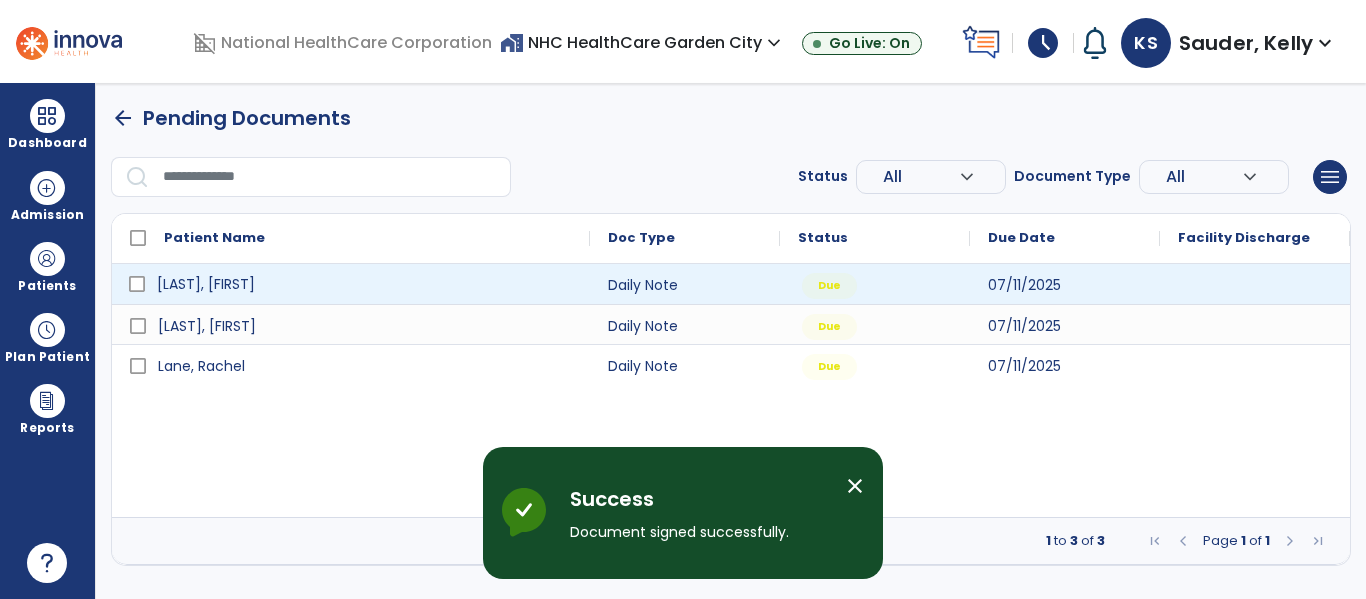 click on "[LAST], [FIRST]" at bounding box center (206, 284) 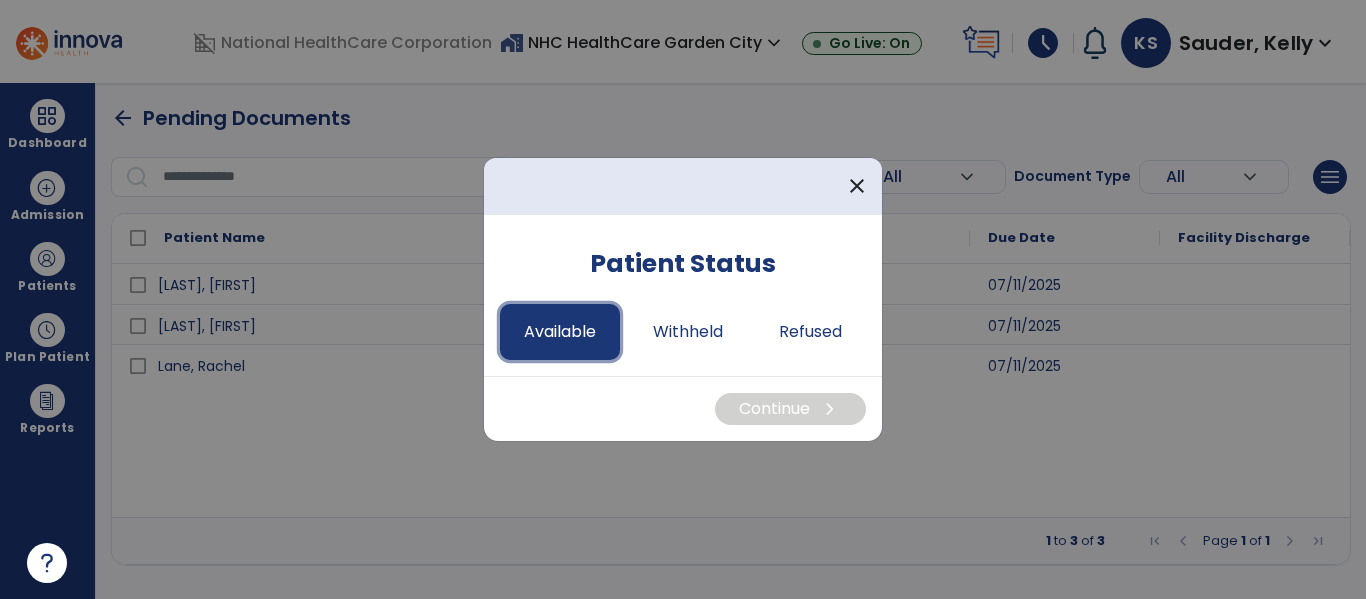 click on "Available" at bounding box center [560, 332] 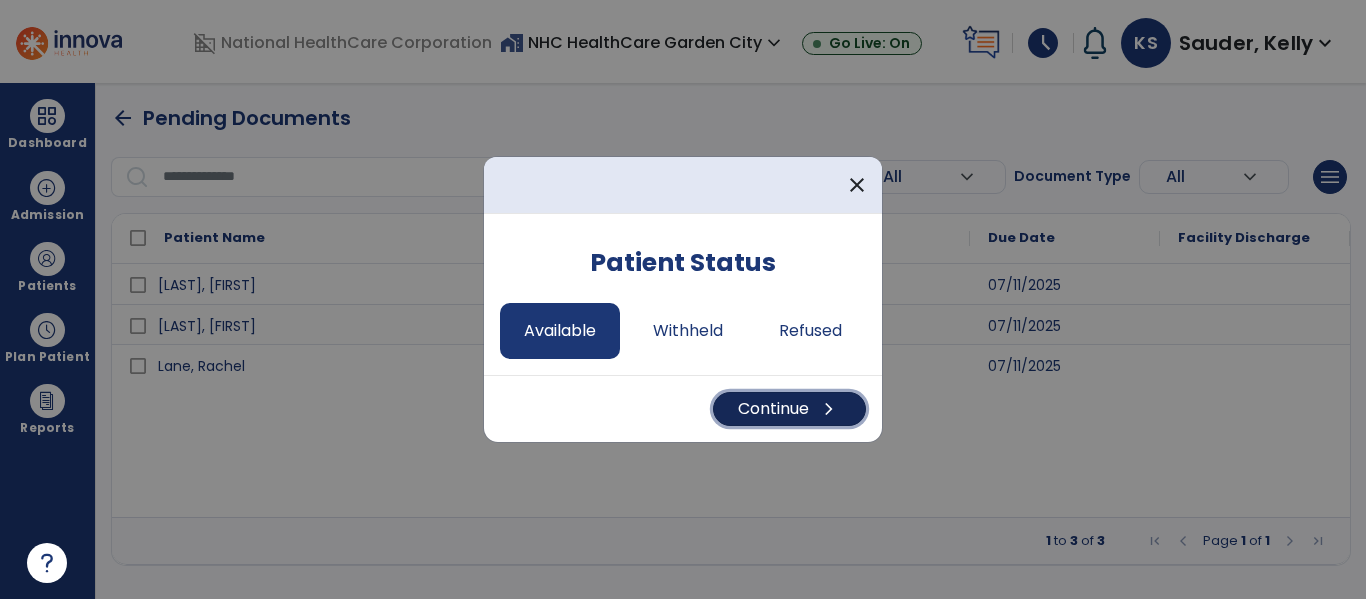click on "Continue   chevron_right" at bounding box center [789, 409] 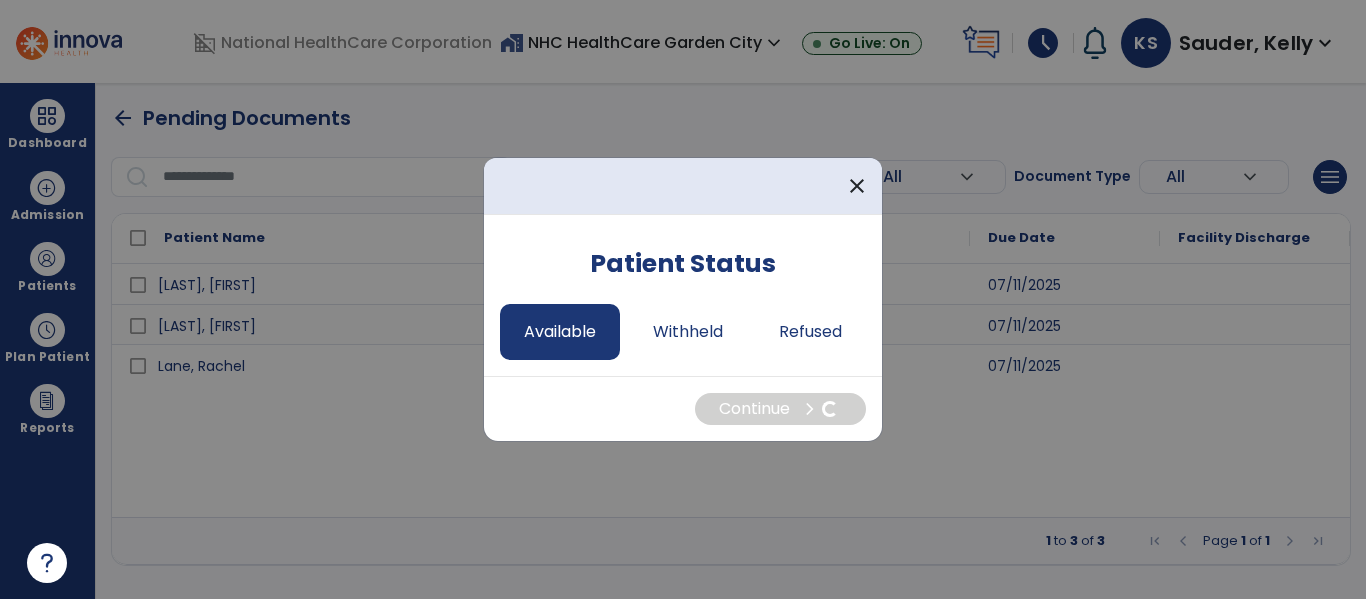select on "*" 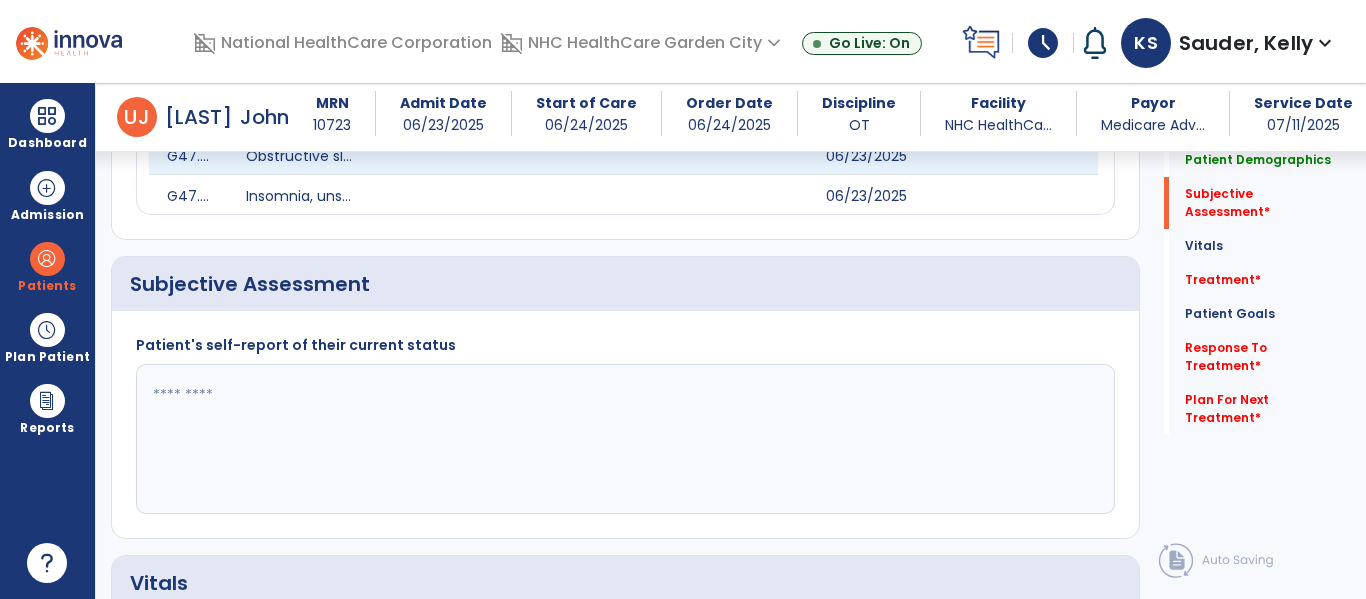 scroll, scrollTop: 600, scrollLeft: 0, axis: vertical 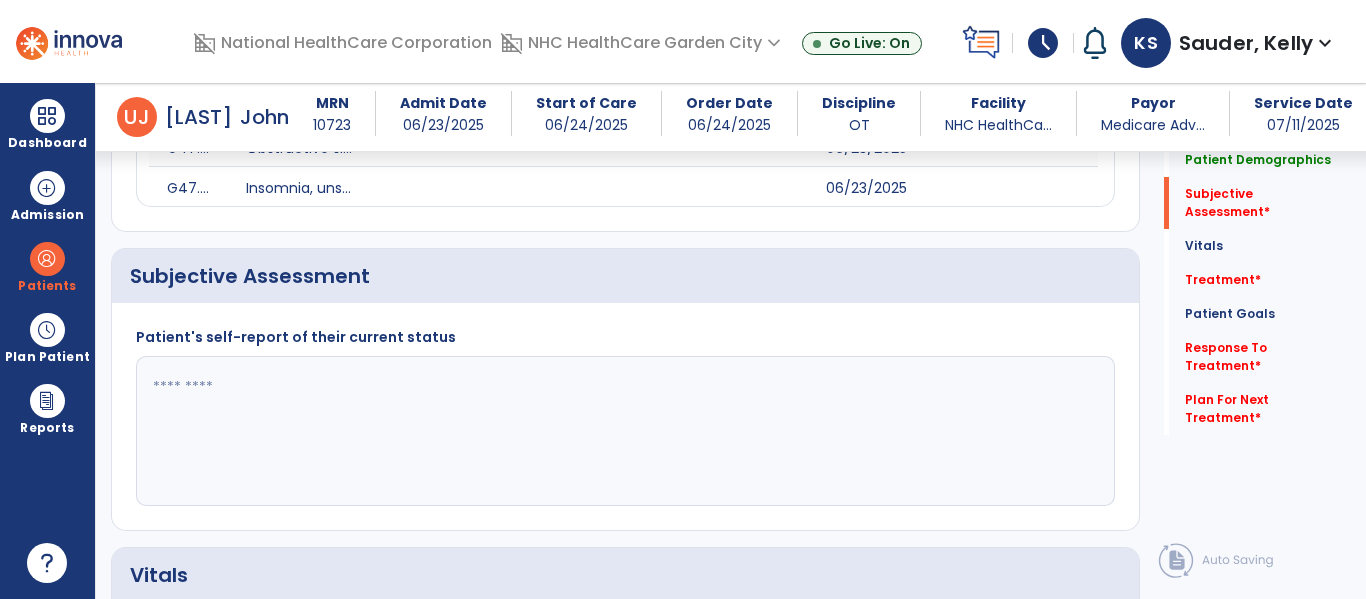 click 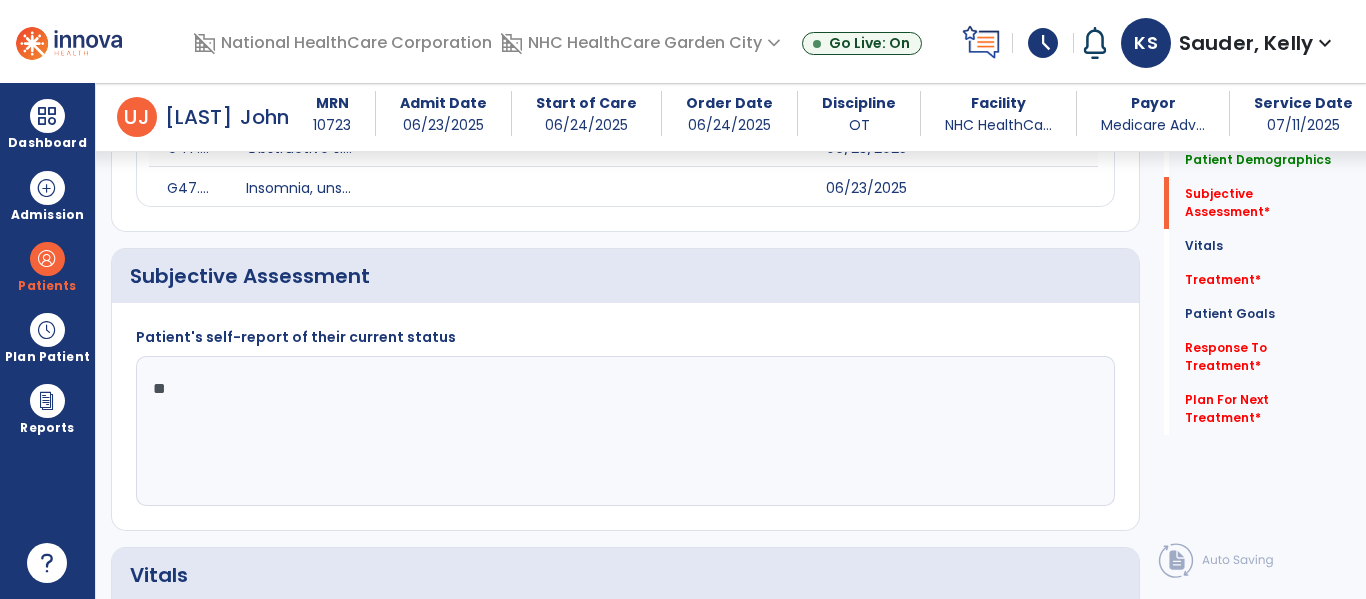 type on "*" 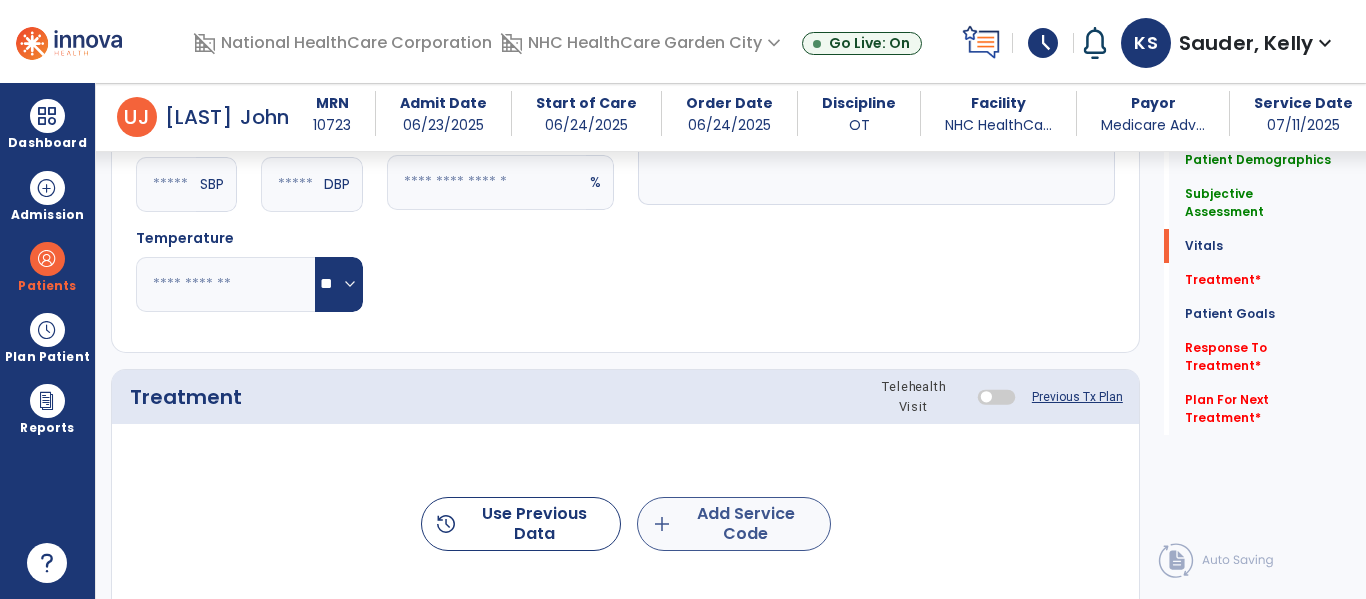 type on "**********" 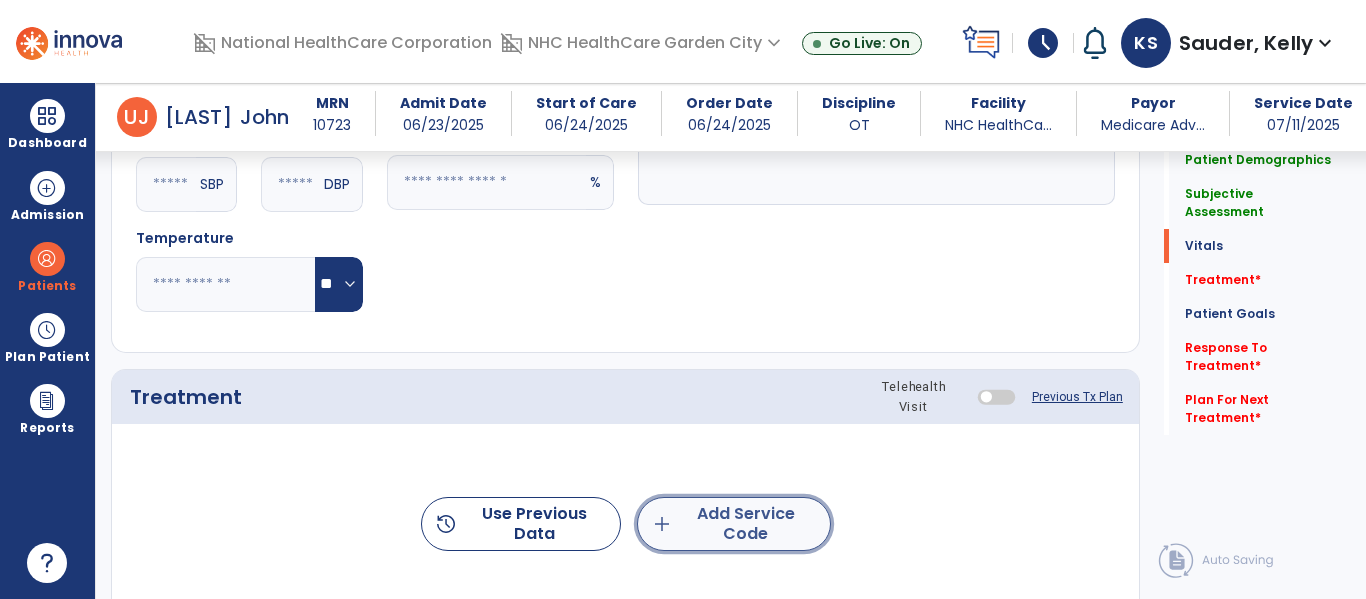 click on "add  Add Service Code" 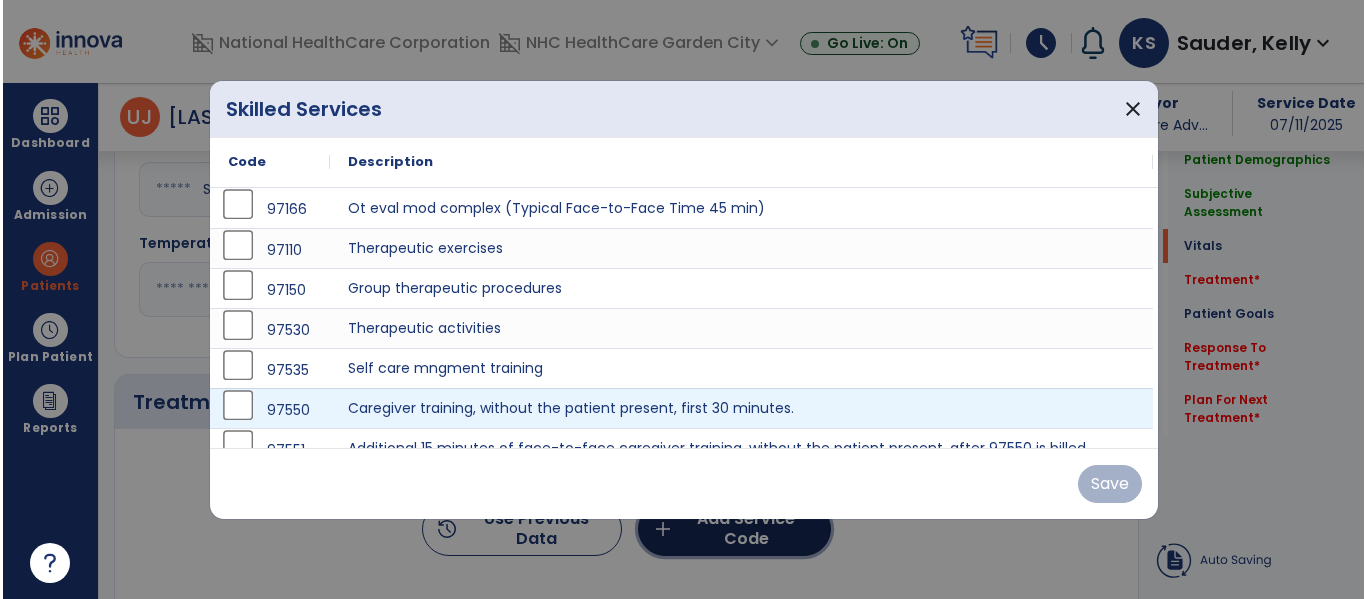 scroll, scrollTop: 1200, scrollLeft: 0, axis: vertical 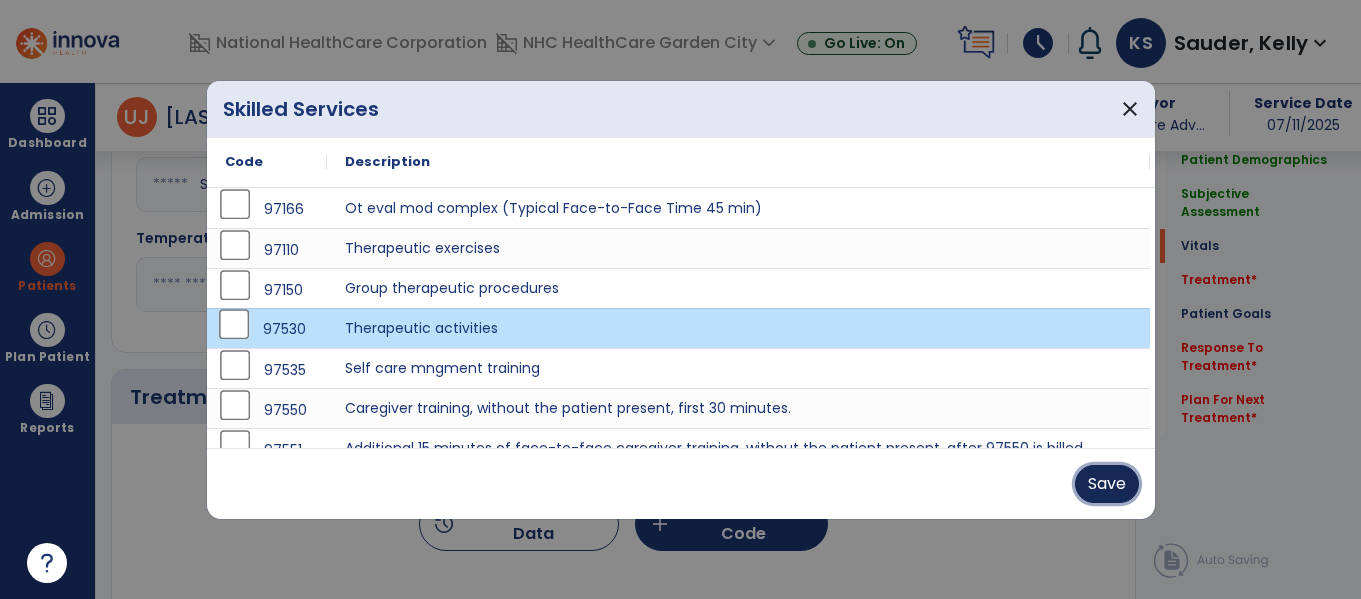 click on "Save" at bounding box center (1107, 484) 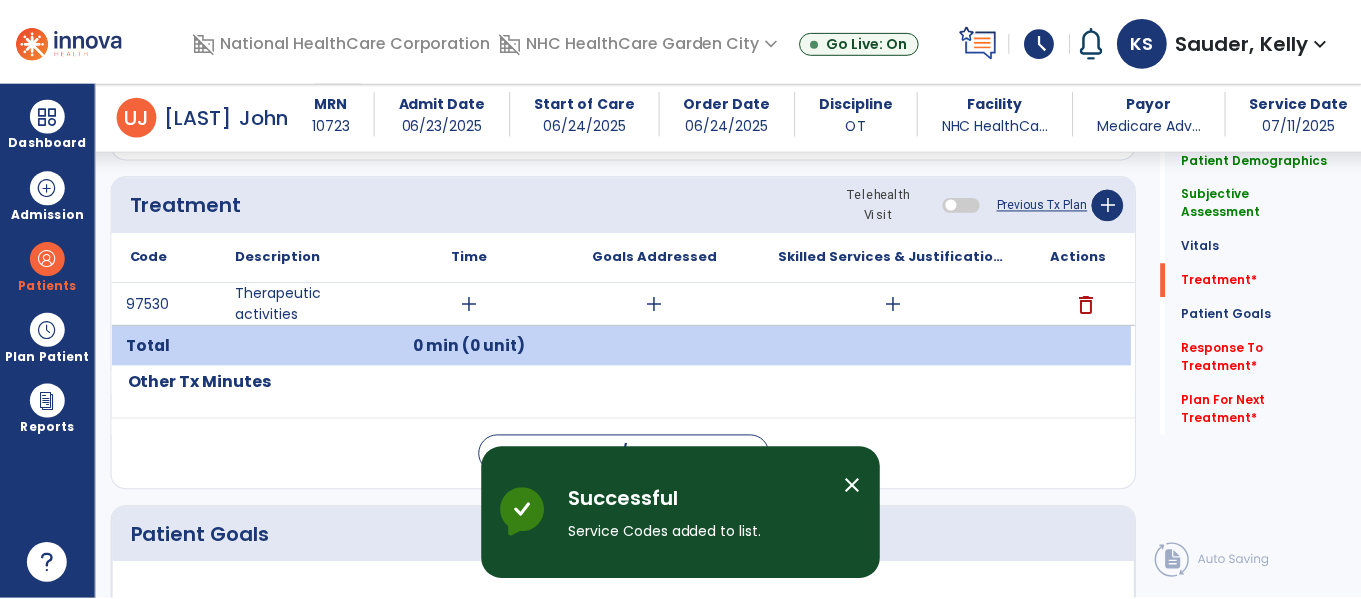 scroll, scrollTop: 1400, scrollLeft: 0, axis: vertical 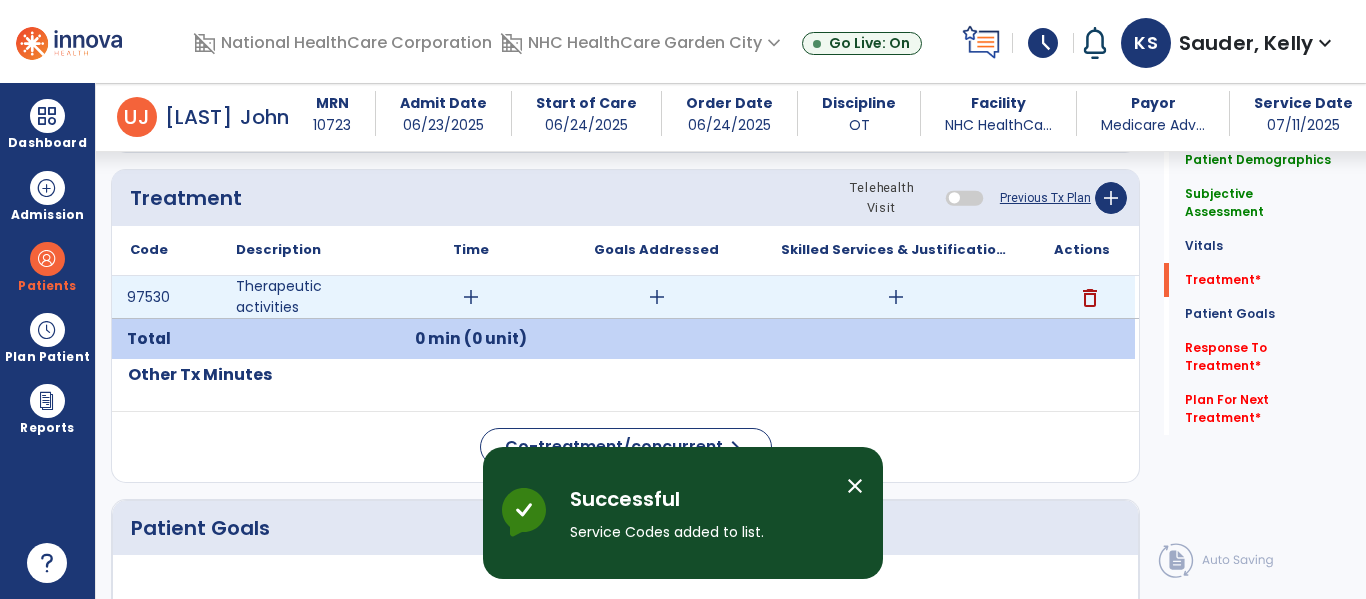 click on "add" at bounding box center [471, 297] 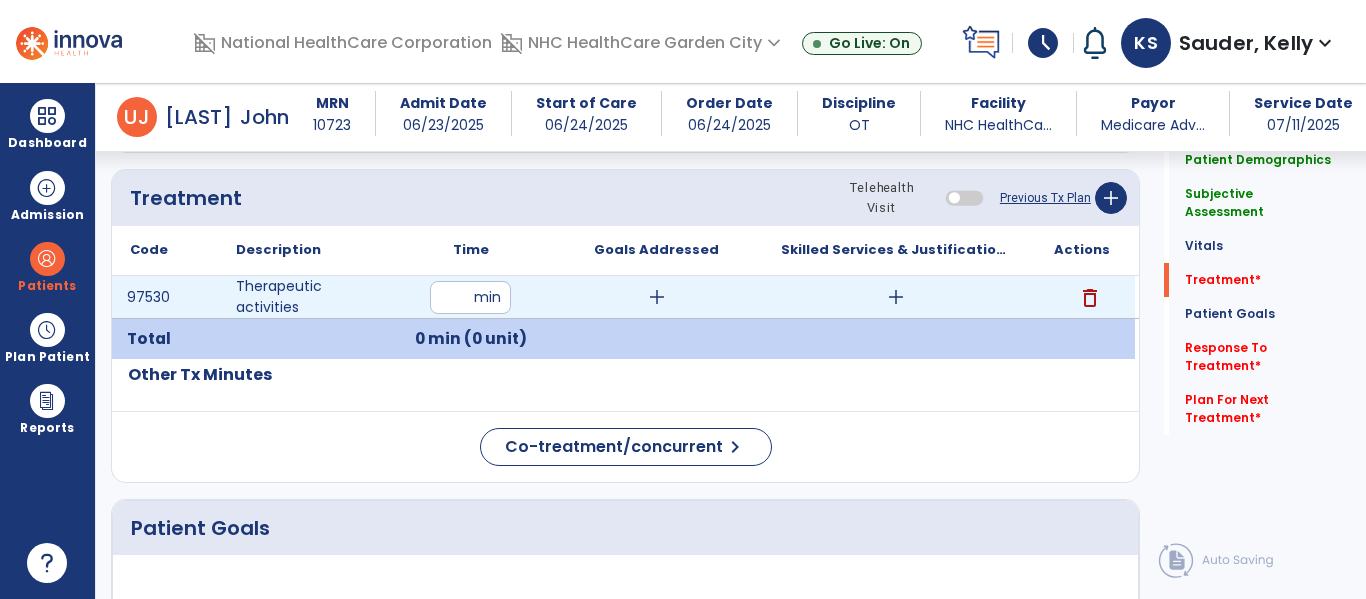 type on "**" 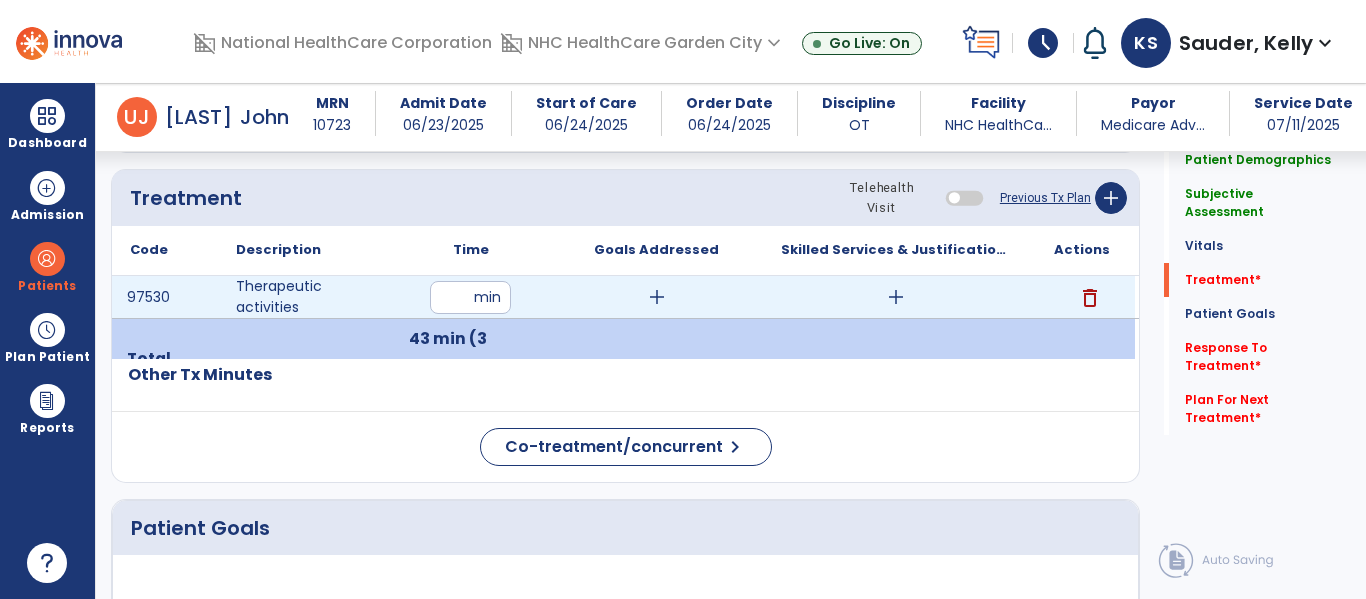 click on "add" at bounding box center [657, 297] 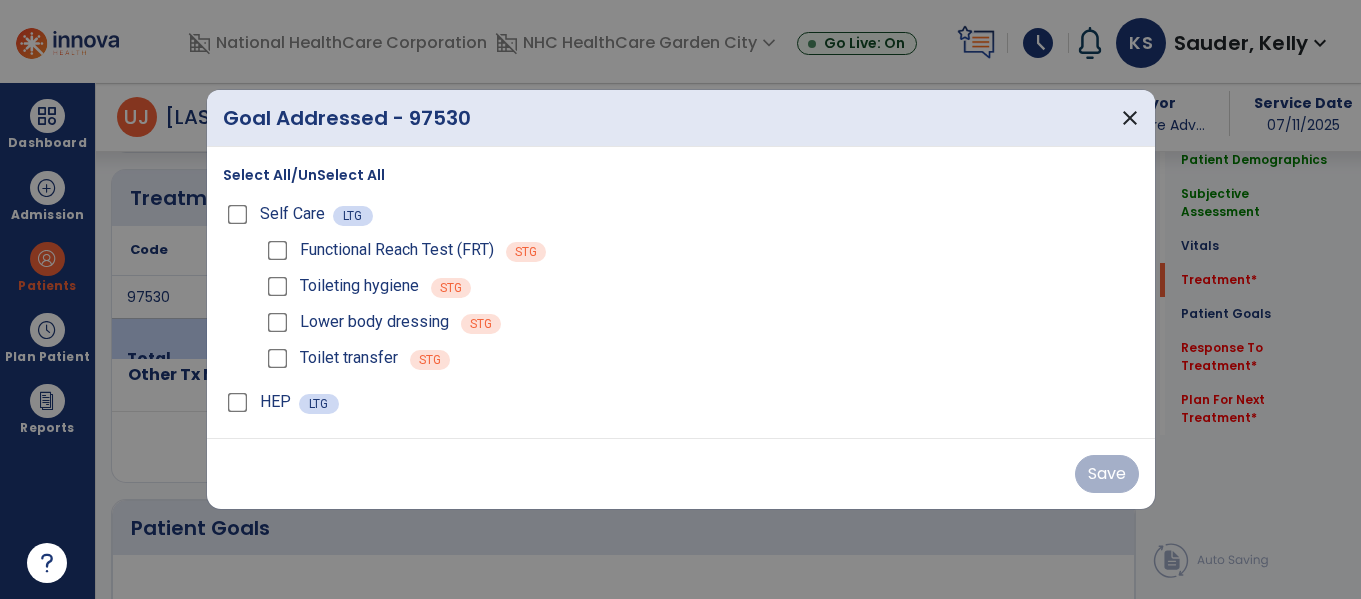 scroll, scrollTop: 1400, scrollLeft: 0, axis: vertical 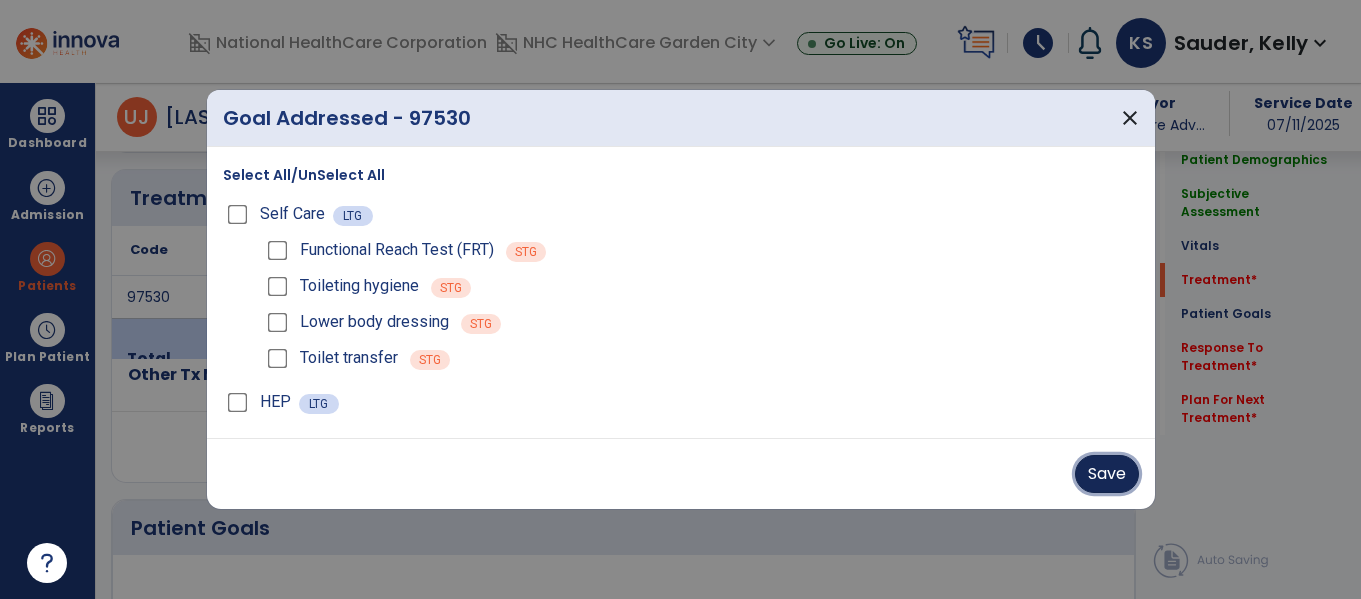 click on "Save" at bounding box center [1107, 474] 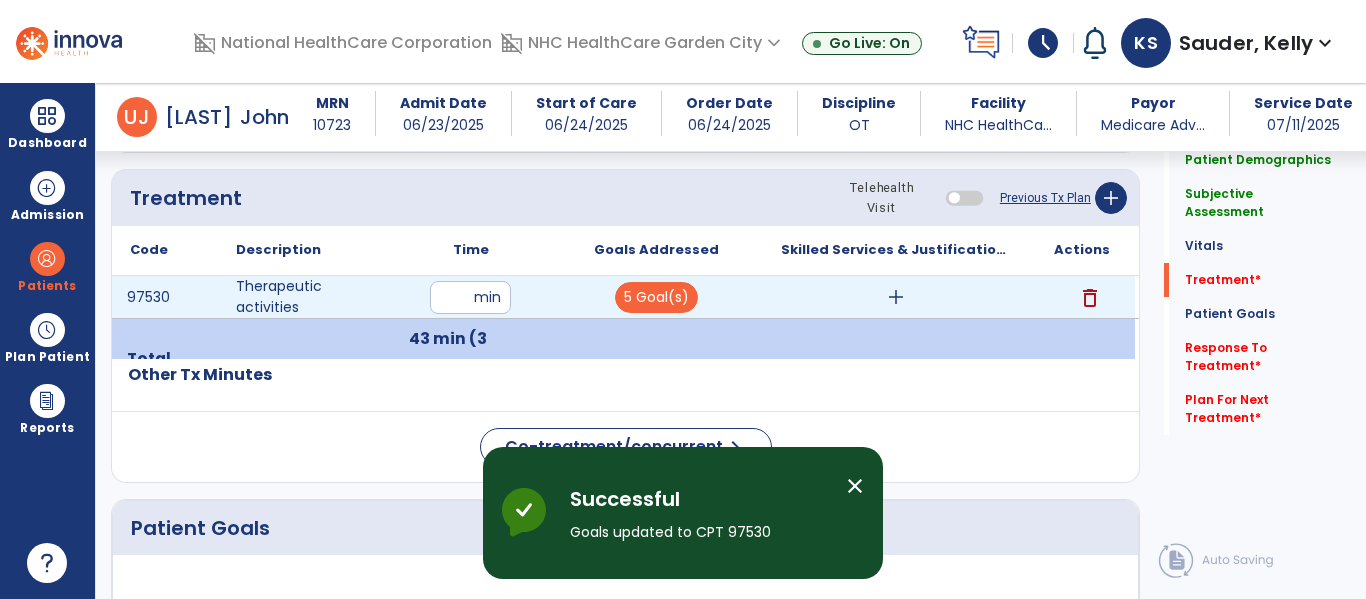 click on "add" at bounding box center [896, 297] 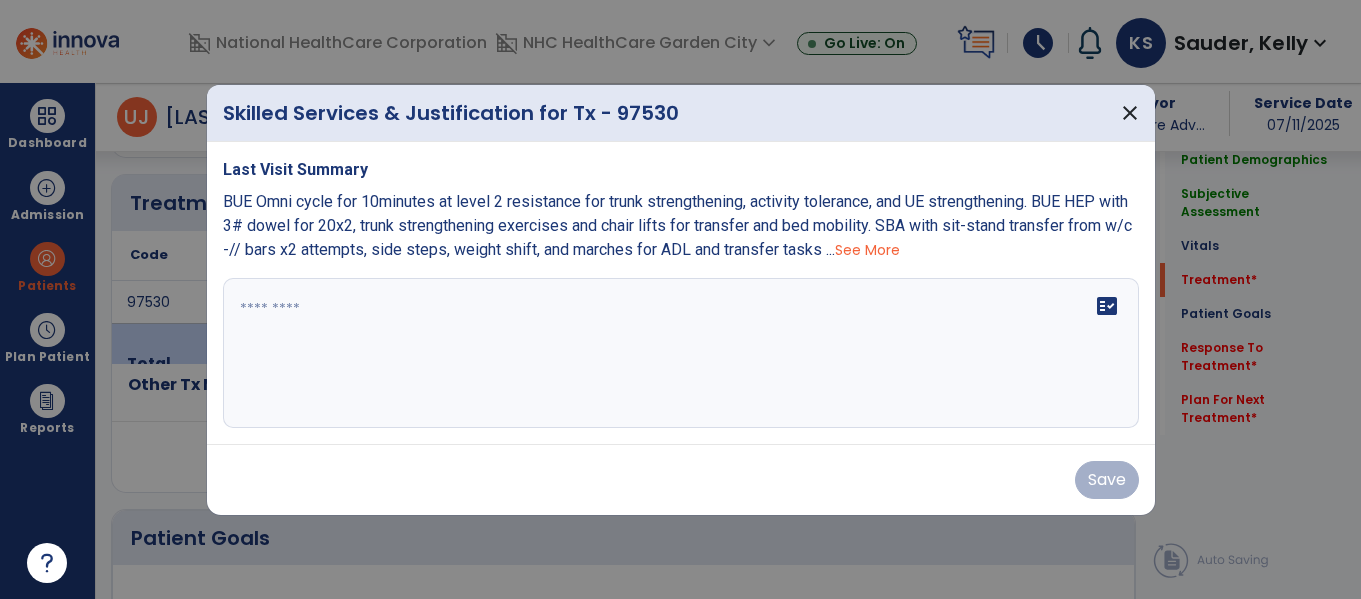 scroll, scrollTop: 1400, scrollLeft: 0, axis: vertical 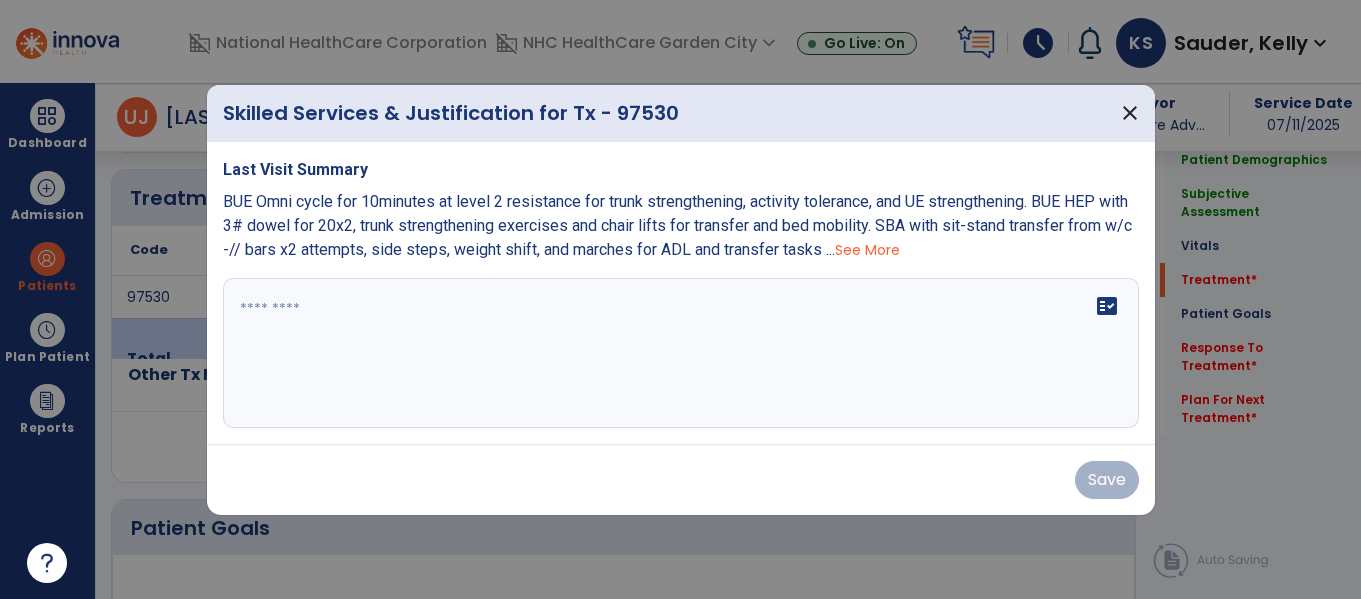 click on "fact_check" at bounding box center [681, 353] 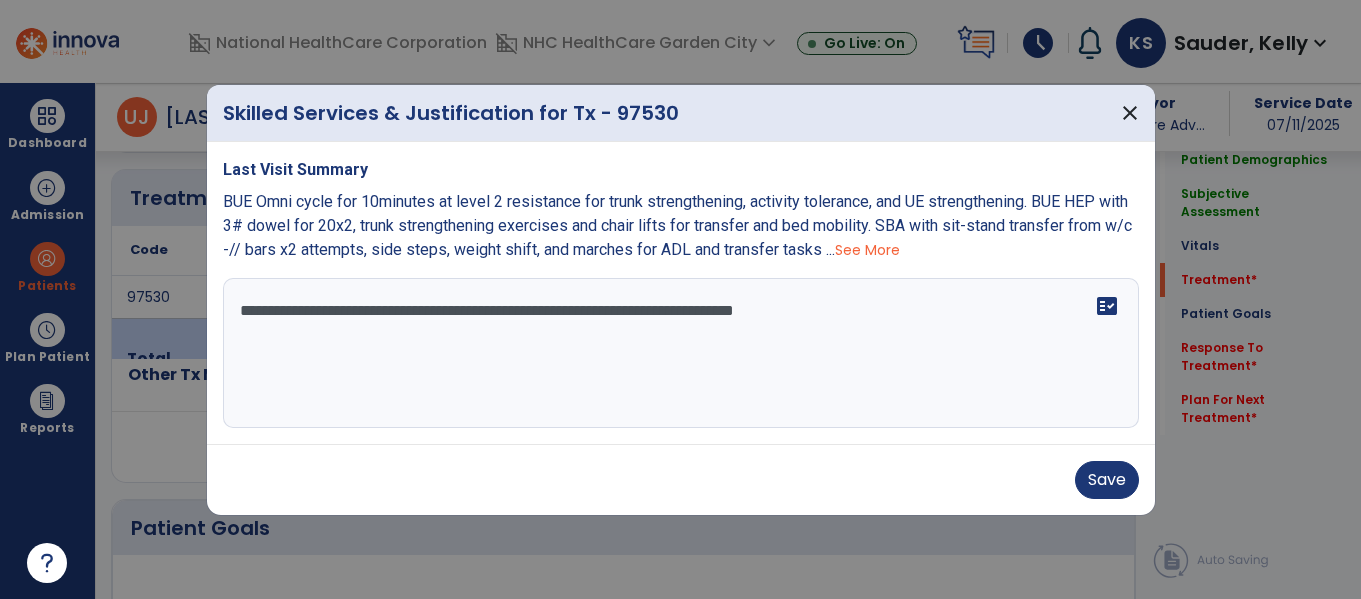 click on "**********" at bounding box center [681, 353] 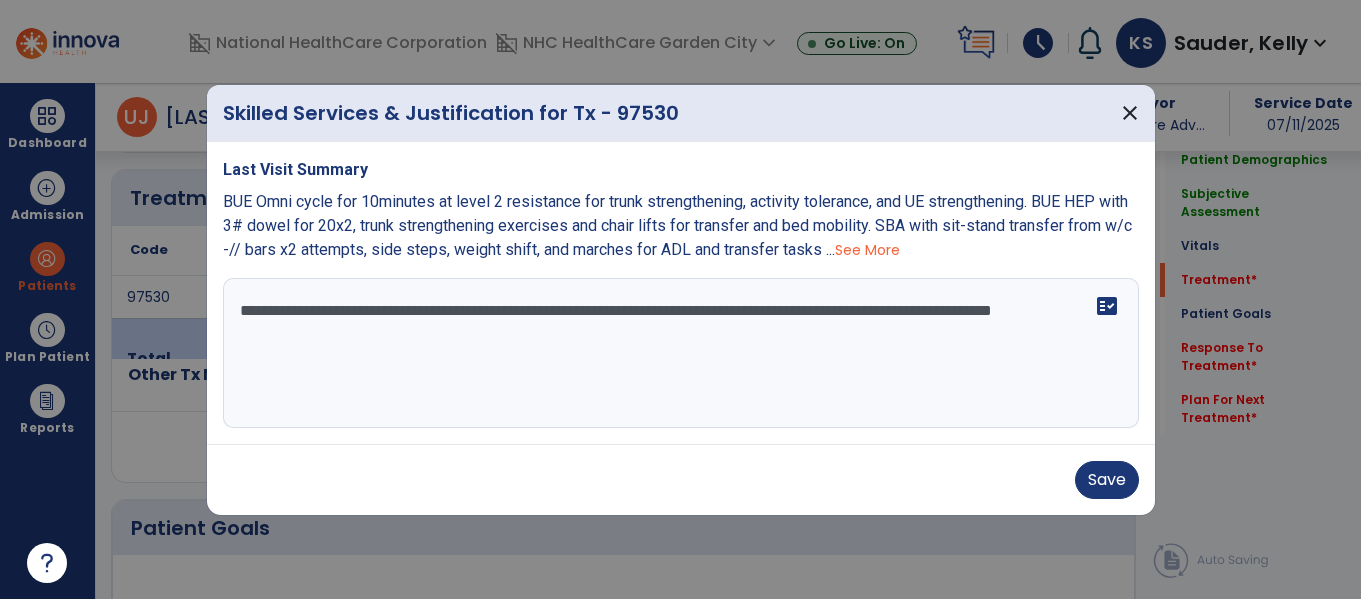 click on "**********" at bounding box center [681, 353] 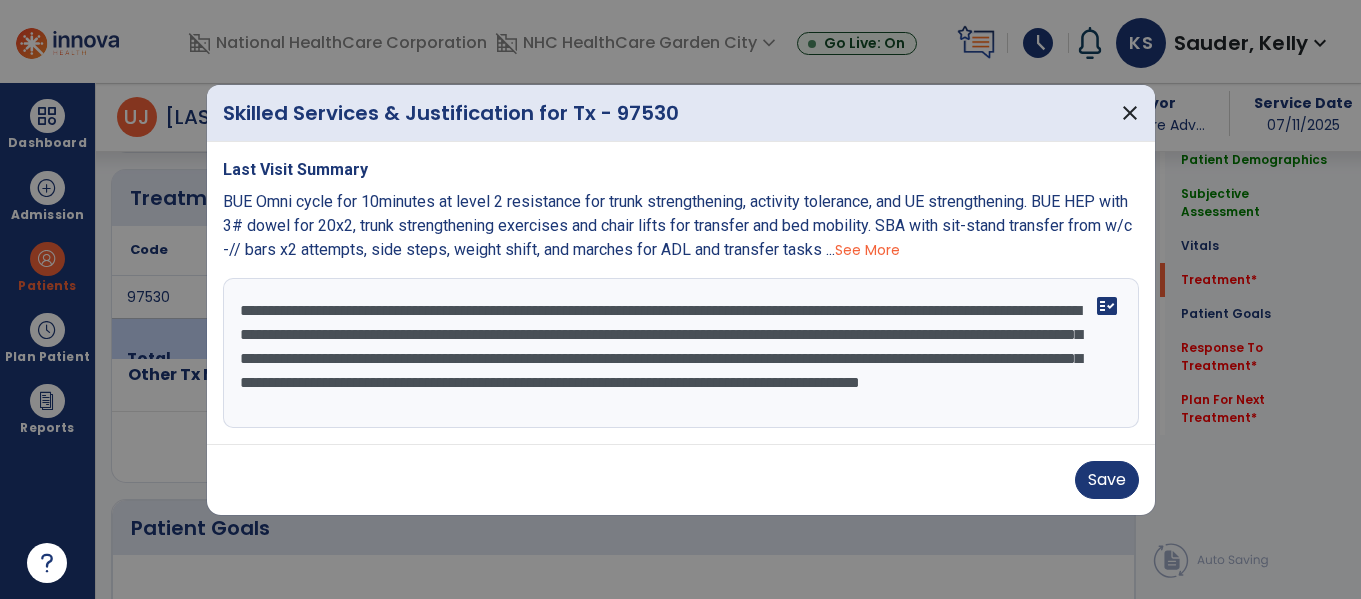 scroll, scrollTop: 16, scrollLeft: 0, axis: vertical 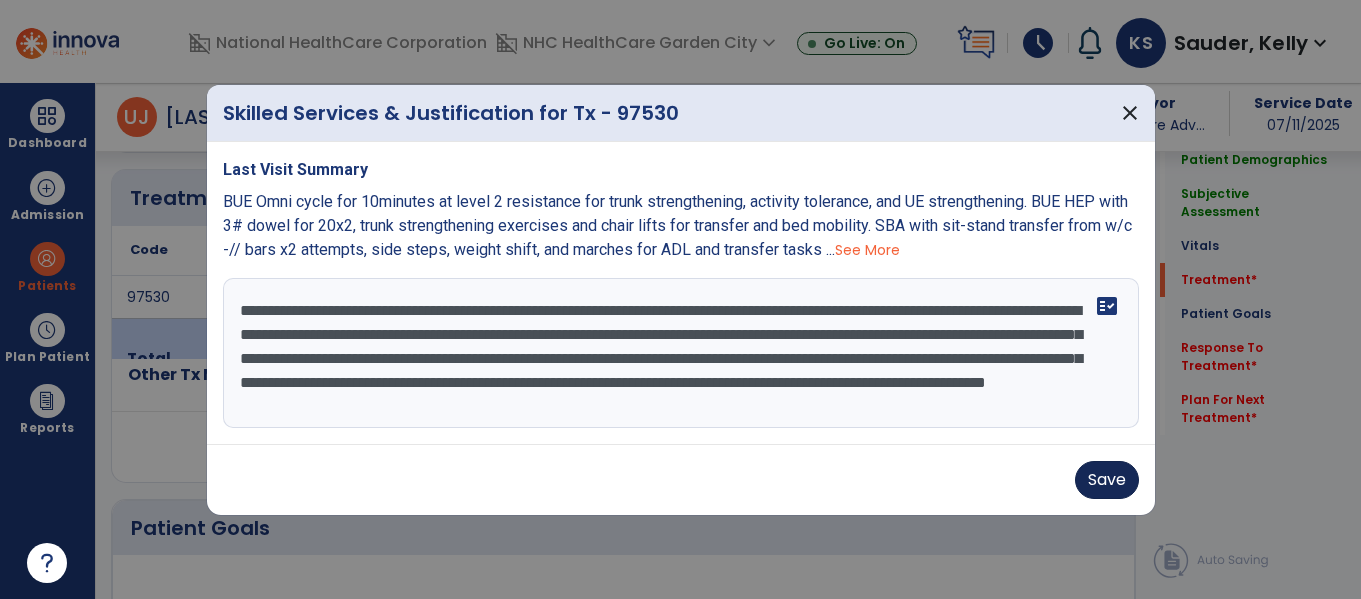 type on "**********" 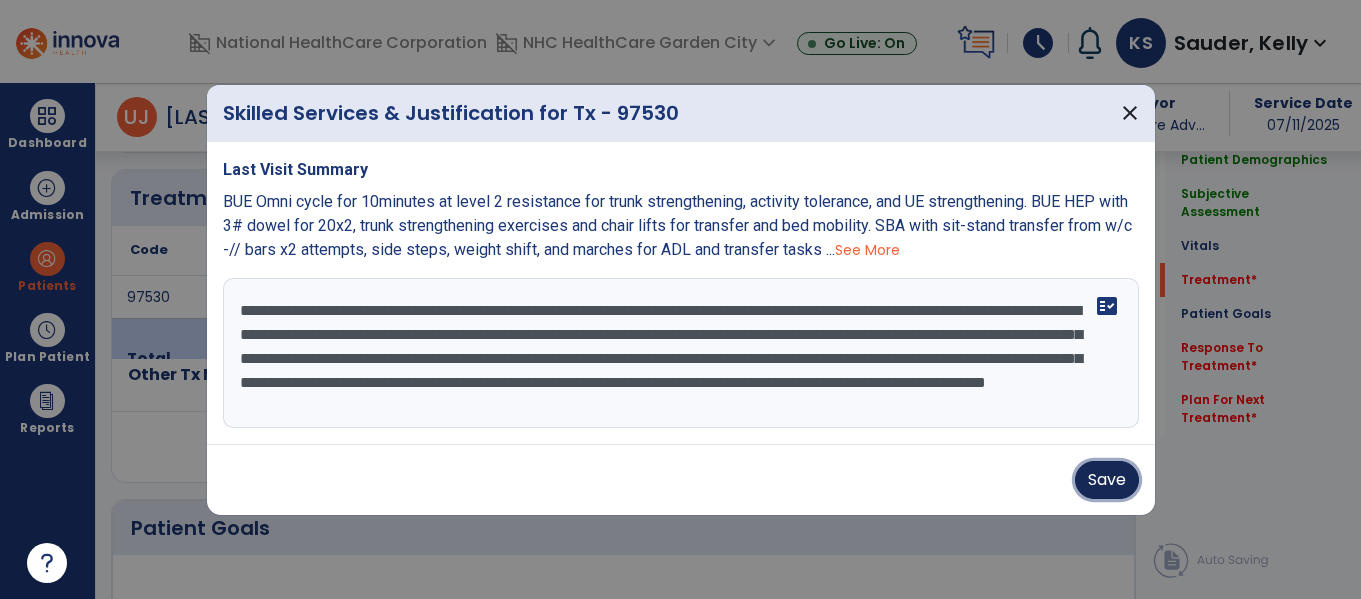 click on "Save" at bounding box center (1107, 480) 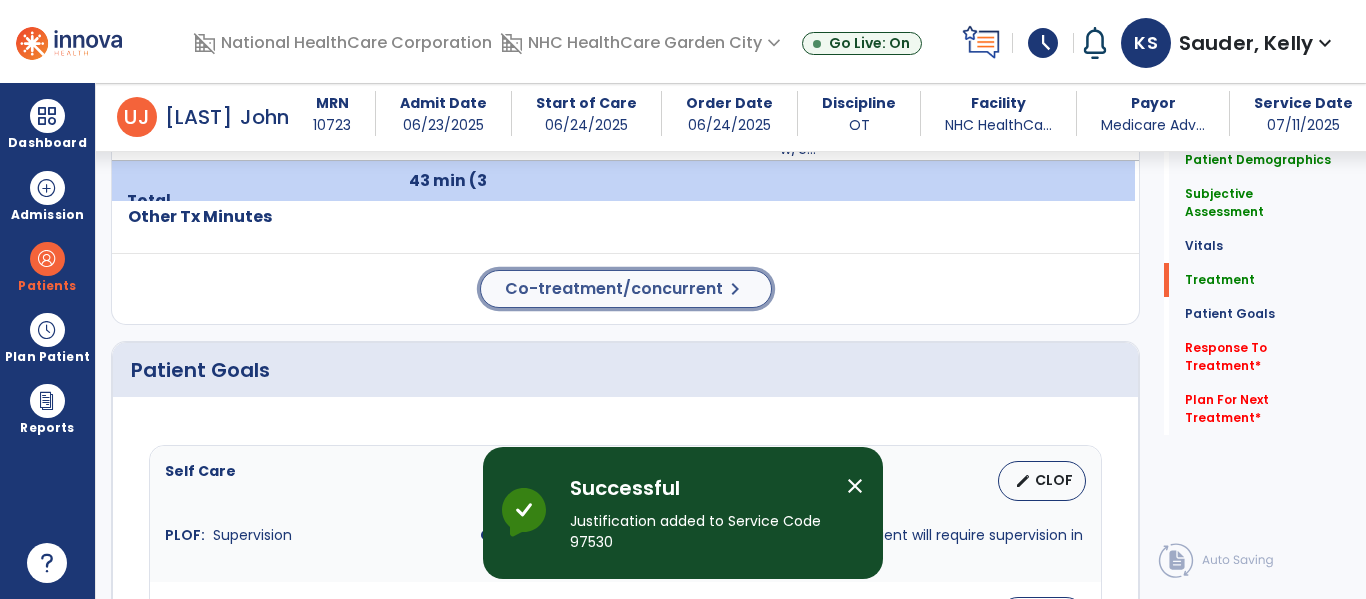 click on "Co-treatment/concurrent" 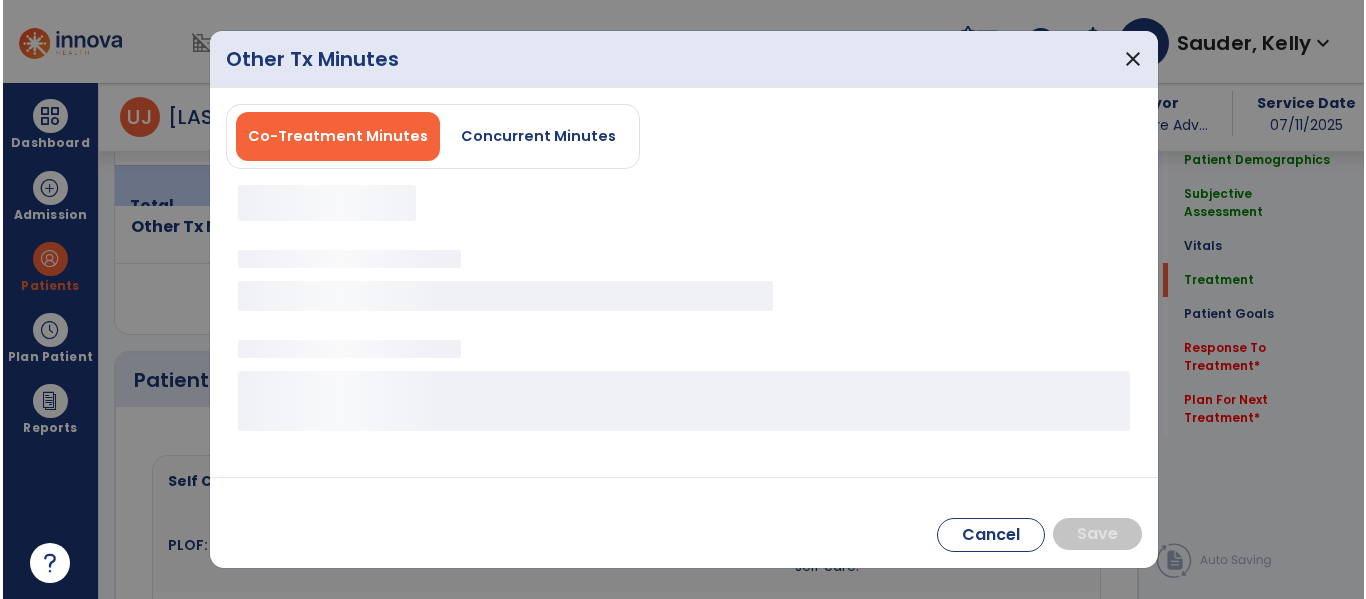scroll, scrollTop: 1600, scrollLeft: 0, axis: vertical 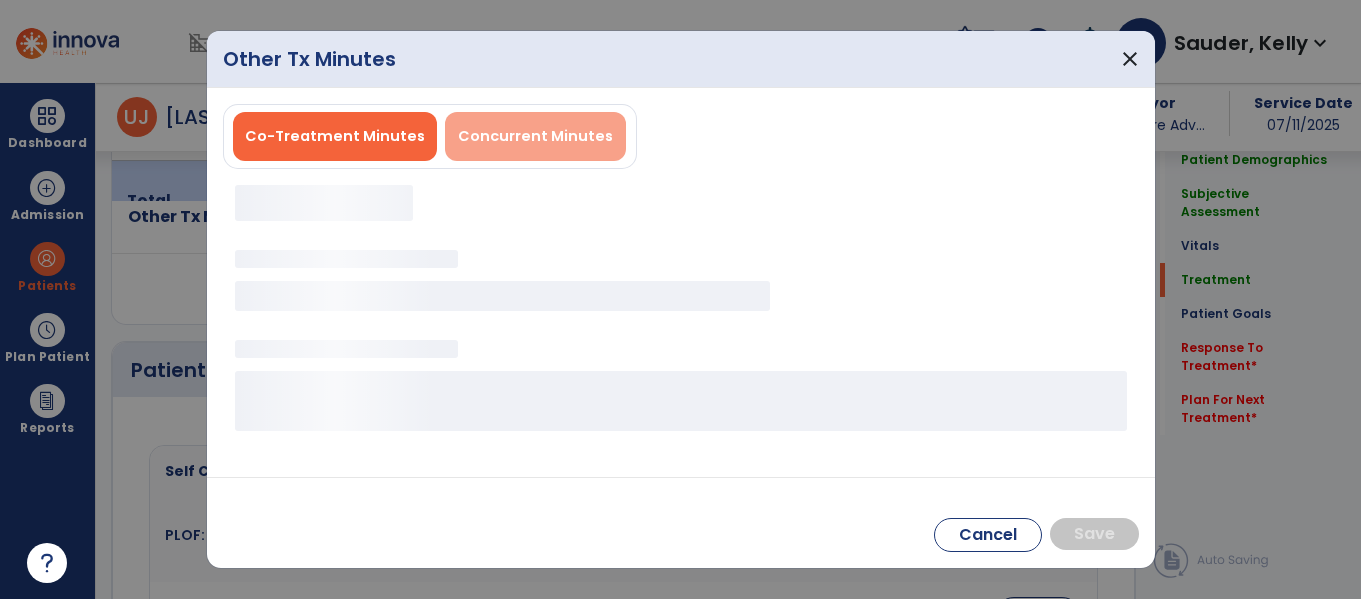 click on "Concurrent Minutes" at bounding box center (535, 136) 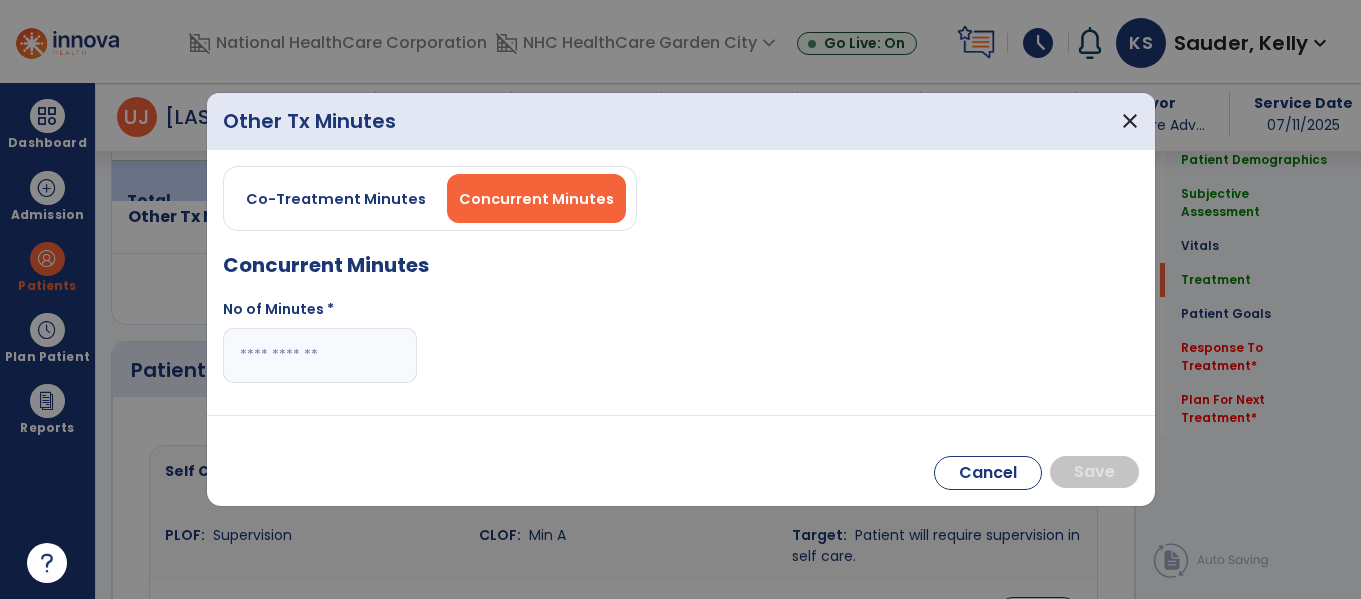 click at bounding box center [320, 355] 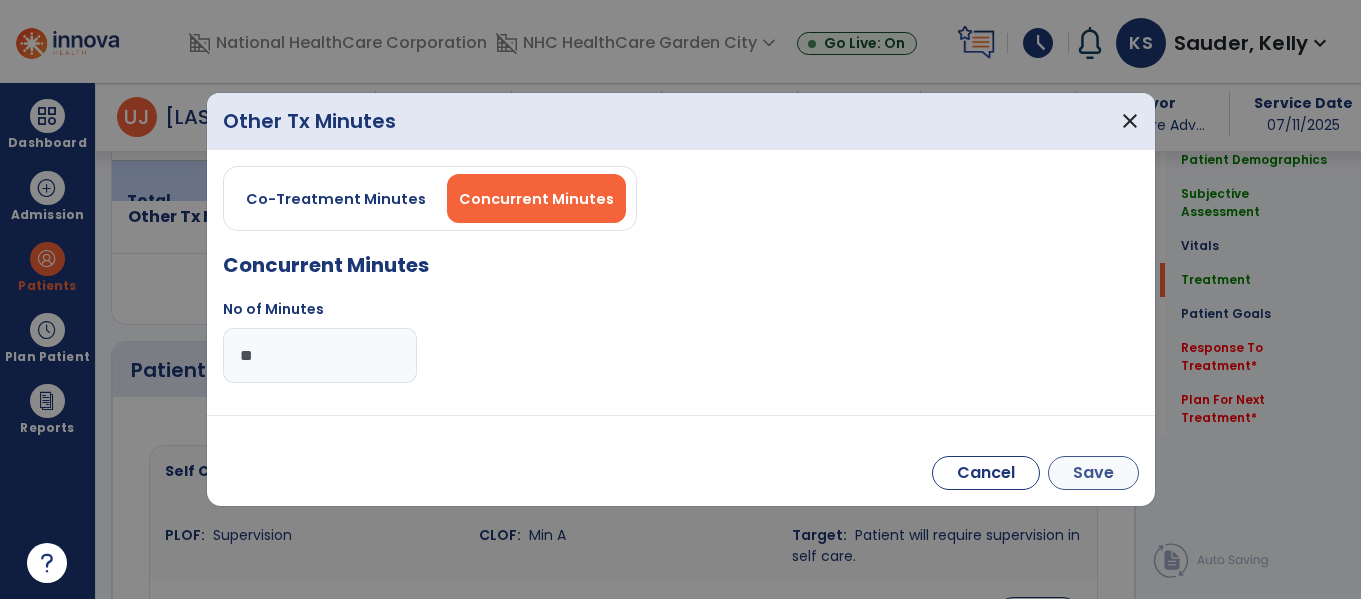 type on "**" 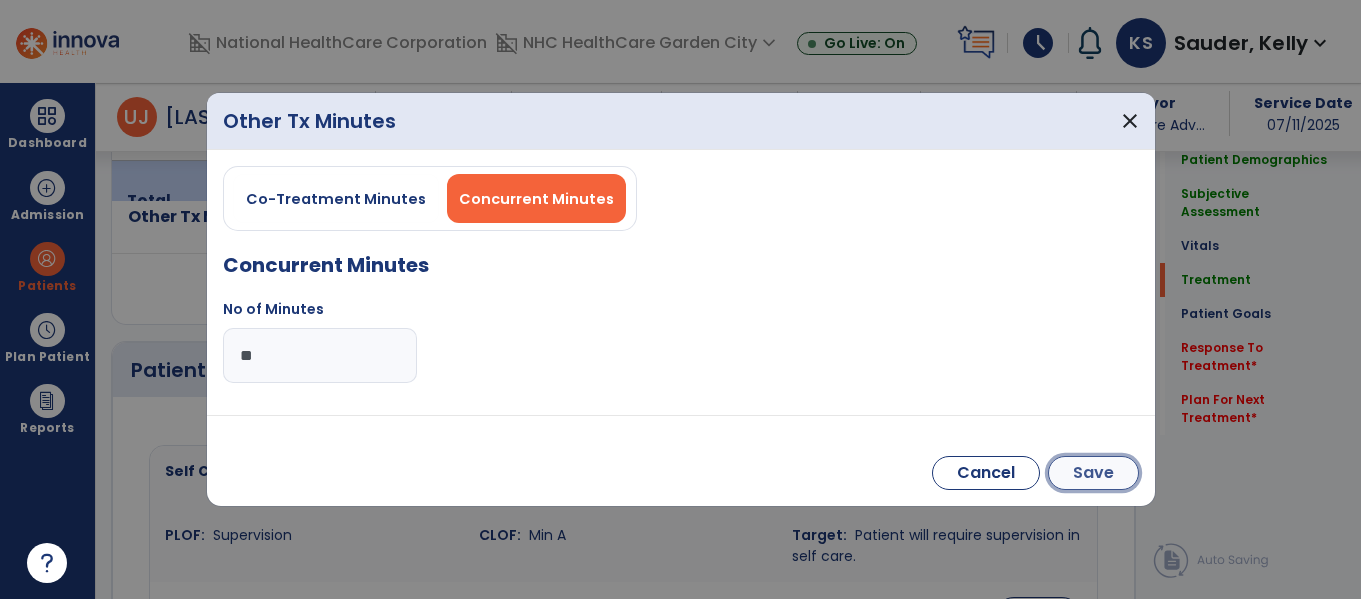 click on "Save" at bounding box center [1093, 473] 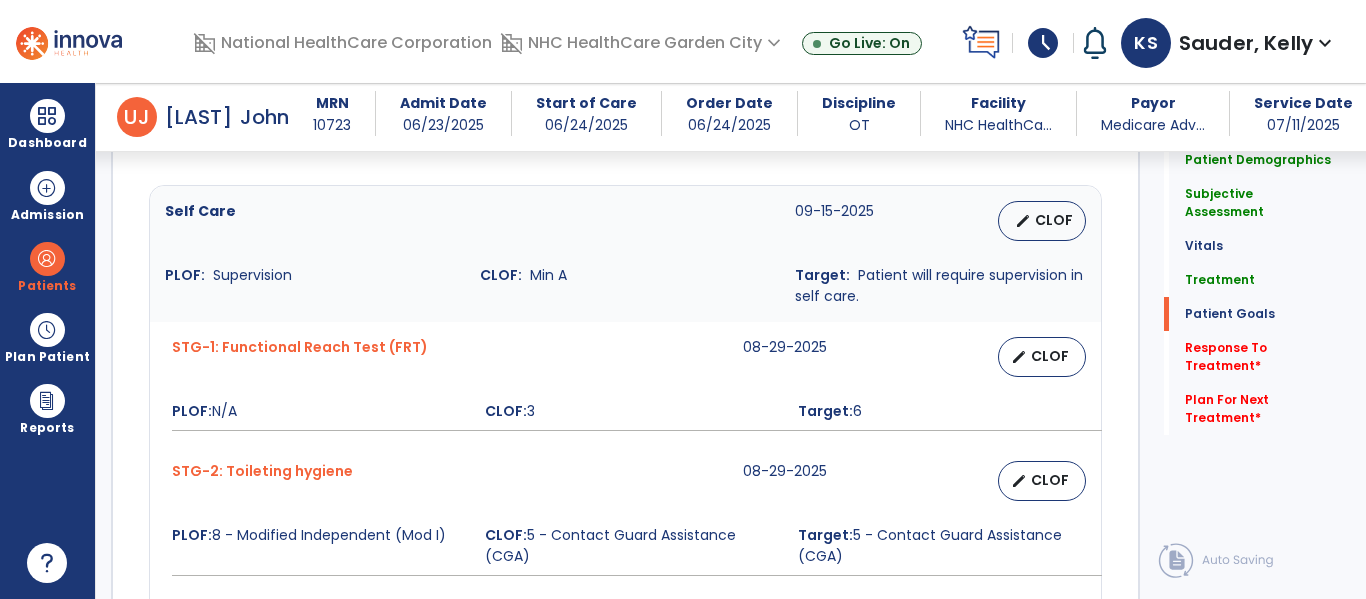scroll, scrollTop: 2000, scrollLeft: 0, axis: vertical 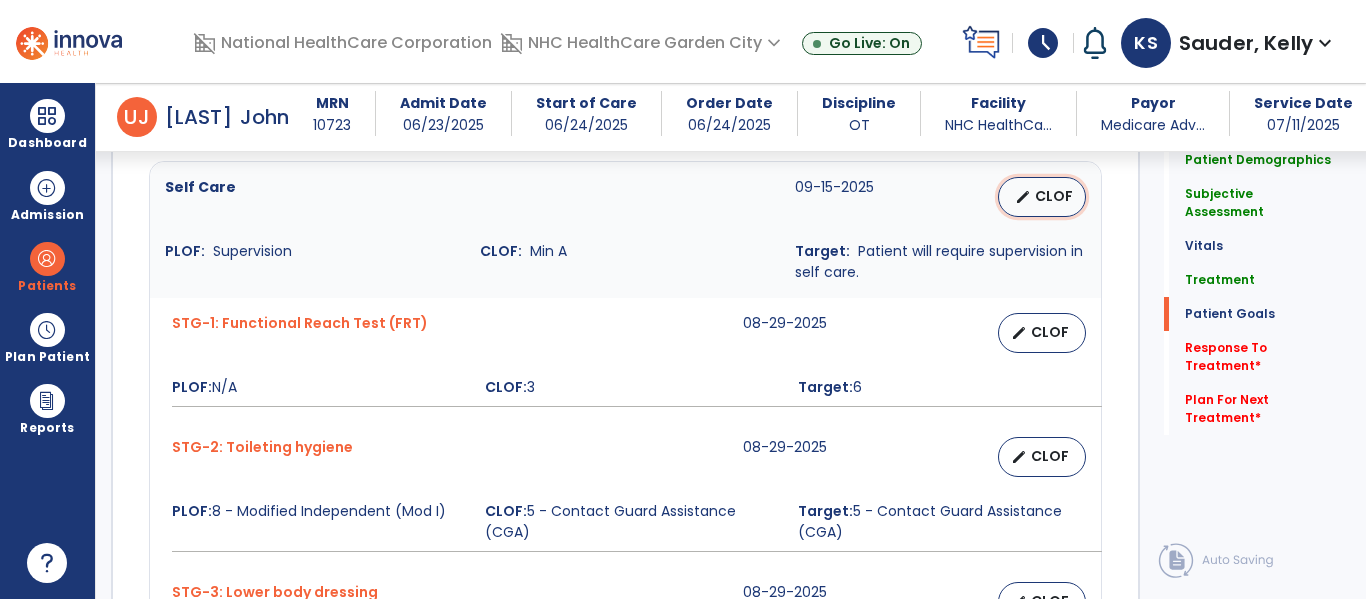click on "CLOF" at bounding box center [1054, 196] 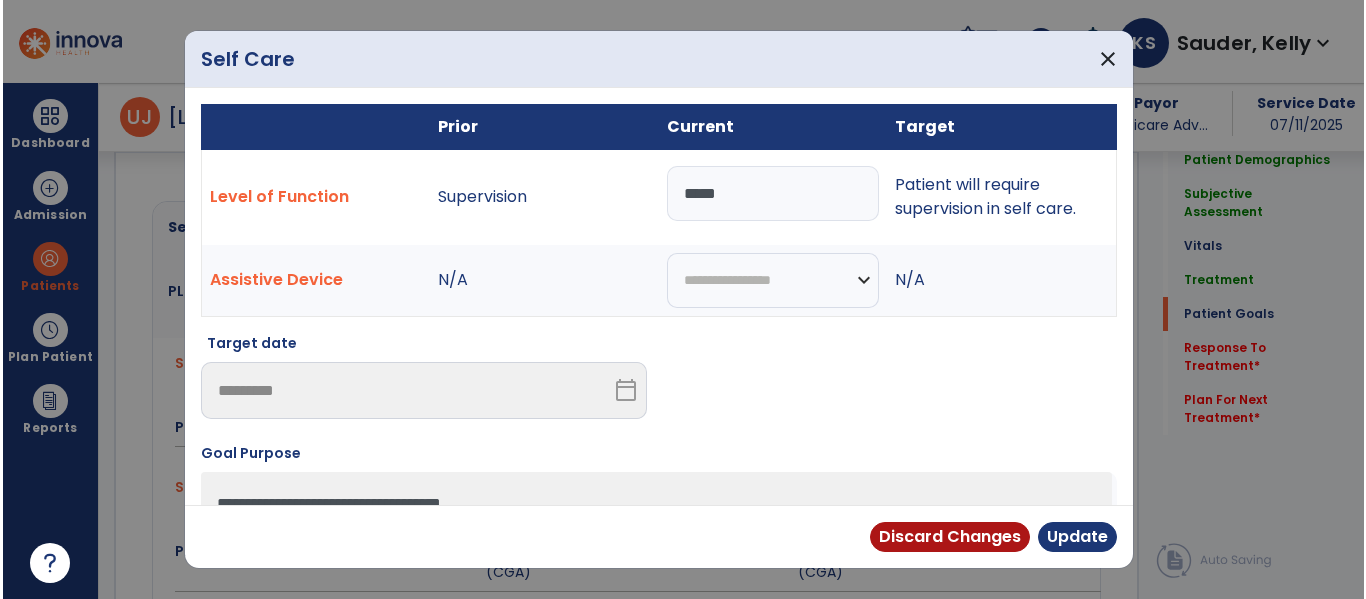 scroll, scrollTop: 2040, scrollLeft: 0, axis: vertical 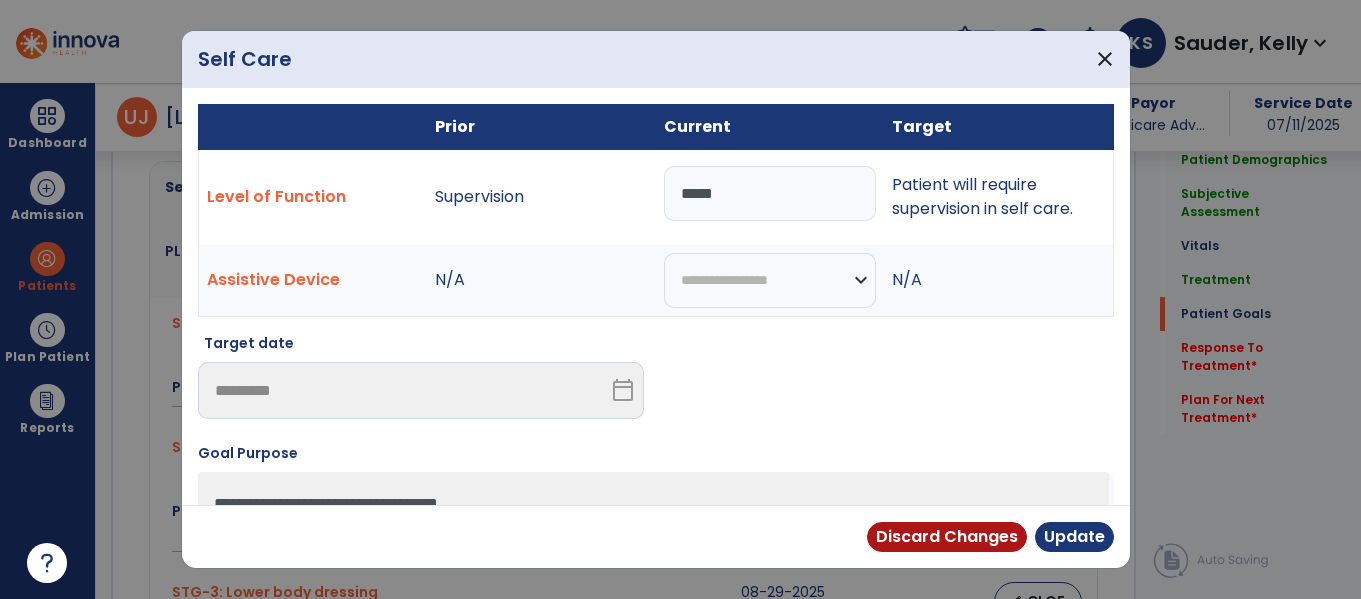 drag, startPoint x: 832, startPoint y: 188, endPoint x: 667, endPoint y: 182, distance: 165.10905 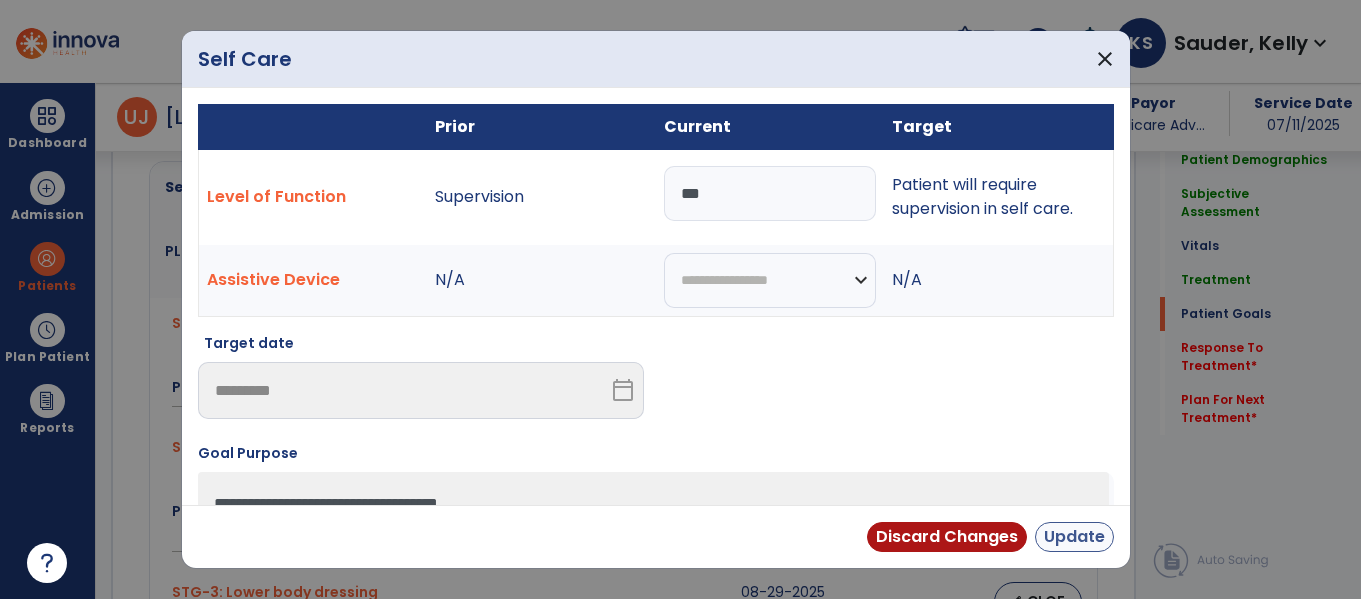 type on "***" 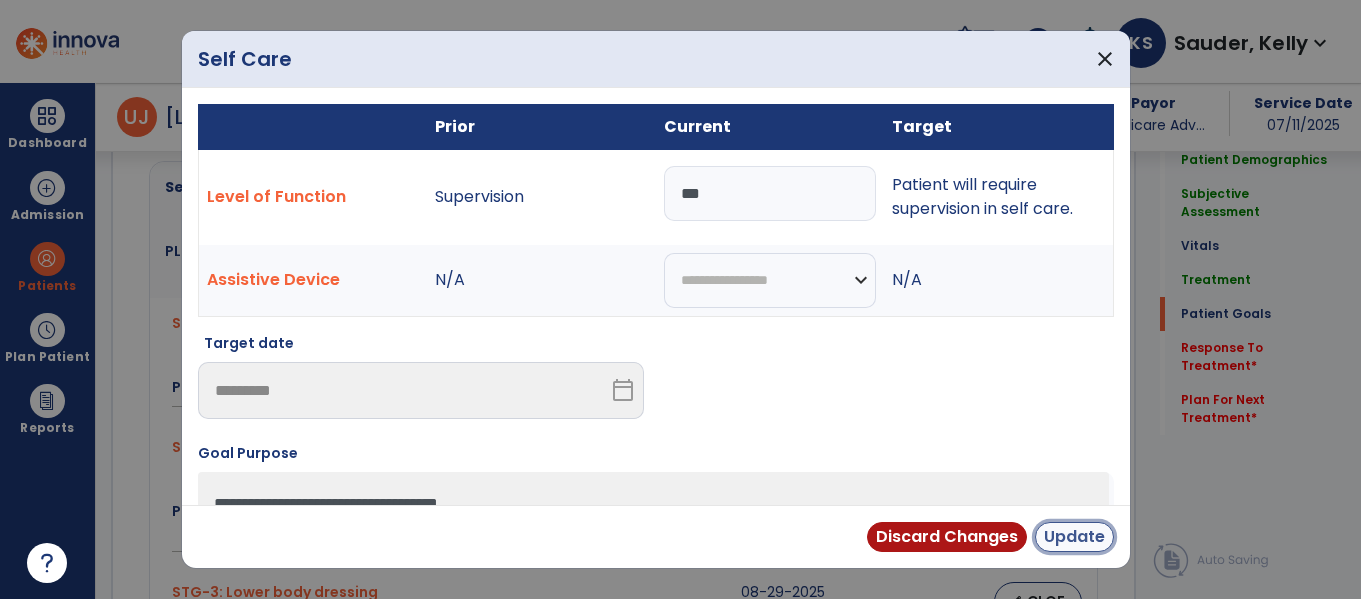click on "Update" at bounding box center [1074, 537] 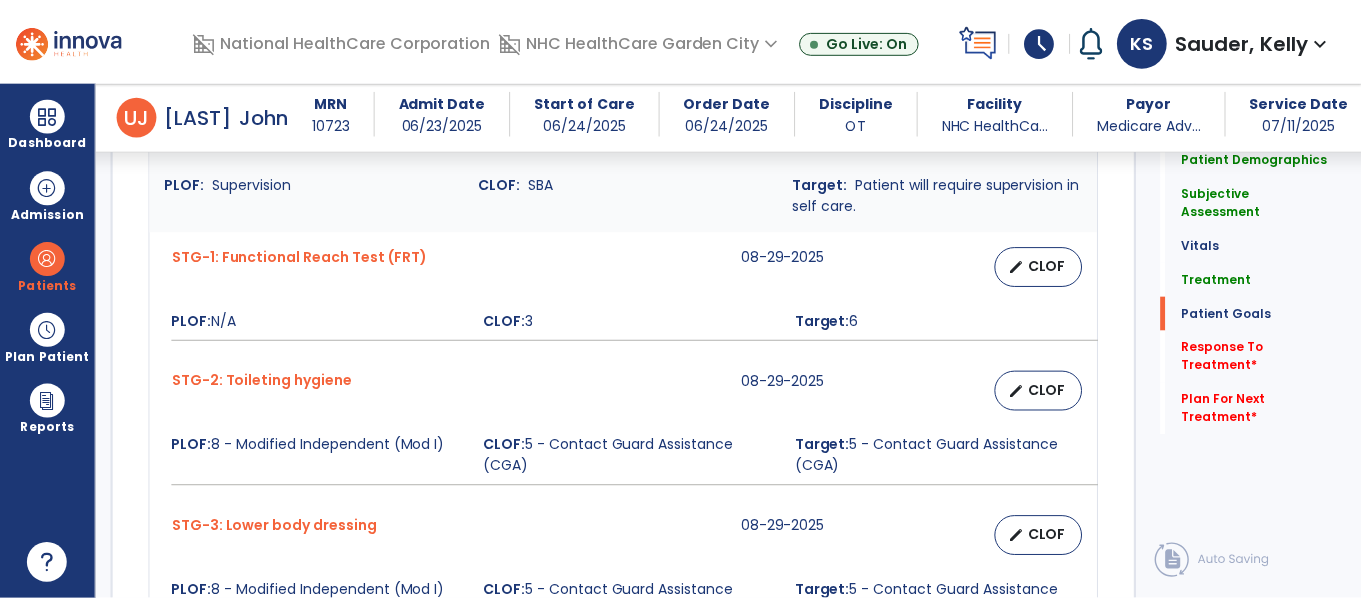 scroll, scrollTop: 2100, scrollLeft: 0, axis: vertical 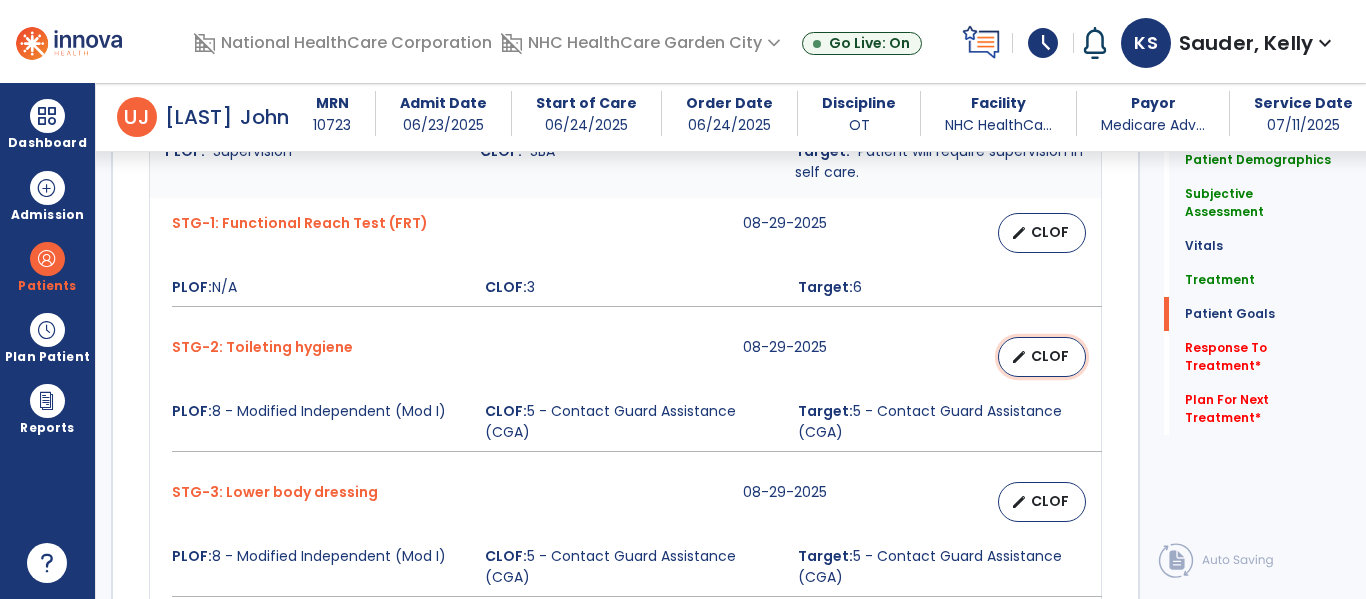 click on "CLOF" at bounding box center [1050, 356] 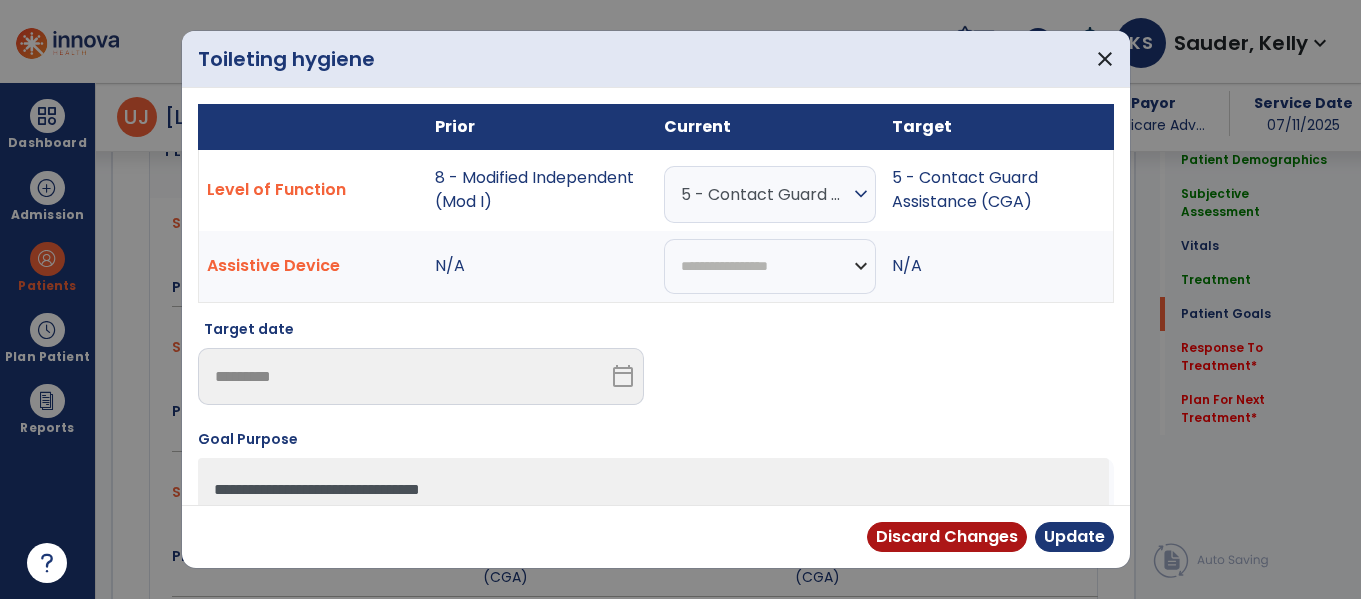 scroll, scrollTop: 2140, scrollLeft: 0, axis: vertical 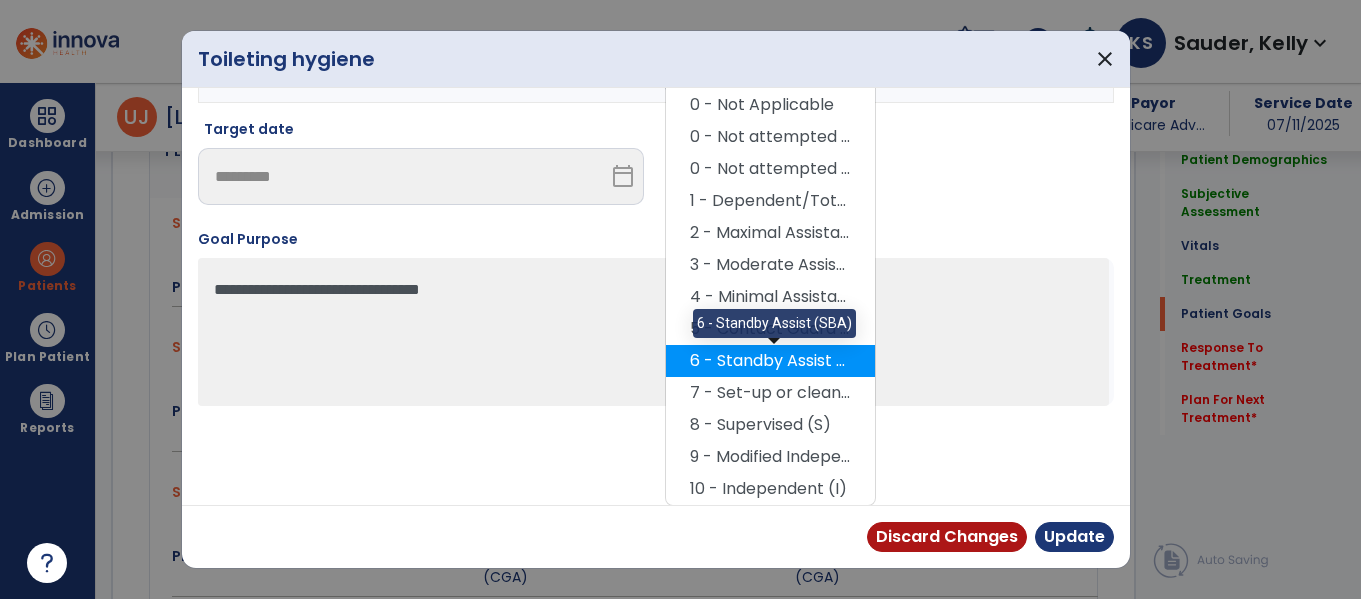 click on "6 - Standby Assist (SBA)" at bounding box center (770, 361) 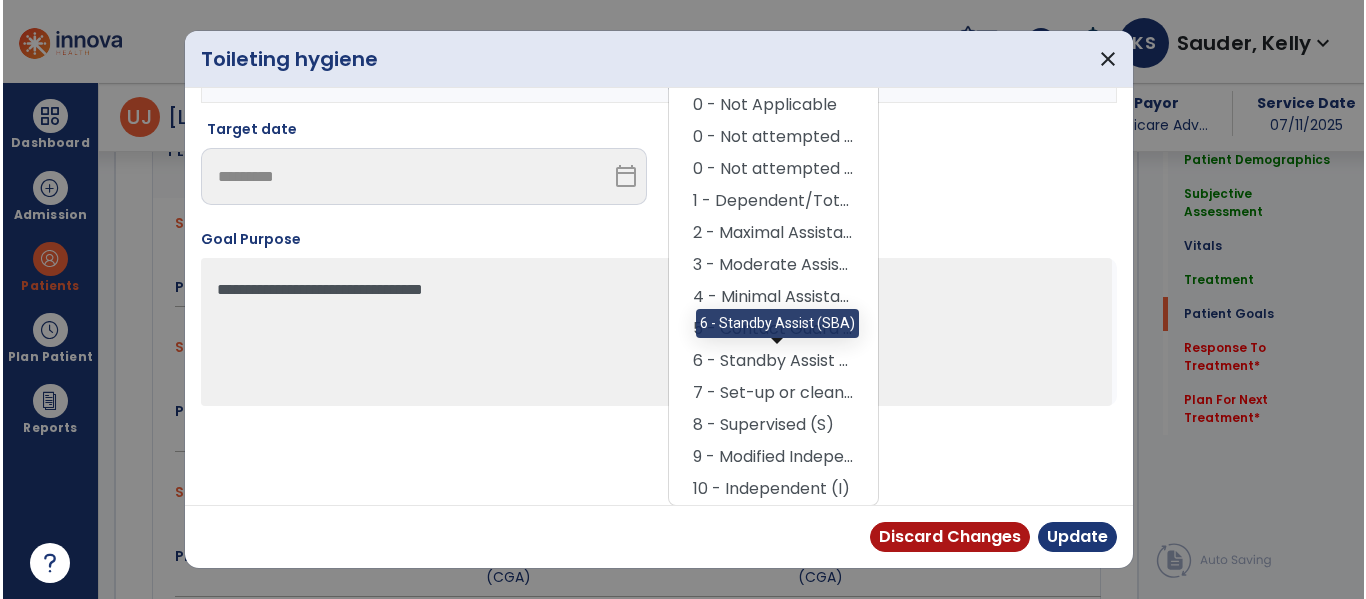 scroll, scrollTop: 117, scrollLeft: 0, axis: vertical 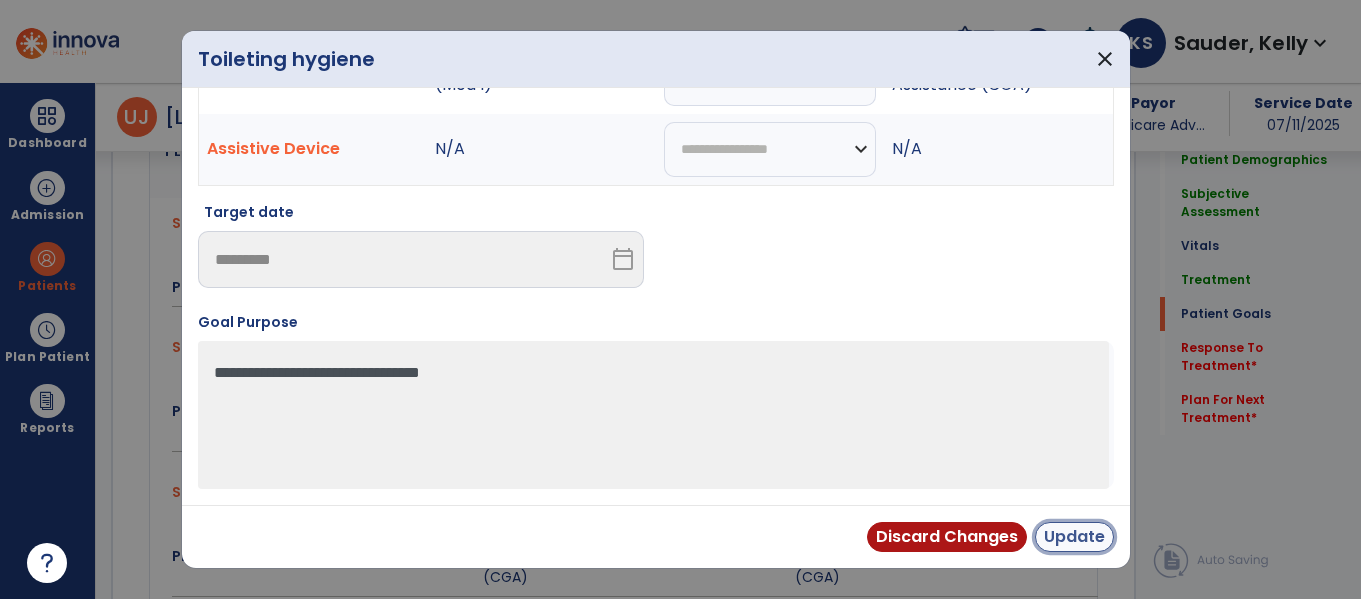 click on "Update" at bounding box center [1074, 537] 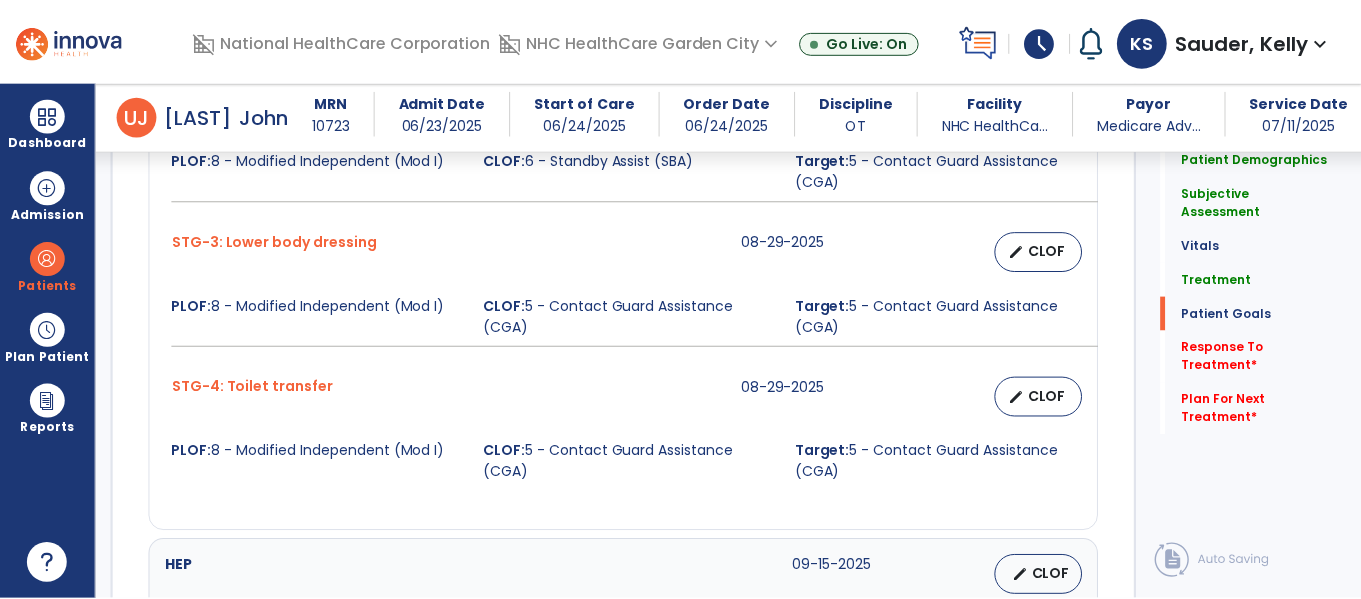 scroll, scrollTop: 2400, scrollLeft: 0, axis: vertical 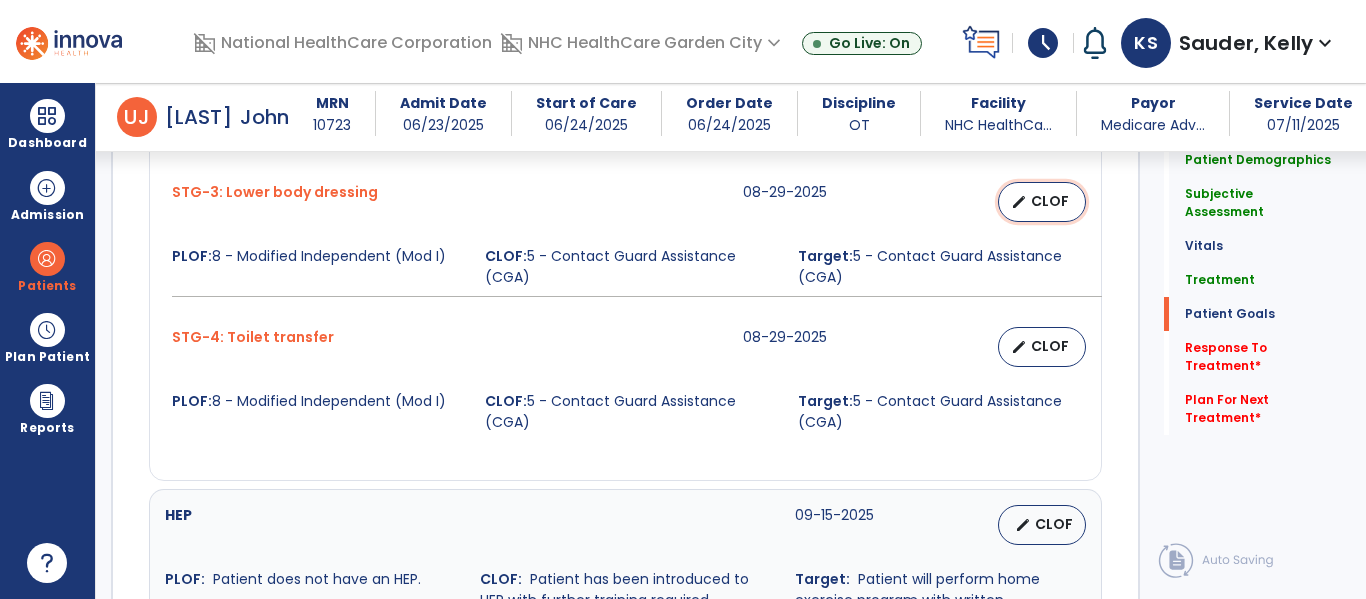 click on "CLOF" at bounding box center (1050, 201) 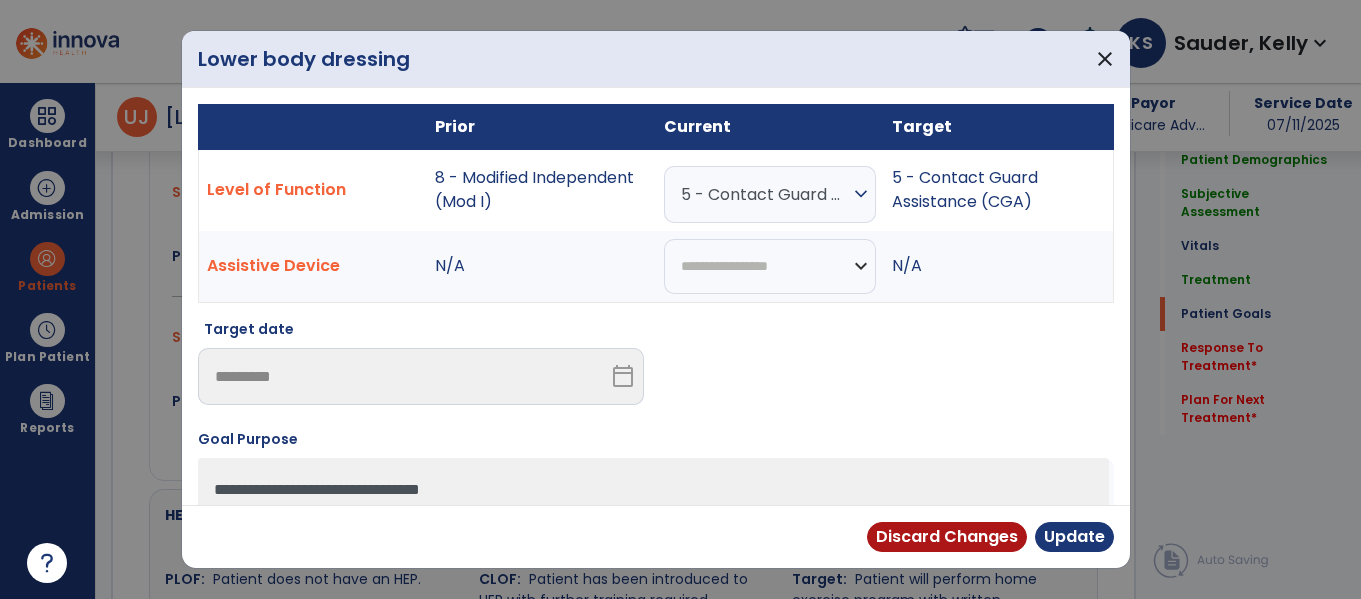 scroll, scrollTop: 2440, scrollLeft: 0, axis: vertical 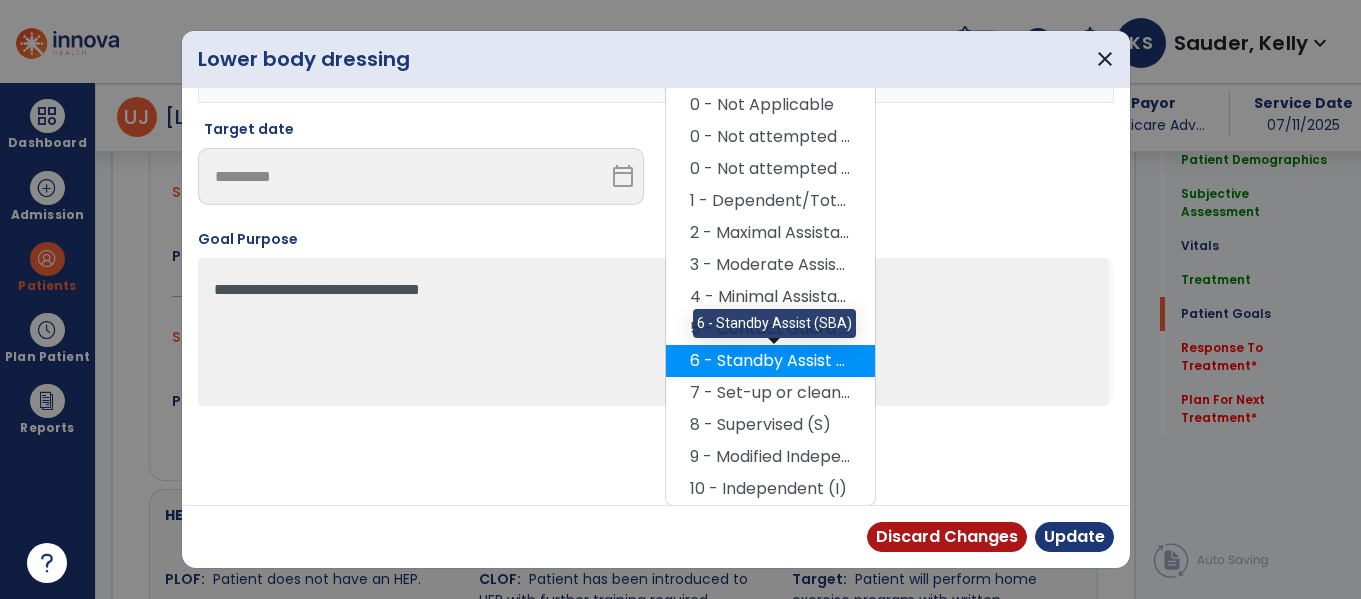 click on "6 - Standby Assist (SBA)" at bounding box center (770, 361) 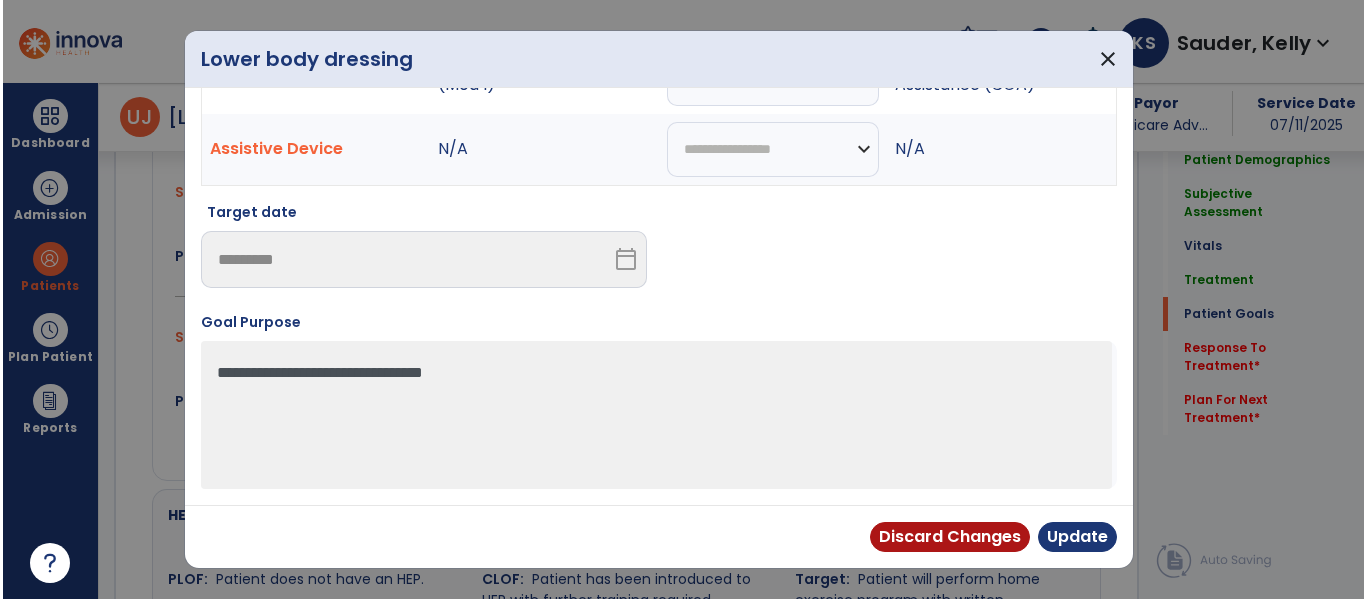 scroll, scrollTop: 117, scrollLeft: 0, axis: vertical 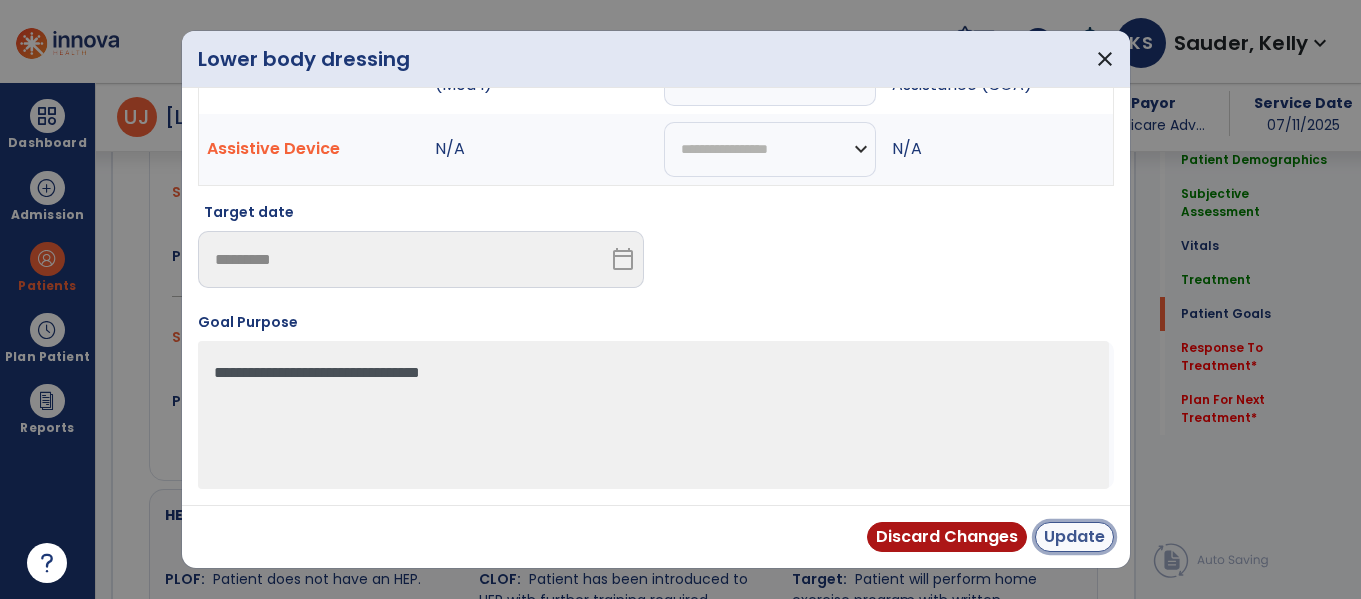 click on "Update" at bounding box center (1074, 537) 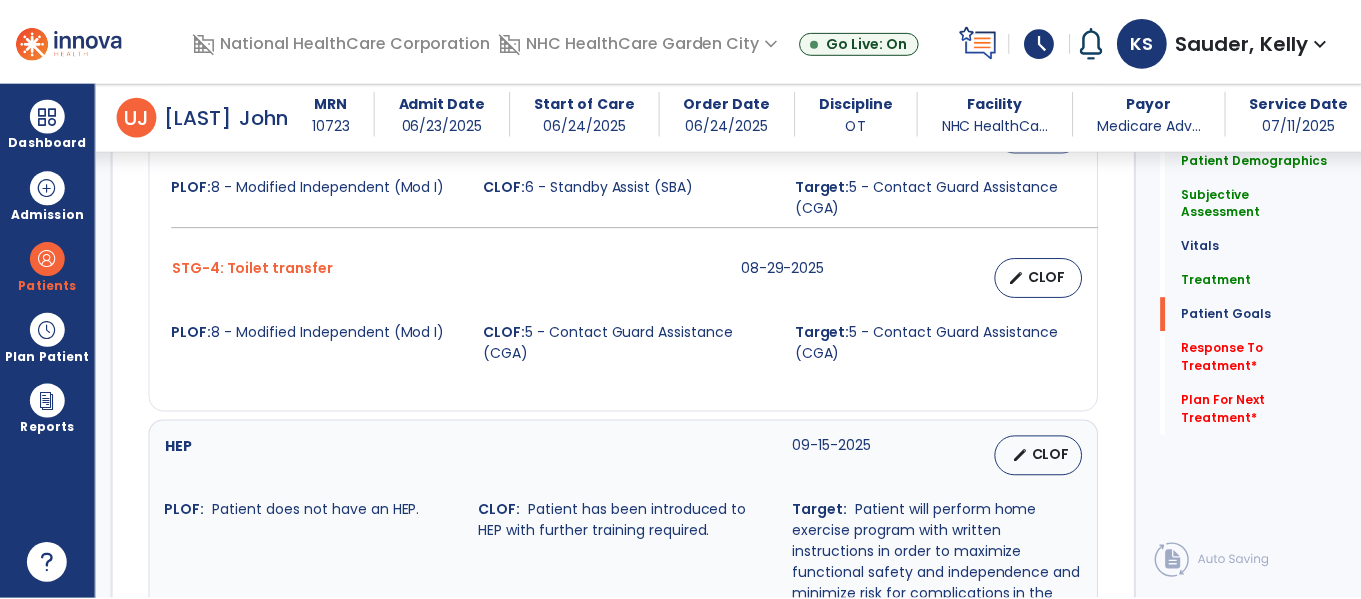 scroll, scrollTop: 2500, scrollLeft: 0, axis: vertical 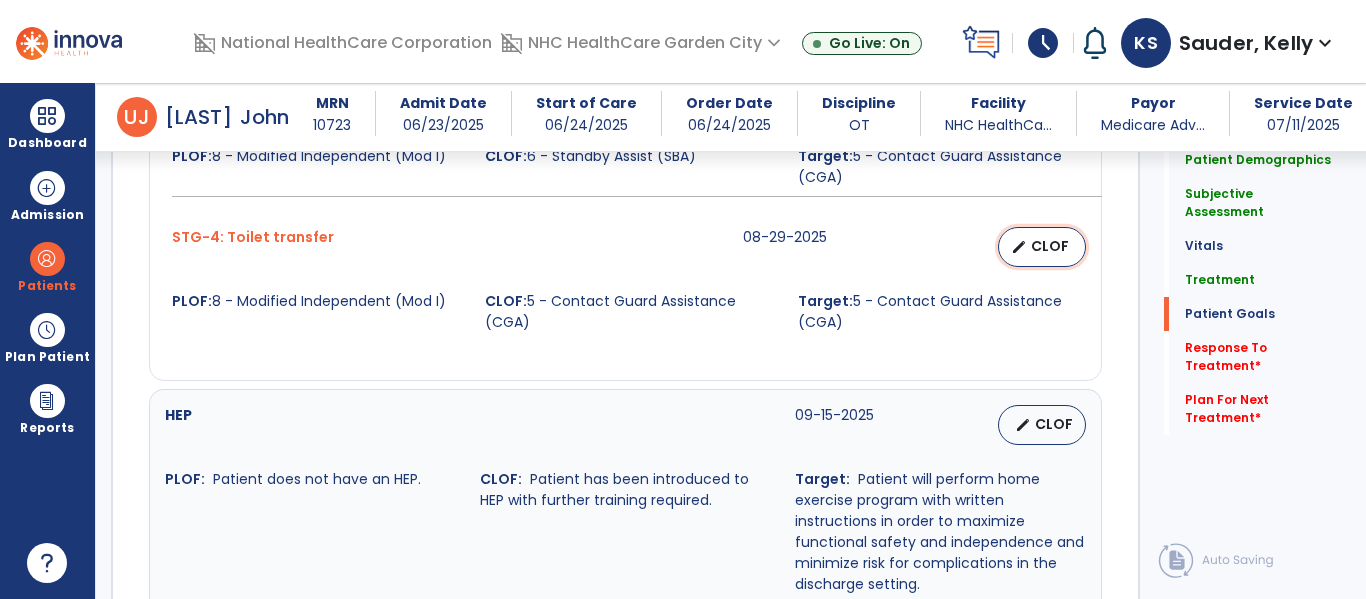 click on "CLOF" at bounding box center (1050, 246) 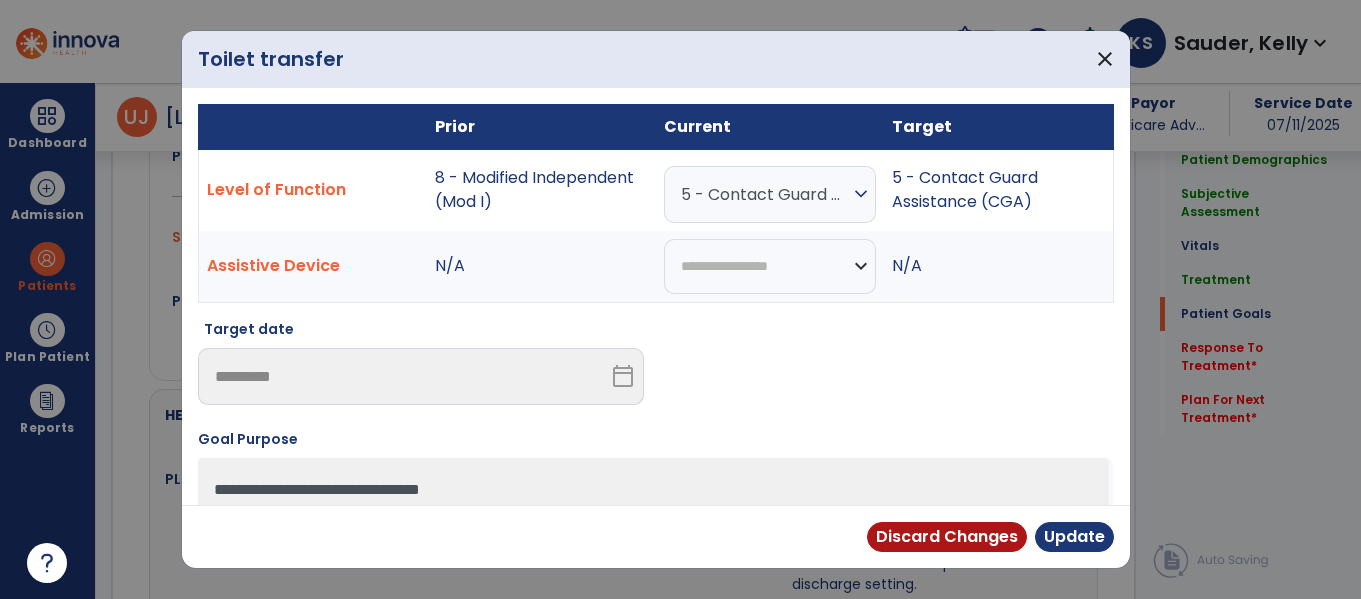 scroll, scrollTop: 2540, scrollLeft: 0, axis: vertical 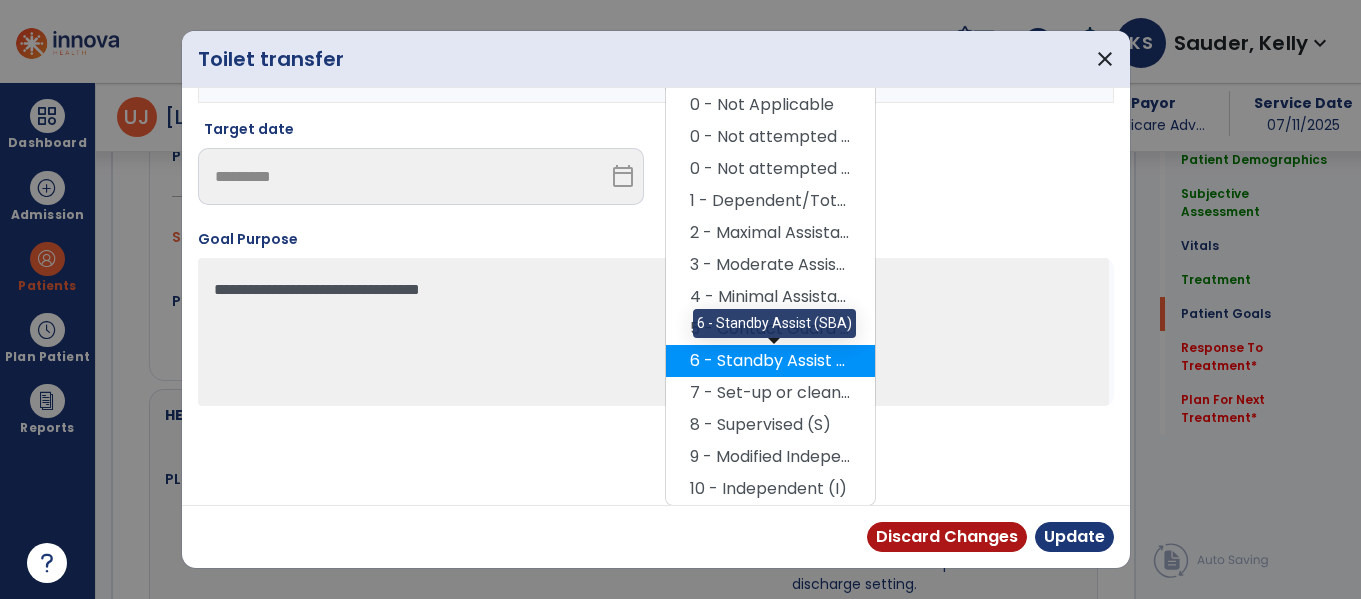 click on "6 - Standby Assist (SBA)" at bounding box center [770, 361] 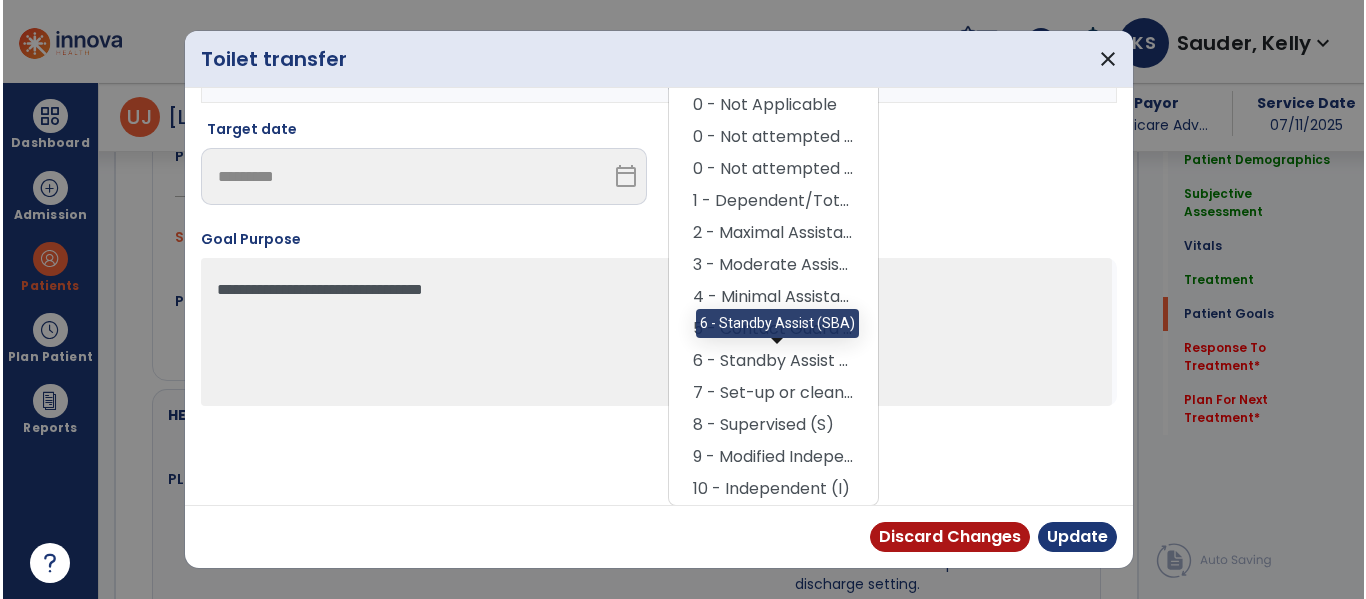 scroll, scrollTop: 117, scrollLeft: 0, axis: vertical 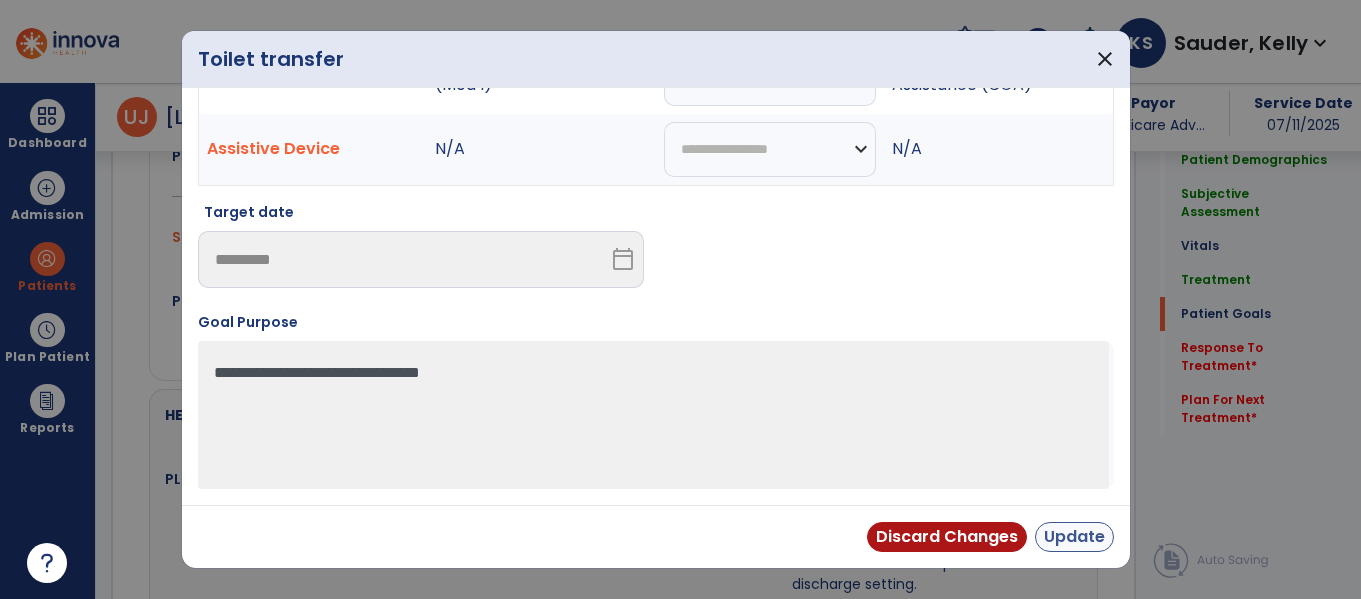 click on "Discard Changes  Update" at bounding box center (656, 536) 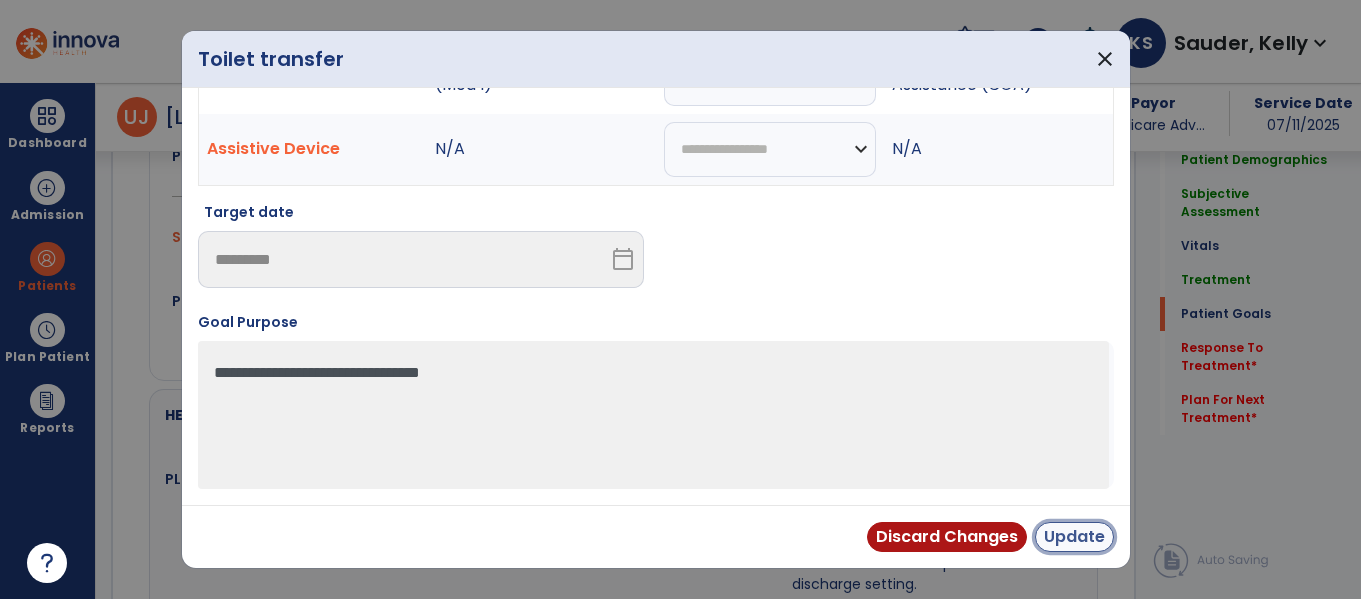 click on "Update" at bounding box center [1074, 537] 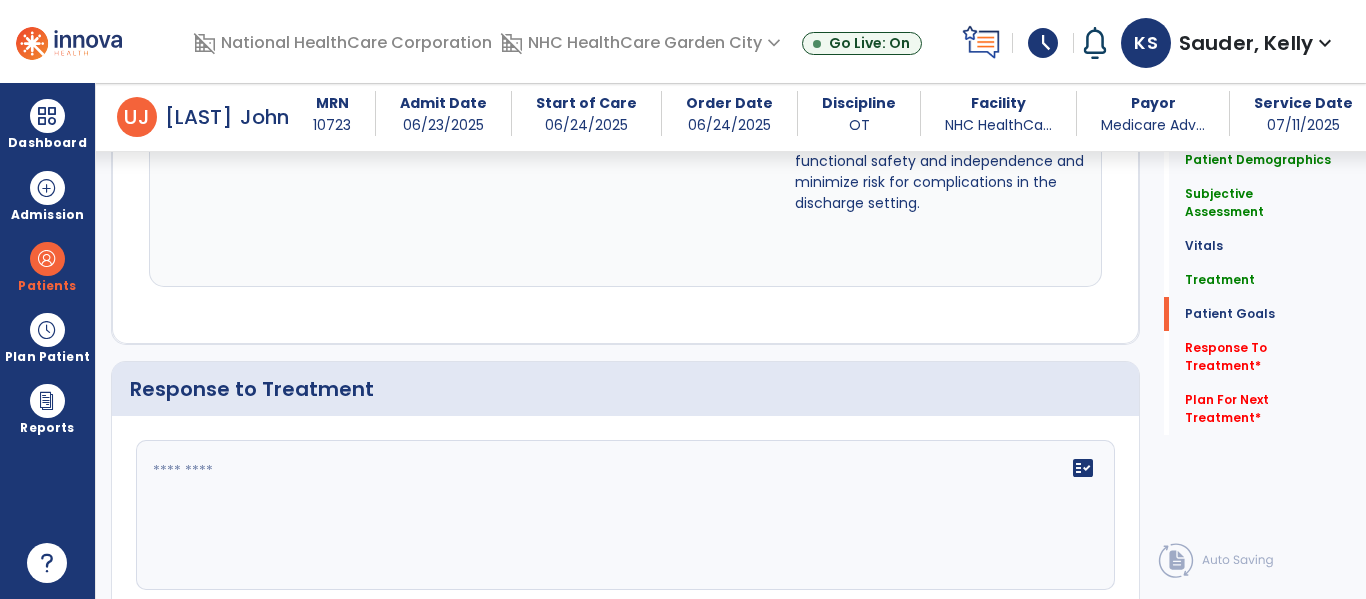 scroll, scrollTop: 3000, scrollLeft: 0, axis: vertical 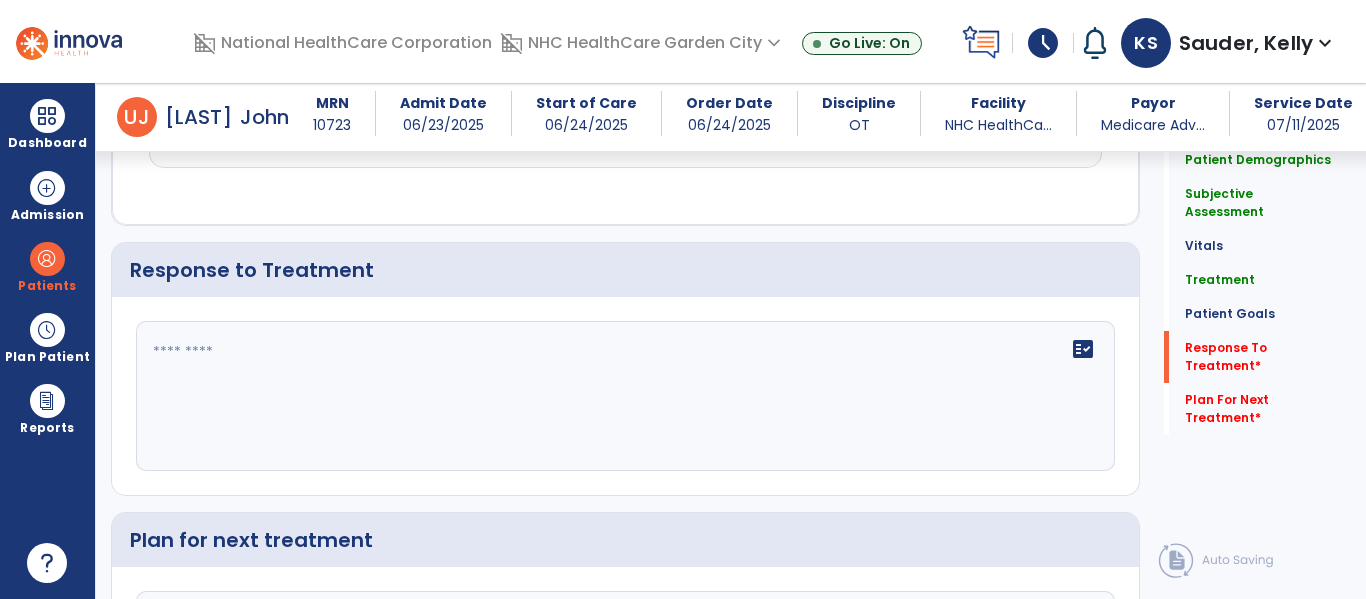 click on "fact_check" 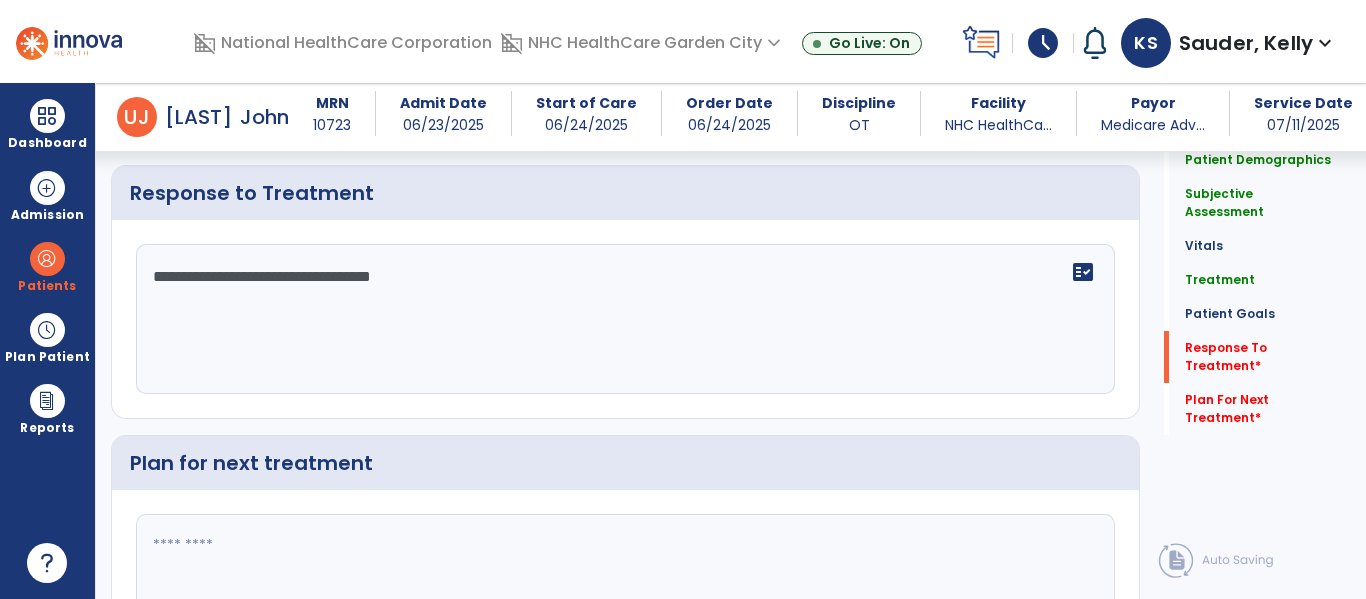 scroll, scrollTop: 3234, scrollLeft: 0, axis: vertical 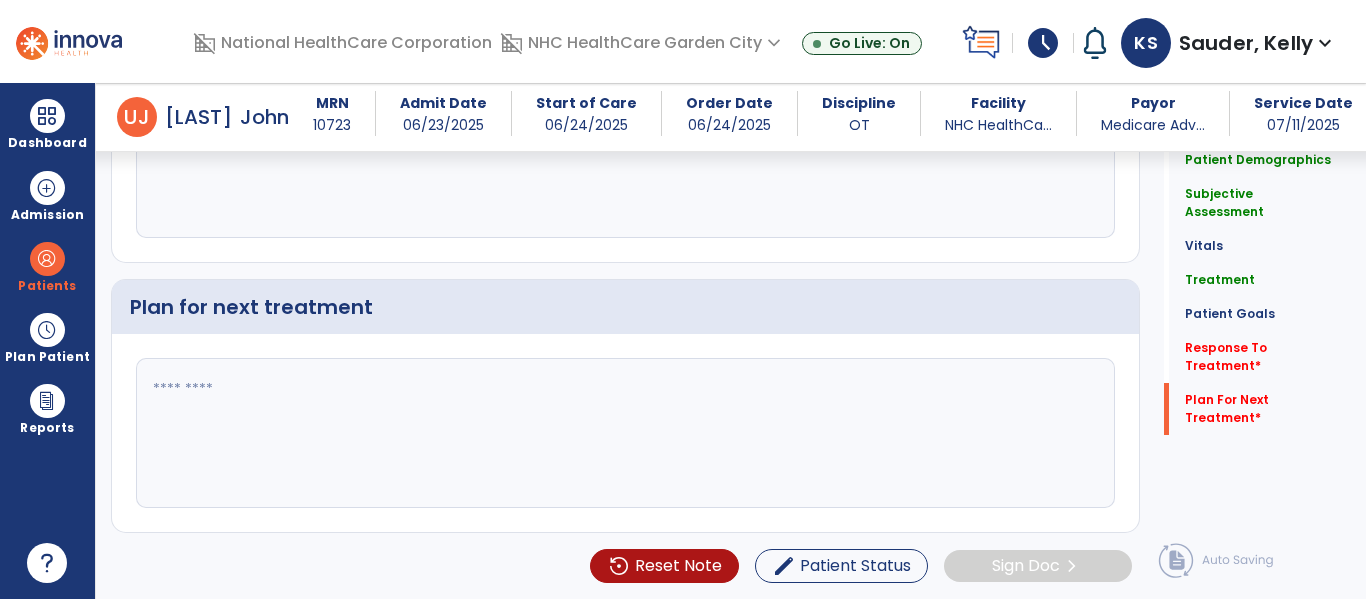 type on "**********" 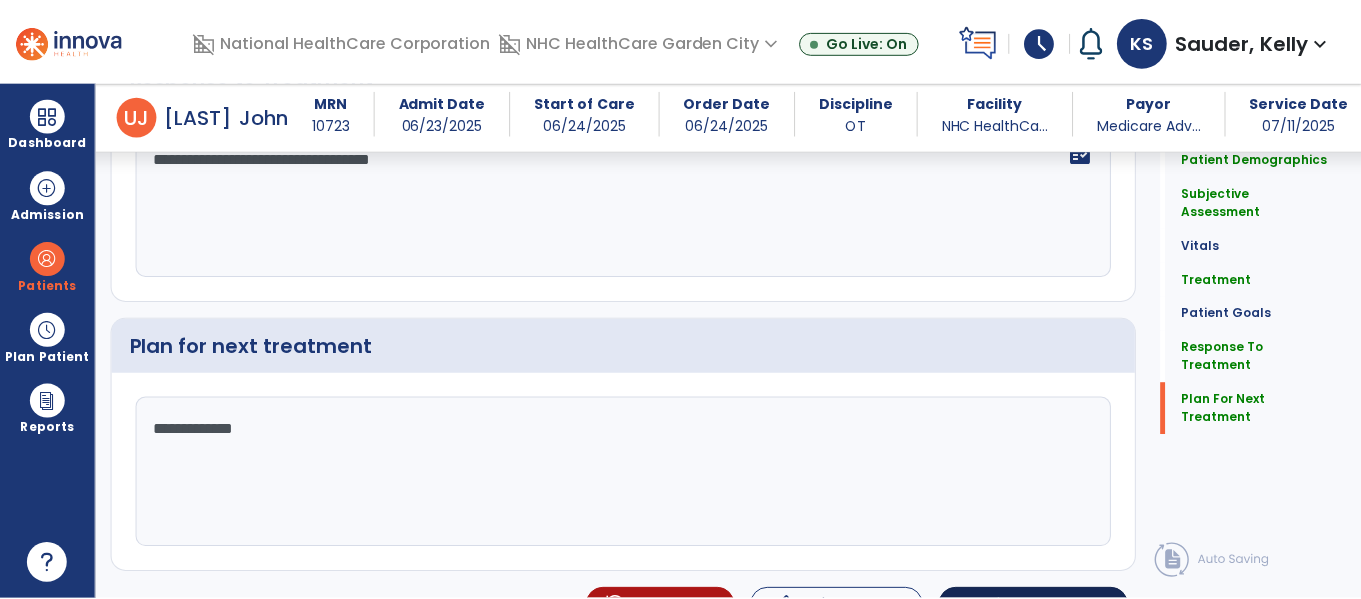 scroll, scrollTop: 3234, scrollLeft: 0, axis: vertical 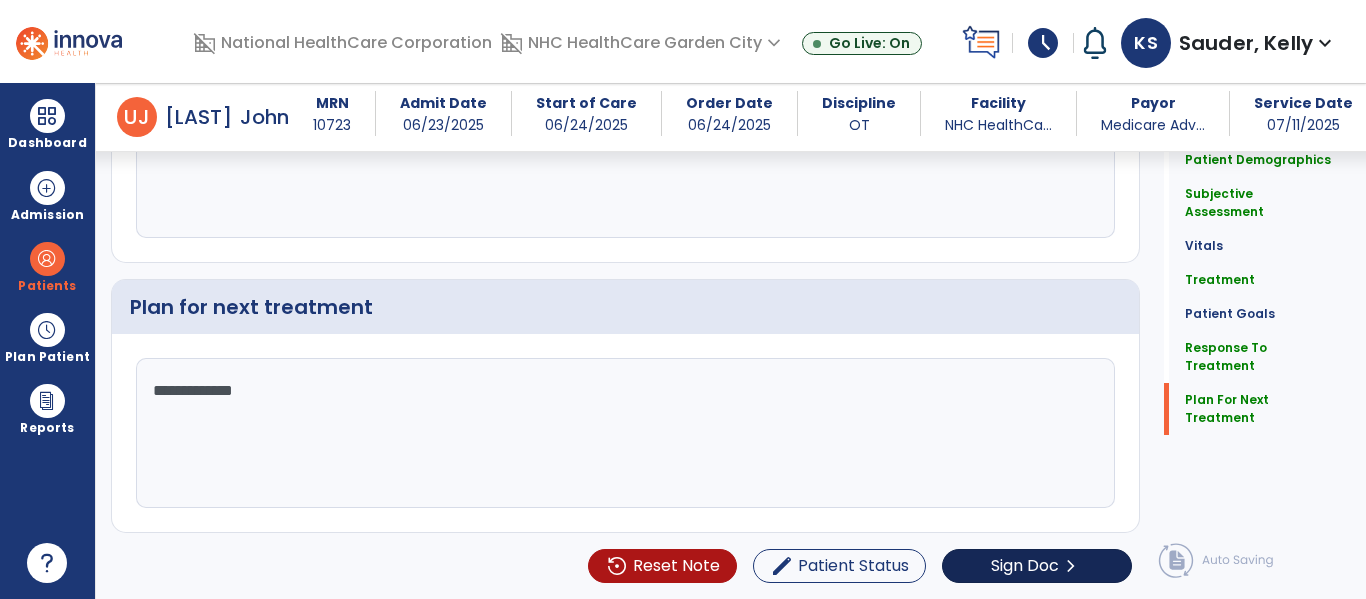 type on "**********" 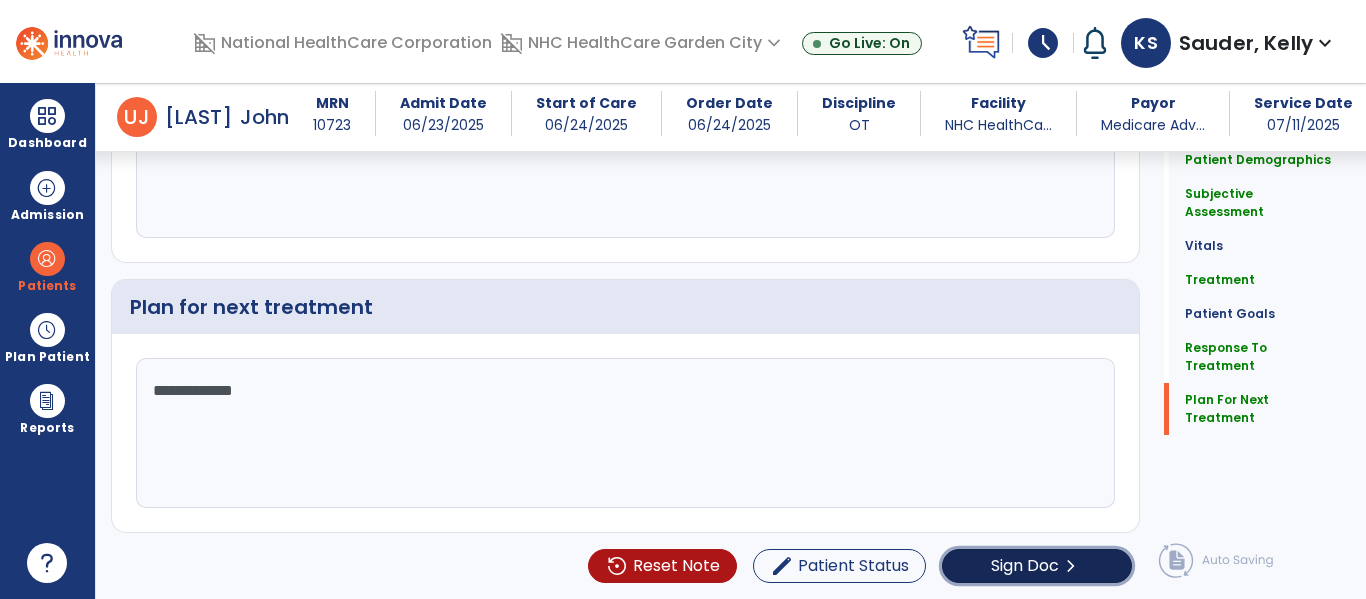 click on "Sign Doc" 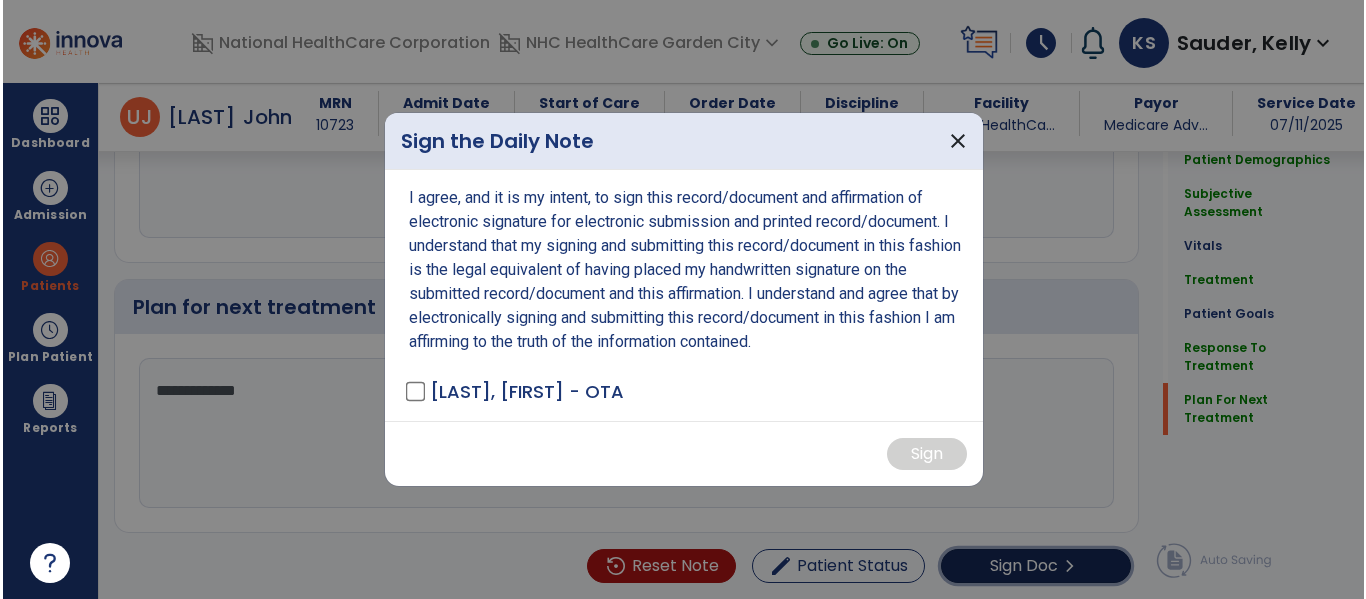 scroll, scrollTop: 3274, scrollLeft: 0, axis: vertical 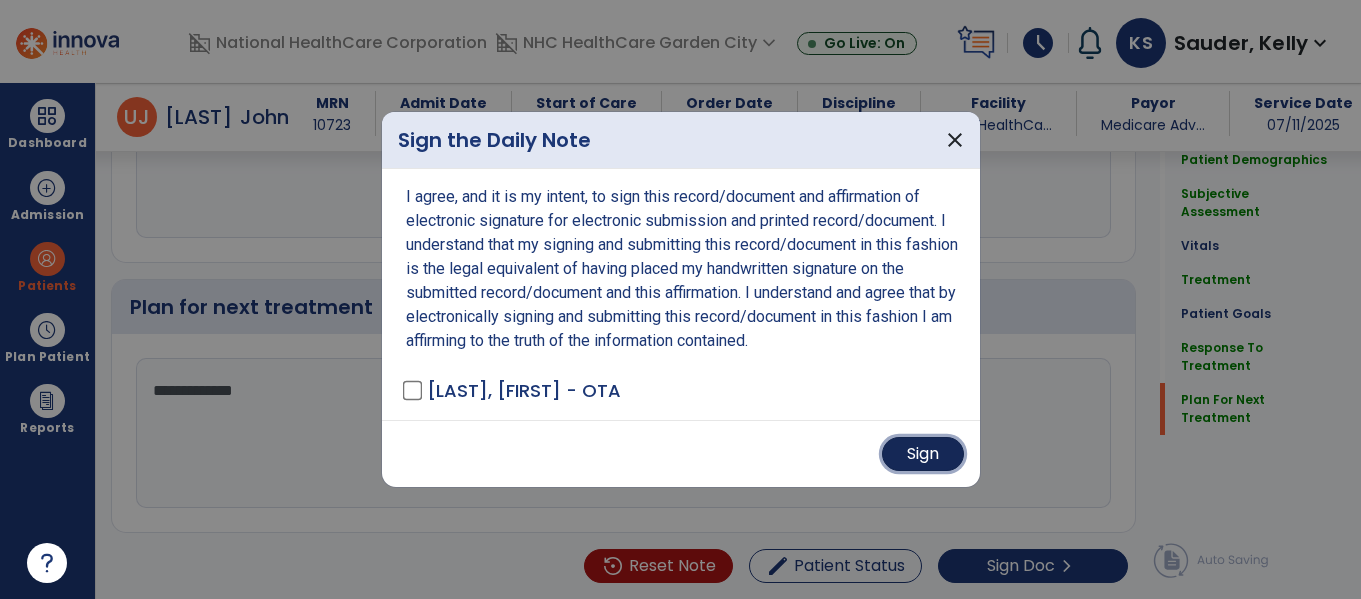 click on "Sign" at bounding box center (923, 454) 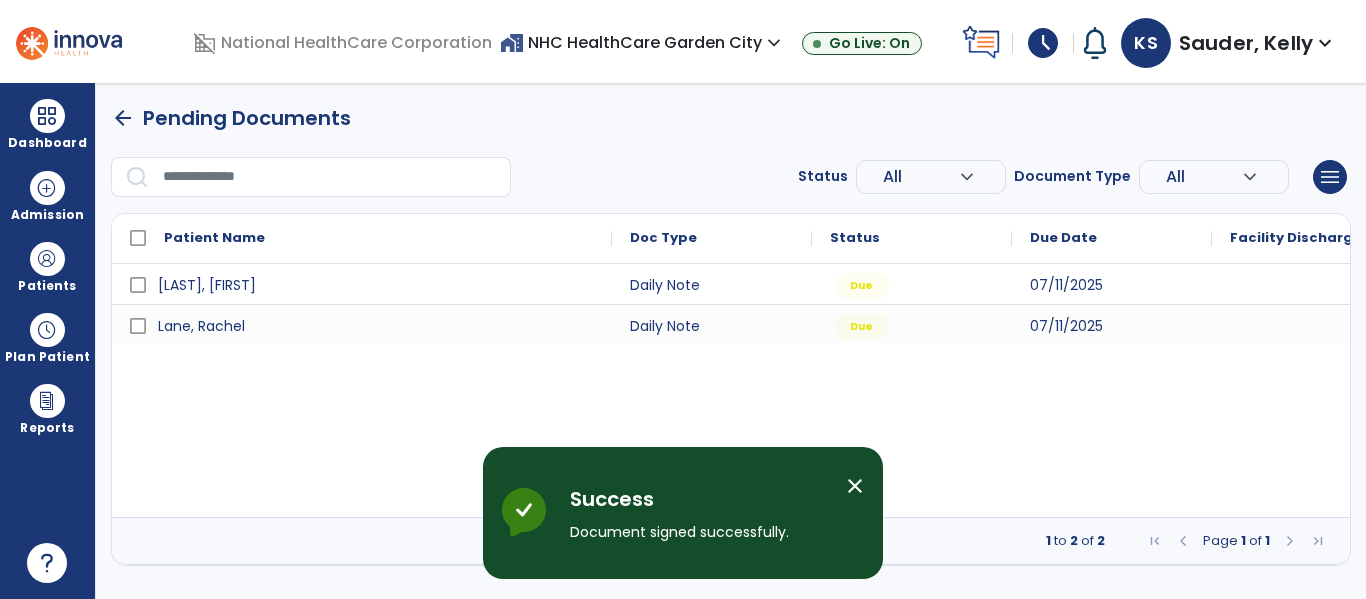 scroll, scrollTop: 0, scrollLeft: 0, axis: both 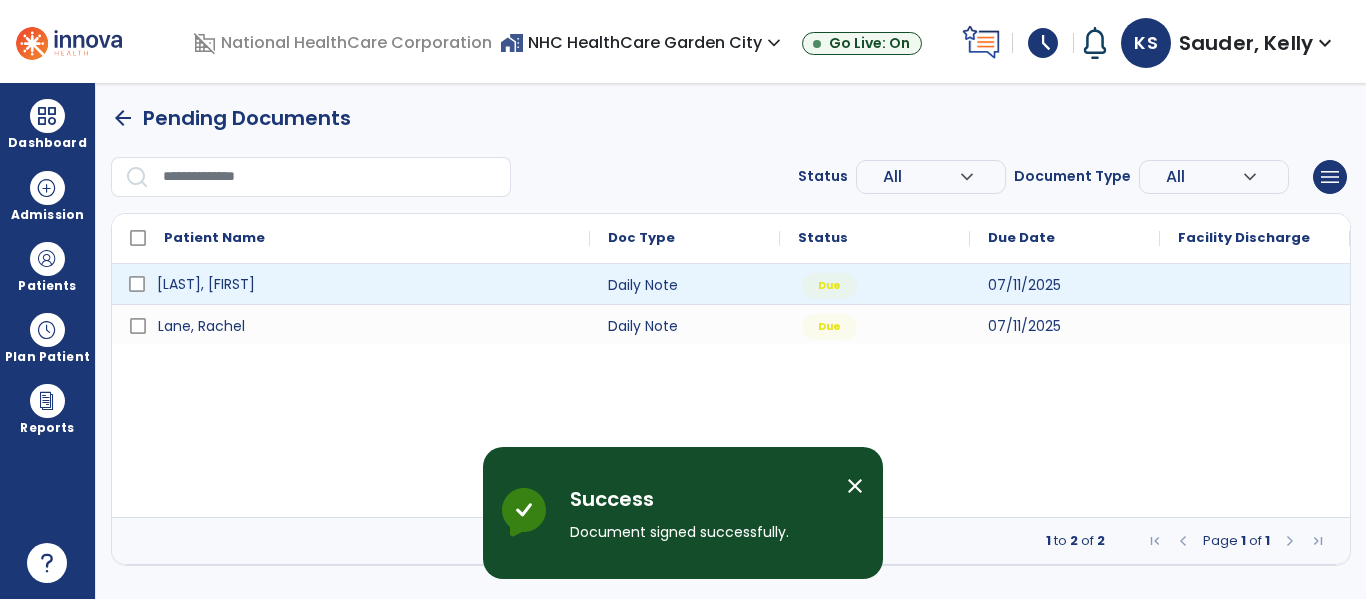 click on "[LAST], [FIRST]" at bounding box center (206, 284) 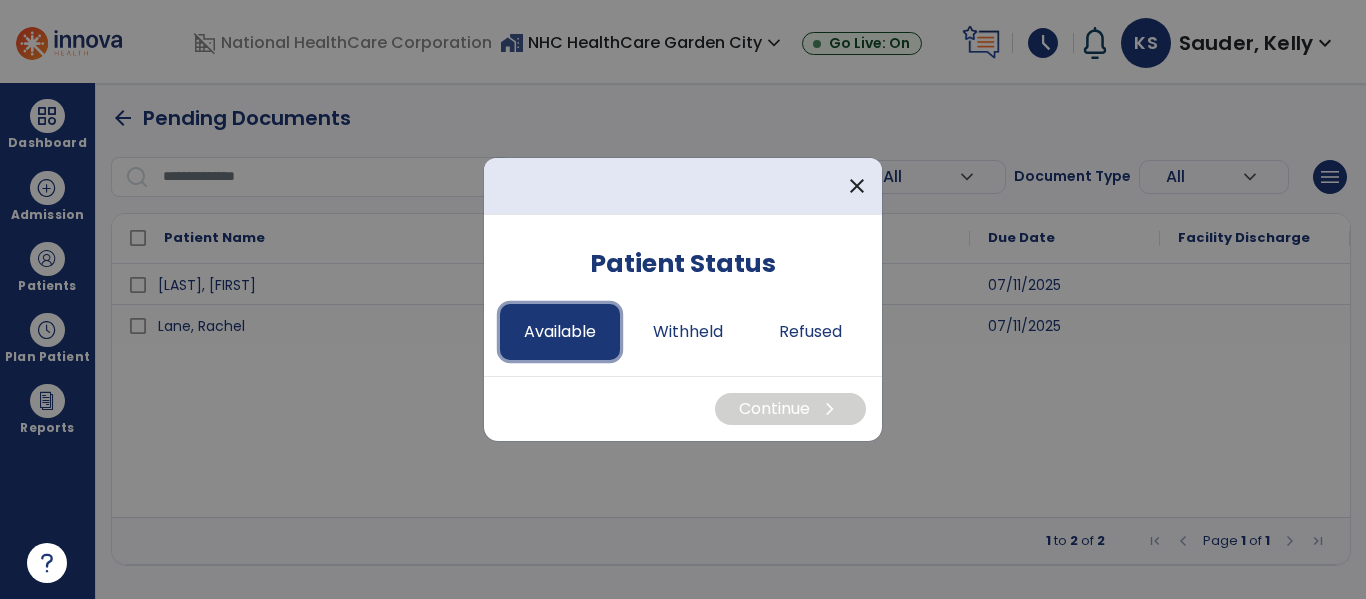 click on "Available" at bounding box center [560, 332] 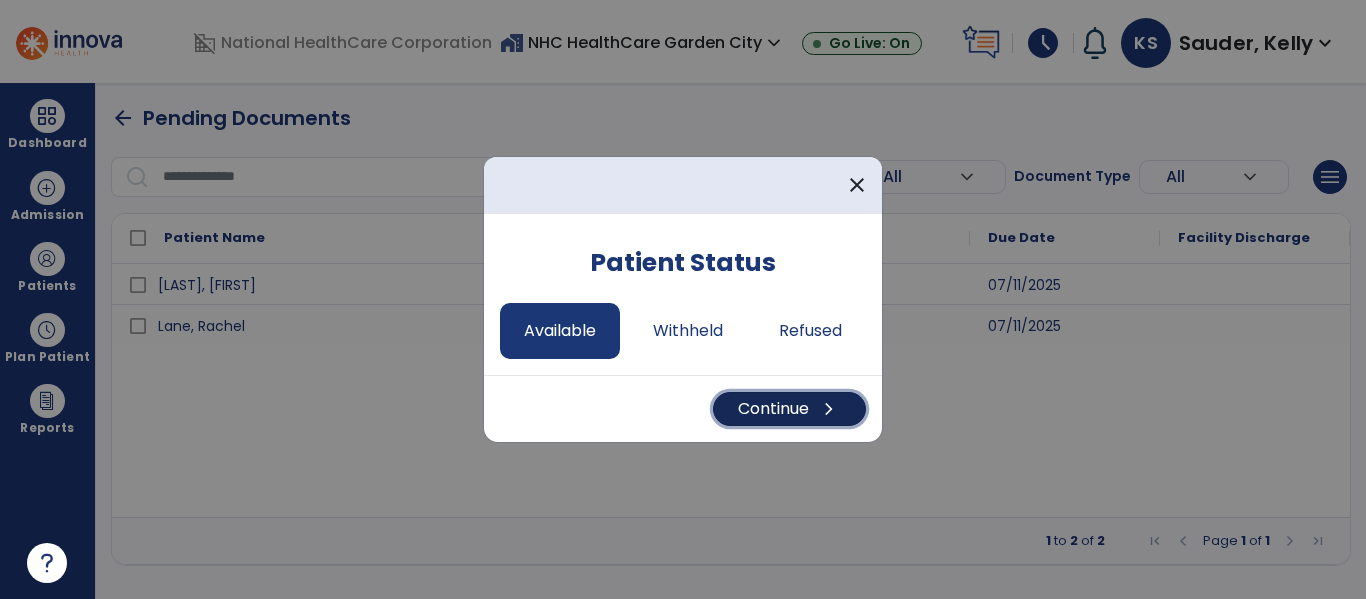 click on "Continue   chevron_right" at bounding box center [789, 409] 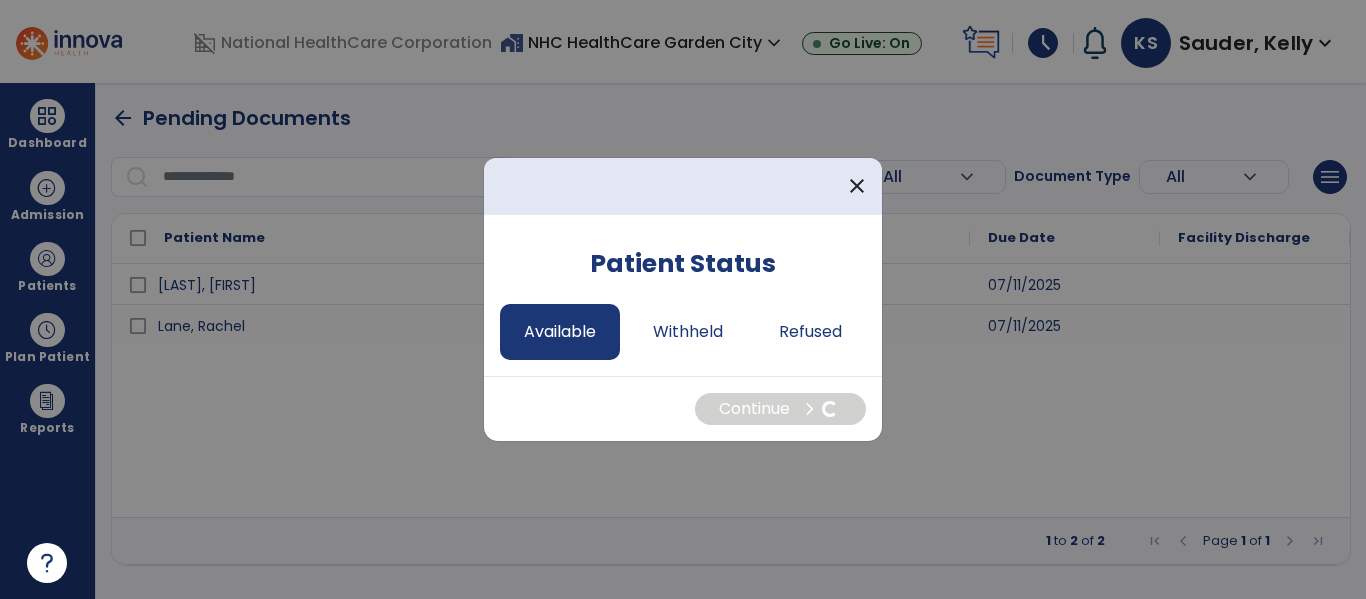 select on "*" 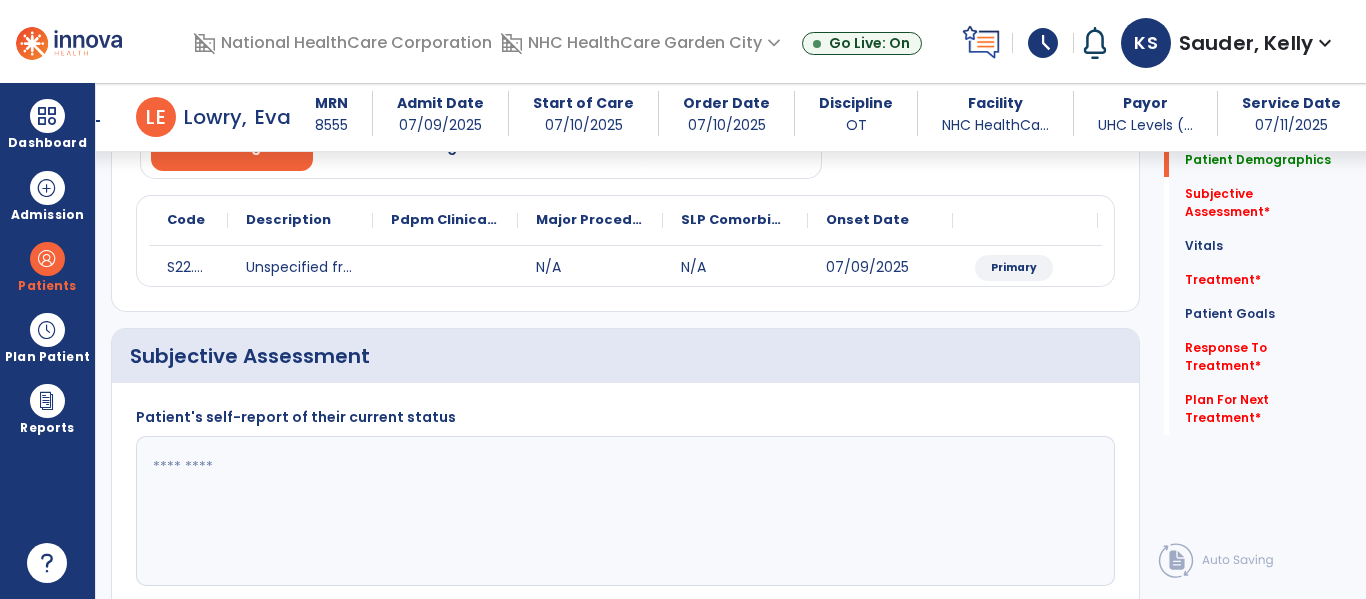 scroll, scrollTop: 300, scrollLeft: 0, axis: vertical 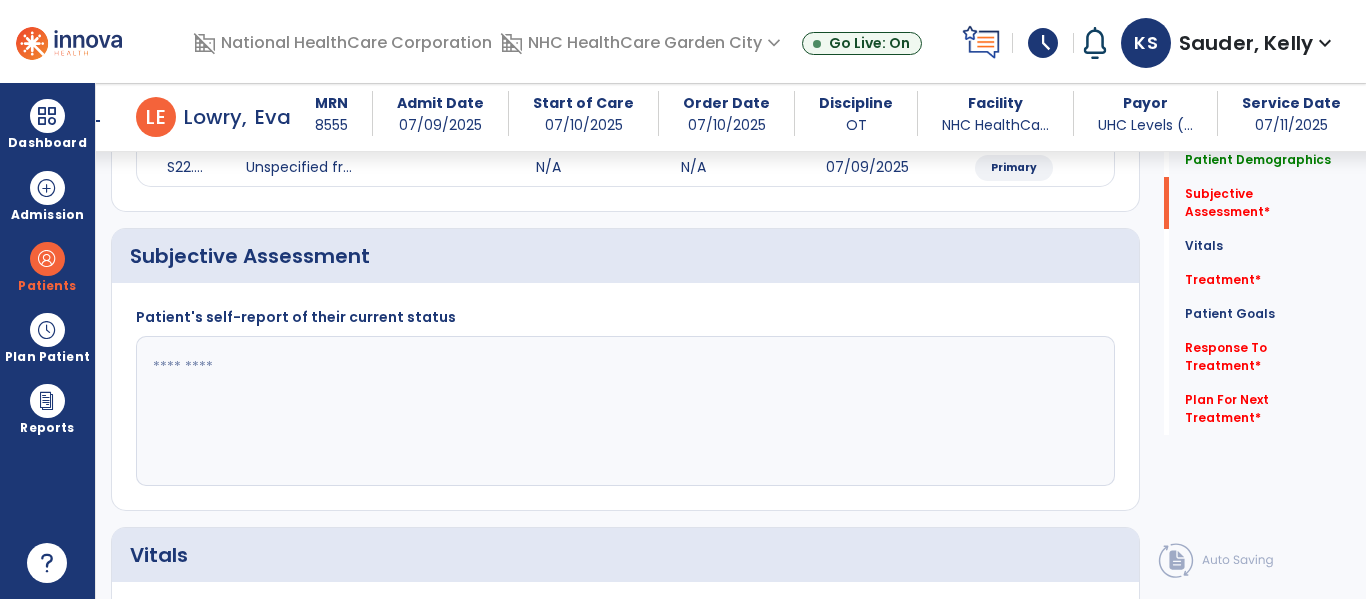 click 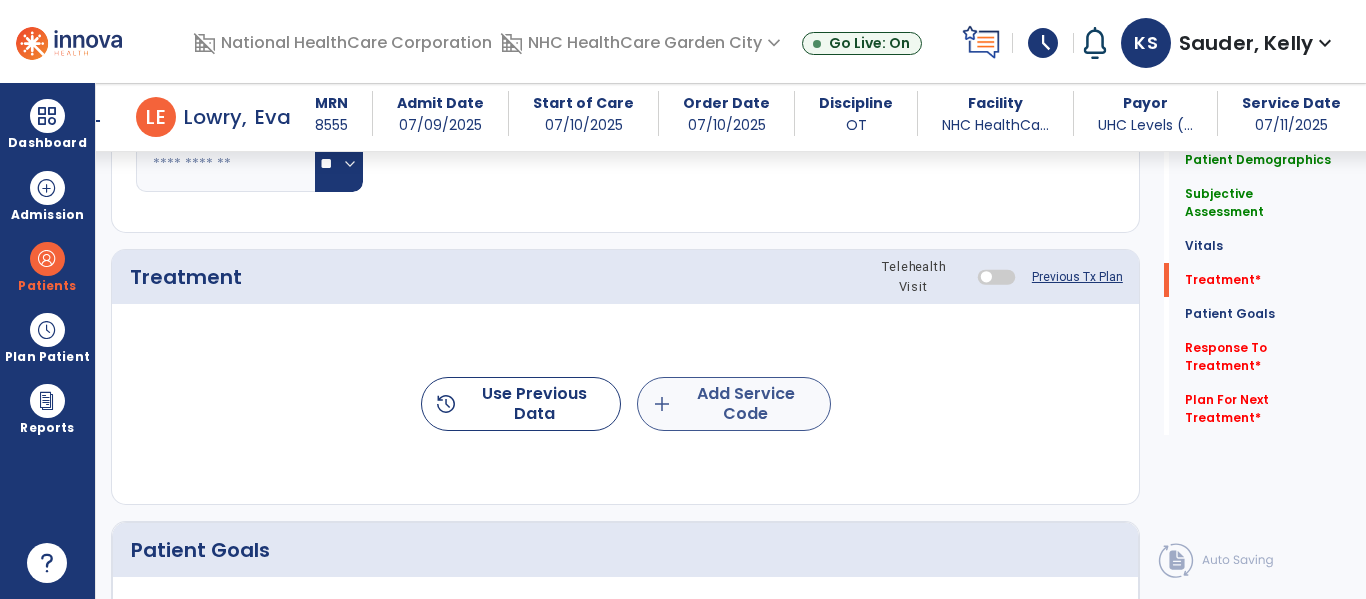 type on "**********" 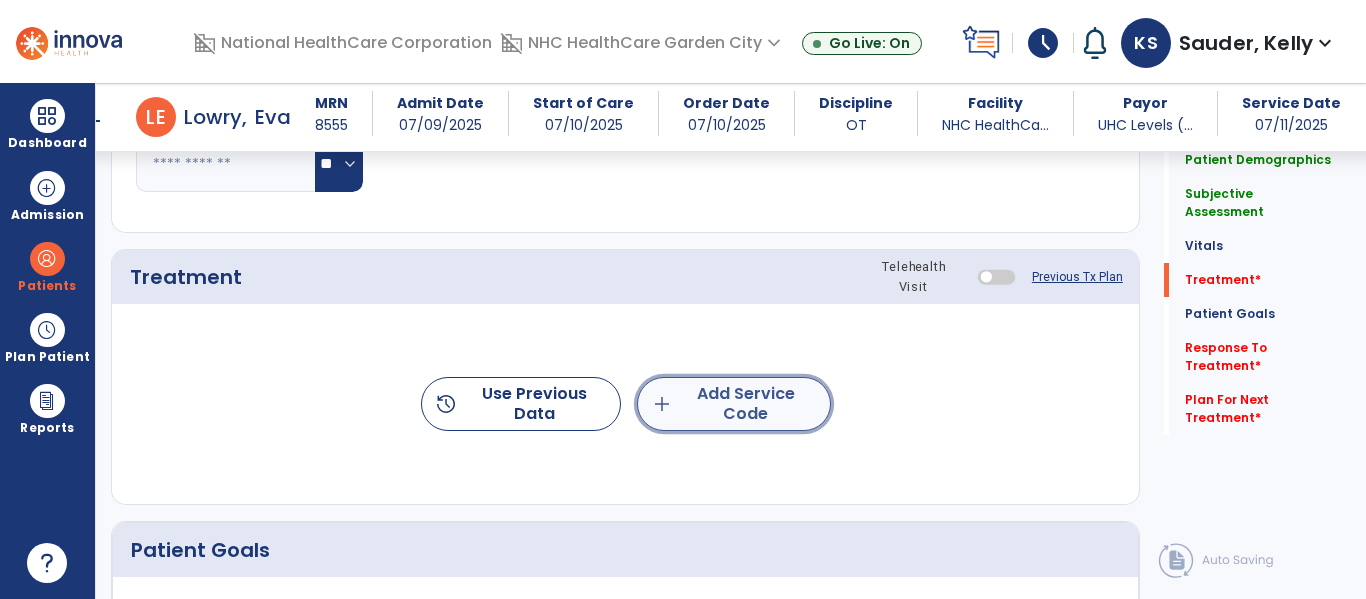 click on "add  Add Service Code" 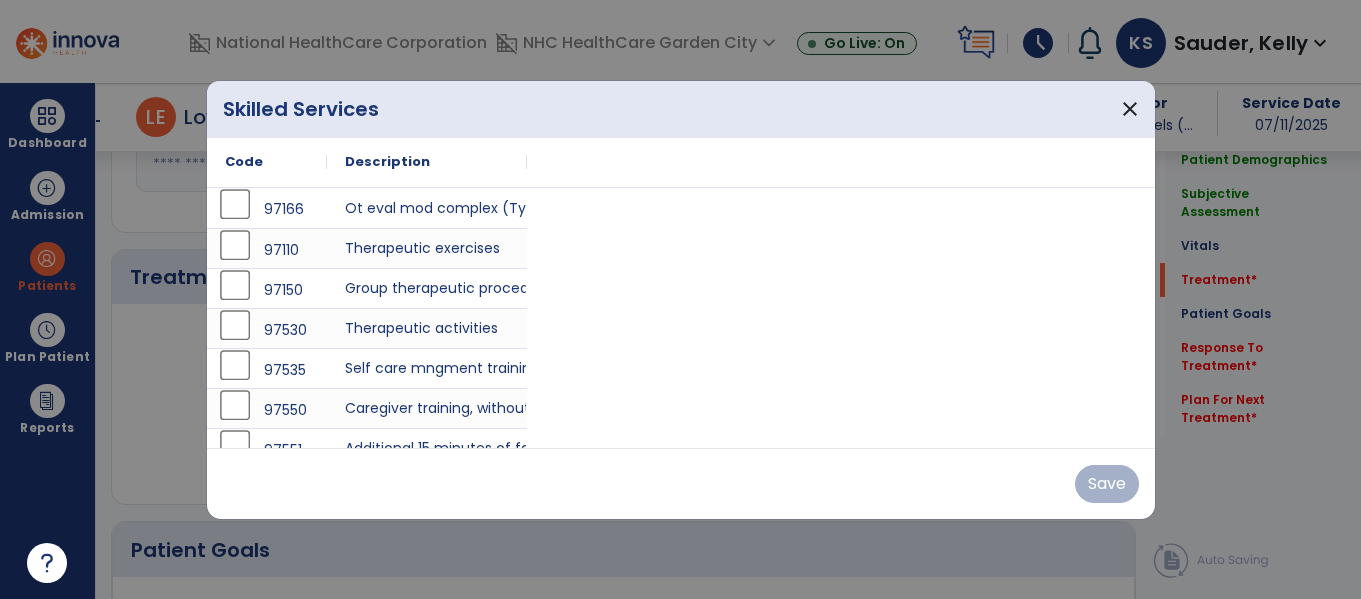 scroll, scrollTop: 1000, scrollLeft: 0, axis: vertical 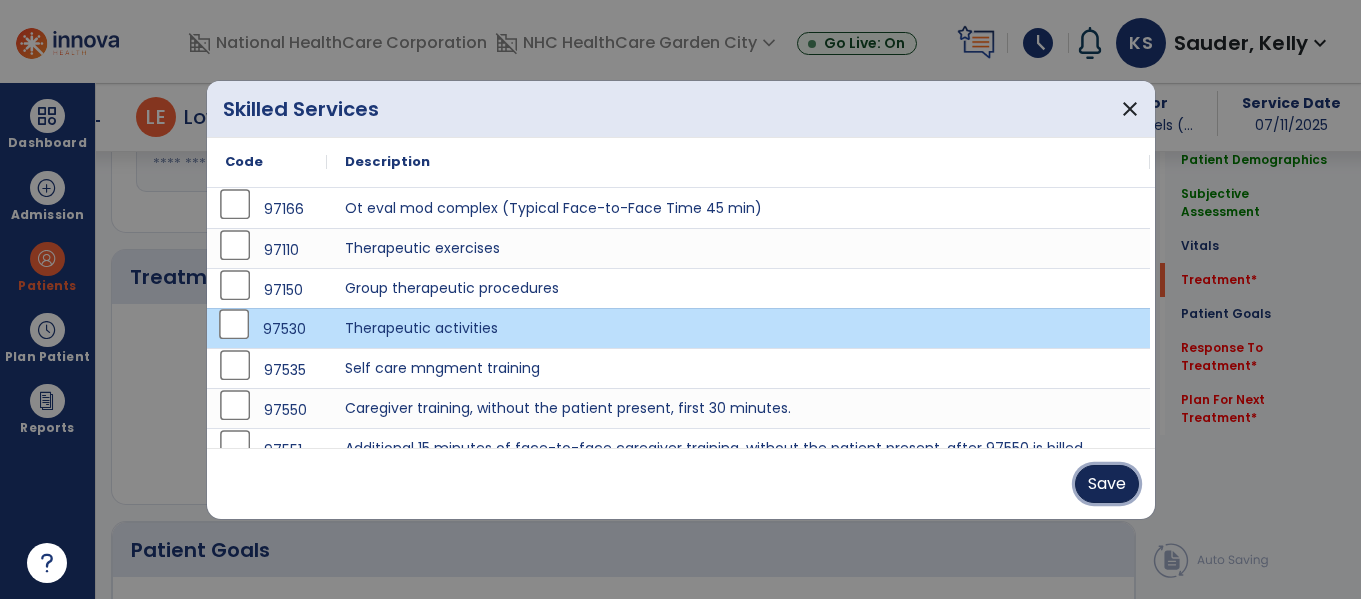 click on "Save" at bounding box center (1107, 484) 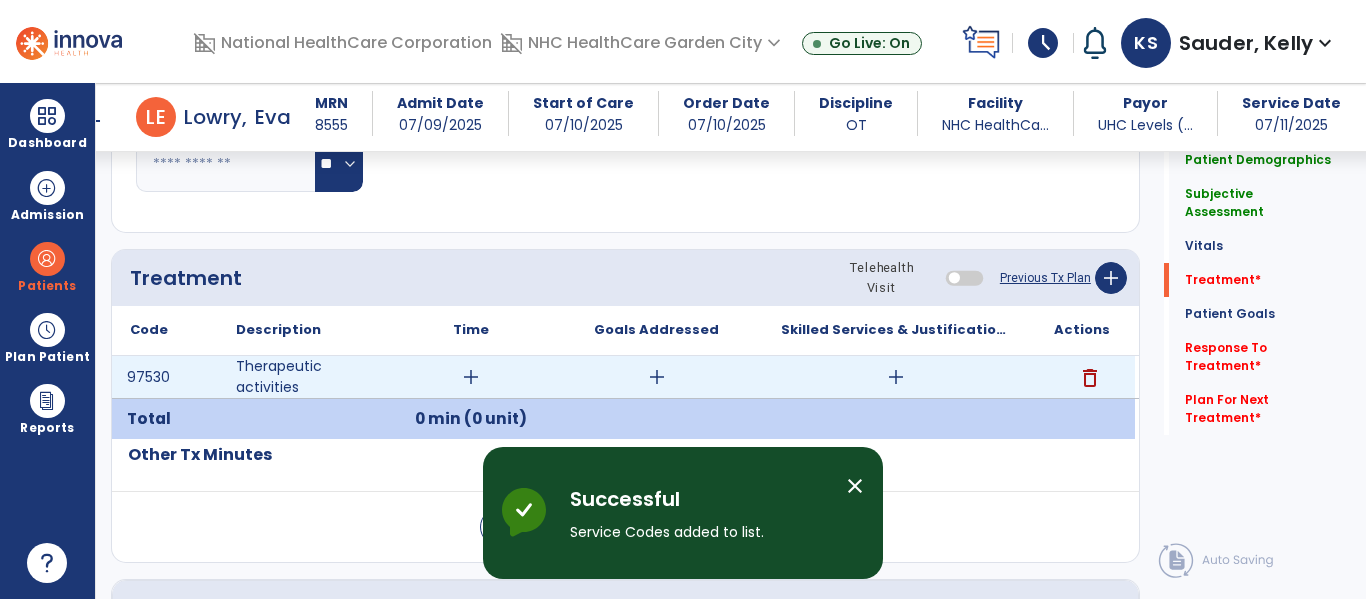 click on "add" at bounding box center [471, 377] 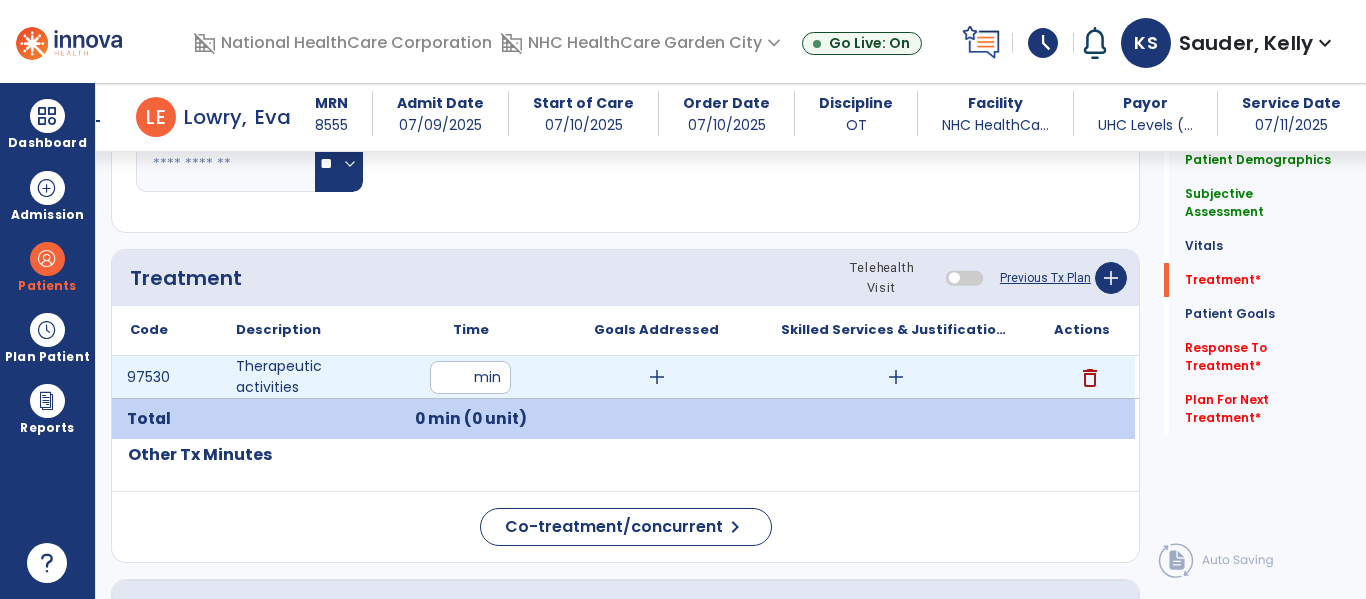 type on "**" 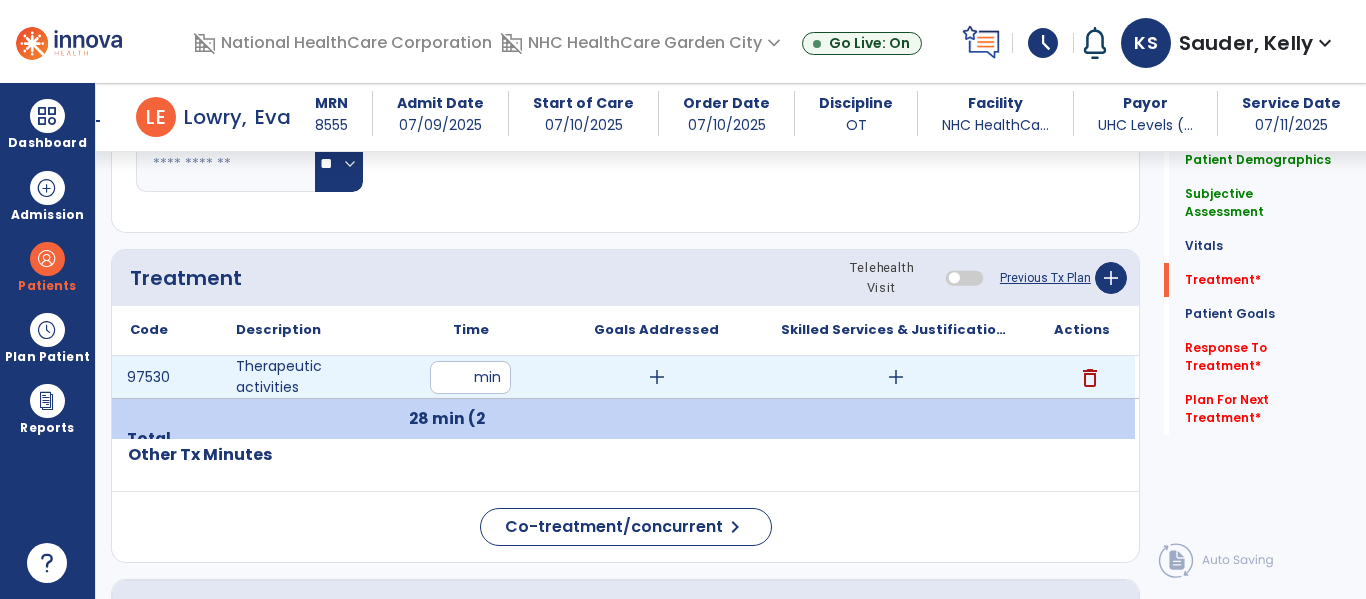 click on "add" at bounding box center [657, 377] 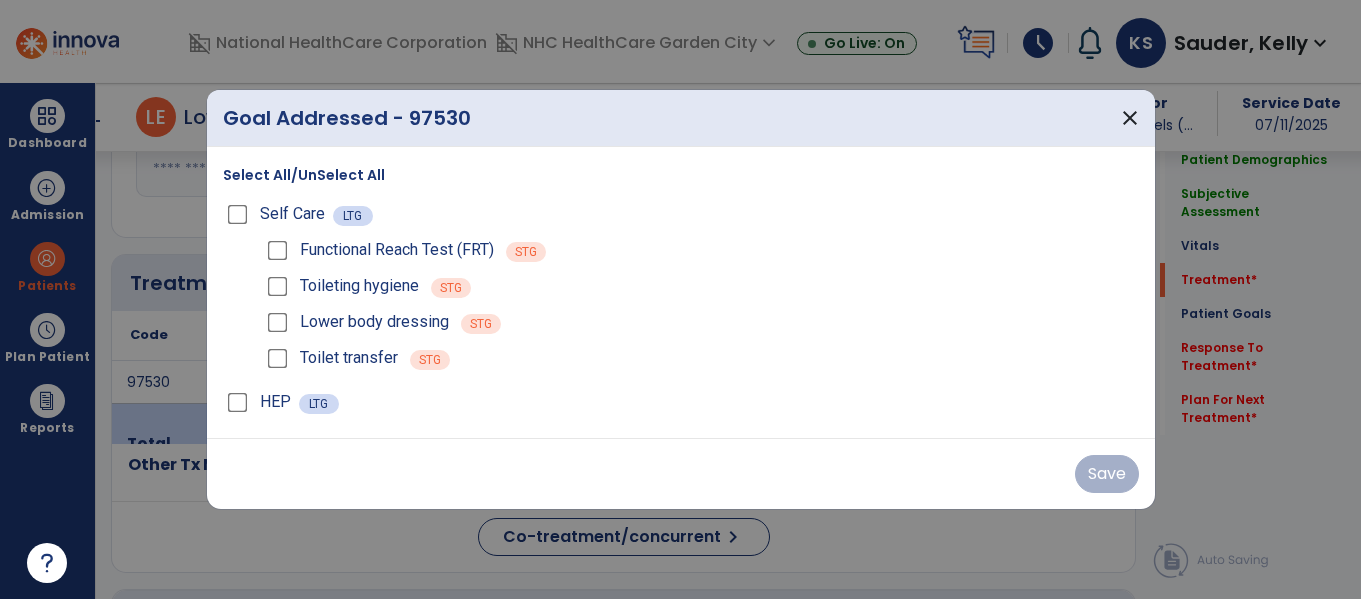 scroll, scrollTop: 1000, scrollLeft: 0, axis: vertical 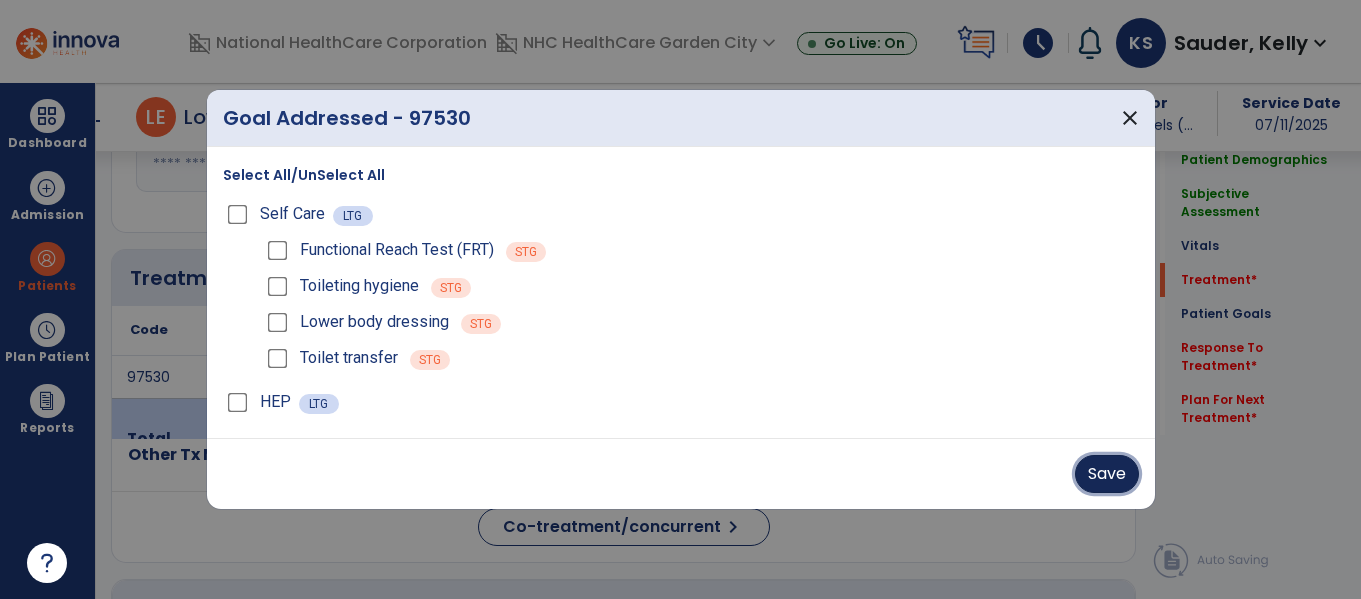 click on "Save" at bounding box center (1107, 474) 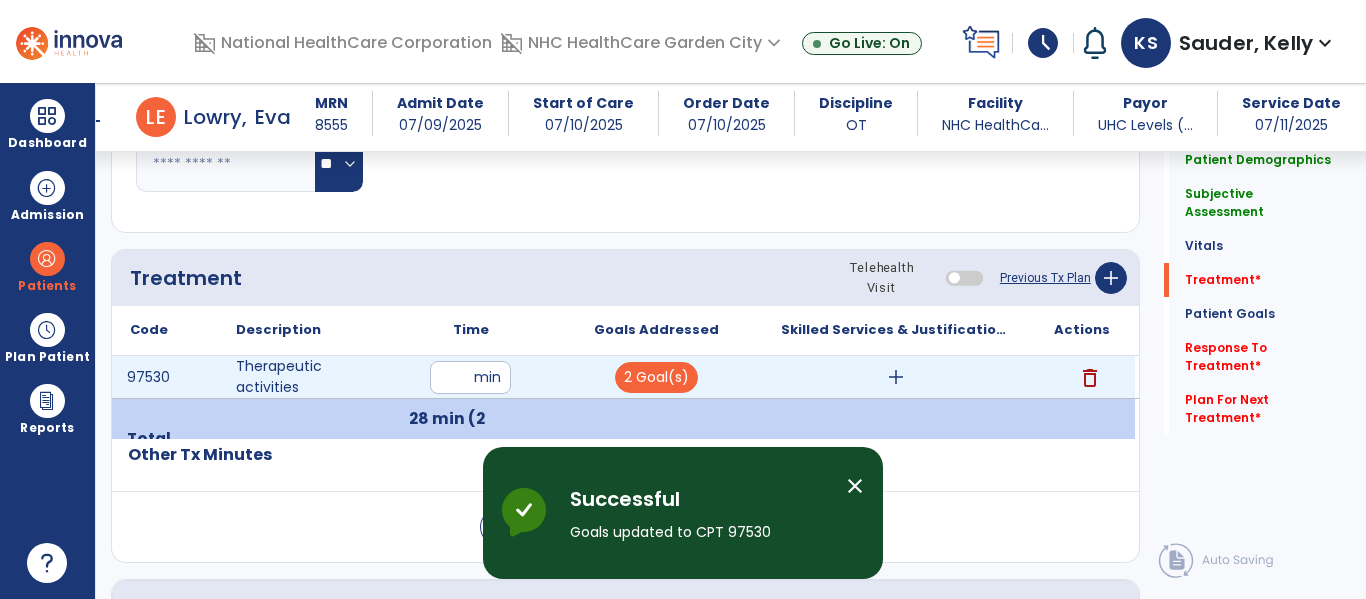 click on "add" at bounding box center [896, 377] 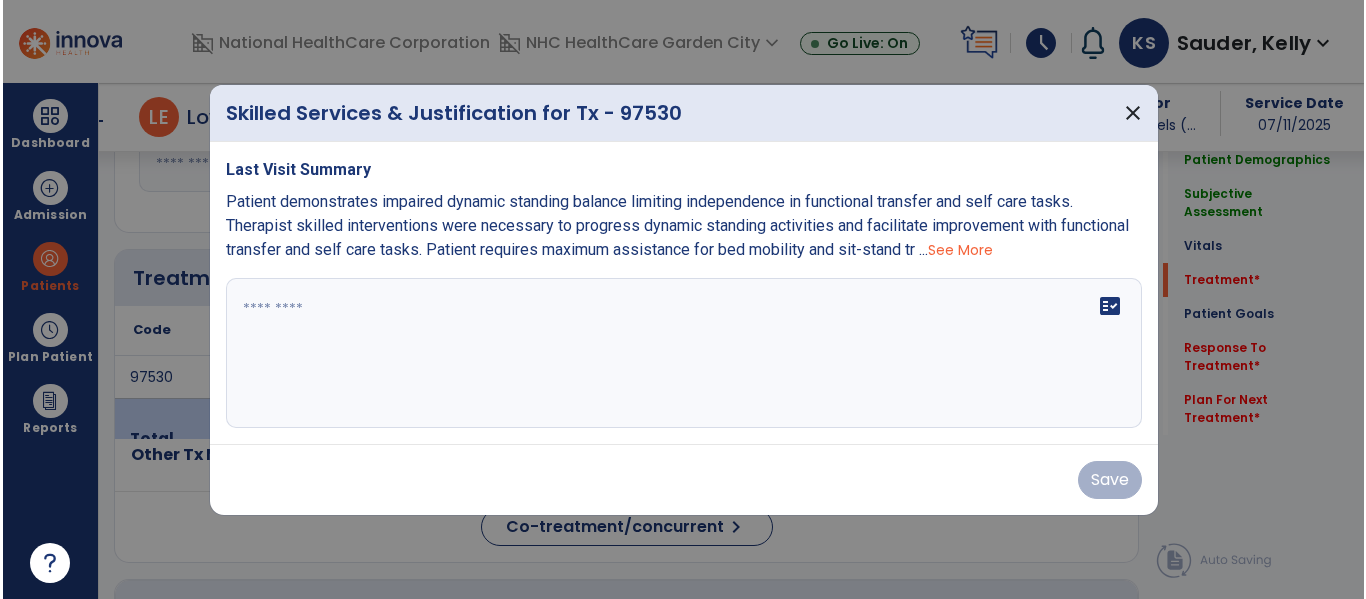scroll, scrollTop: 1000, scrollLeft: 0, axis: vertical 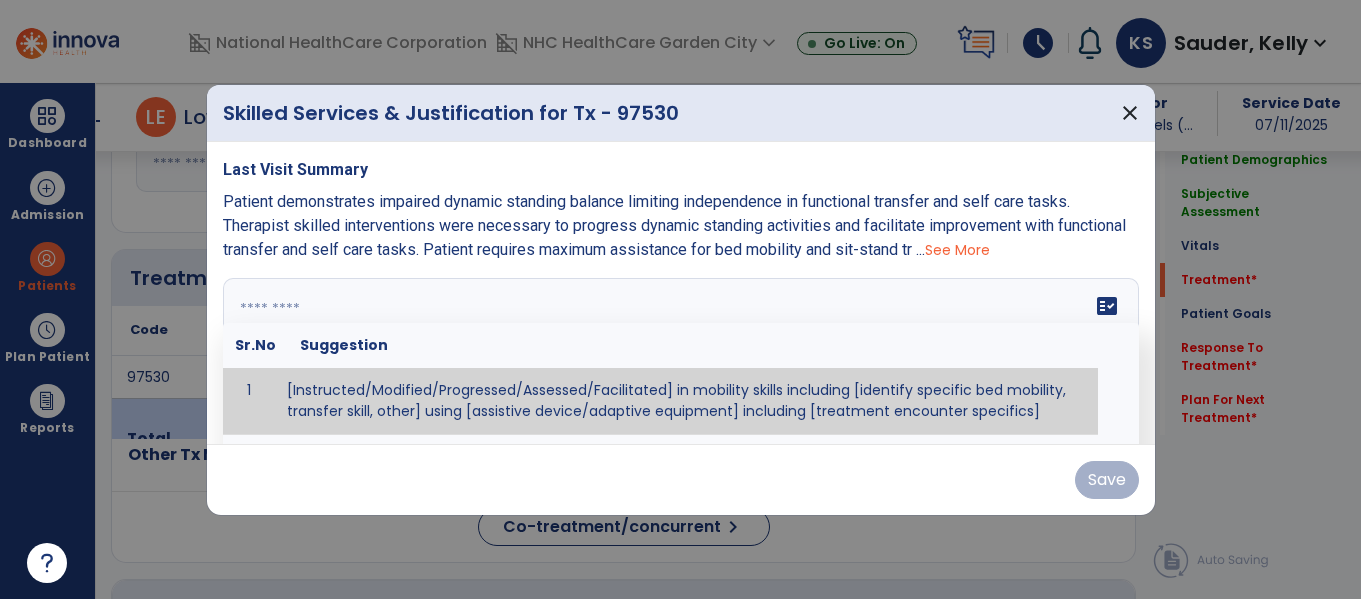 click on "fact_check  Sr.No Suggestion 1 [Instructed/Modified/Progressed/Assessed/Facilitated] in mobility skills including [identify specific bed mobility, transfer skill, other] using [assistive device/adaptive equipment] including [treatment encounter specifics]" at bounding box center [681, 353] 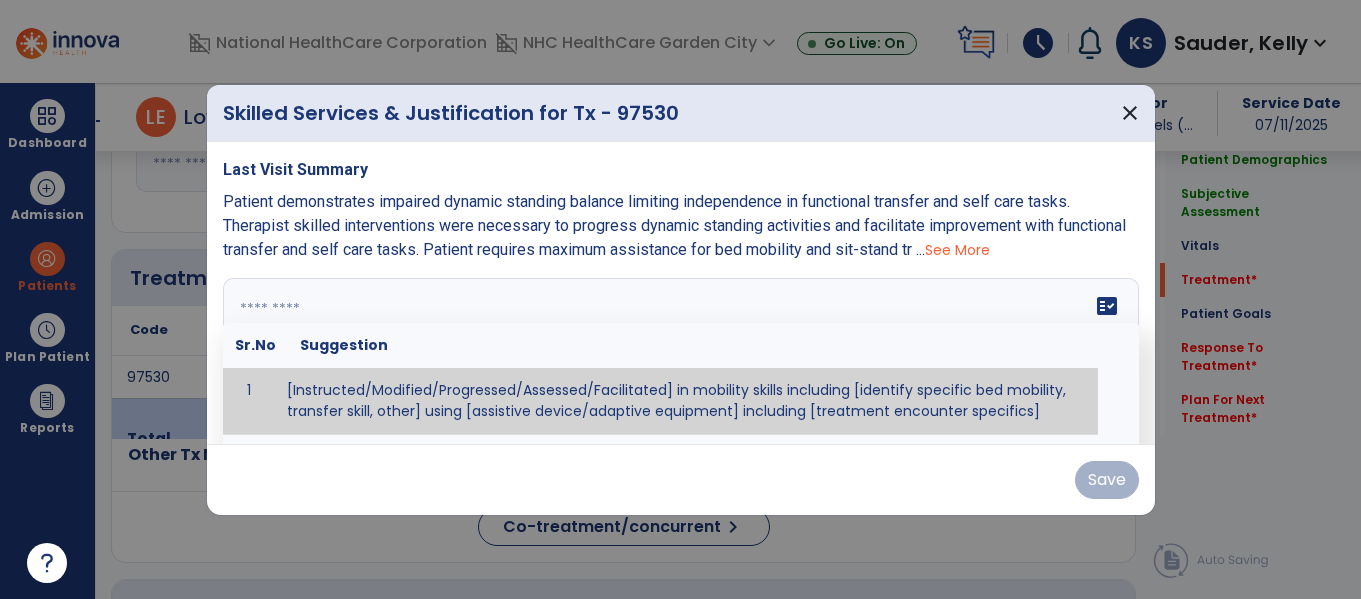 click on "See More" at bounding box center (957, 250) 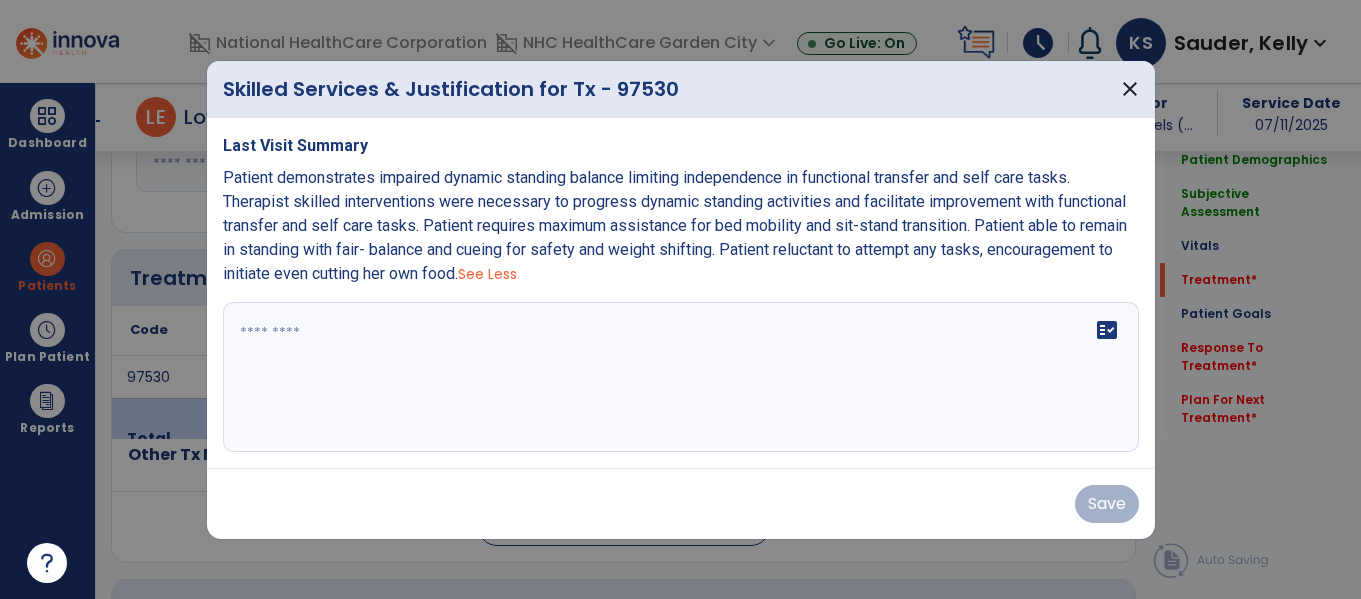 click on "Last Visit Summary Patient demonstrates impaired dynamic standing balance limiting independence in functional transfer and self care tasks. Therapist skilled interventions were necessary to progress dynamic standing activities and facilitate improvement with functional transfer and self care tasks. Patient requires maximum assistance for bed mobility and sit-stand transition. Patient able to remain in standing with fair- balance and cueing for safety and weight shifting. Patient reluctant to attempt any tasks, encouragement to initiate even cutting her own food.  See Less   fact_check" at bounding box center [681, 293] 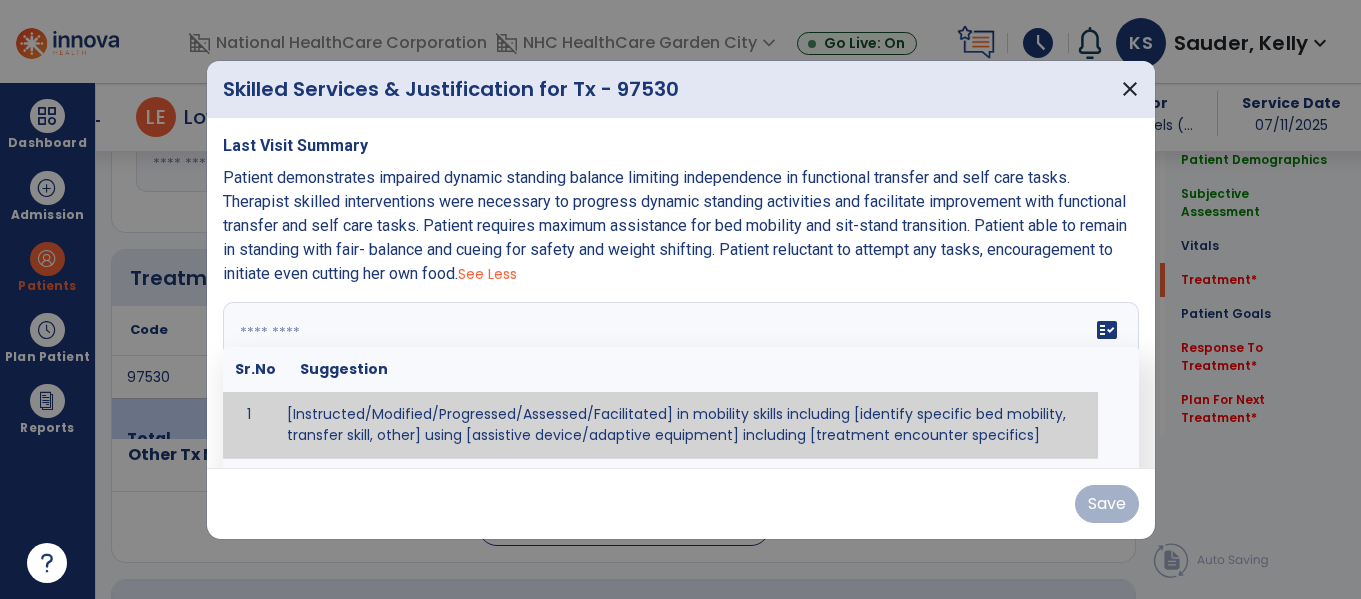click at bounding box center [678, 377] 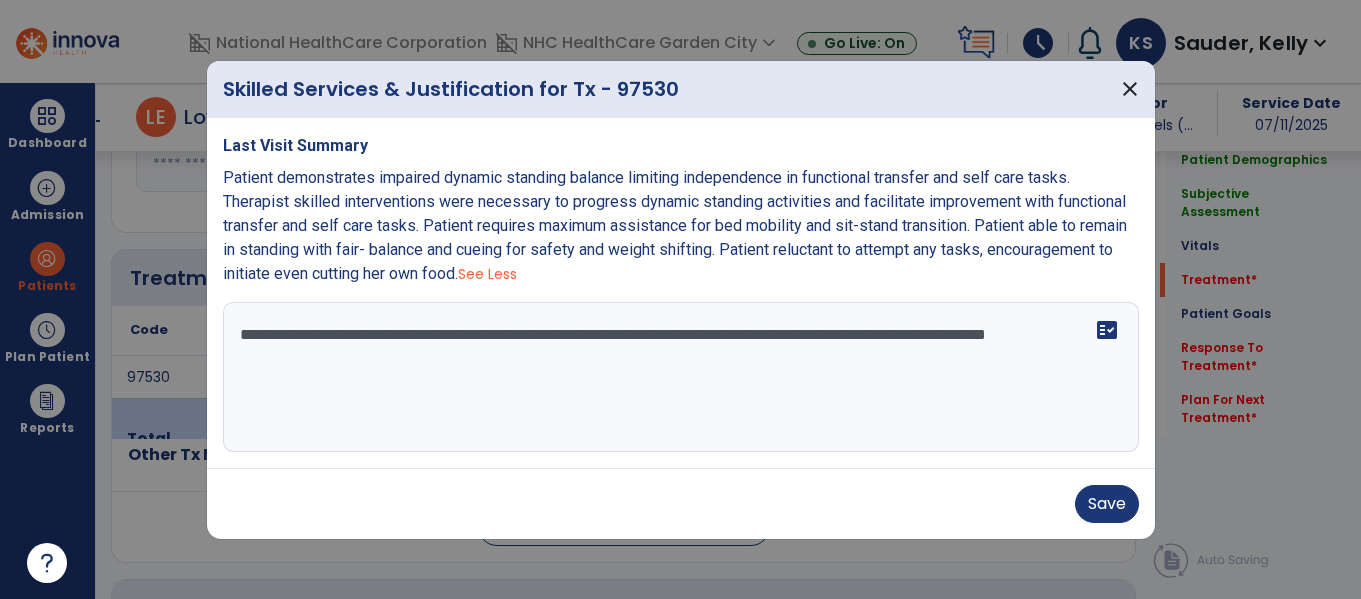 click on "**********" at bounding box center [681, 377] 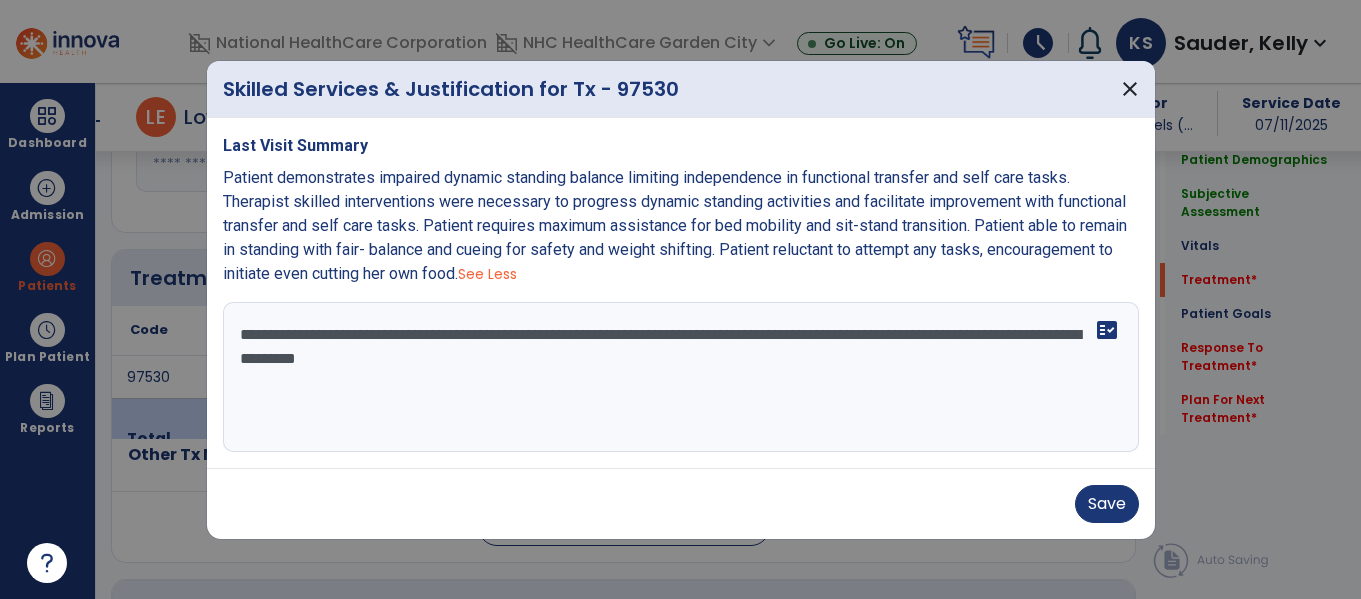 click on "**********" at bounding box center [681, 377] 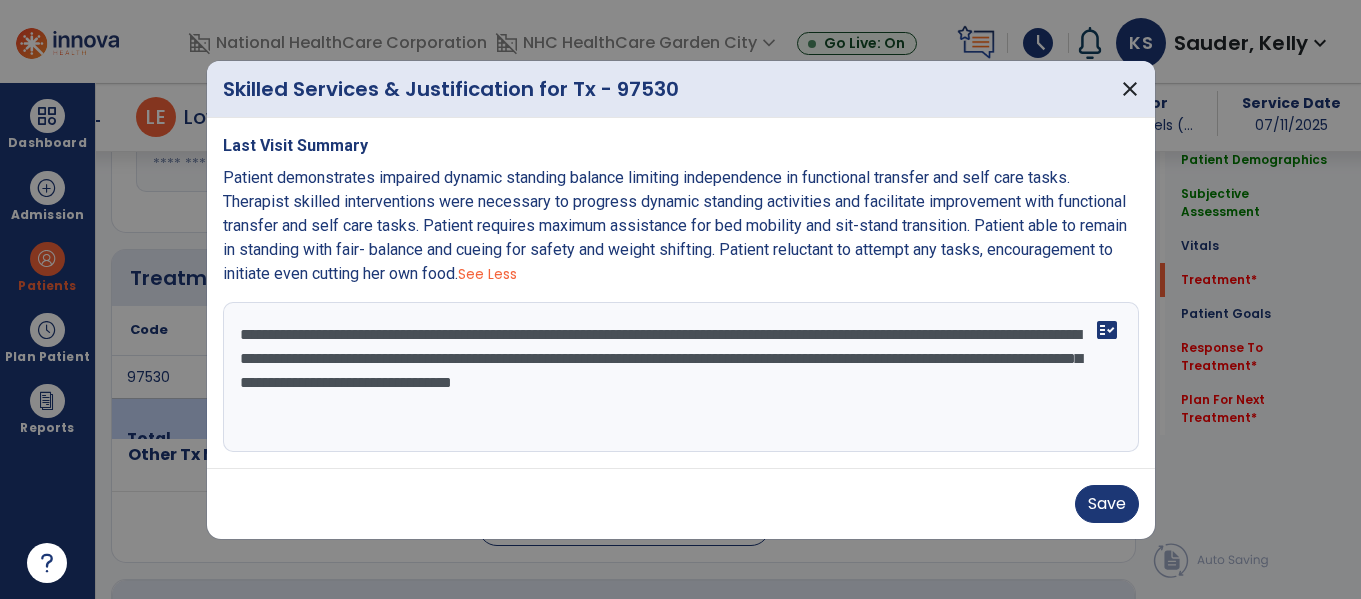 click on "**********" at bounding box center (681, 377) 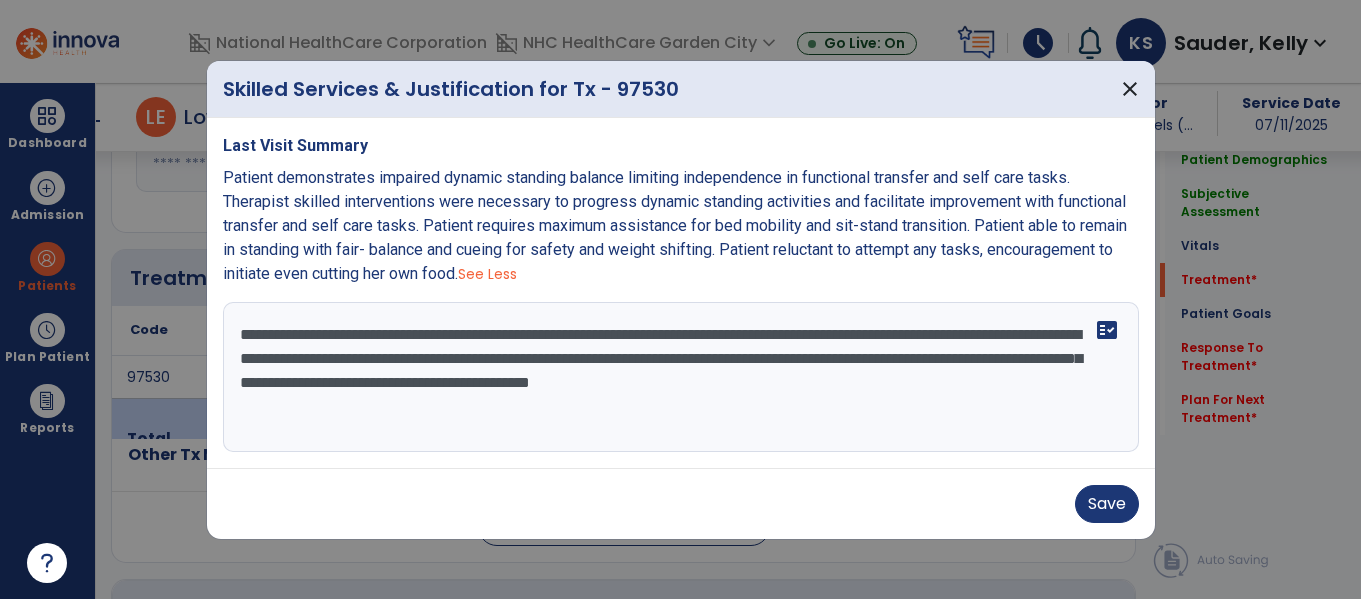 click on "**********" at bounding box center (681, 377) 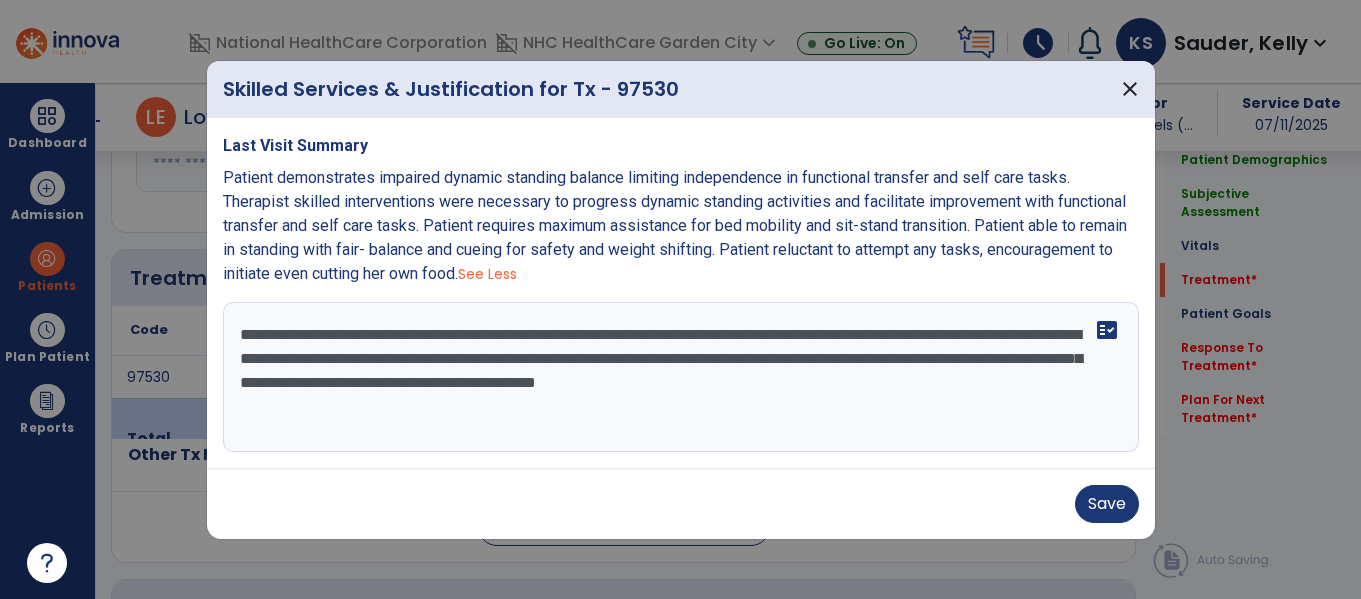 click on "**********" at bounding box center (681, 377) 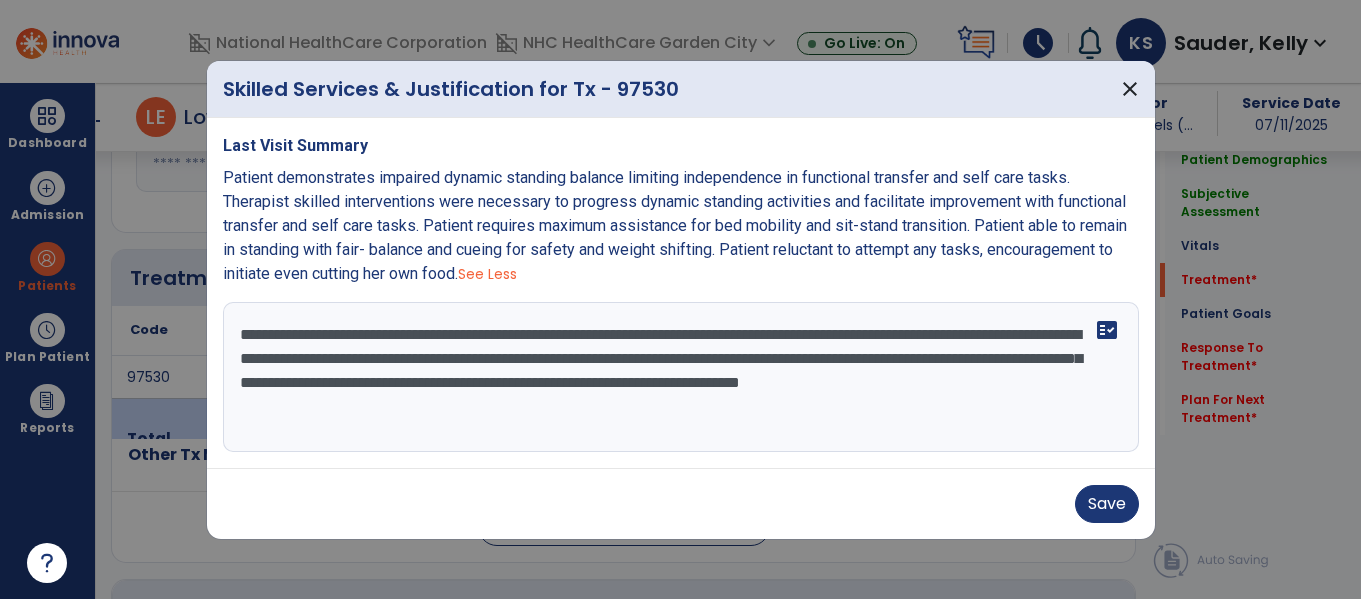 click on "**********" at bounding box center [681, 377] 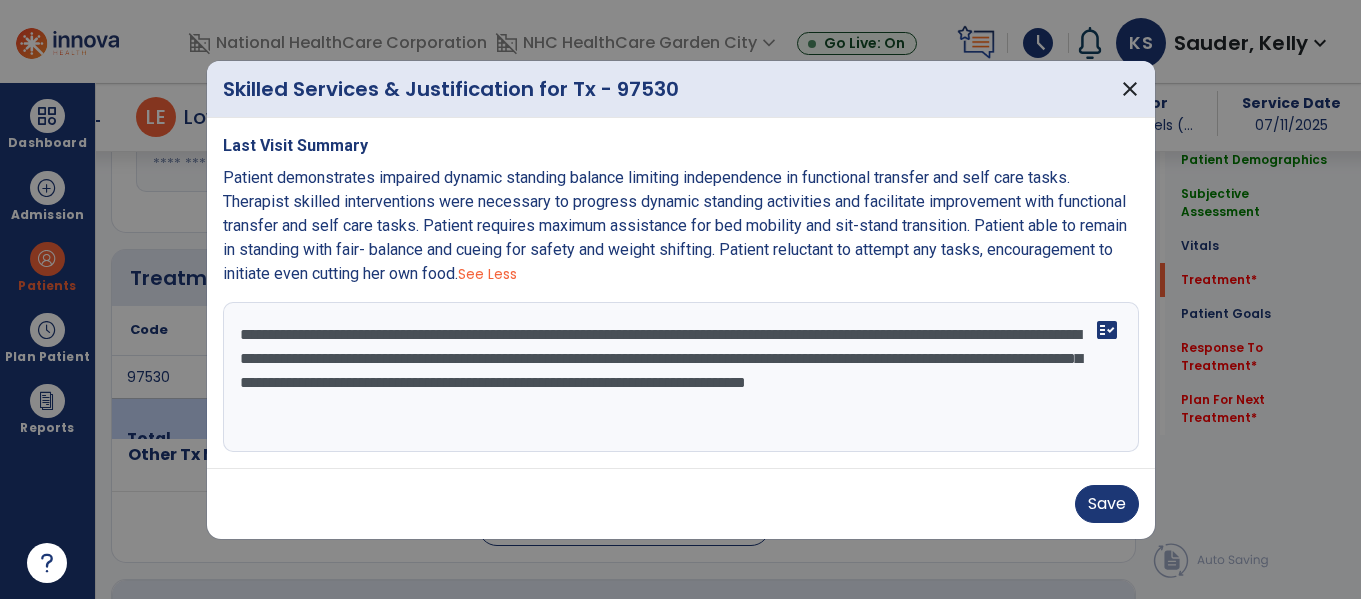 click on "**********" at bounding box center [681, 377] 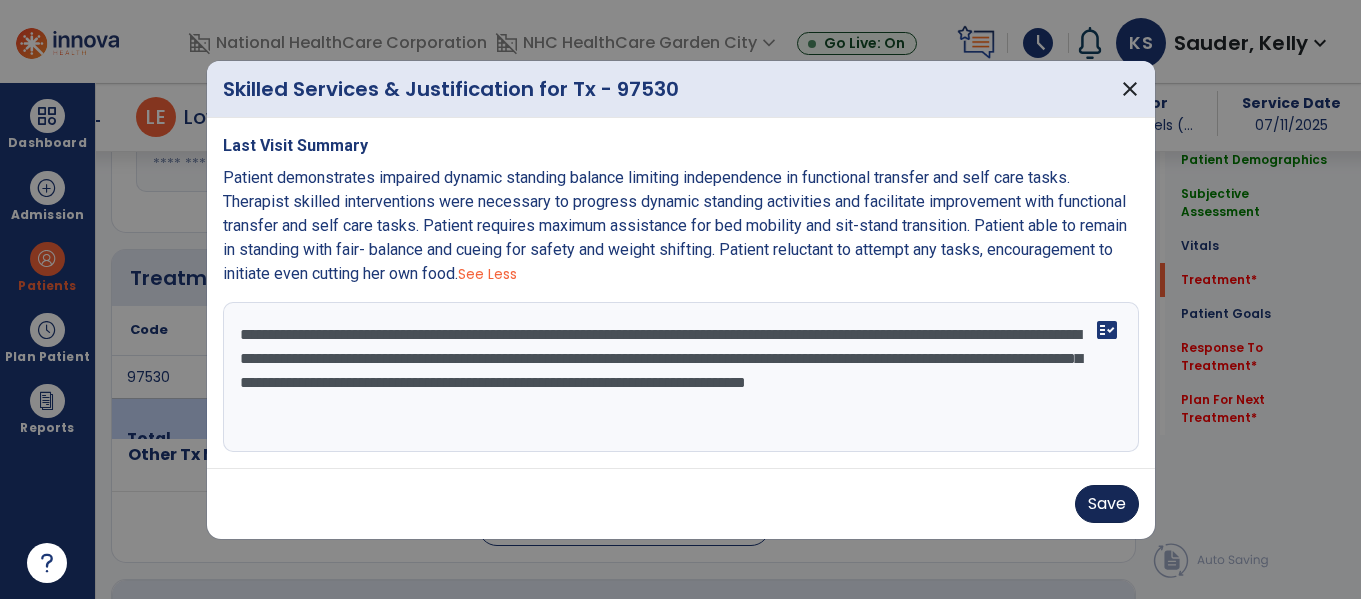 type on "**********" 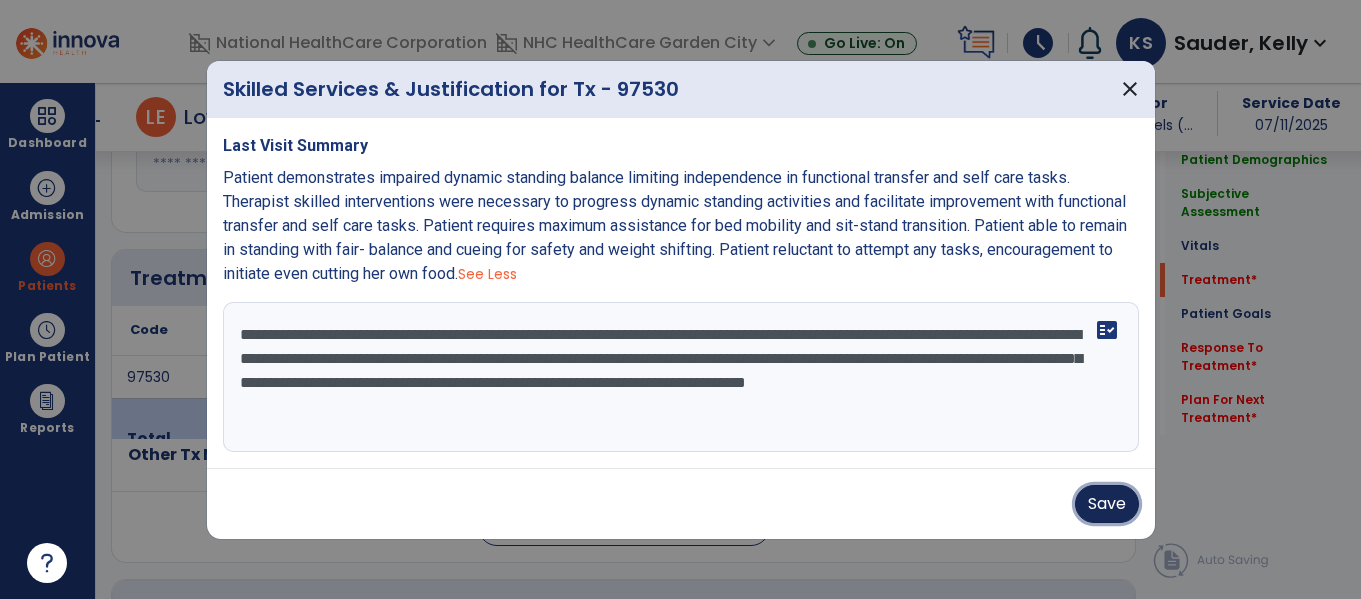 click on "Save" at bounding box center (1107, 504) 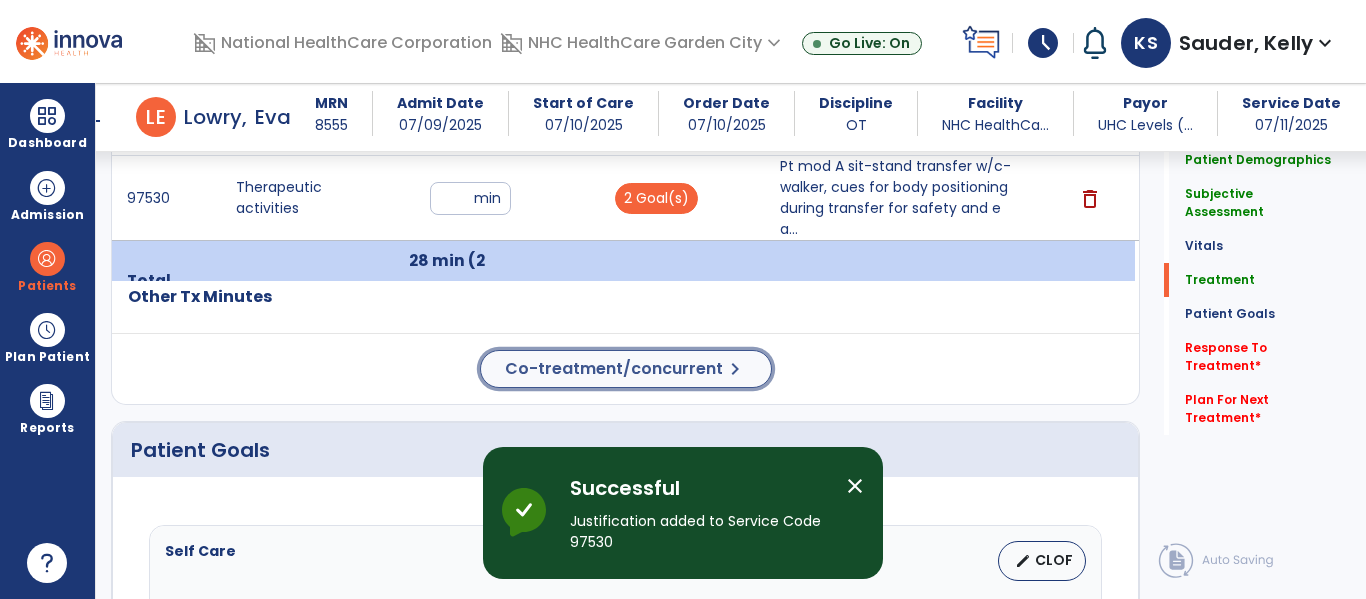 click on "Co-treatment/concurrent" 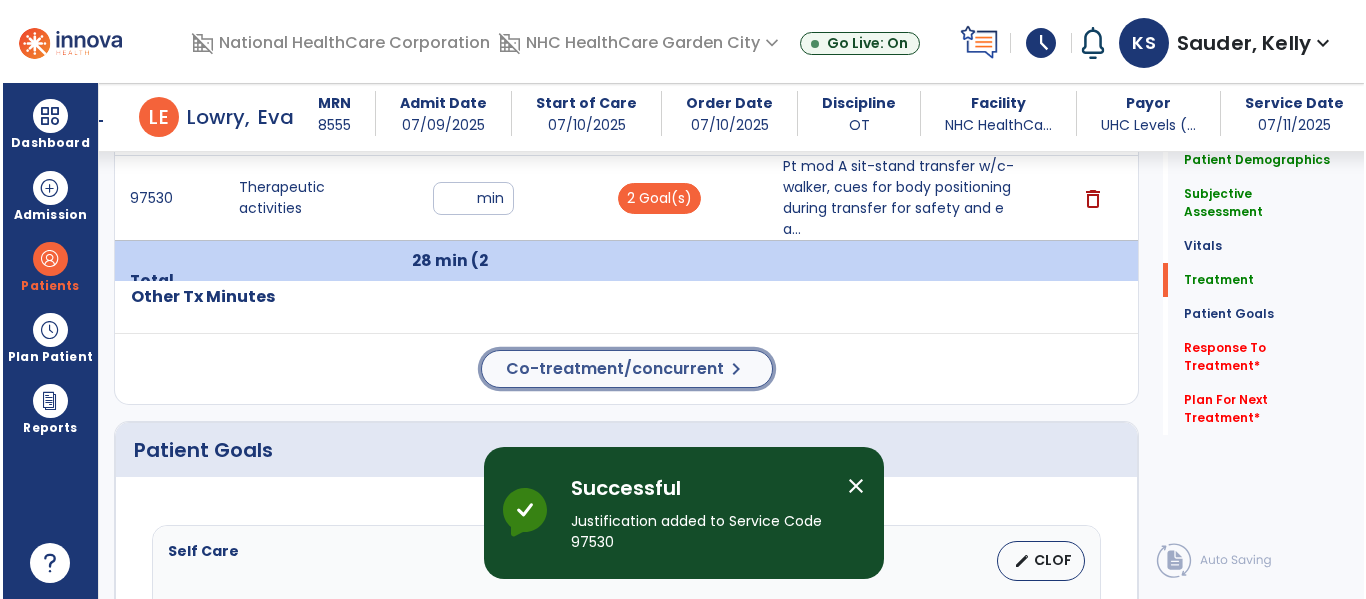 scroll, scrollTop: 1200, scrollLeft: 0, axis: vertical 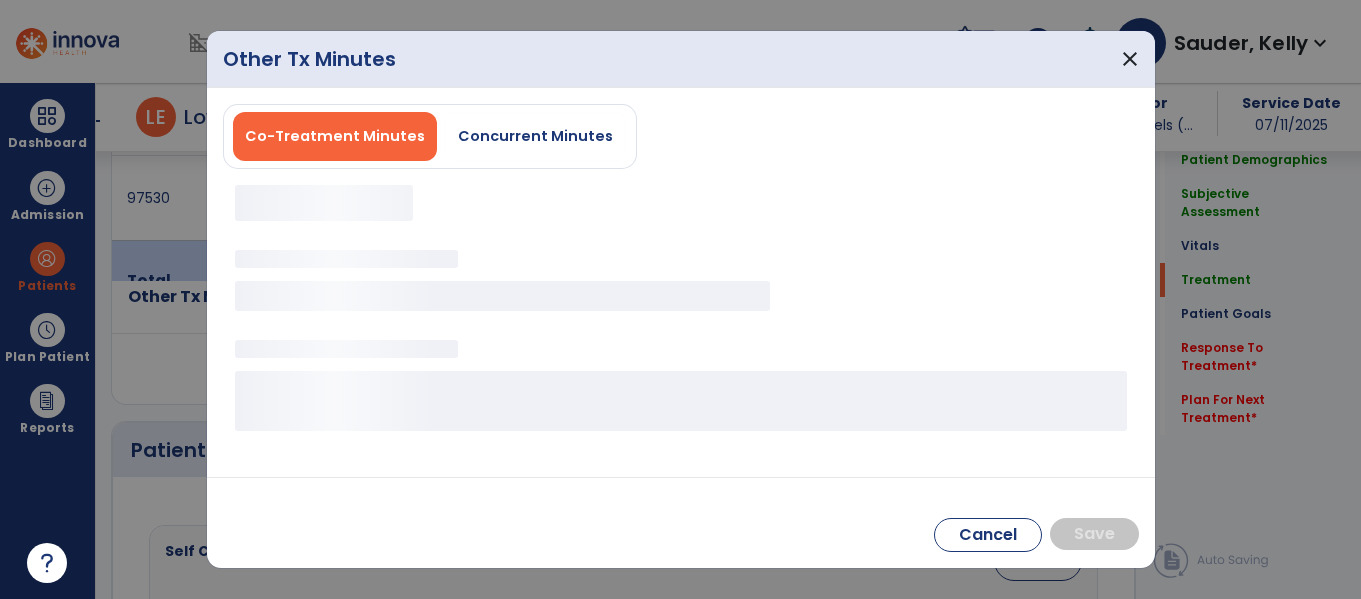click on "Concurrent Minutes" at bounding box center [535, 136] 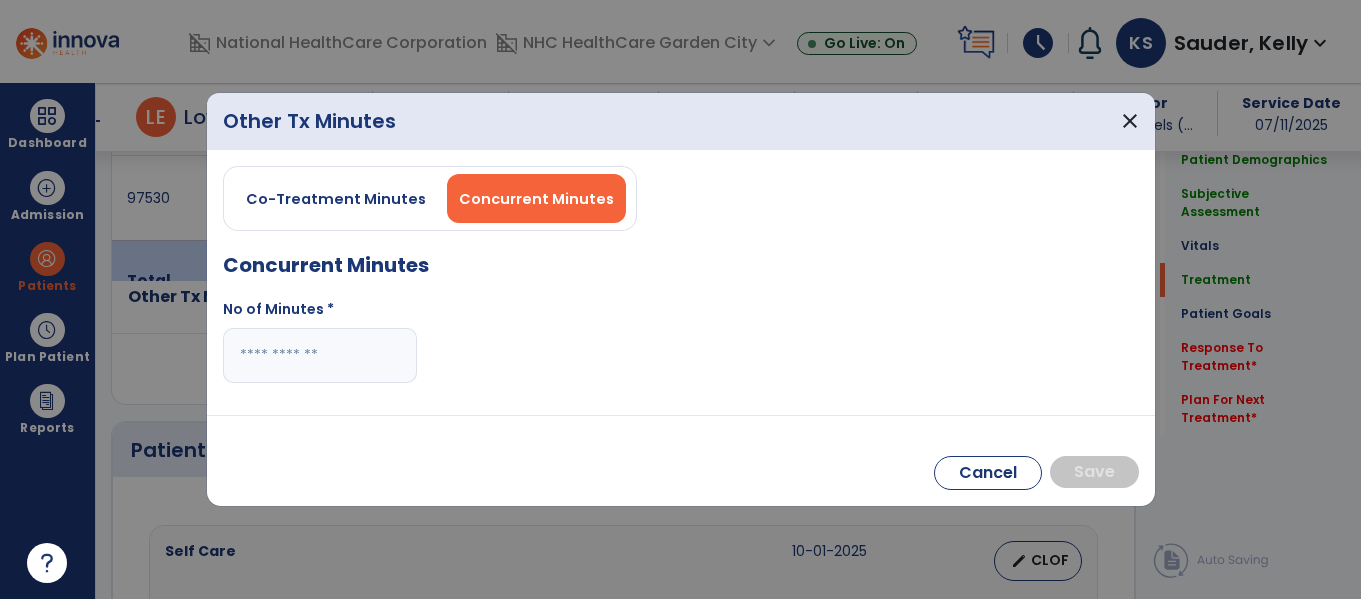 click at bounding box center (320, 355) 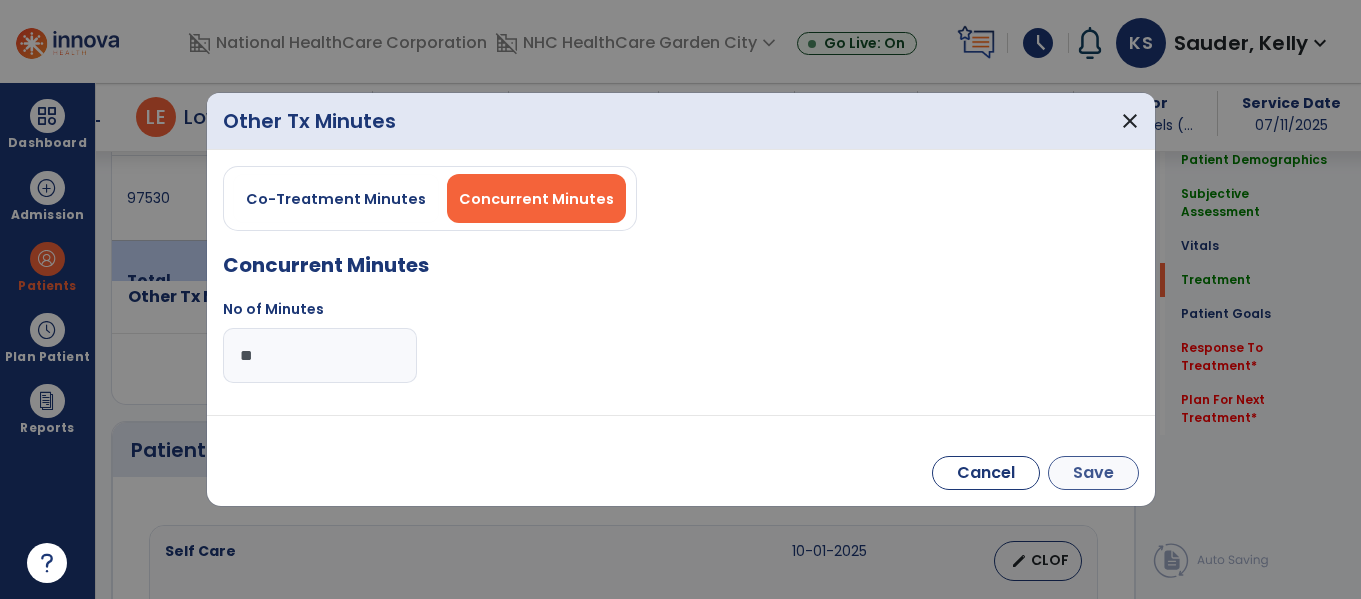 type on "**" 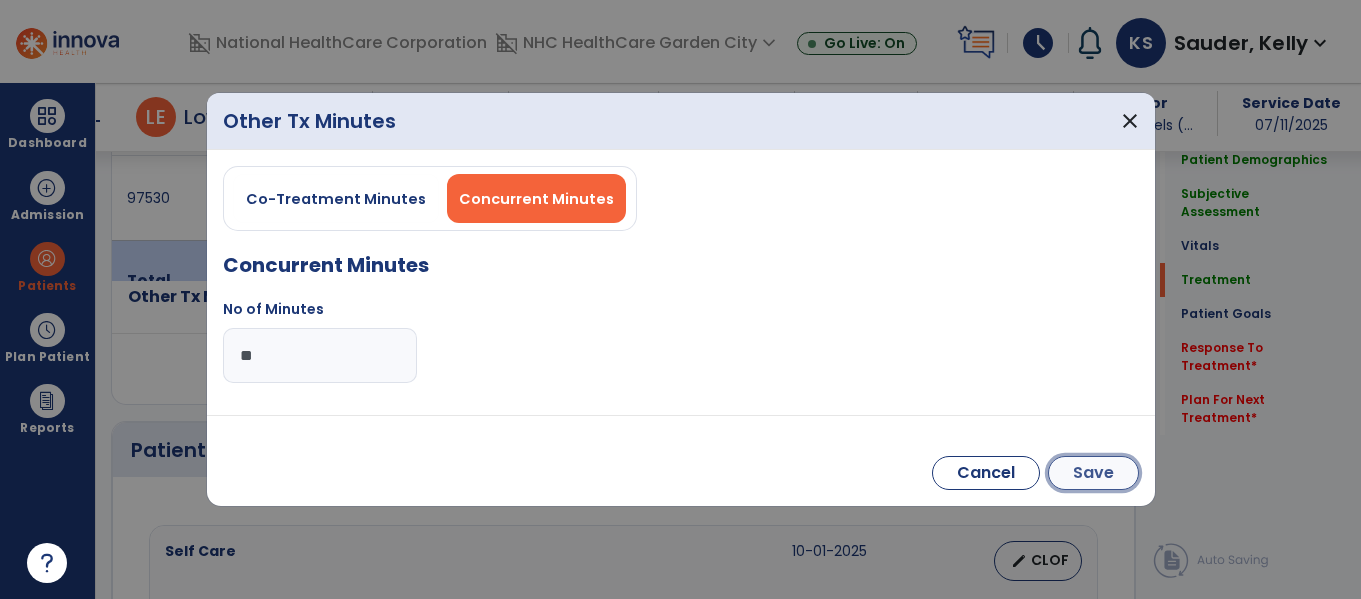 click on "Save" at bounding box center [1093, 473] 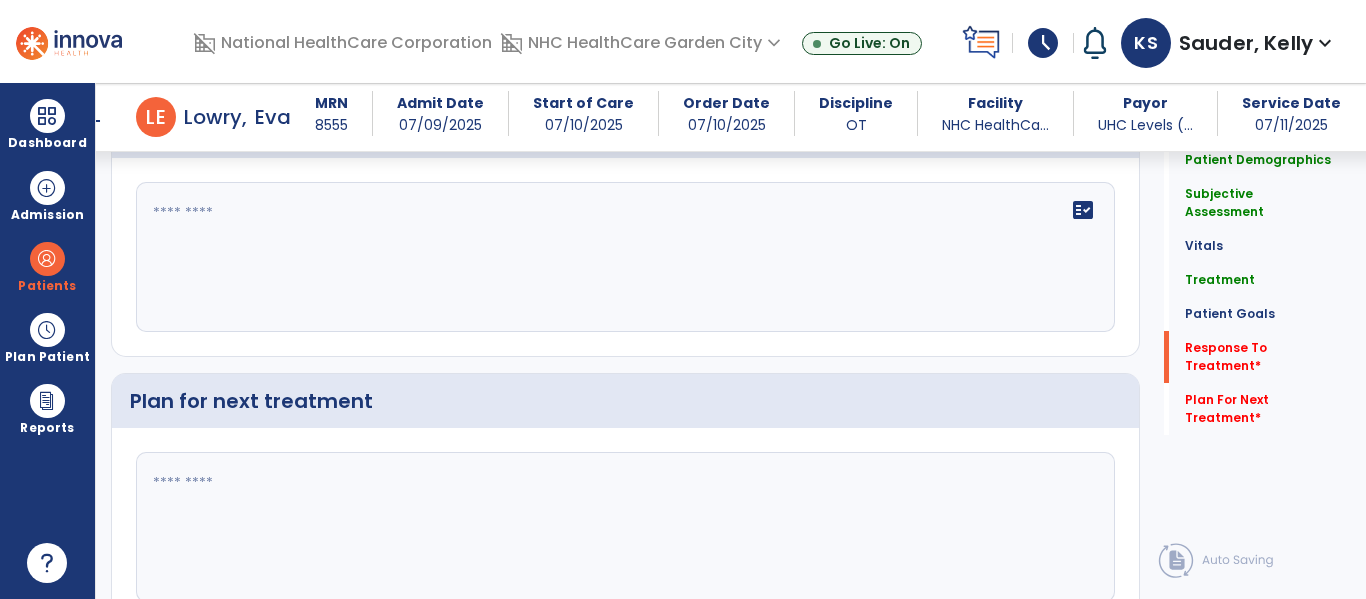 scroll, scrollTop: 2700, scrollLeft: 0, axis: vertical 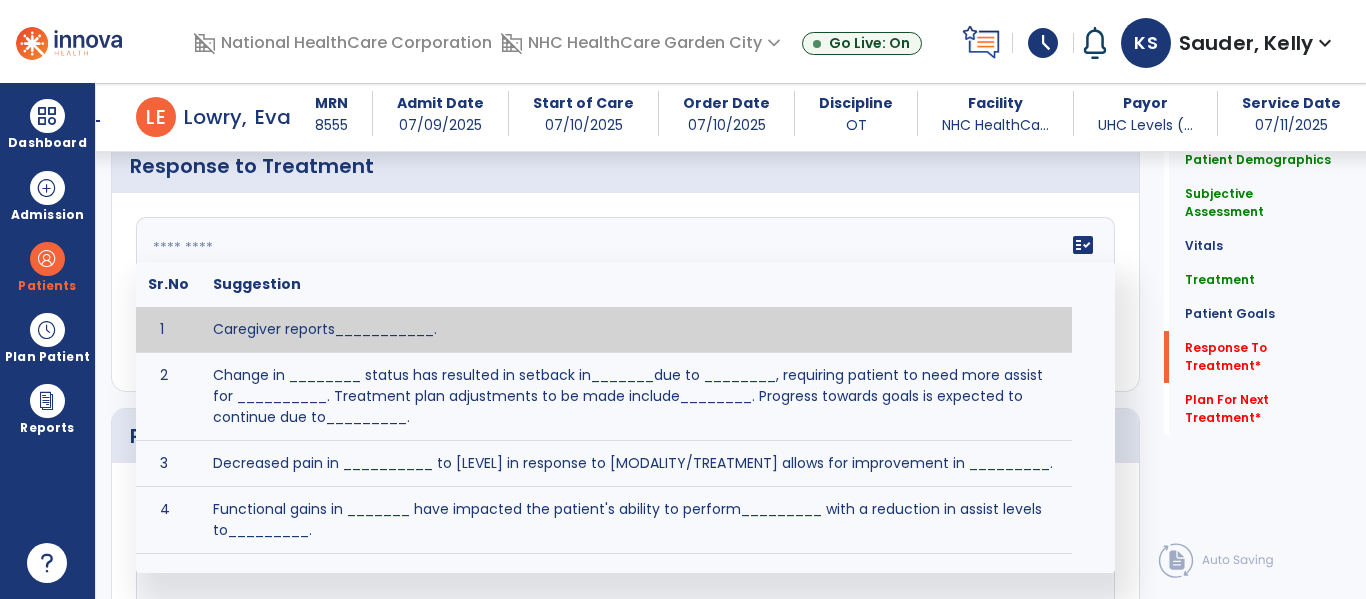 click on "fact_check  Sr.No Suggestion 1 Caregiver reports___________. 2 Change in ________ status has resulted in setback in_______due to ________, requiring patient to need more assist for __________.   Treatment plan adjustments to be made include________.  Progress towards goals is expected to continue due to_________. 3 Decreased pain in __________ to [LEVEL] in response to [MODALITY/TREATMENT] allows for improvement in _________. 4 Functional gains in _______ have impacted the patient's ability to perform_________ with a reduction in assist levels to_________. 5 Functional progress this week has been significant due to__________. 6 Gains in ________ have improved the patient's ability to perform ______with decreased levels of assist to___________. 7 Improvement in ________allows patient to tolerate higher levels of challenges in_________. 8 Pain in [AREA] has decreased to [LEVEL] in response to [TREATMENT/MODALITY], allowing fore ease in completing__________. 9 10 11 12 13 14 15 16 17 18 19 20 21" 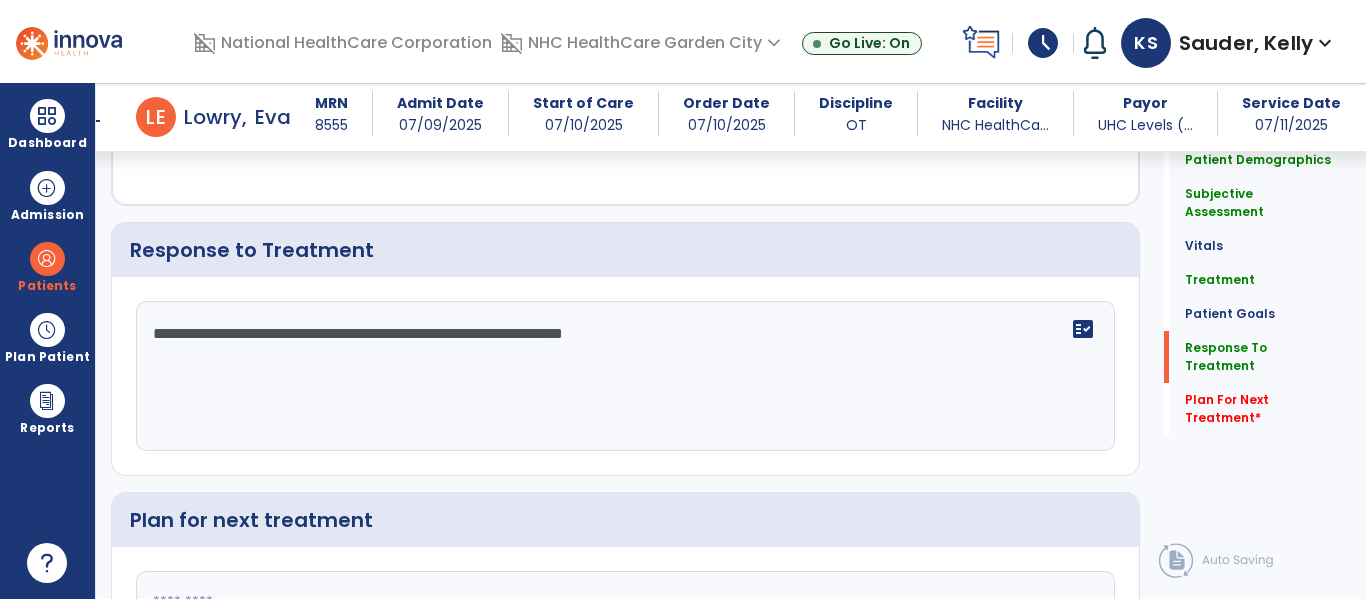 scroll, scrollTop: 2700, scrollLeft: 0, axis: vertical 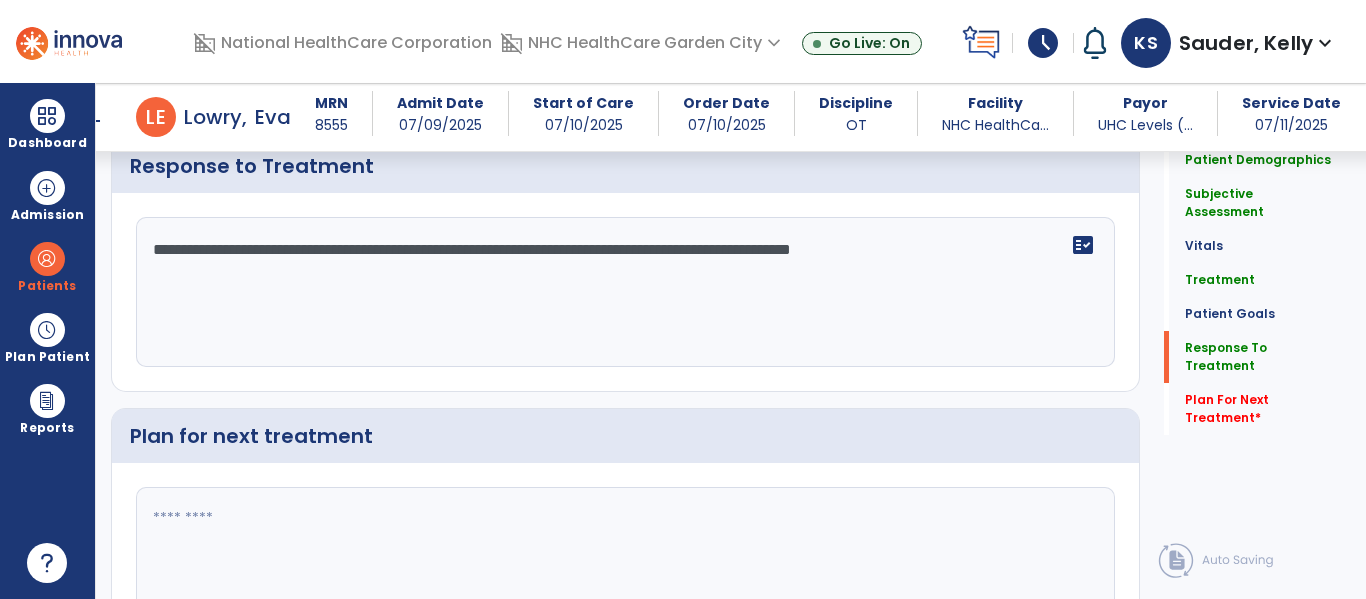 click on "**********" 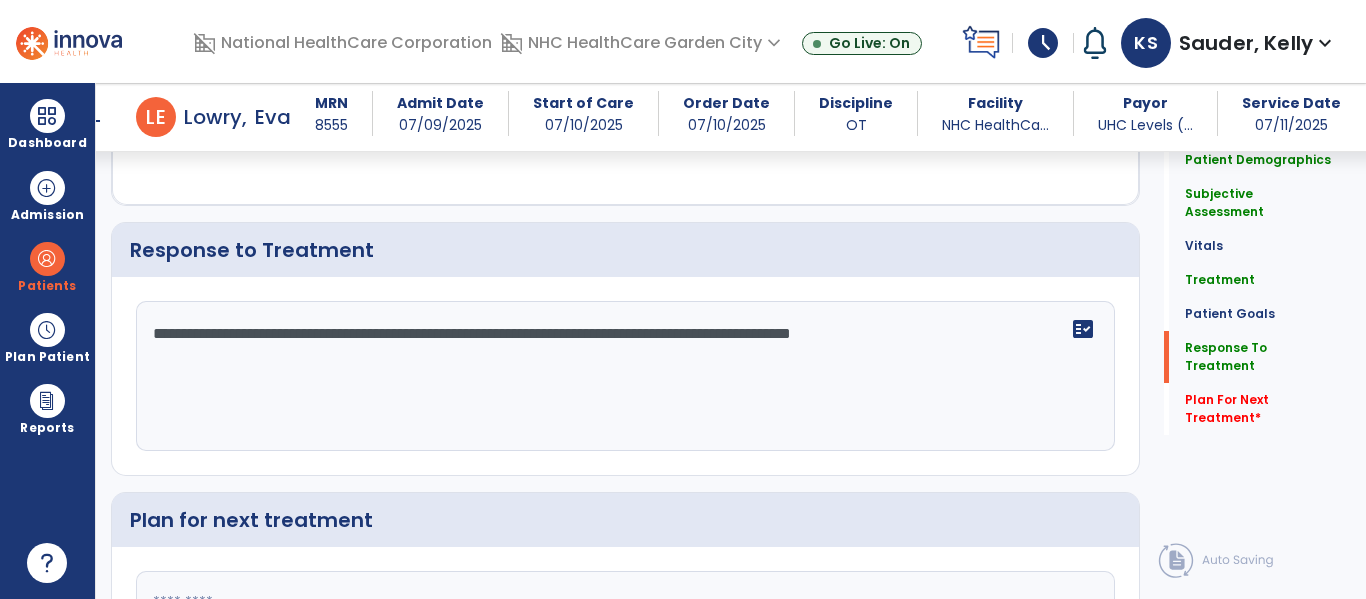 scroll, scrollTop: 2700, scrollLeft: 0, axis: vertical 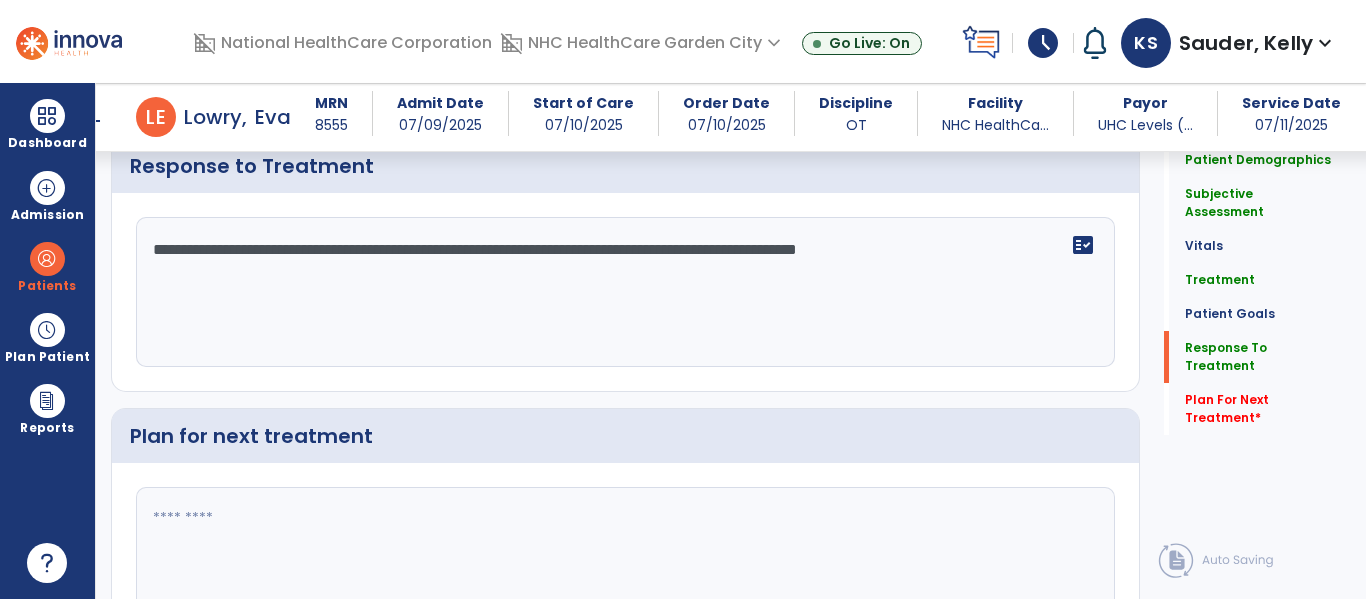 type on "**********" 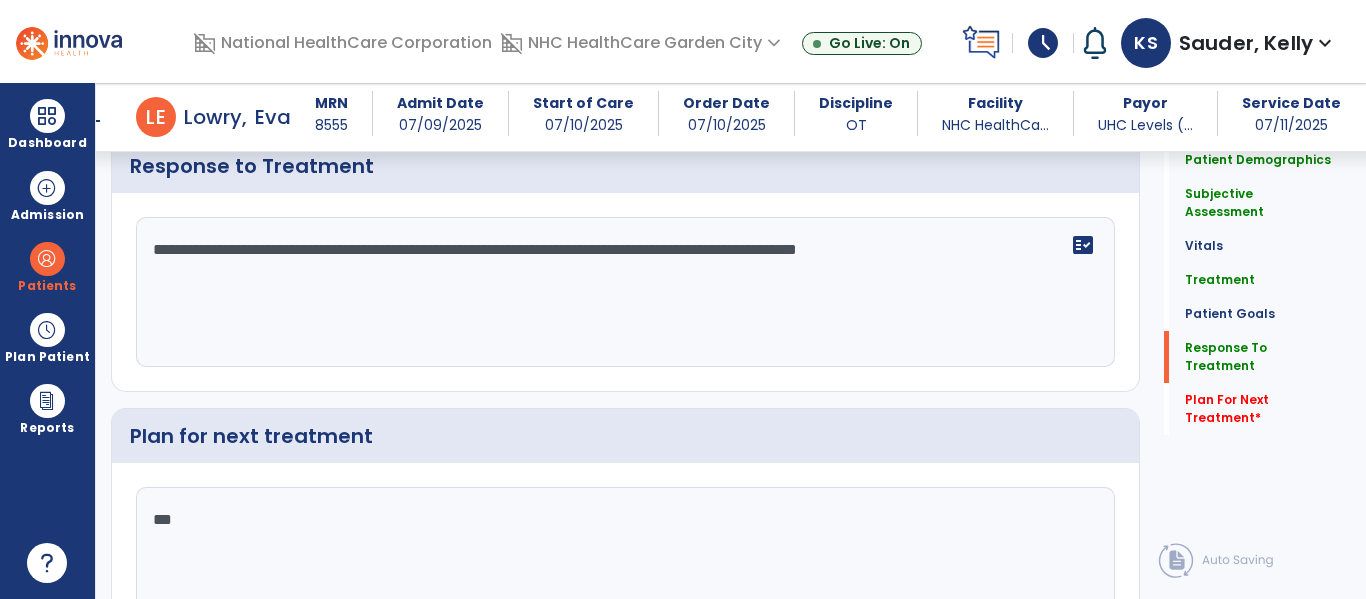 scroll, scrollTop: 2700, scrollLeft: 0, axis: vertical 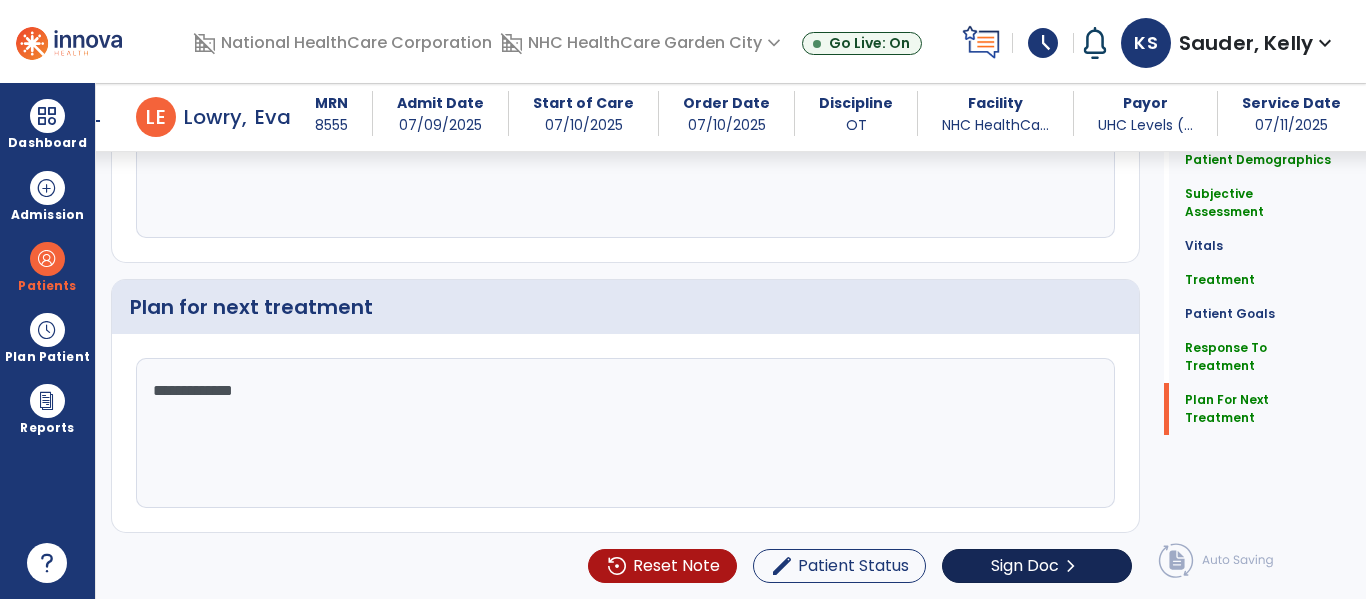type on "**********" 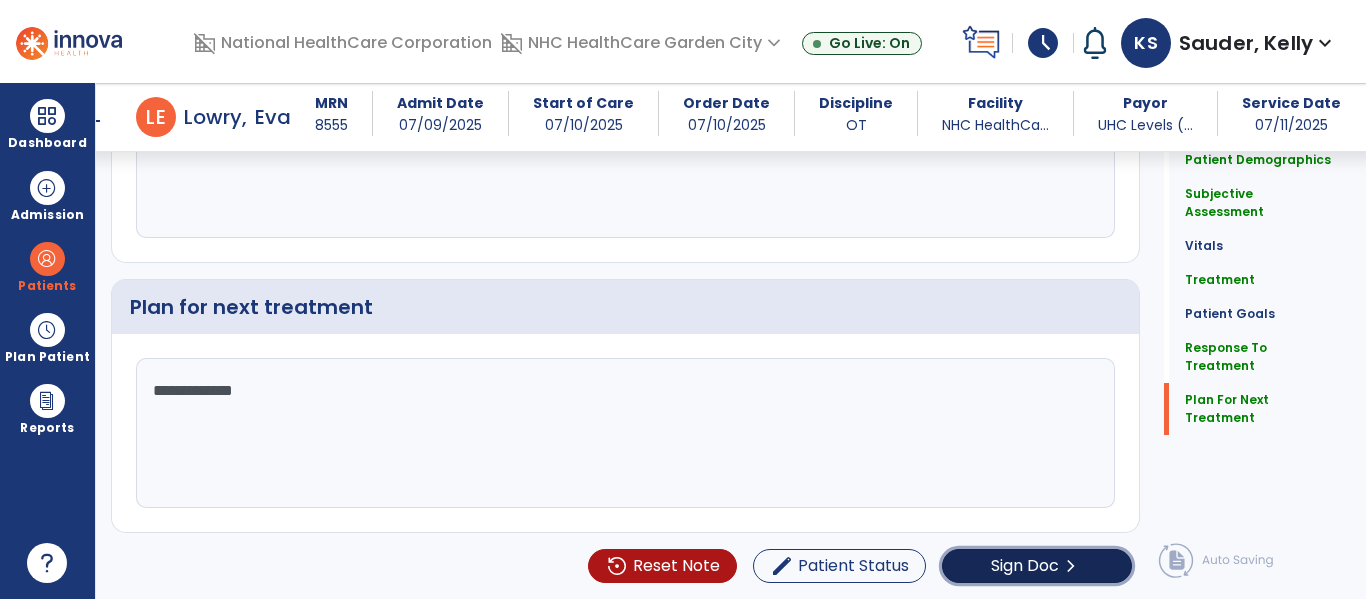 click on "Sign Doc" 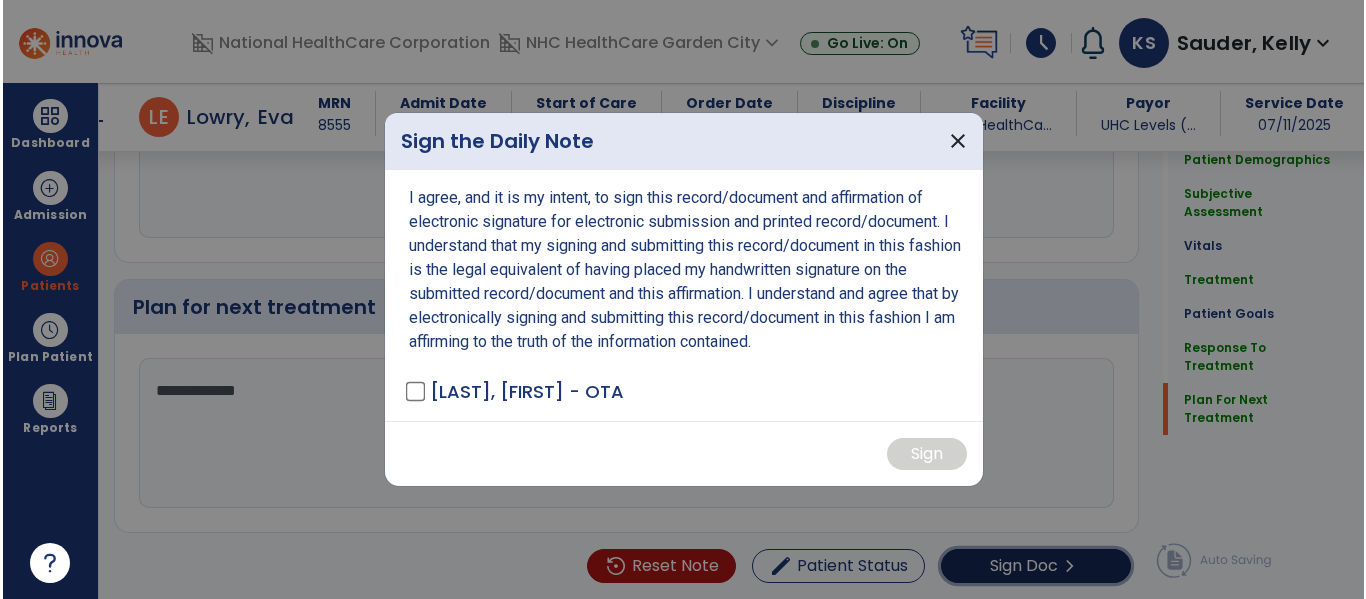 scroll, scrollTop: 2870, scrollLeft: 0, axis: vertical 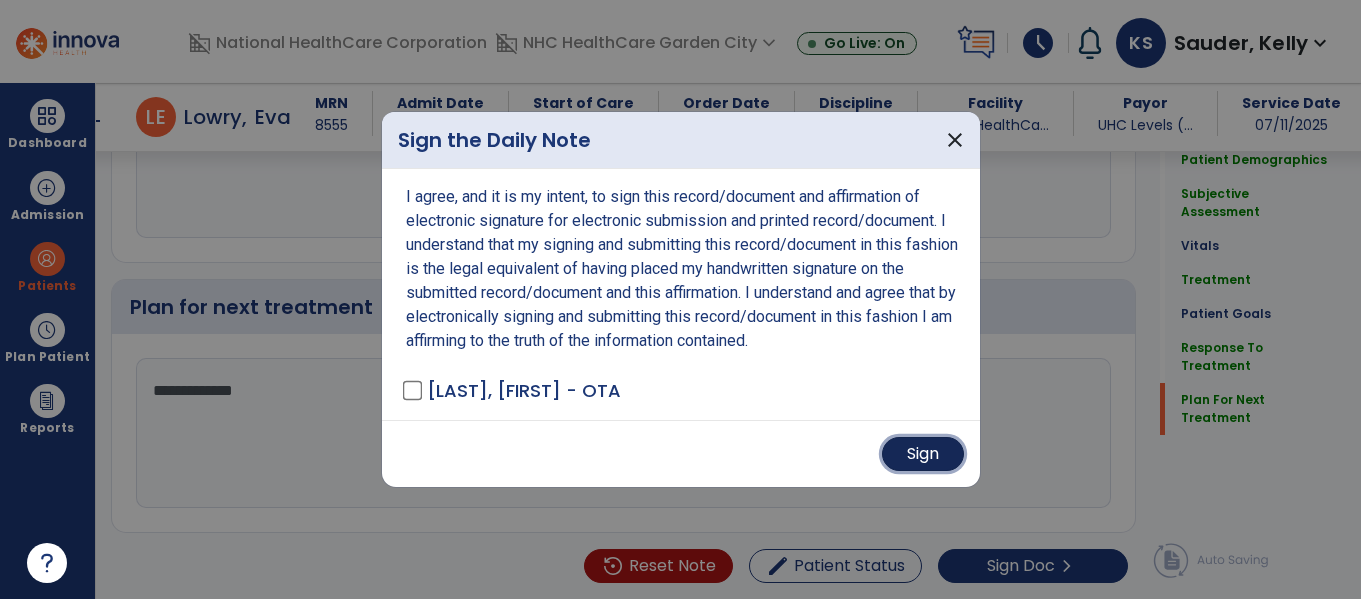 click on "Sign" at bounding box center (923, 454) 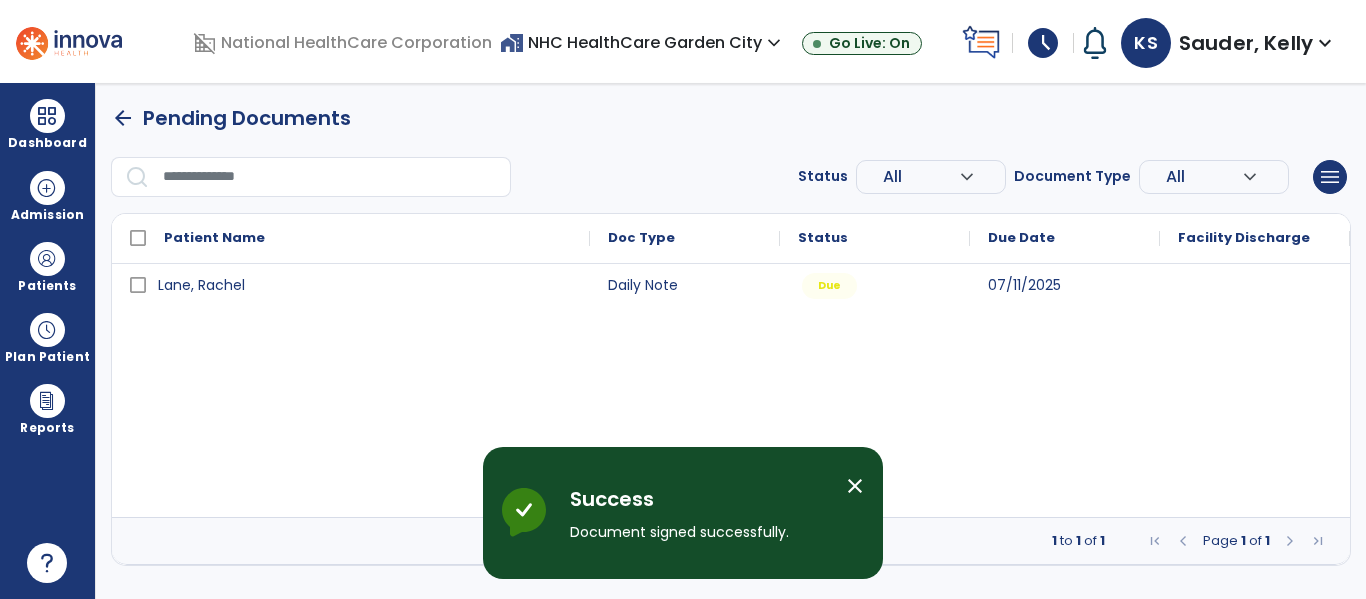 scroll, scrollTop: 0, scrollLeft: 0, axis: both 